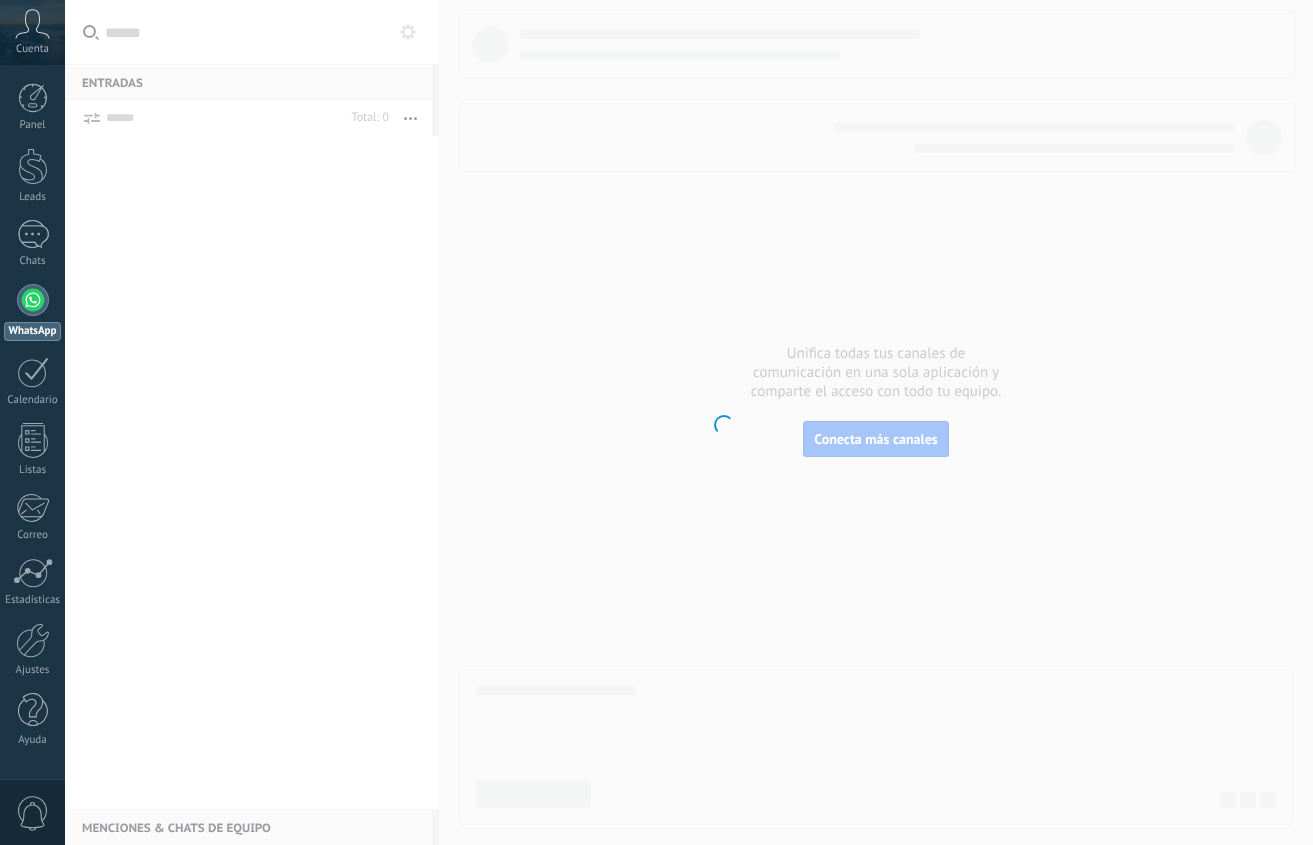 scroll, scrollTop: 0, scrollLeft: 0, axis: both 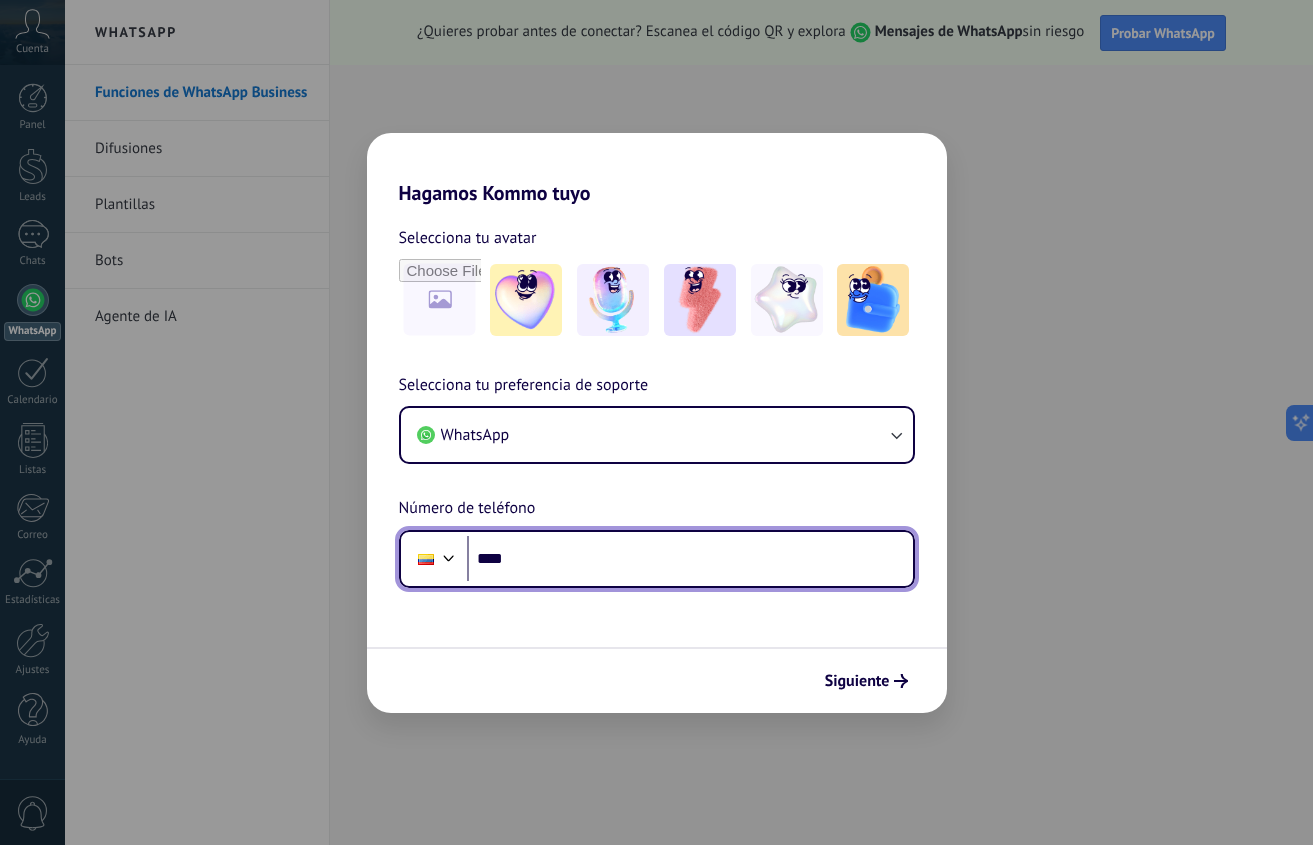 click on "****" at bounding box center [690, 559] 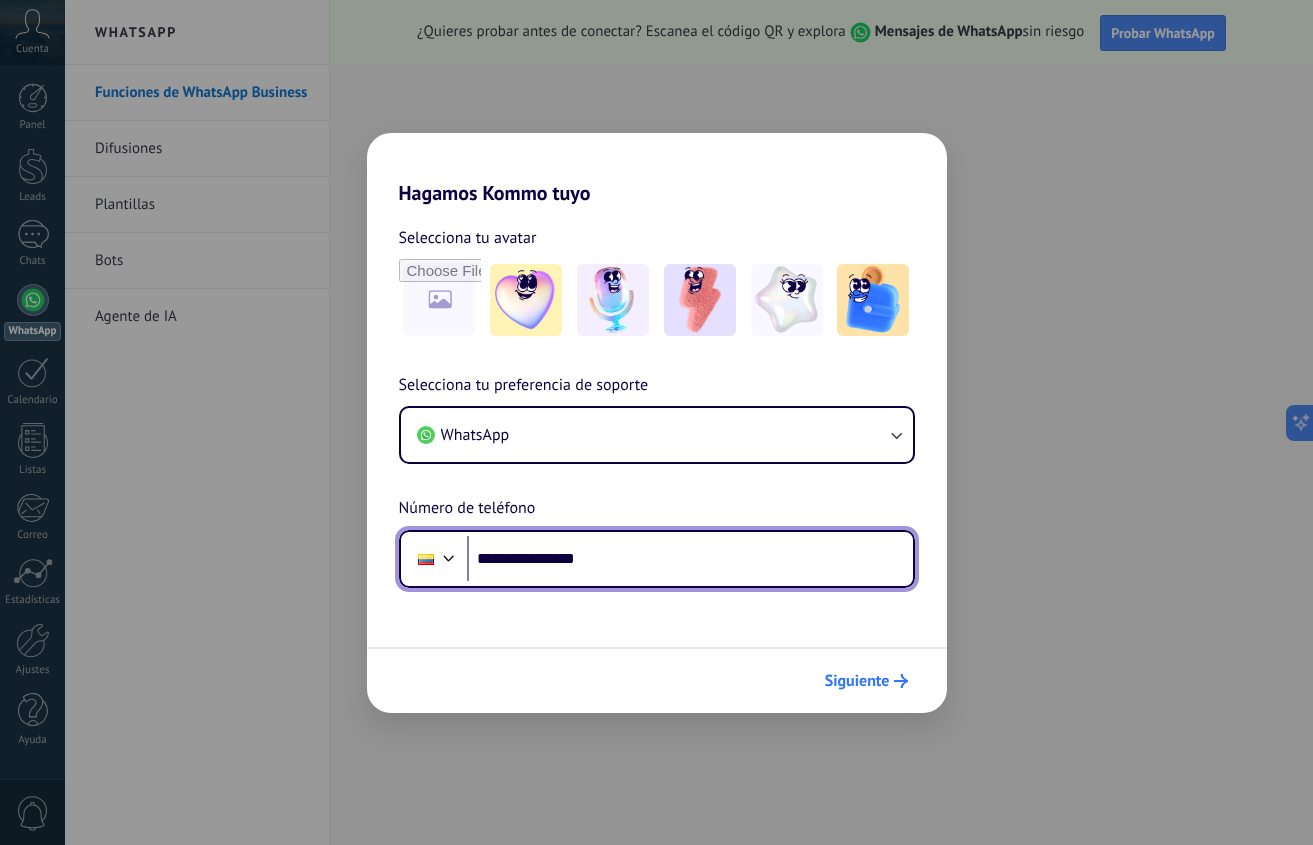 type on "**********" 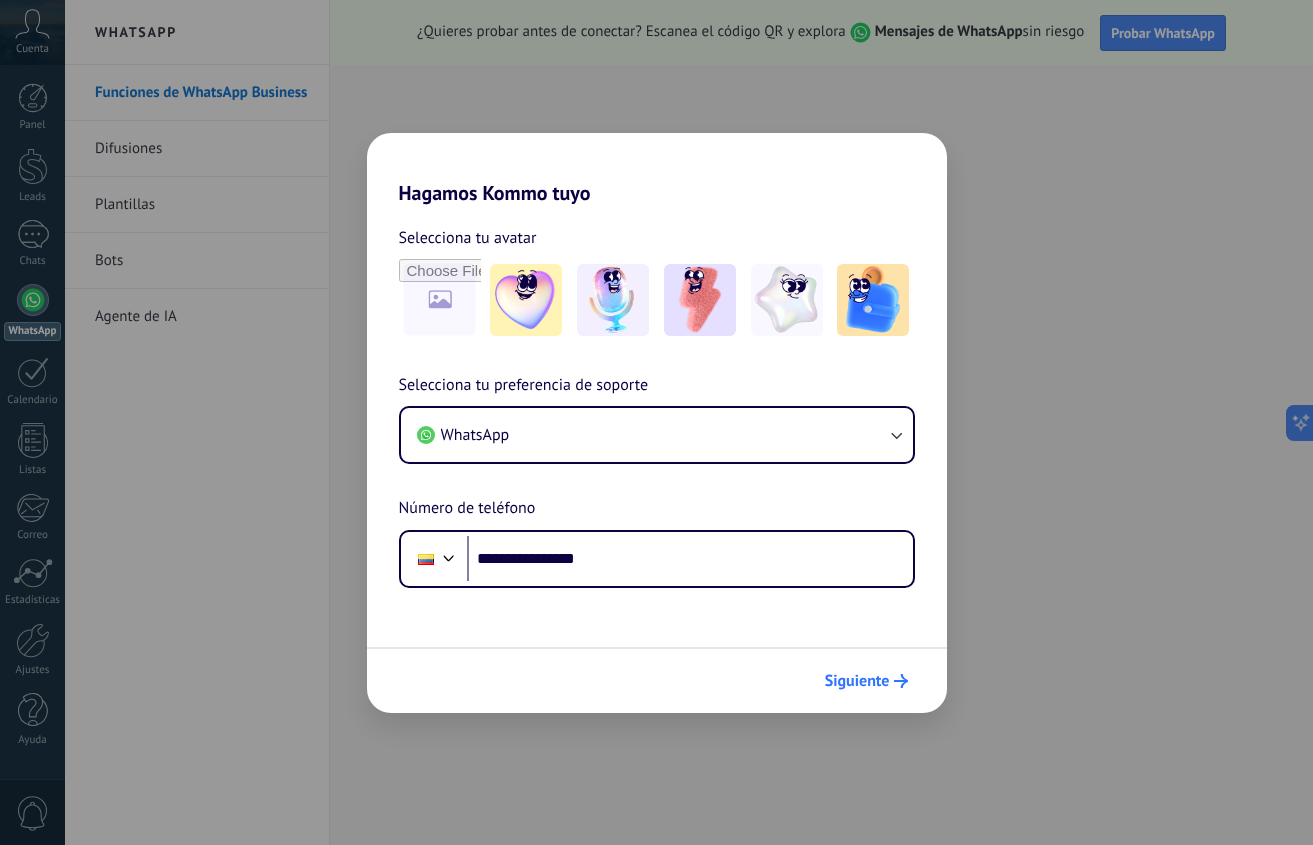 click on "Siguiente" at bounding box center (857, 681) 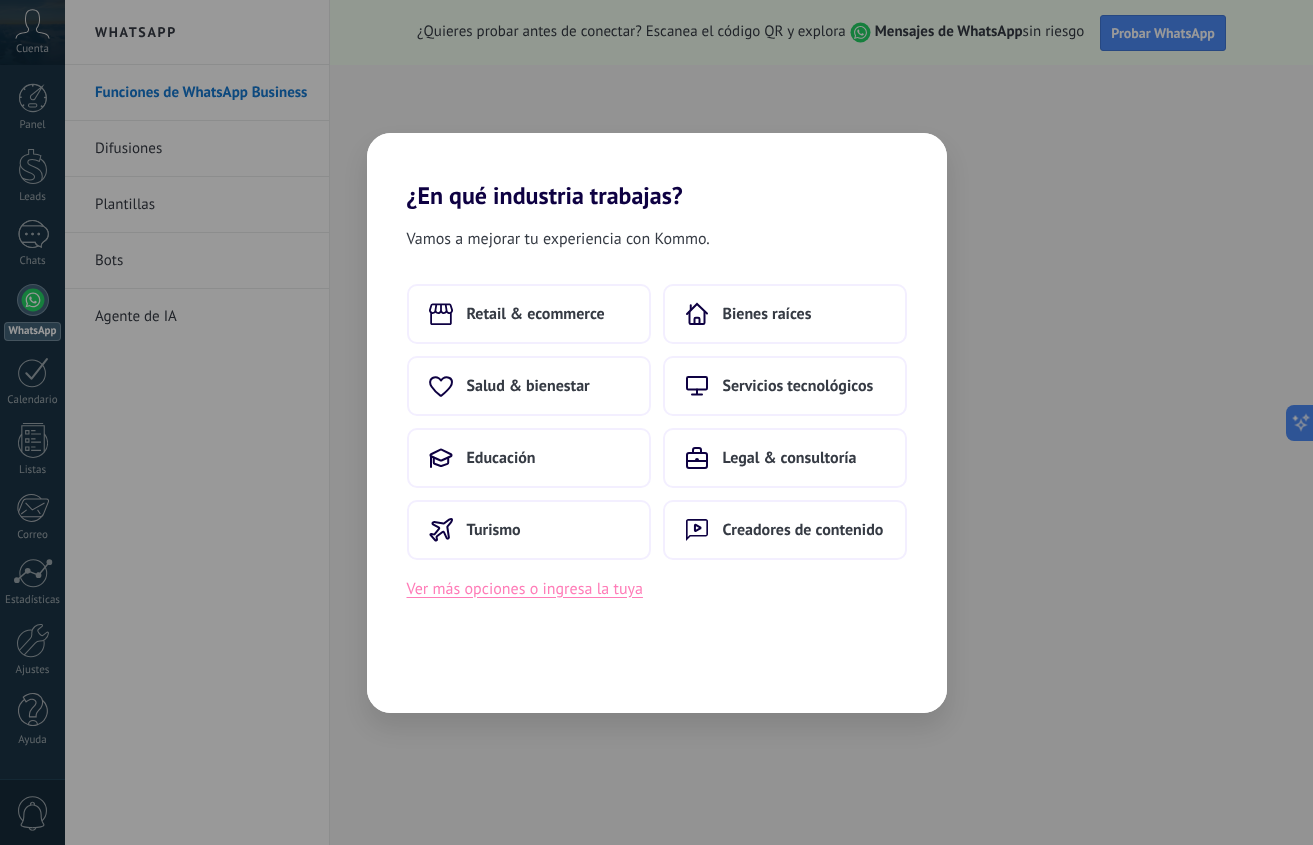click on "Ver más opciones o ingresa la tuya" at bounding box center [525, 589] 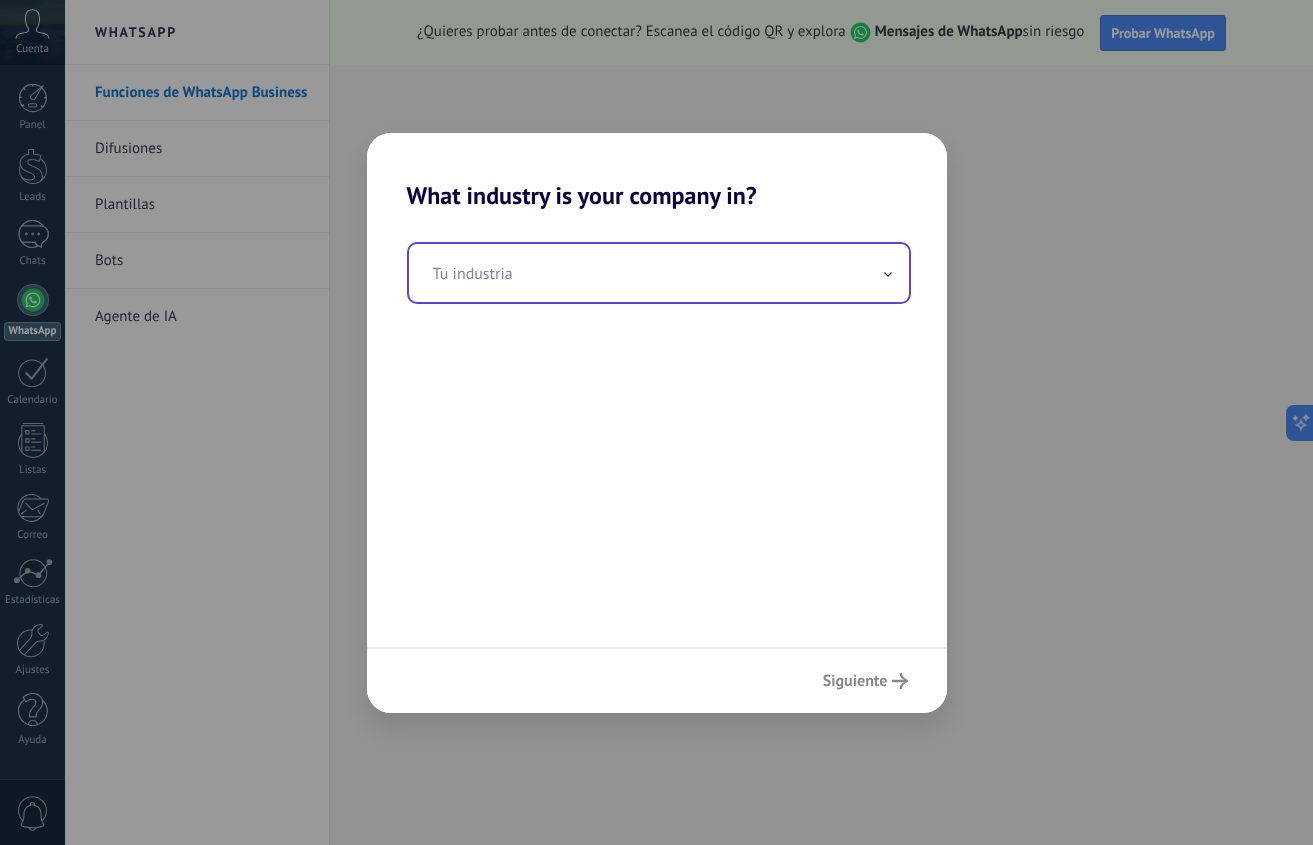 click at bounding box center (659, 273) 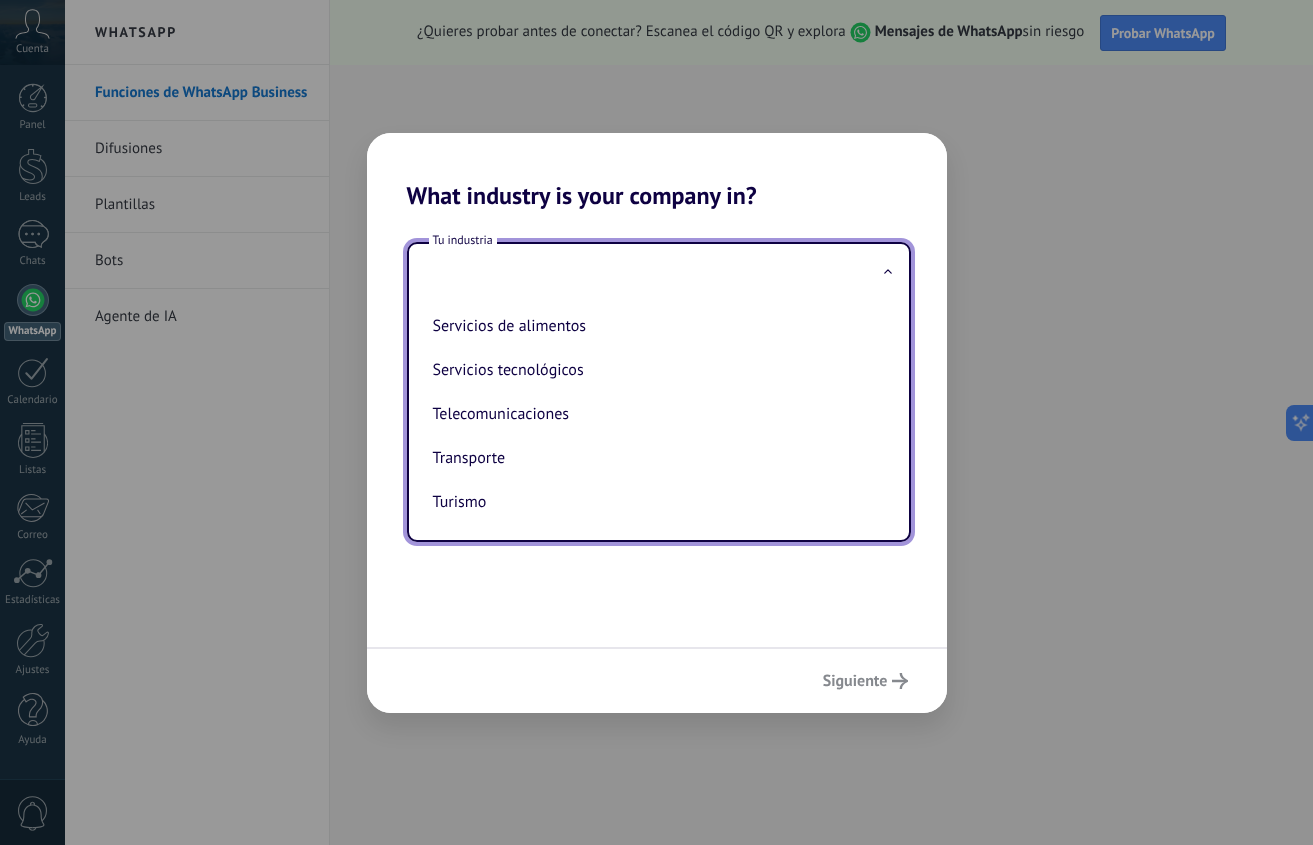 scroll, scrollTop: 0, scrollLeft: 0, axis: both 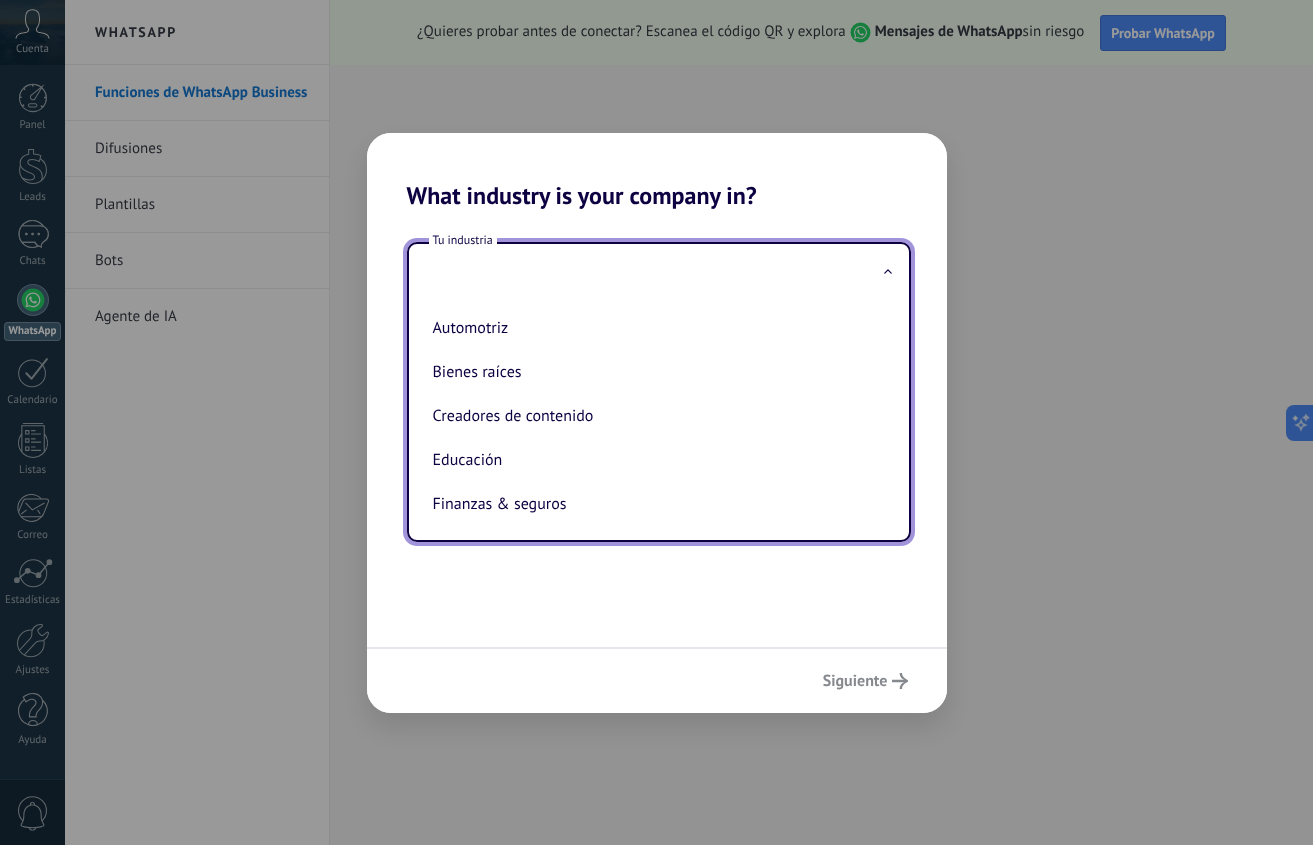 click on "Creadores de contenido" at bounding box center [655, 416] 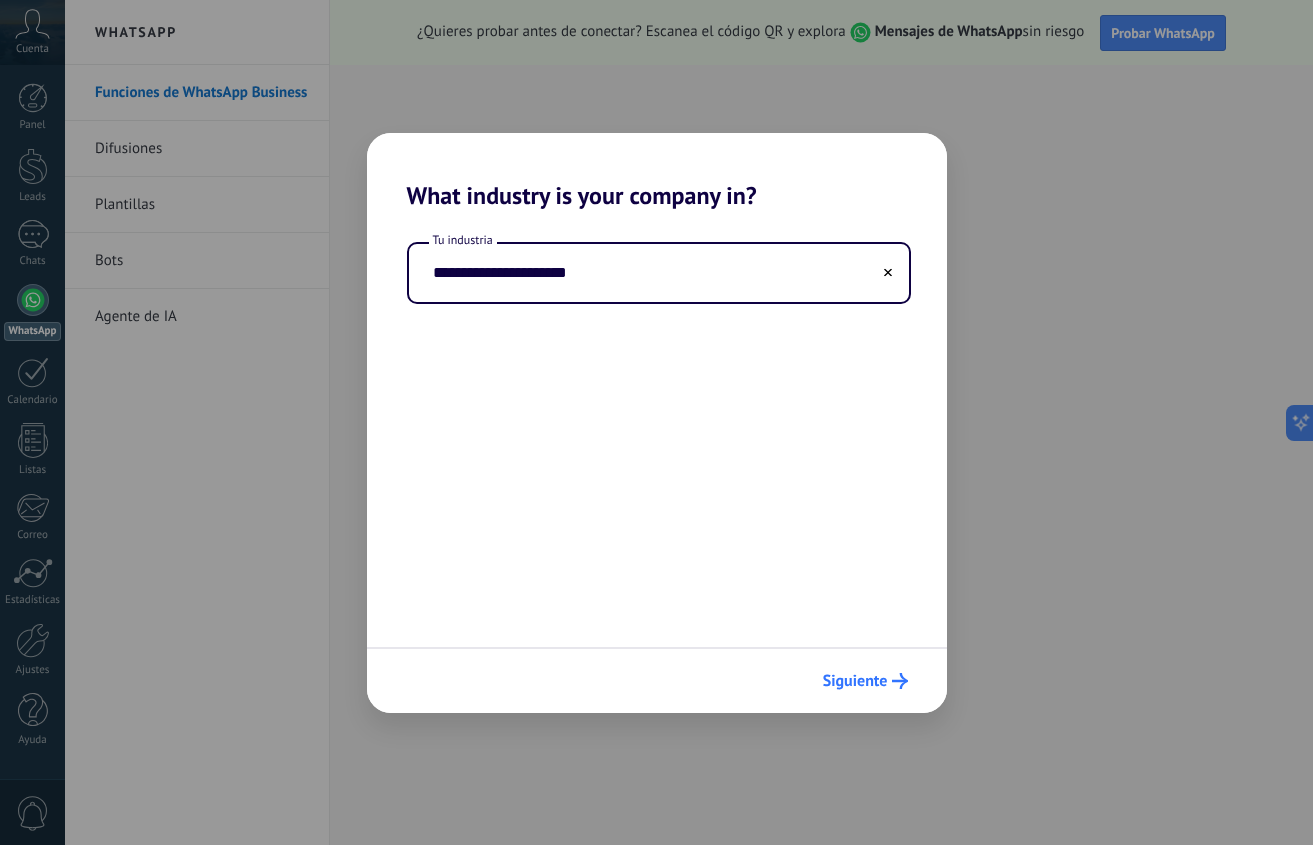 click on "Siguiente" at bounding box center [855, 681] 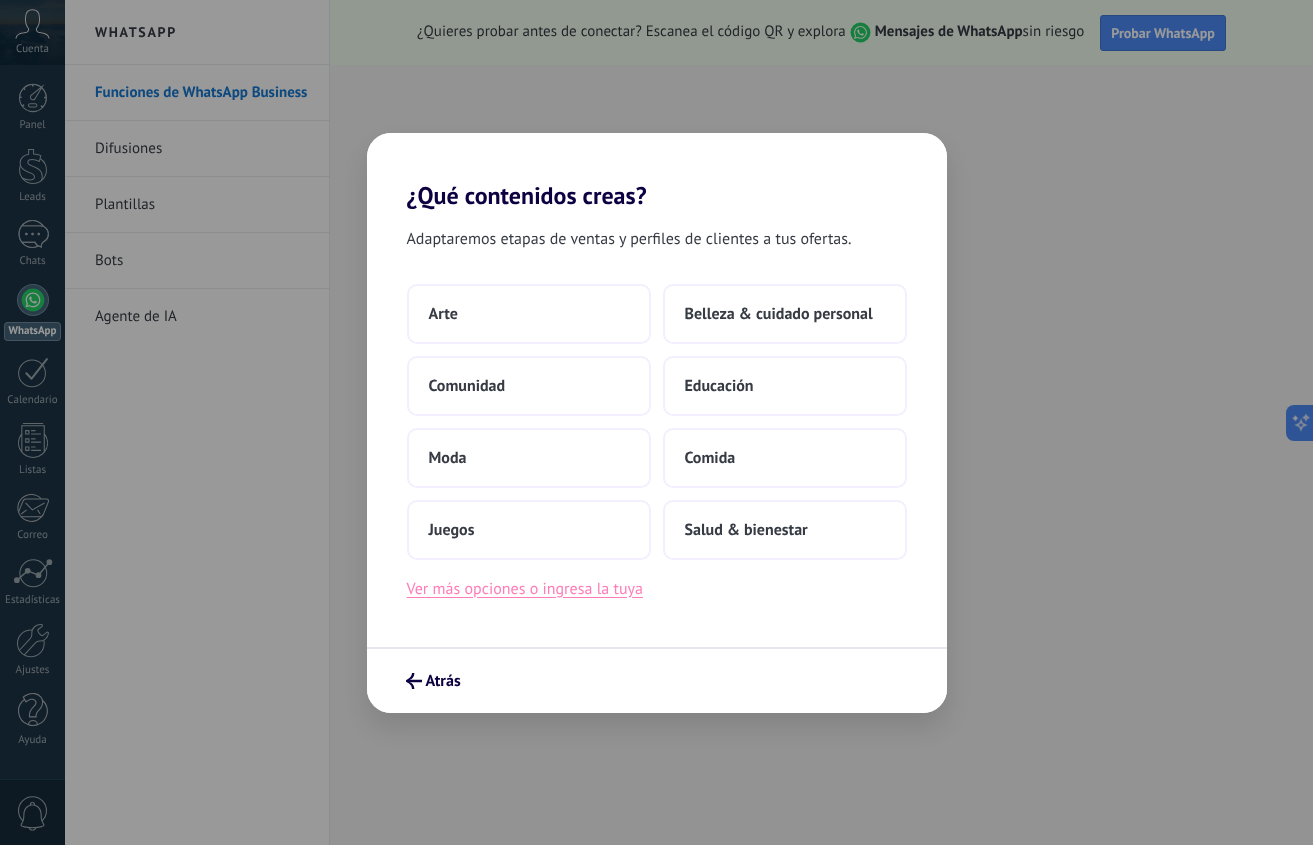 click on "Ver más opciones o ingresa la tuya" at bounding box center [525, 589] 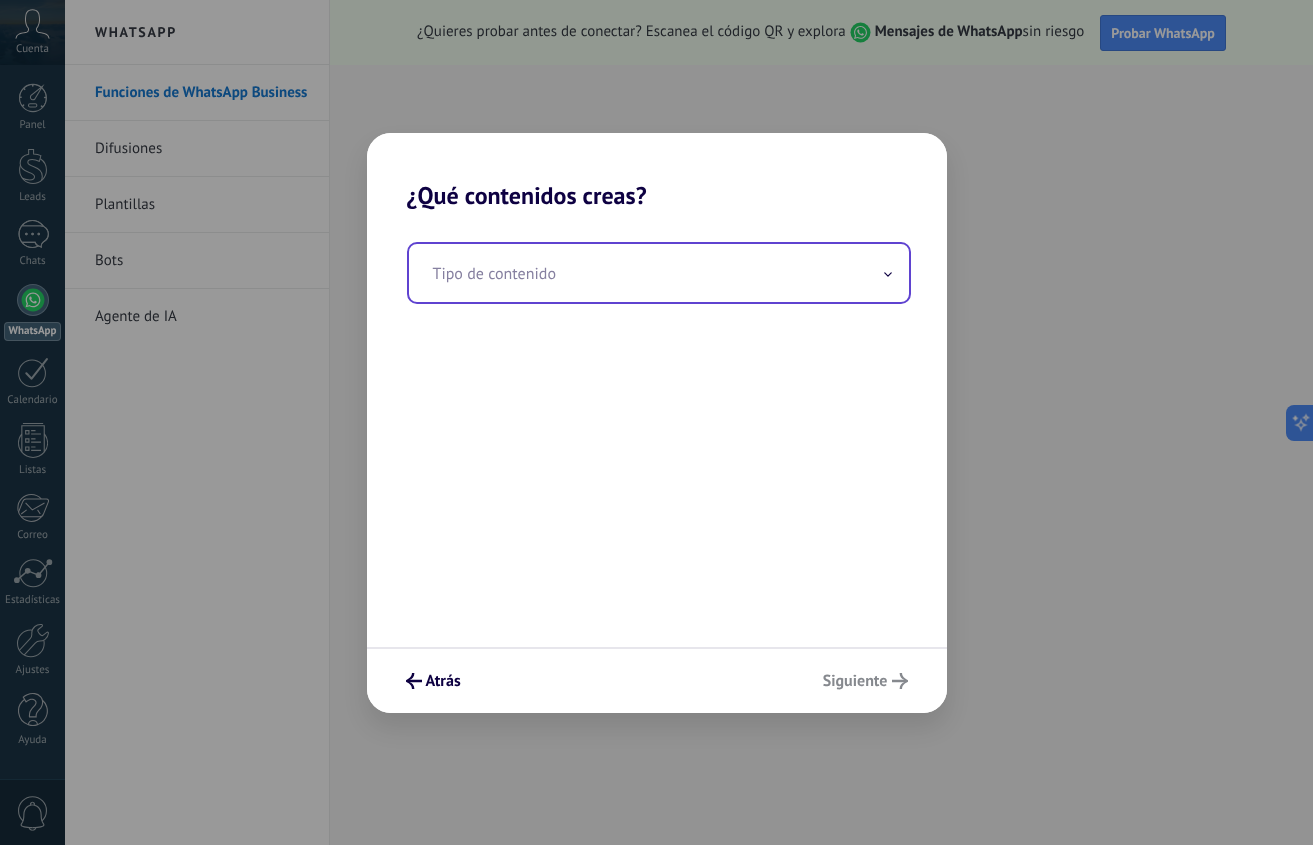 click at bounding box center [659, 273] 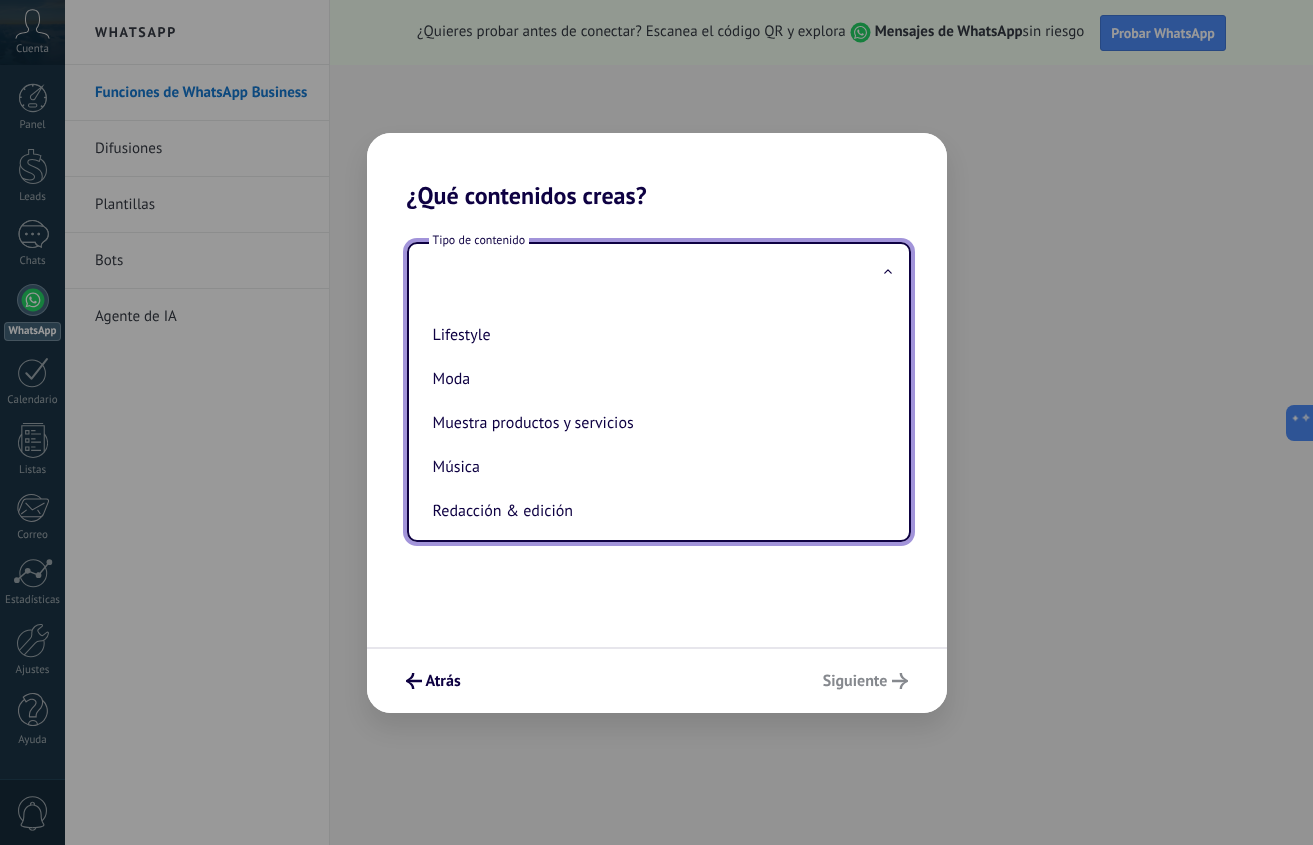 scroll, scrollTop: 304, scrollLeft: 0, axis: vertical 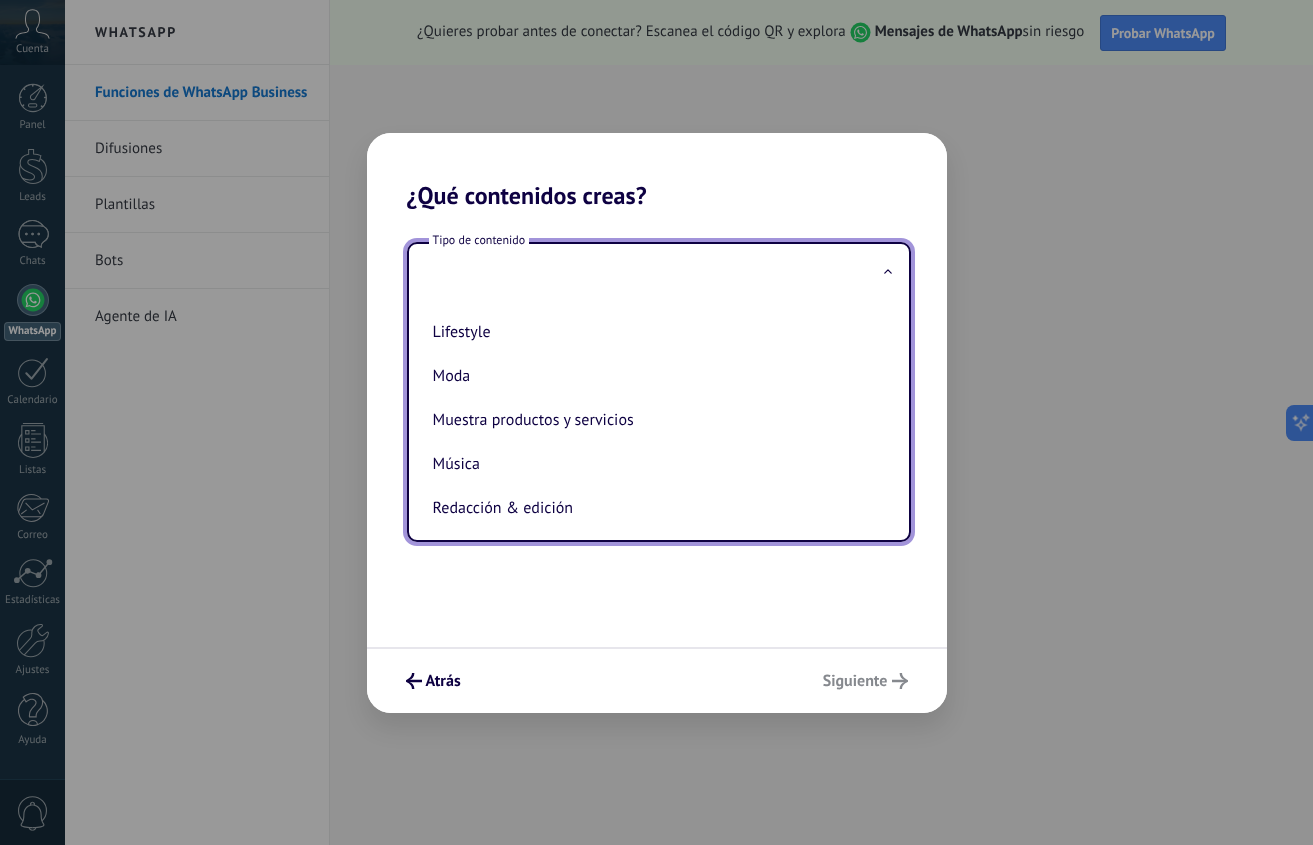 click on "Muestra productos y servicios" at bounding box center [655, 420] 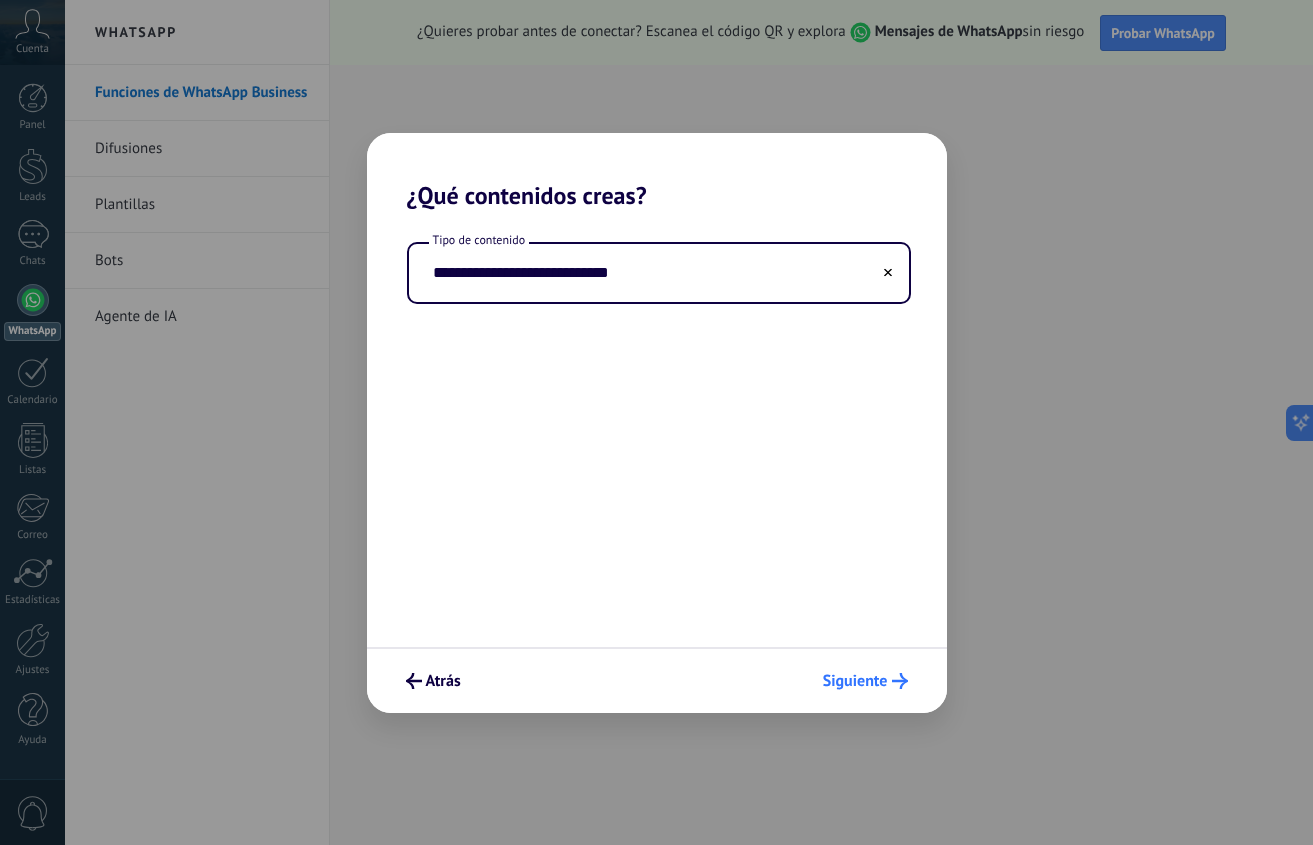 click on "Siguiente" at bounding box center (855, 681) 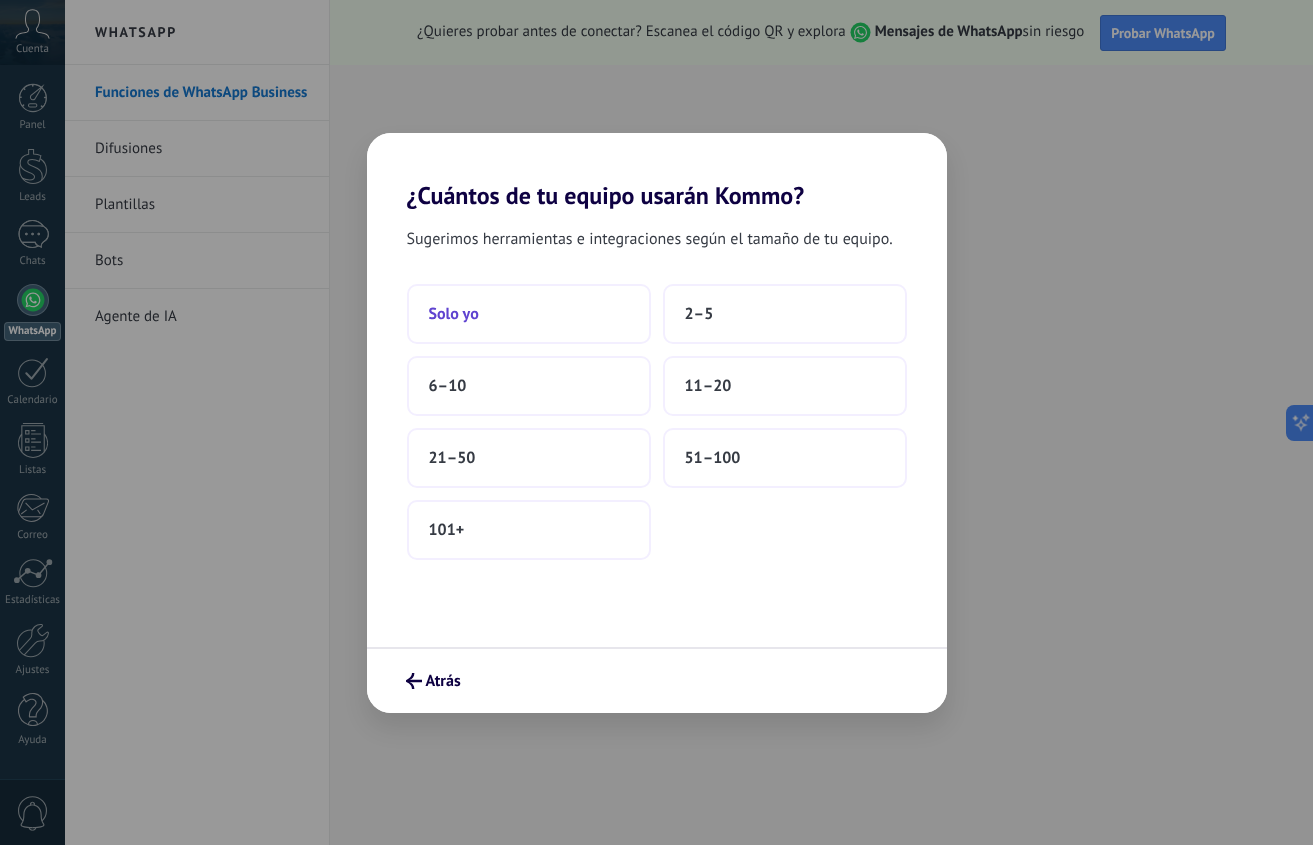 click on "Solo yo" at bounding box center (529, 314) 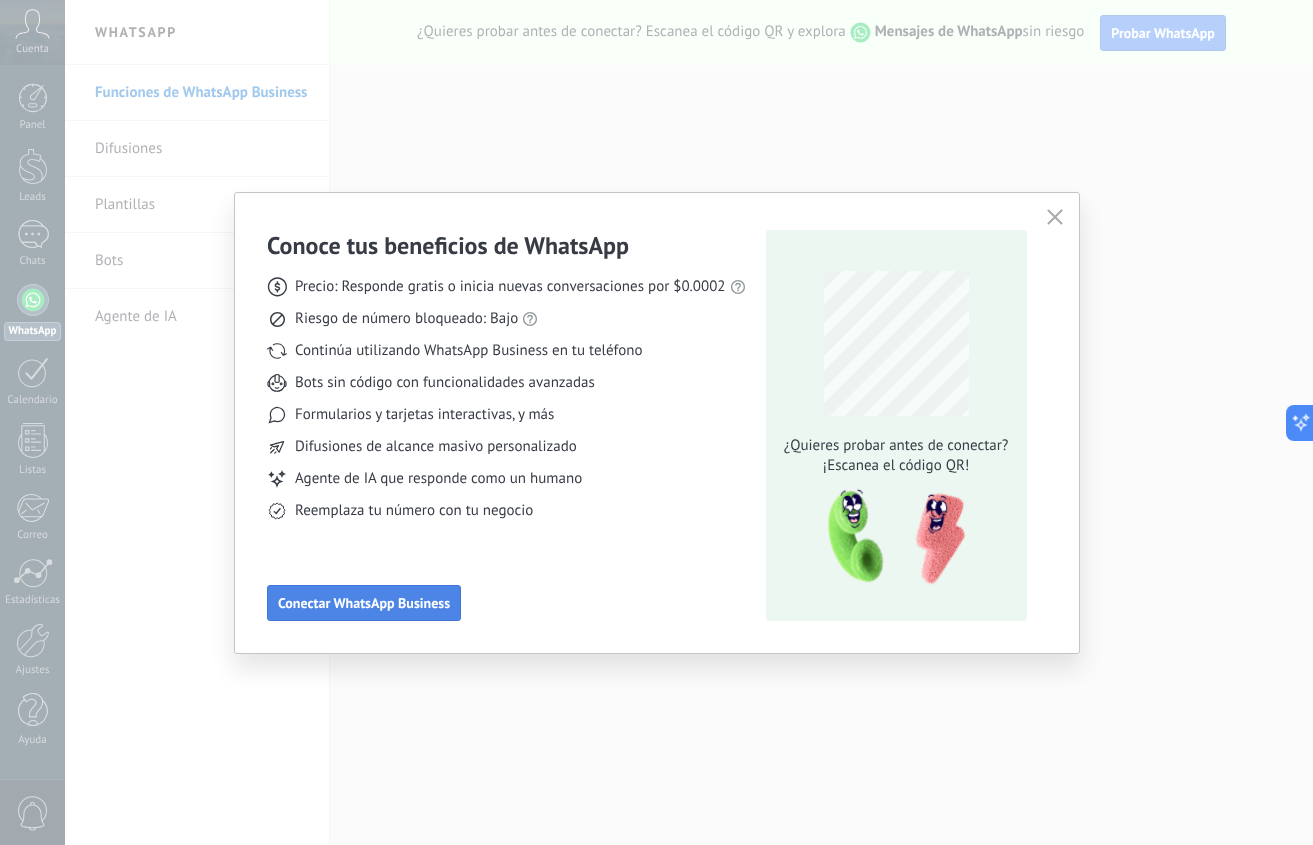 click on "Conectar WhatsApp Business" at bounding box center (364, 603) 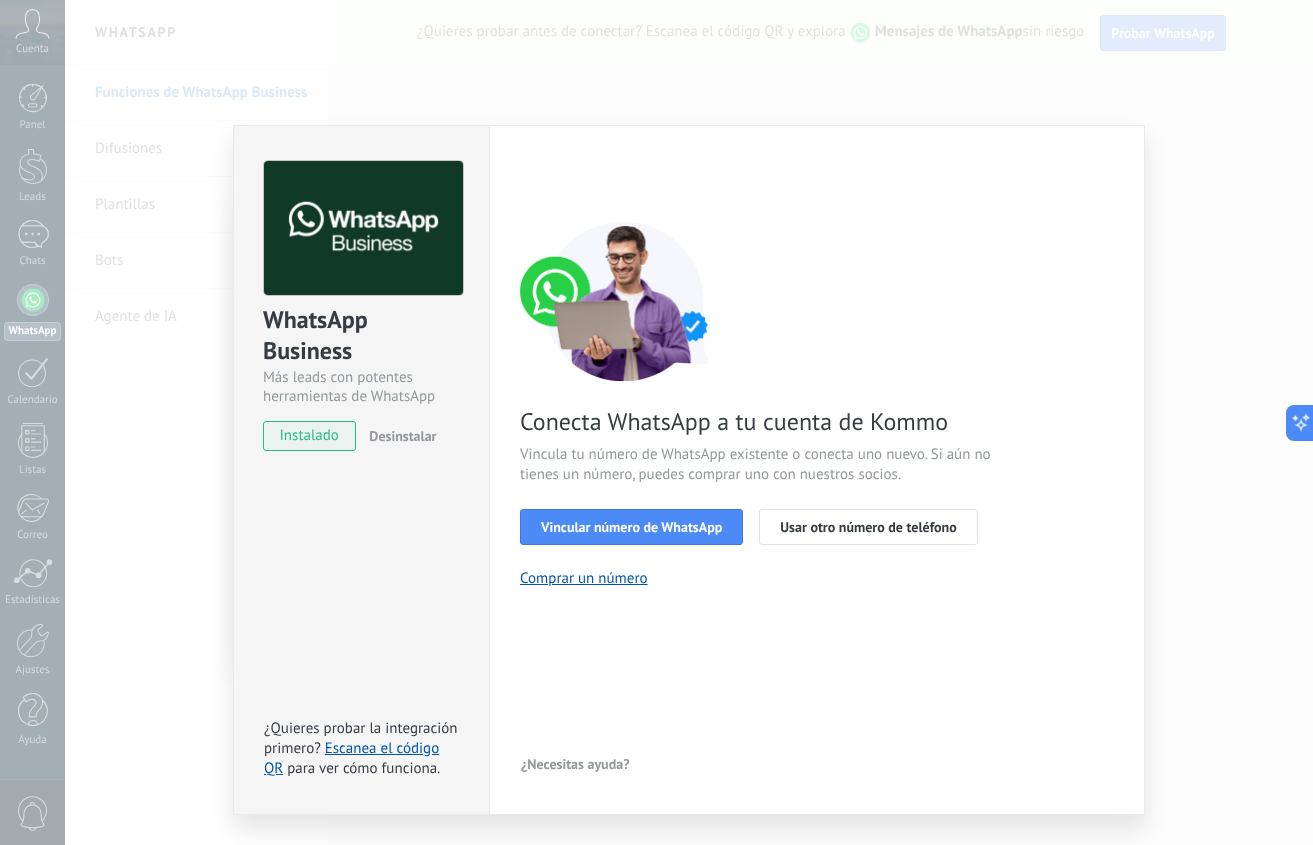 click on "WhatsApp Business Más leads con potentes herramientas de WhatsApp instalado Desinstalar ¿Quieres probar la integración primero?   Escanea el código QR   para ver cómo funciona. Configuraciones Autorizaciones This tab logs the users who have granted integration access to this account. If you want to to remove a user's ability to send requests to the account on behalf of this integration, you can revoke access. If access is revoked from all users, the integration will stop working. This app is installed, but no one has given it access yet. WhatsApp Cloud API más _:  Guardar < Volver 1 Seleccionar aplicación 2 Conectar Facebook  3 Finalizar configuración Conecta WhatsApp a tu cuenta de Kommo Vincula tu número de WhatsApp existente o conecta uno nuevo. Si aún no tienes un número, puedes comprar uno con nuestros socios. Vincular número de WhatsApp Usar otro número de teléfono Comprar un número ¿Necesitas ayuda?" at bounding box center [689, 422] 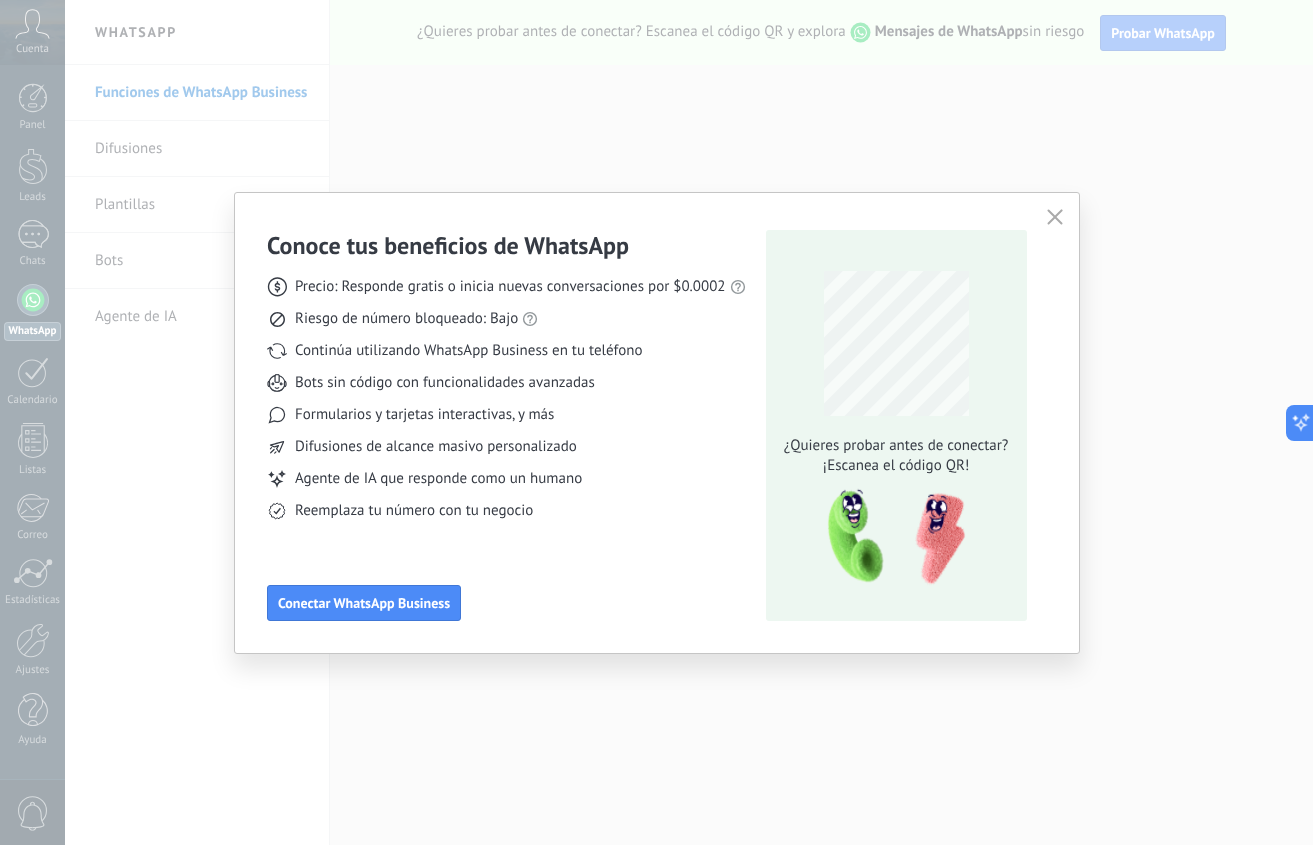 click on "Conoce tus beneficios de WhatsApp" at bounding box center [506, 245] 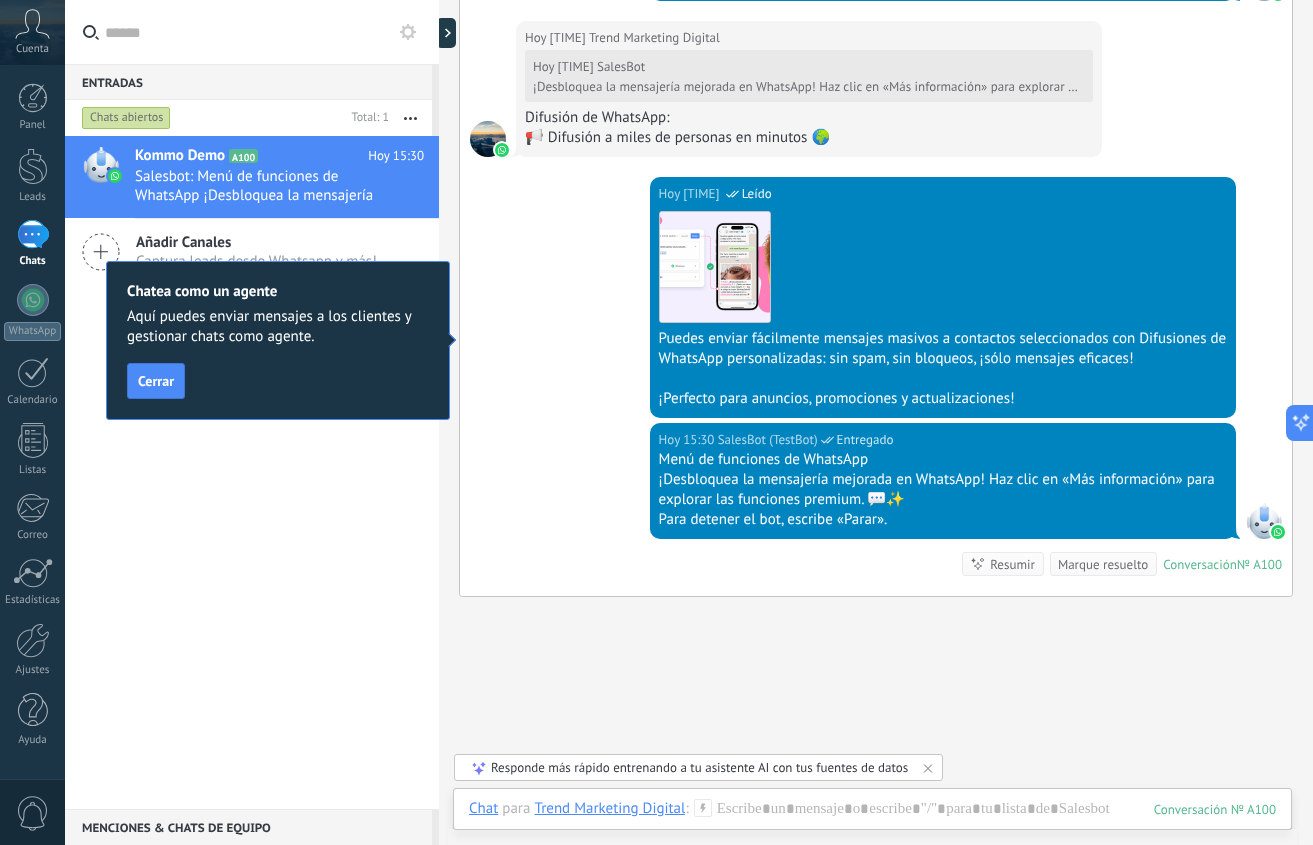 scroll, scrollTop: 2009, scrollLeft: 0, axis: vertical 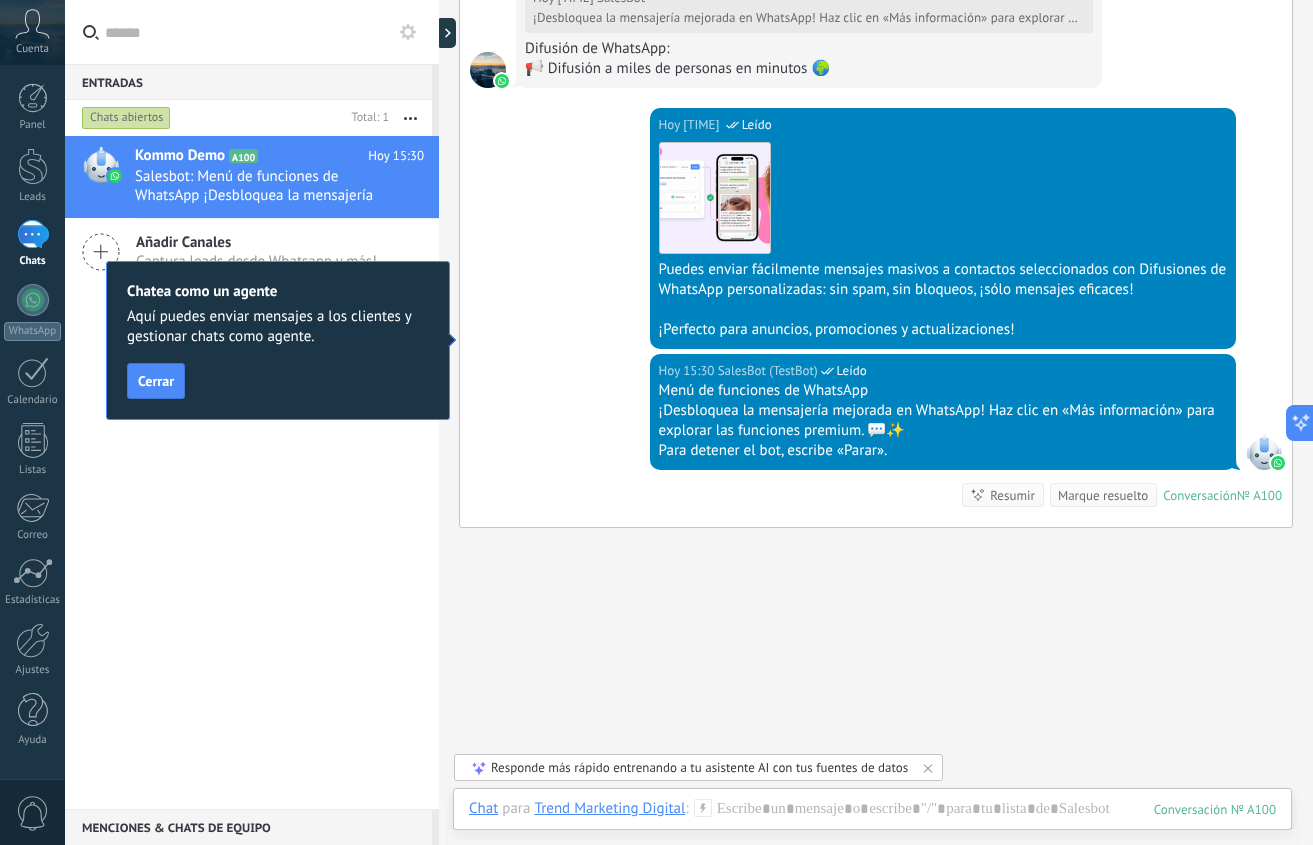 click at bounding box center (439, 422) 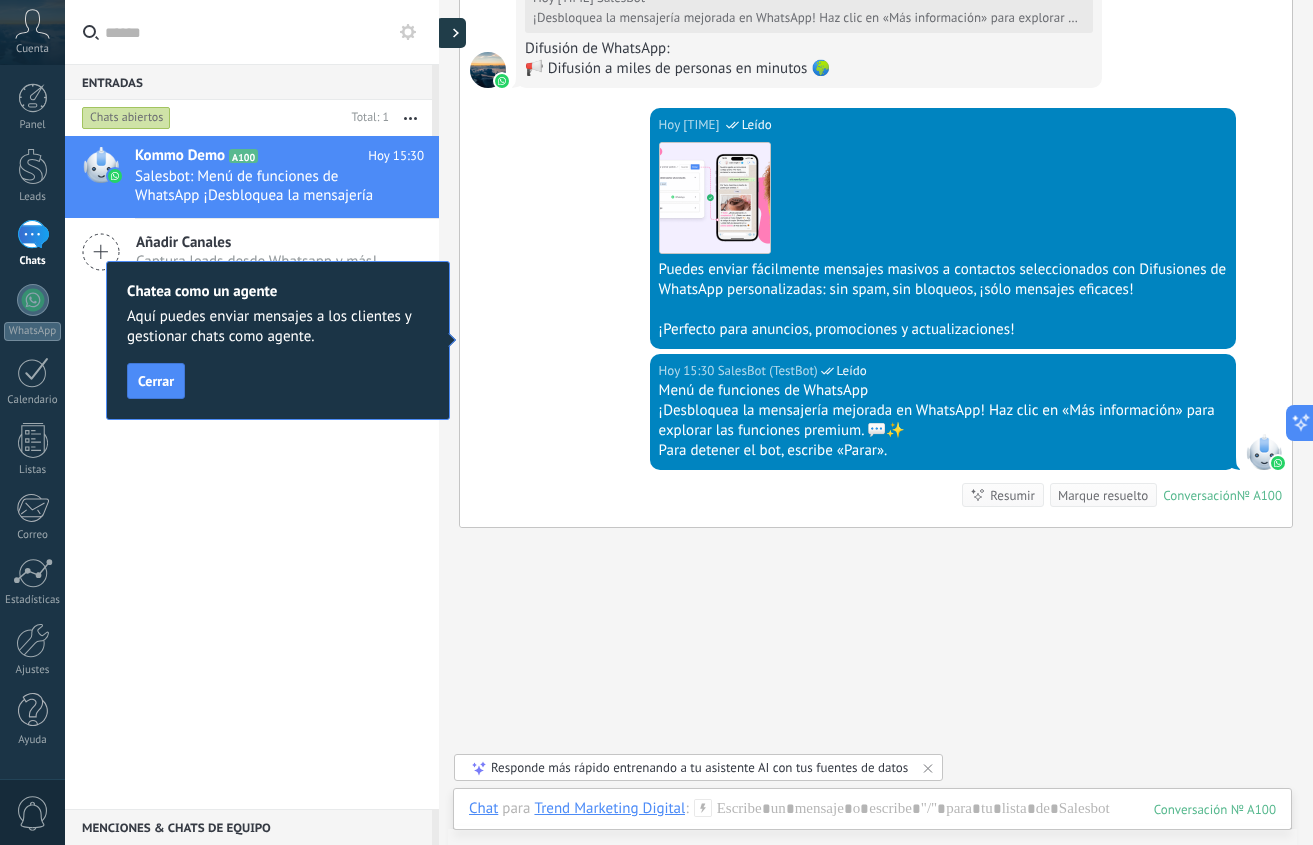 click at bounding box center (451, 33) 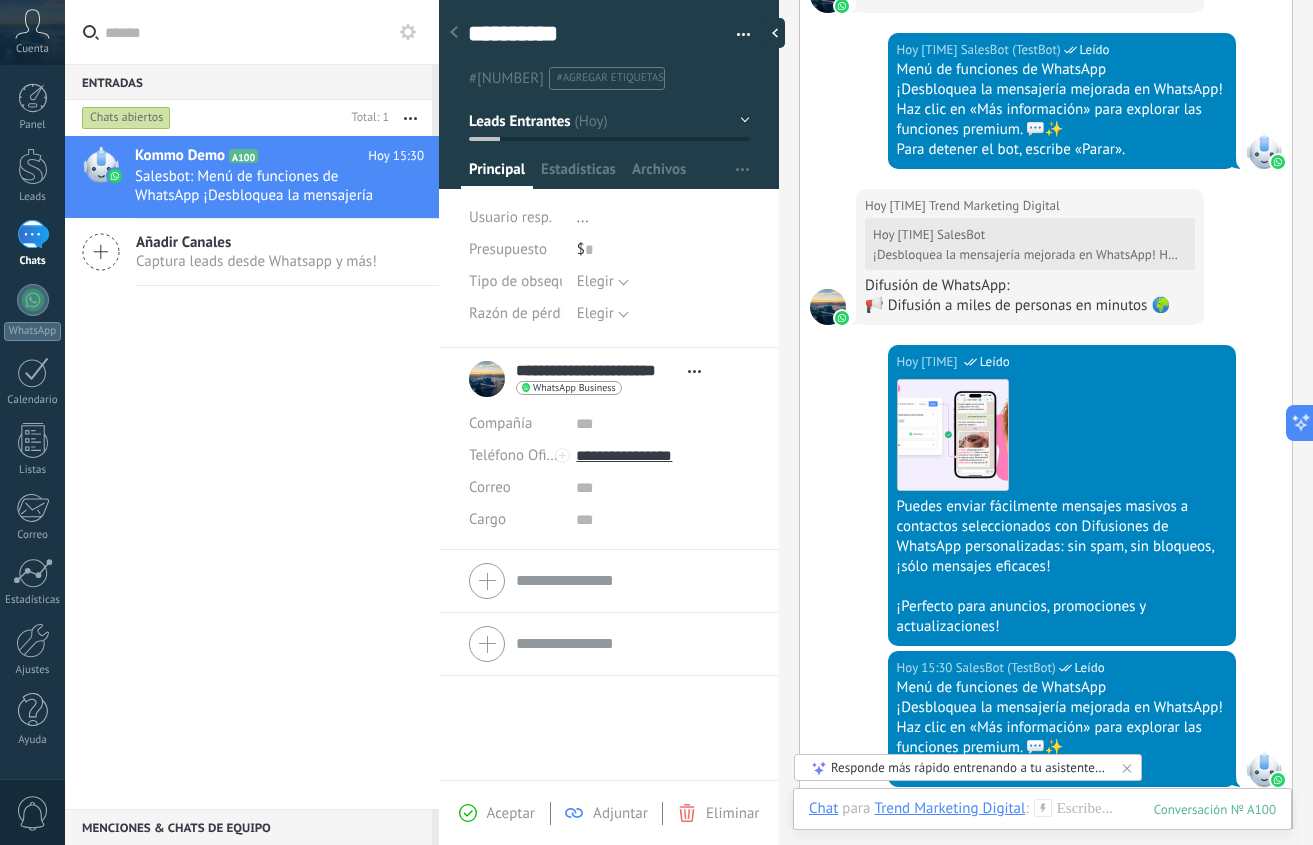 scroll, scrollTop: 30, scrollLeft: 0, axis: vertical 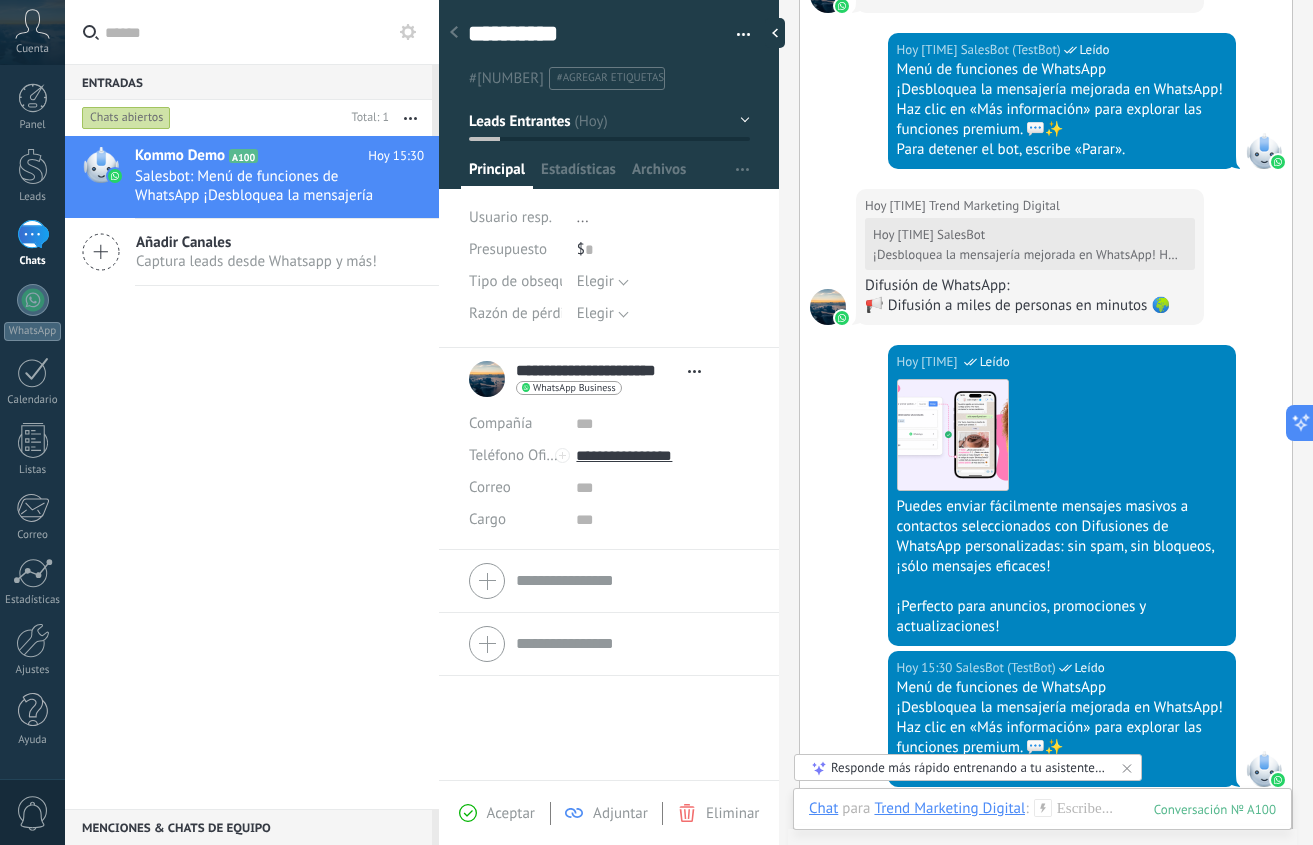 click on "Elegir" at bounding box center [603, 282] 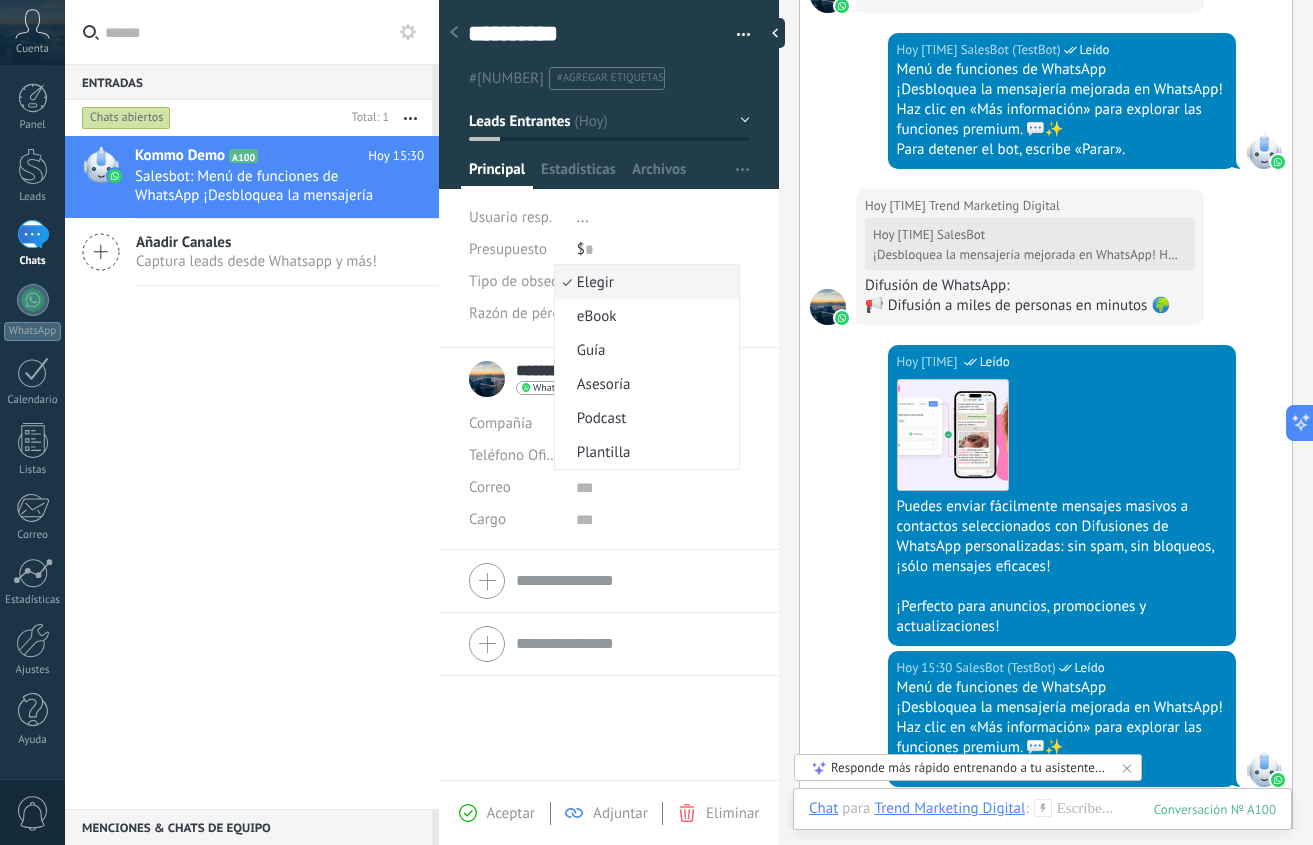 click on "$
0" at bounding box center [663, 250] 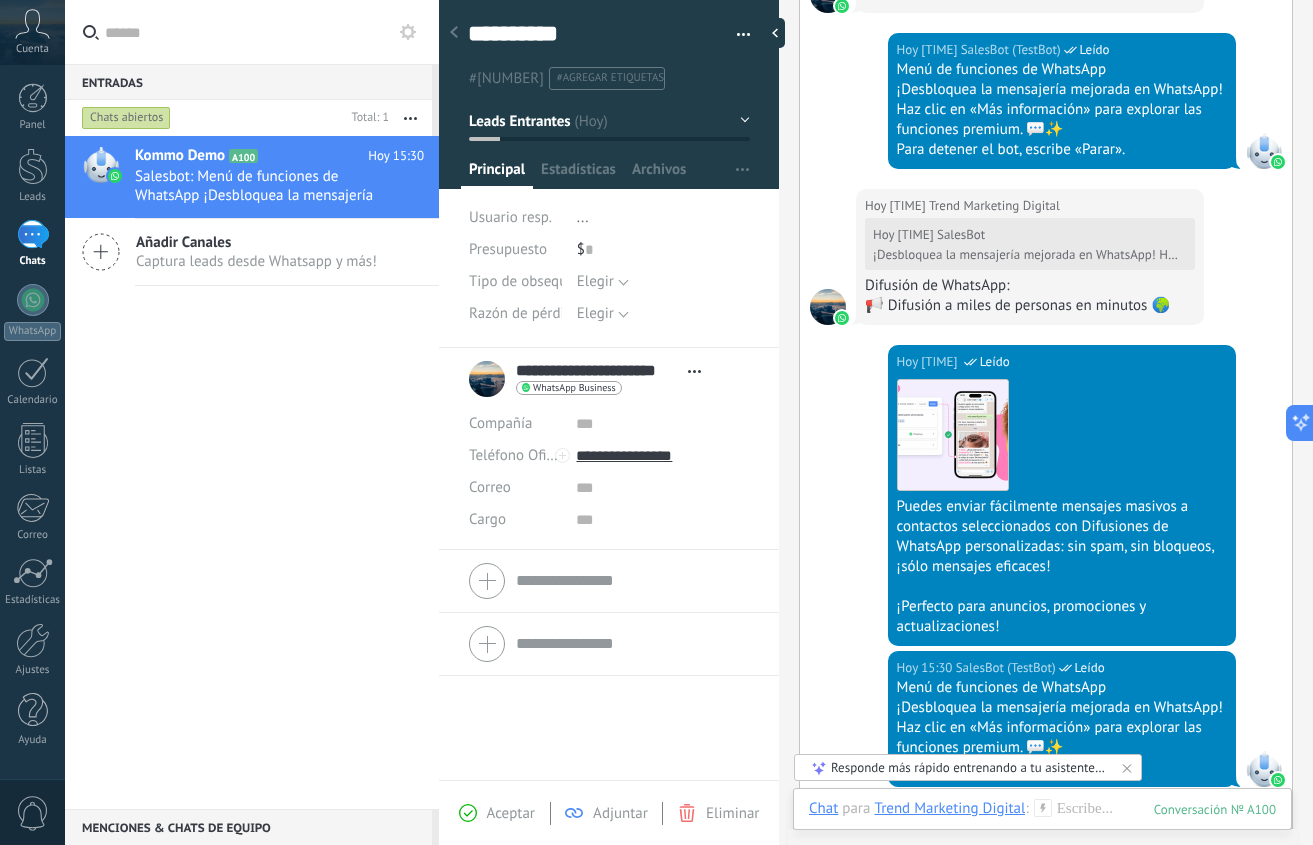 click on "Elegir" at bounding box center (603, 314) 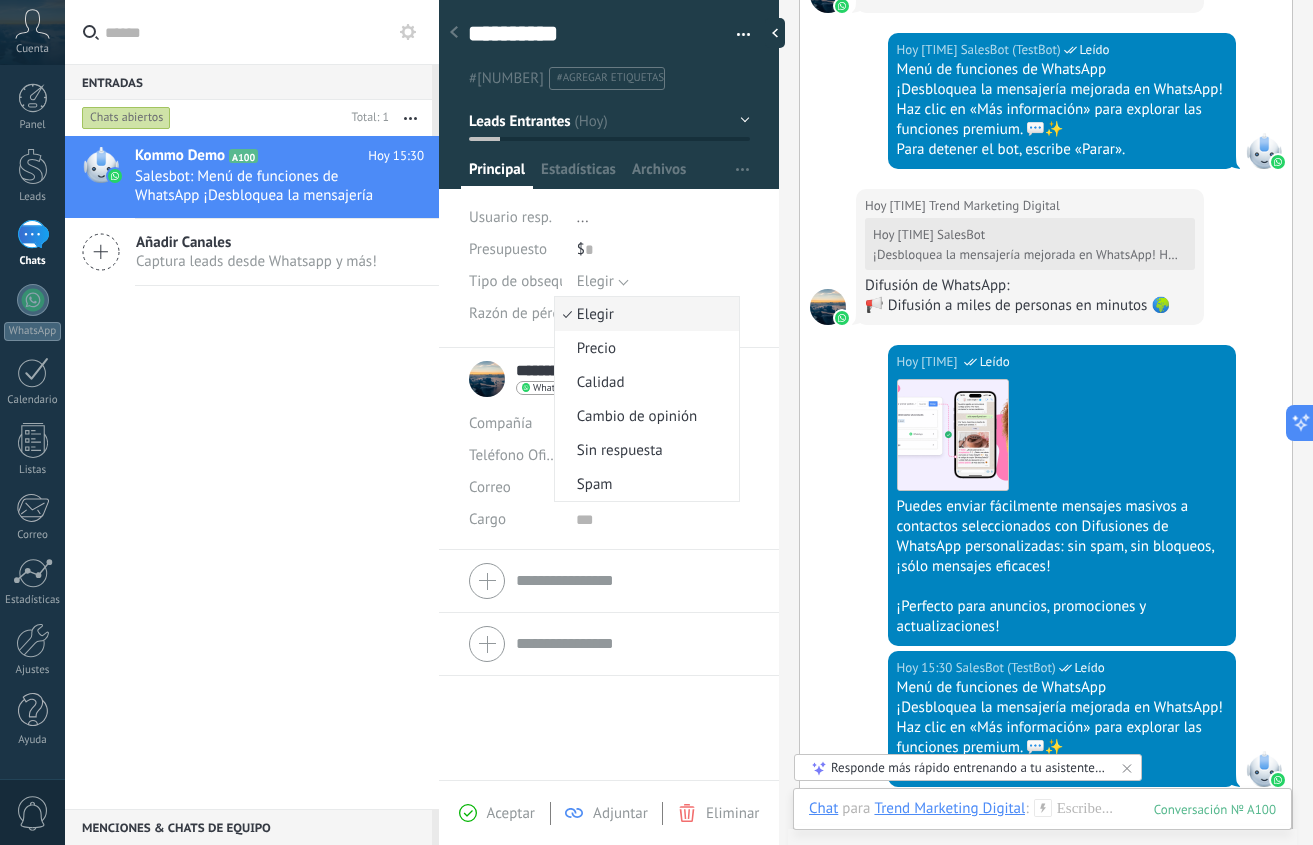 click on "$
0" at bounding box center (663, 250) 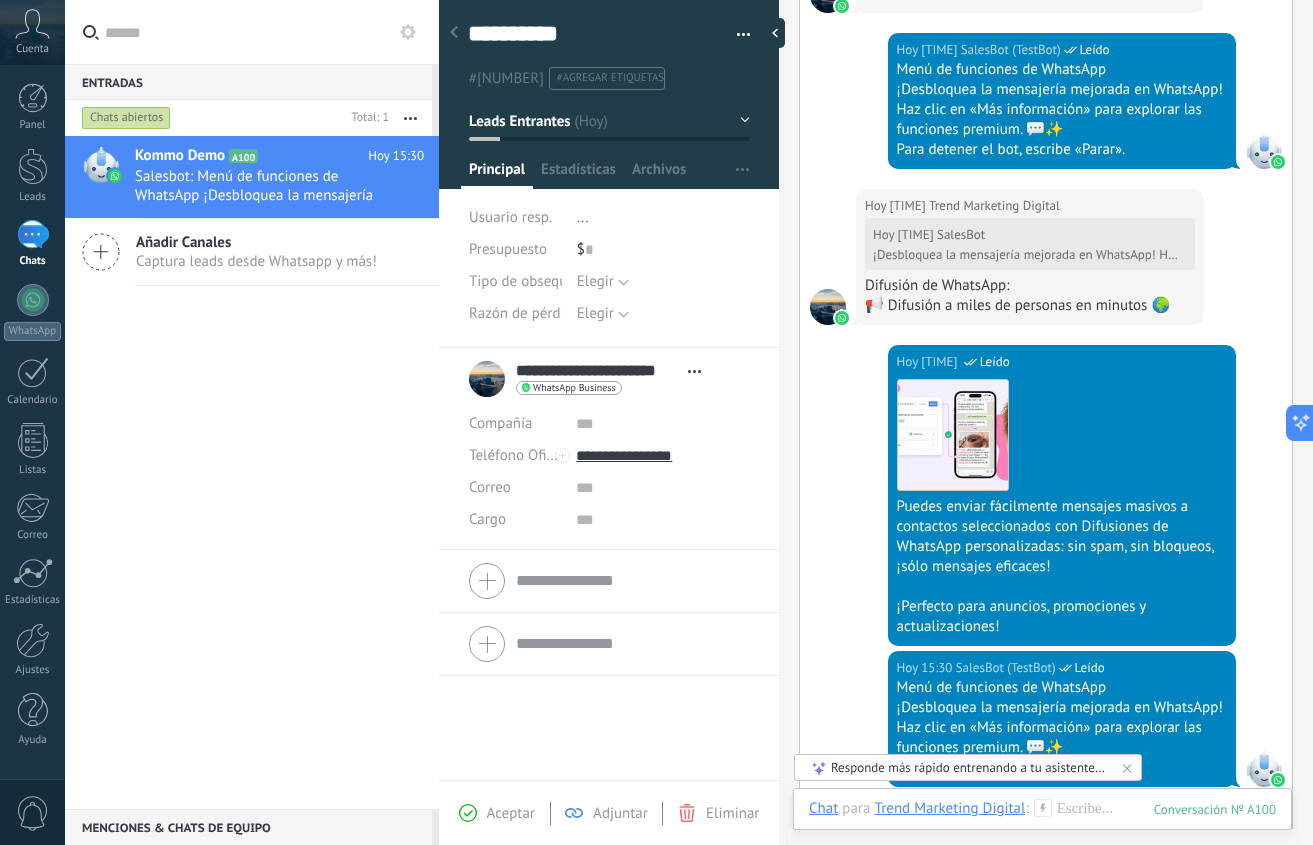 click on "Elegir" at bounding box center [595, 313] 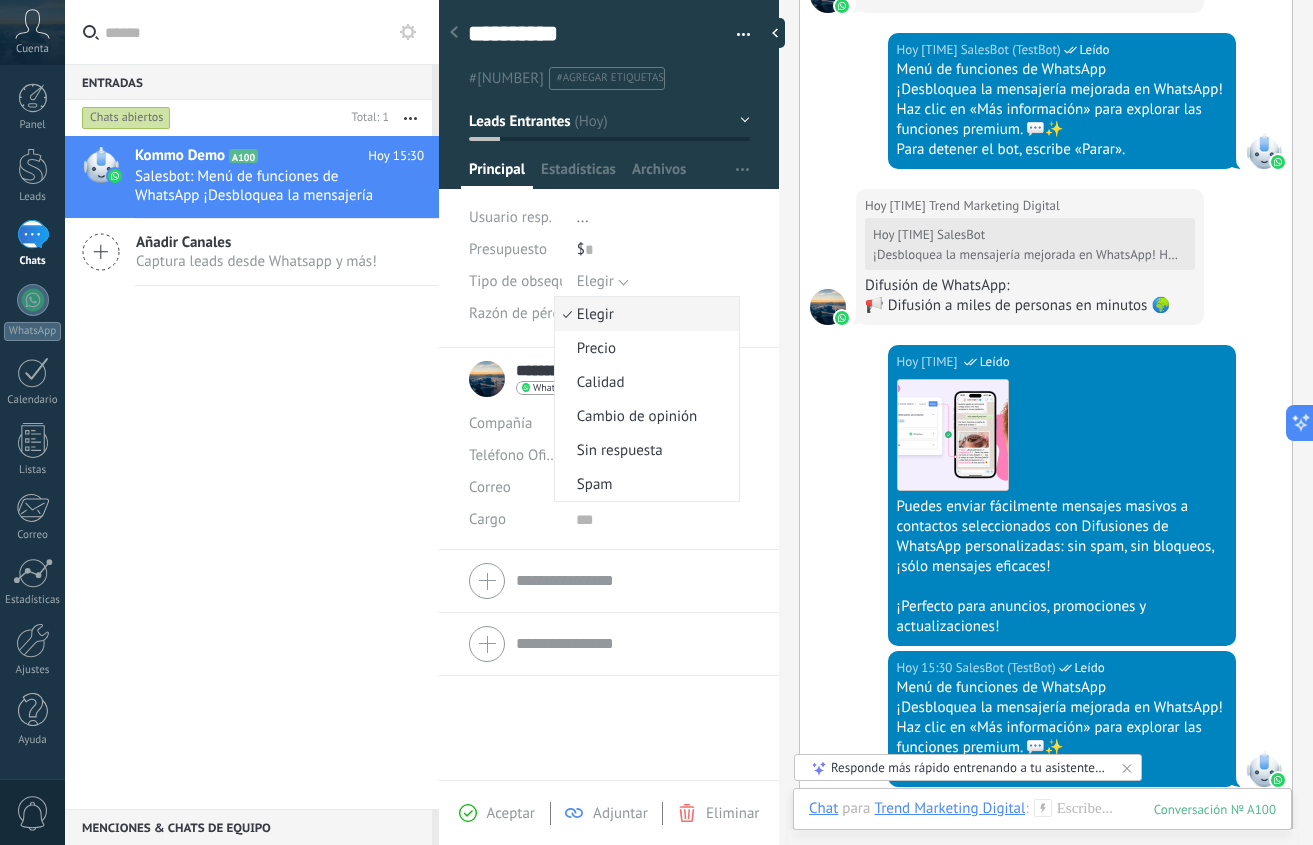 click on "$
0" at bounding box center (663, 250) 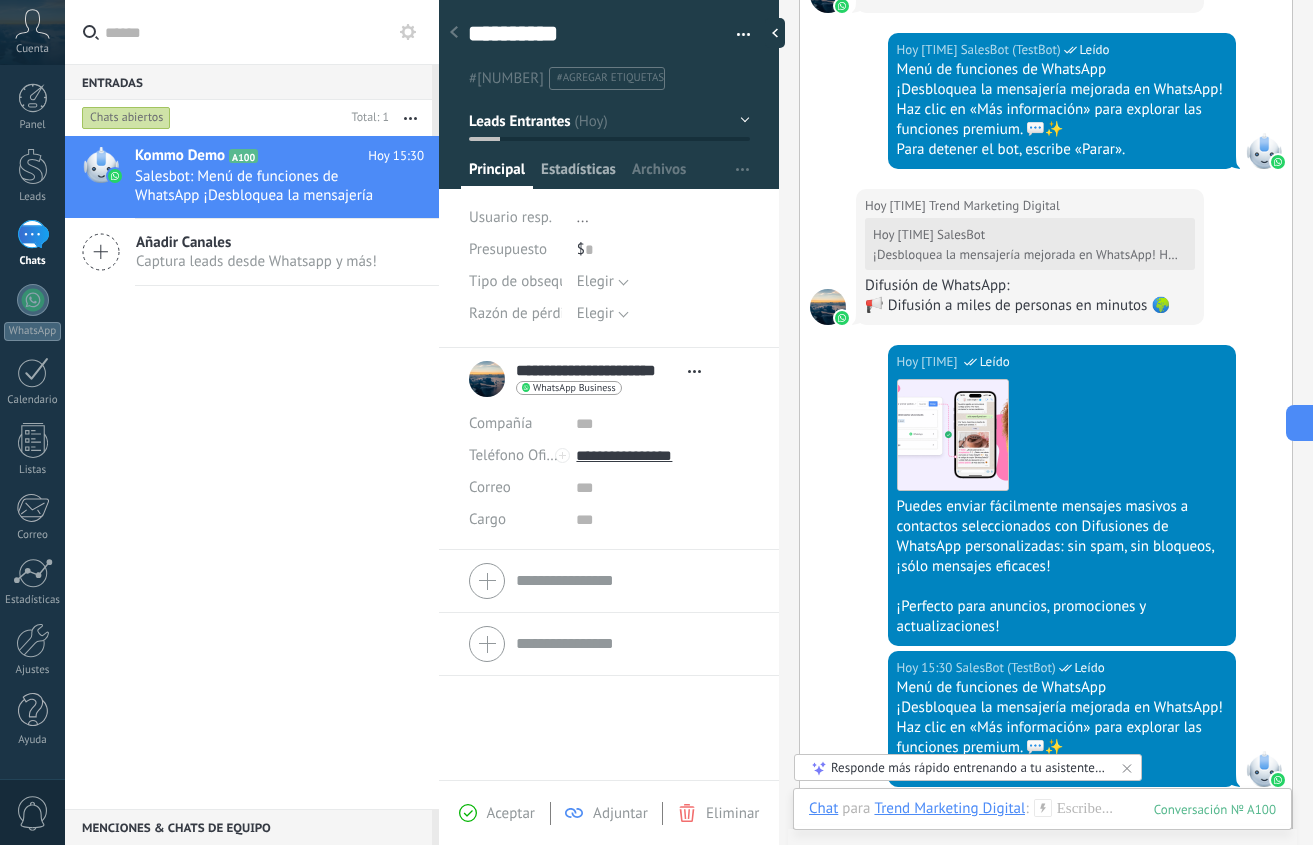 click on "Estadísticas" at bounding box center [578, 174] 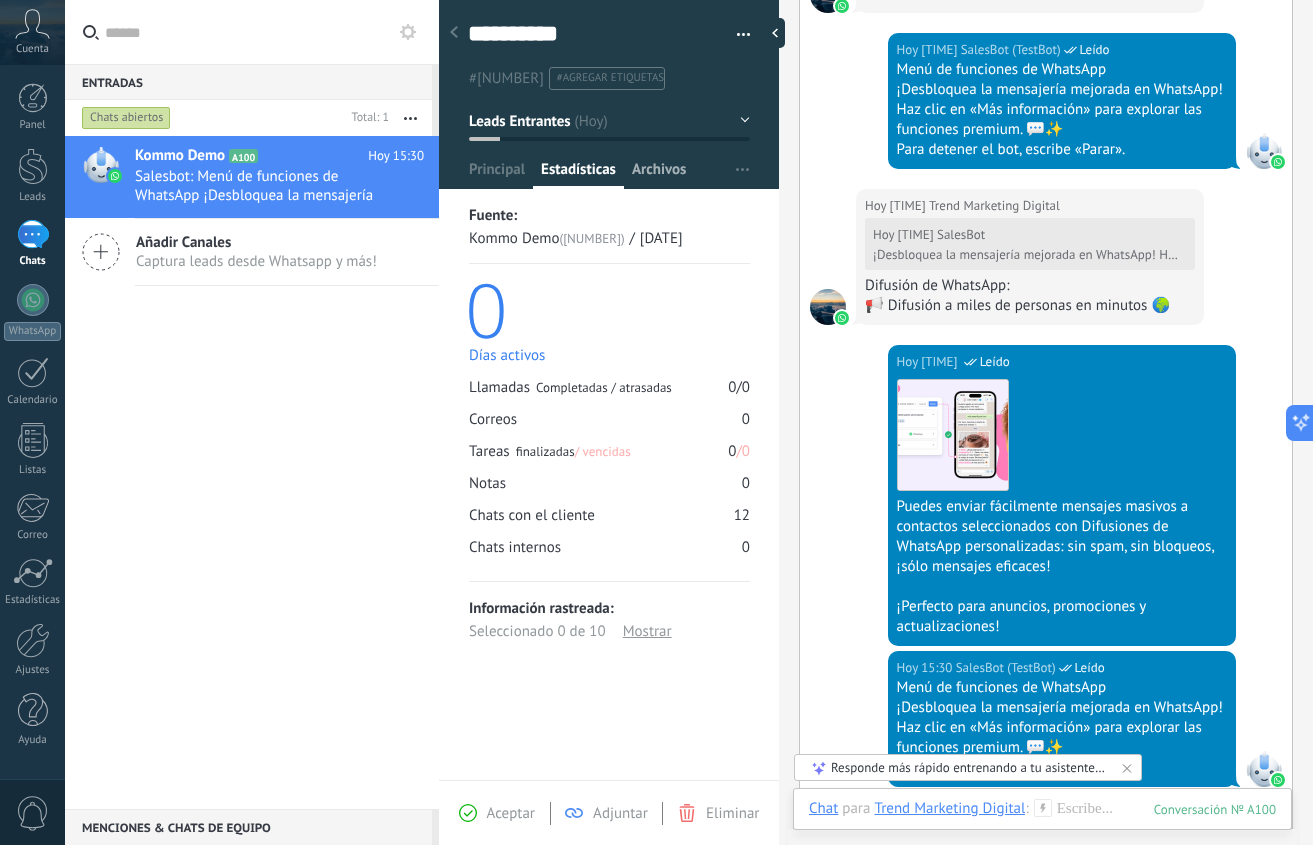 click on "Archivos" at bounding box center [659, 174] 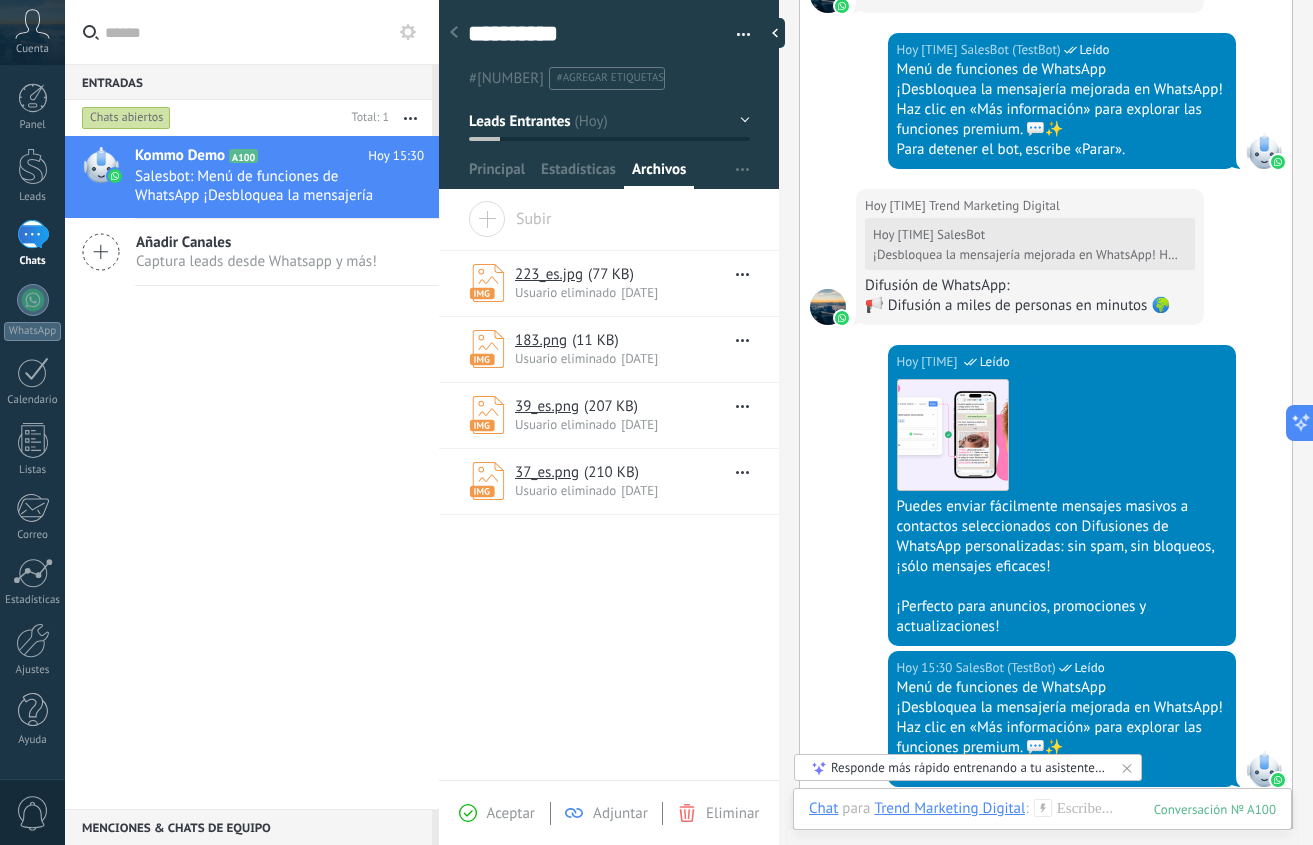 click on "#agregar etiquetas" at bounding box center [610, 78] 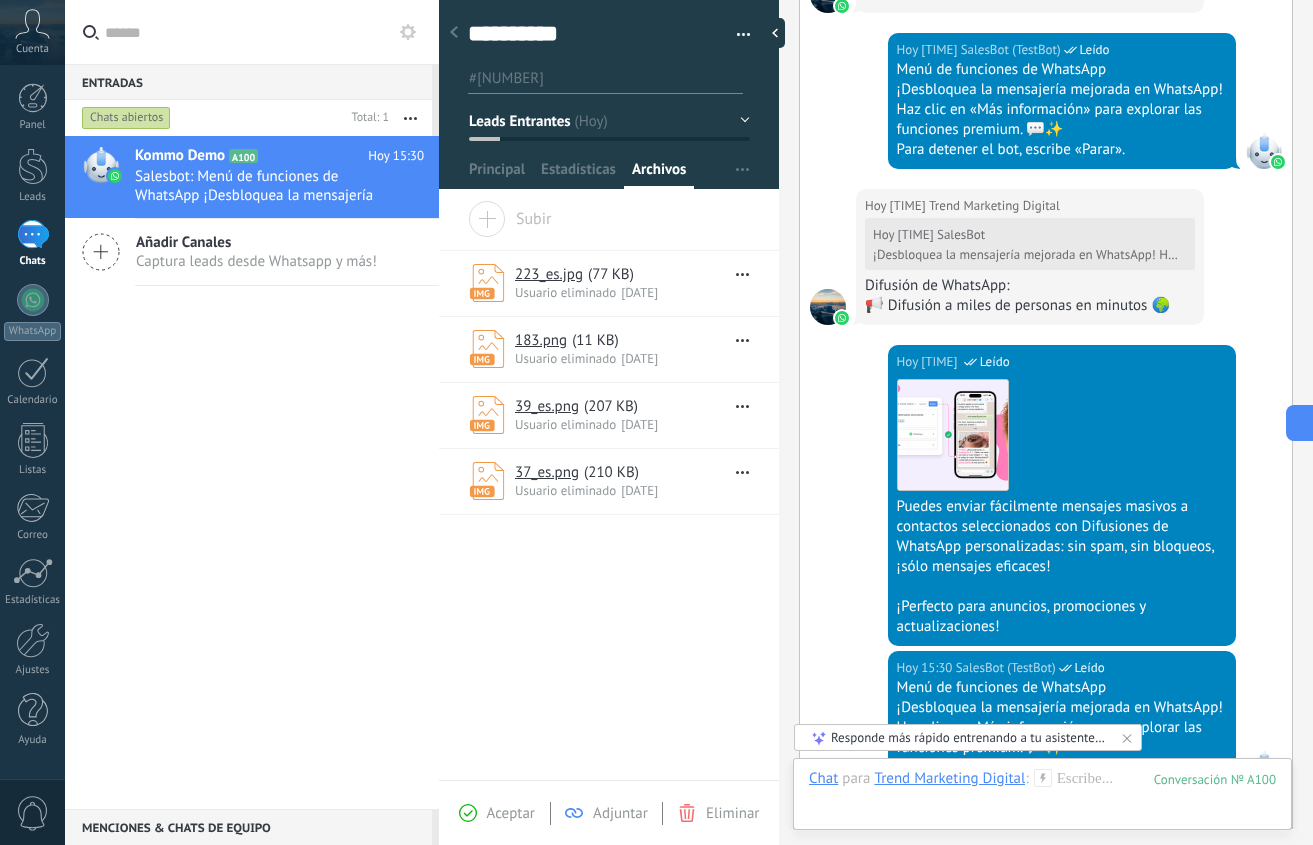 scroll, scrollTop: 2358, scrollLeft: 0, axis: vertical 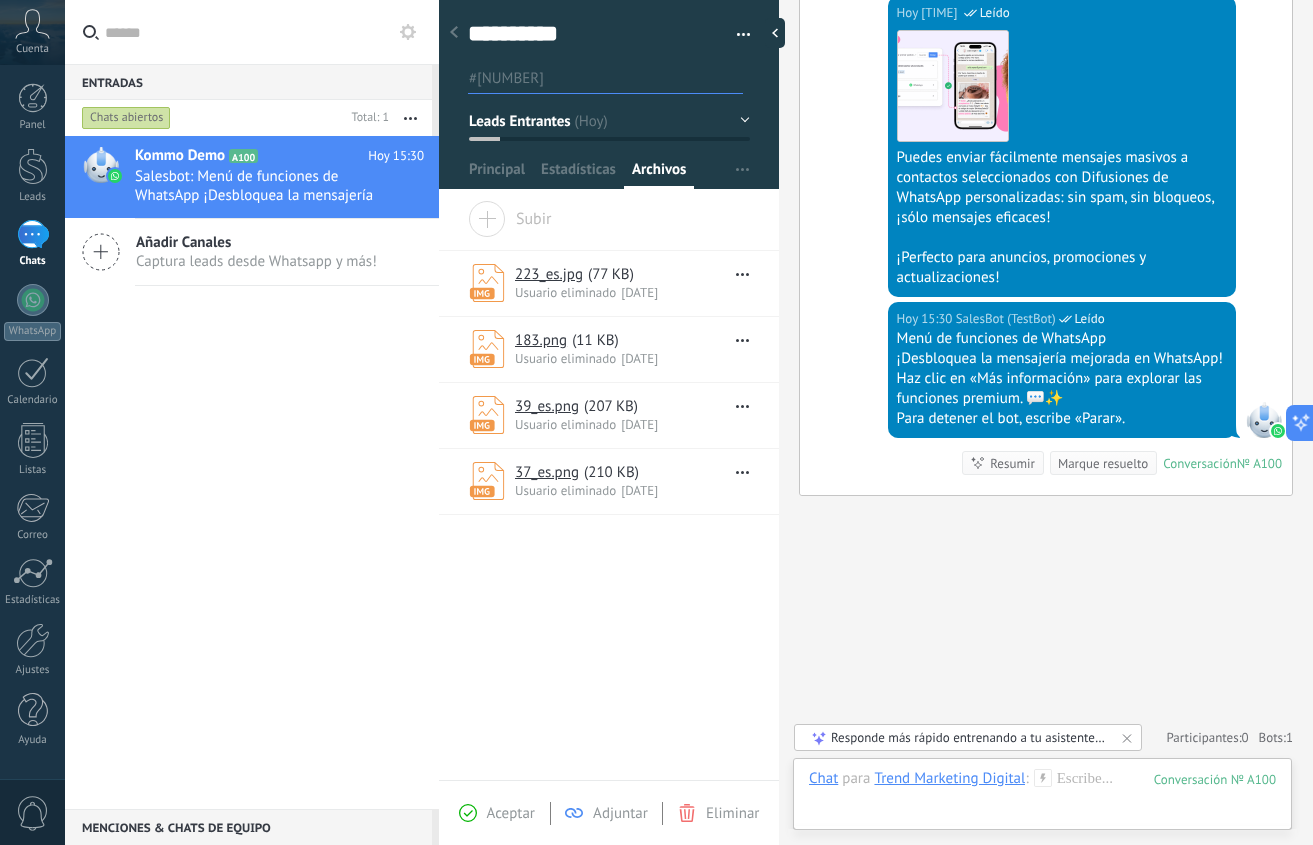 click 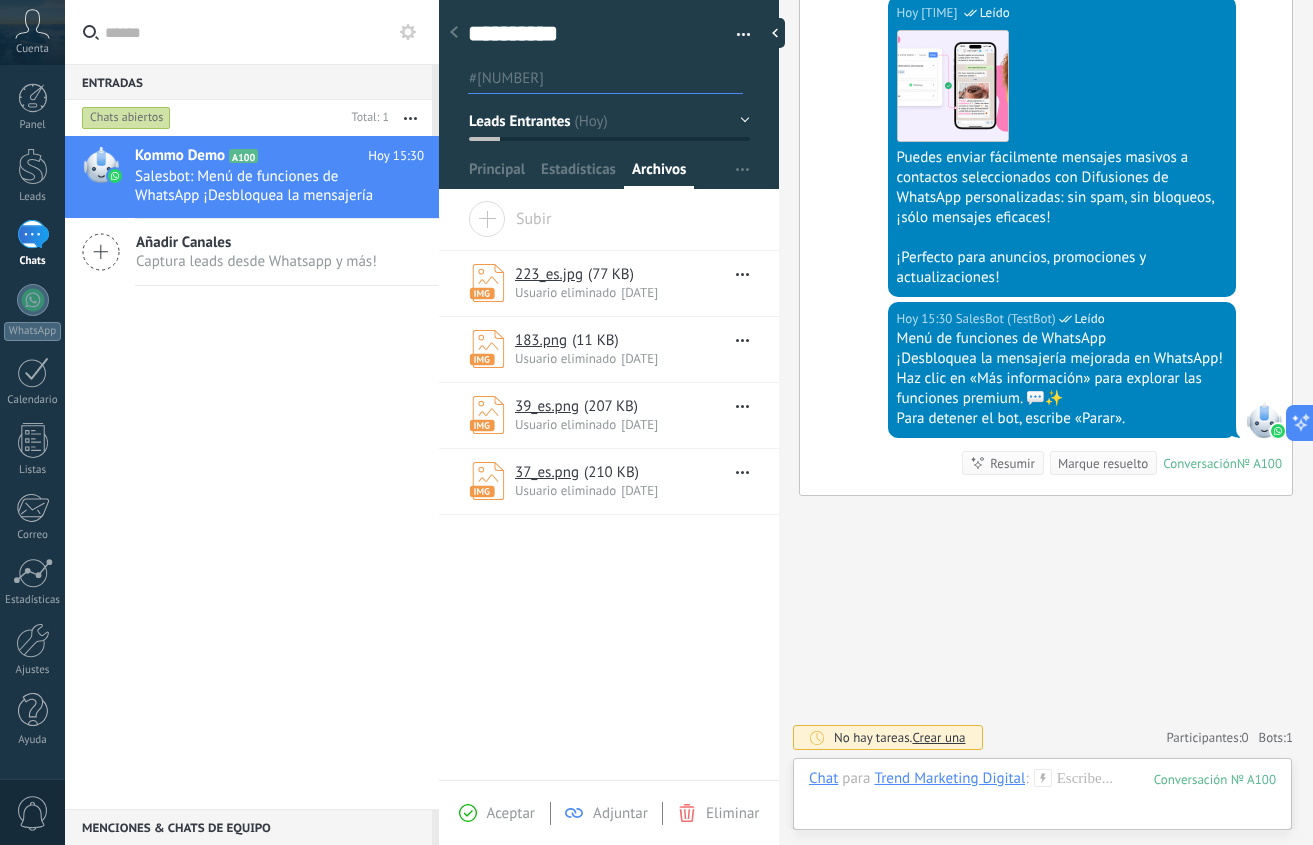 click on "Aceptar" at bounding box center (511, 813) 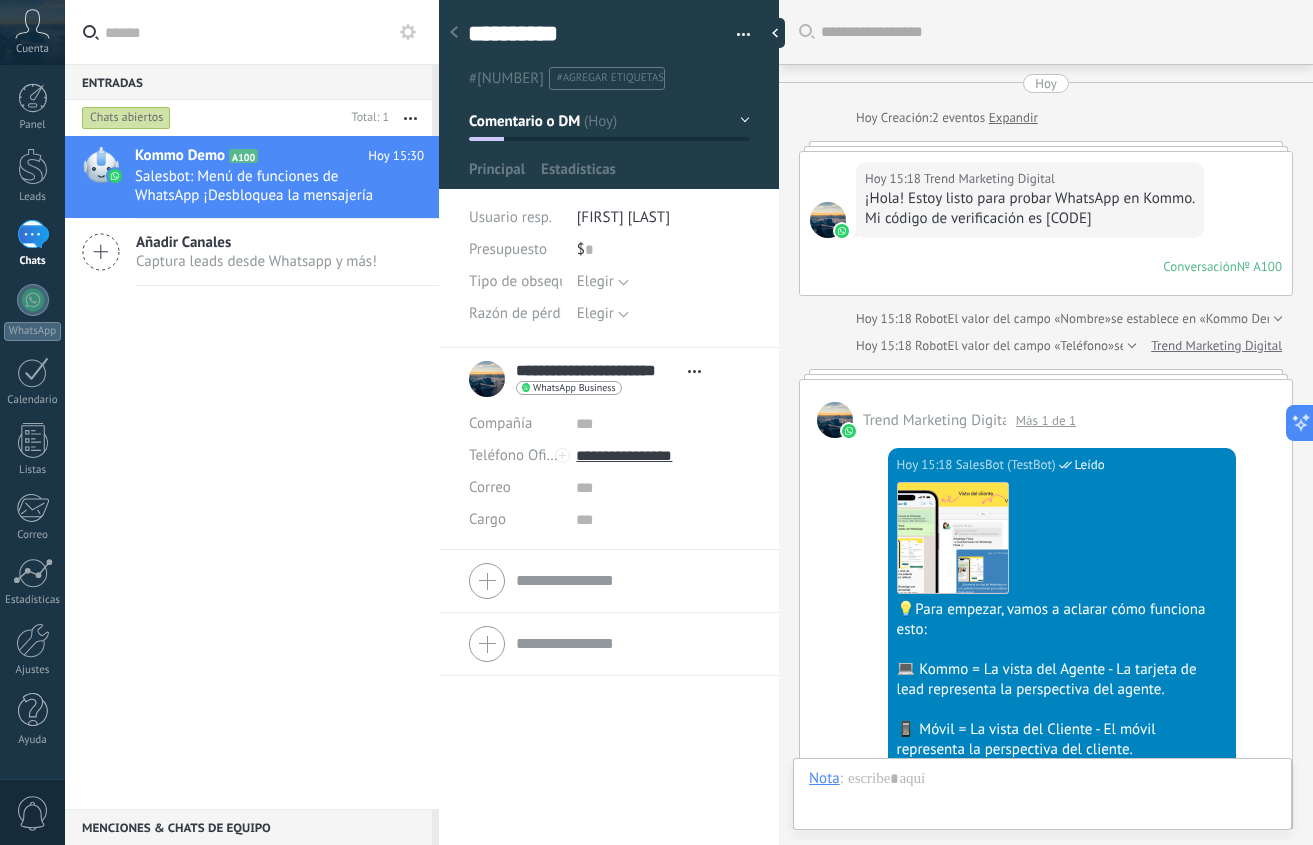 scroll, scrollTop: 30, scrollLeft: 0, axis: vertical 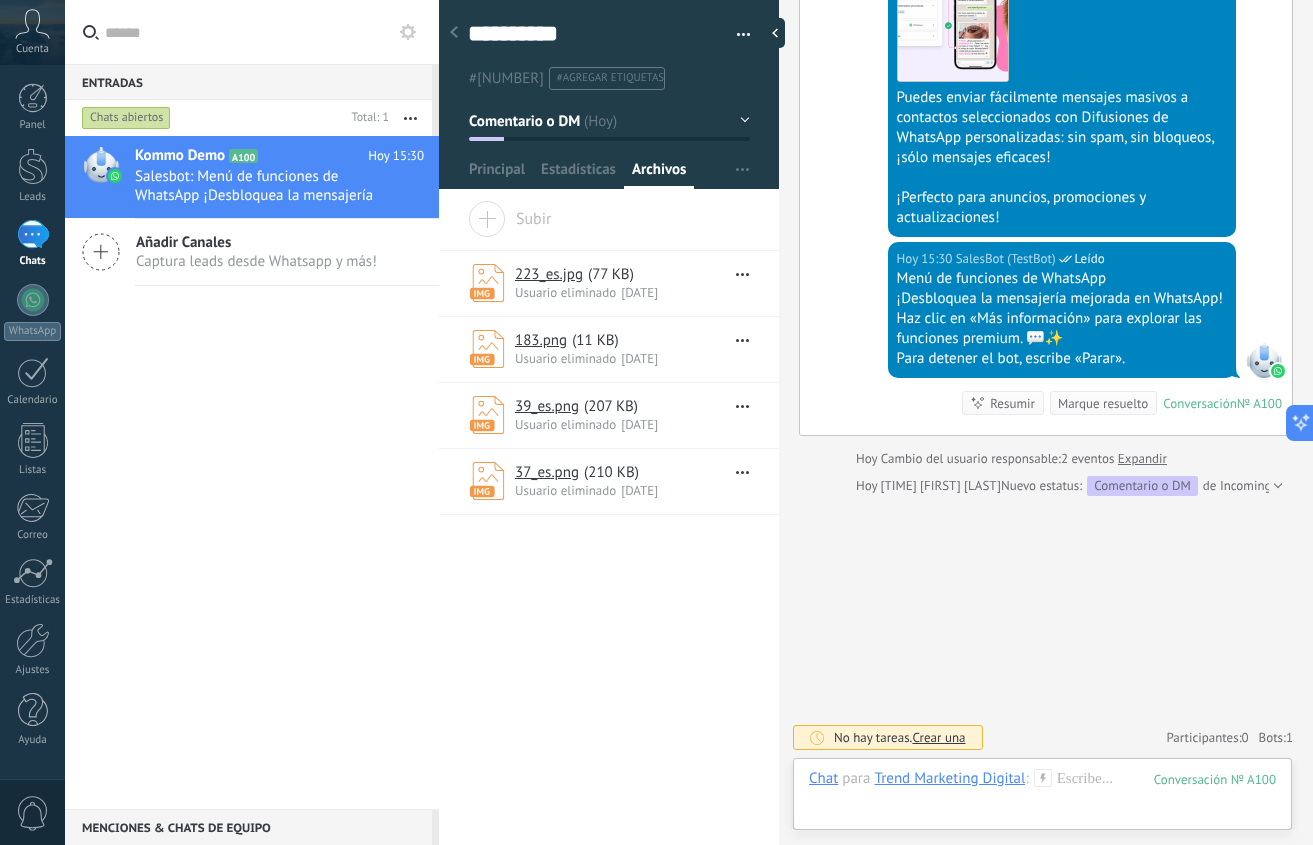 click on "Captura leads desde Whatsapp y más!" at bounding box center [256, 261] 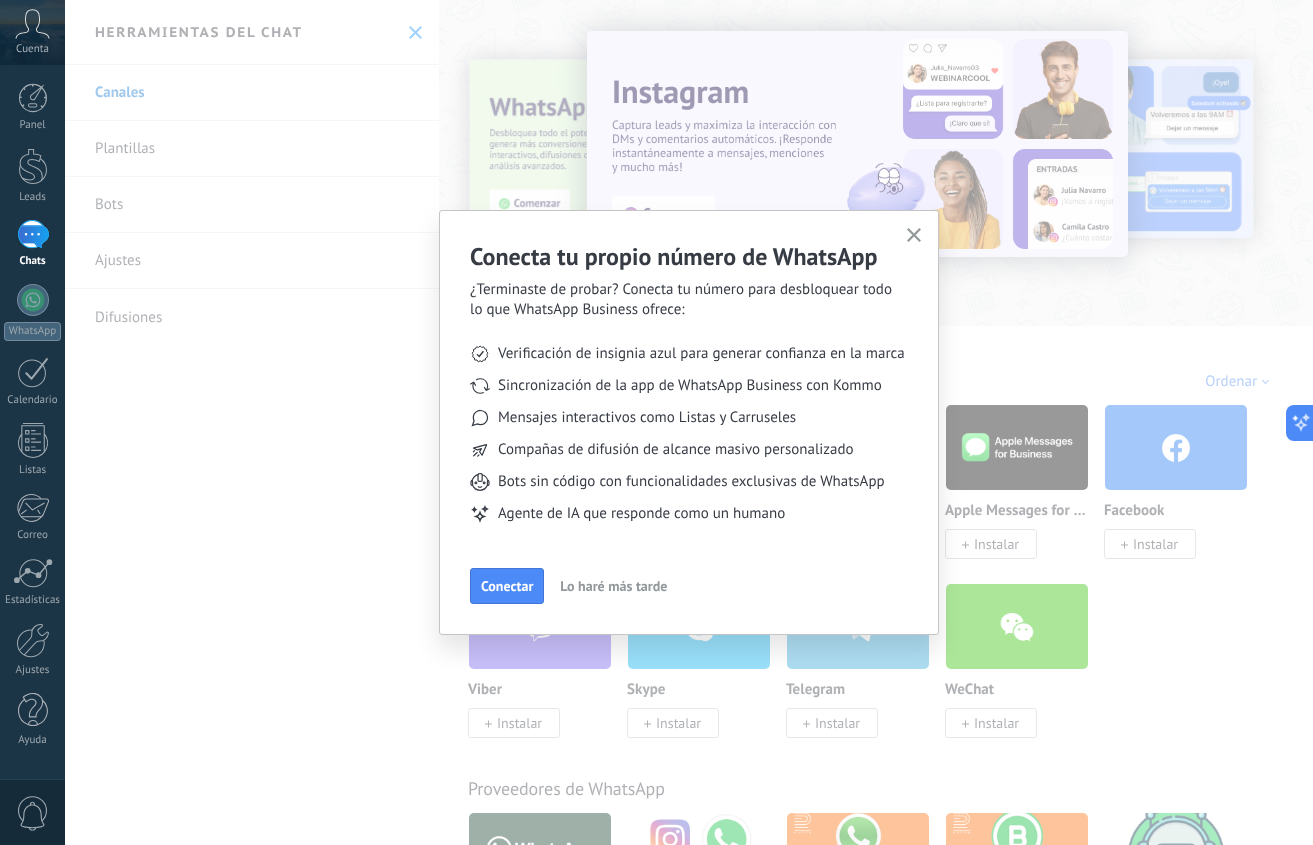 click on "Conecta tu propio número de WhatsApp ¿Terminaste de probar? Conecta tu número para desbloquear todo lo que WhatsApp Business ofrece: Verificación de insignia azul para generar confianza en la marca Sincronización de la app de WhatsApp Business con Kommo Mensajes interactivos como Listas y Carruseles Compañas de difusión de alcance masivo personalizado Bots sin código con funcionalidades exclusivas de WhatsApp Agente de IA que responde como un humano Conectar Lo haré más tarde" at bounding box center [689, 422] 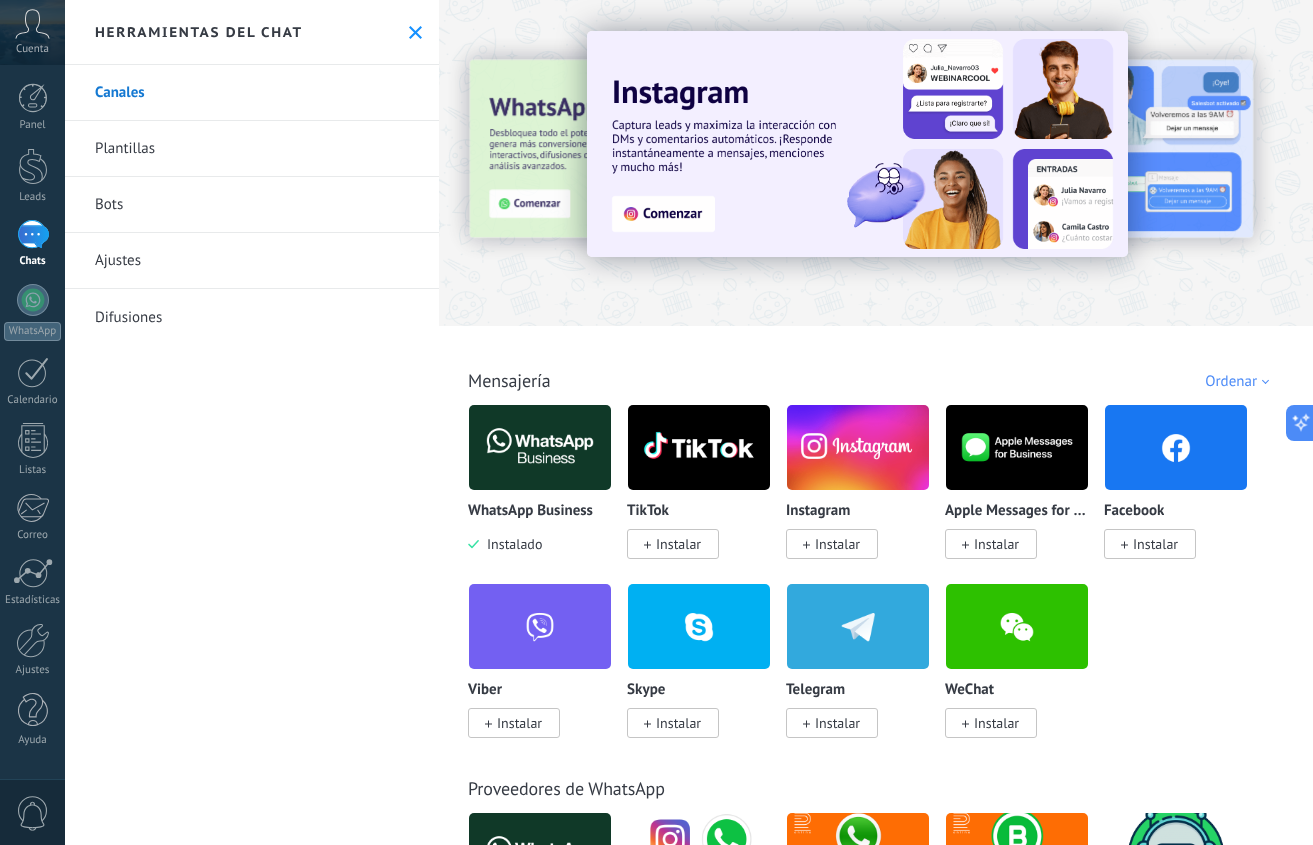 click at bounding box center [415, 32] 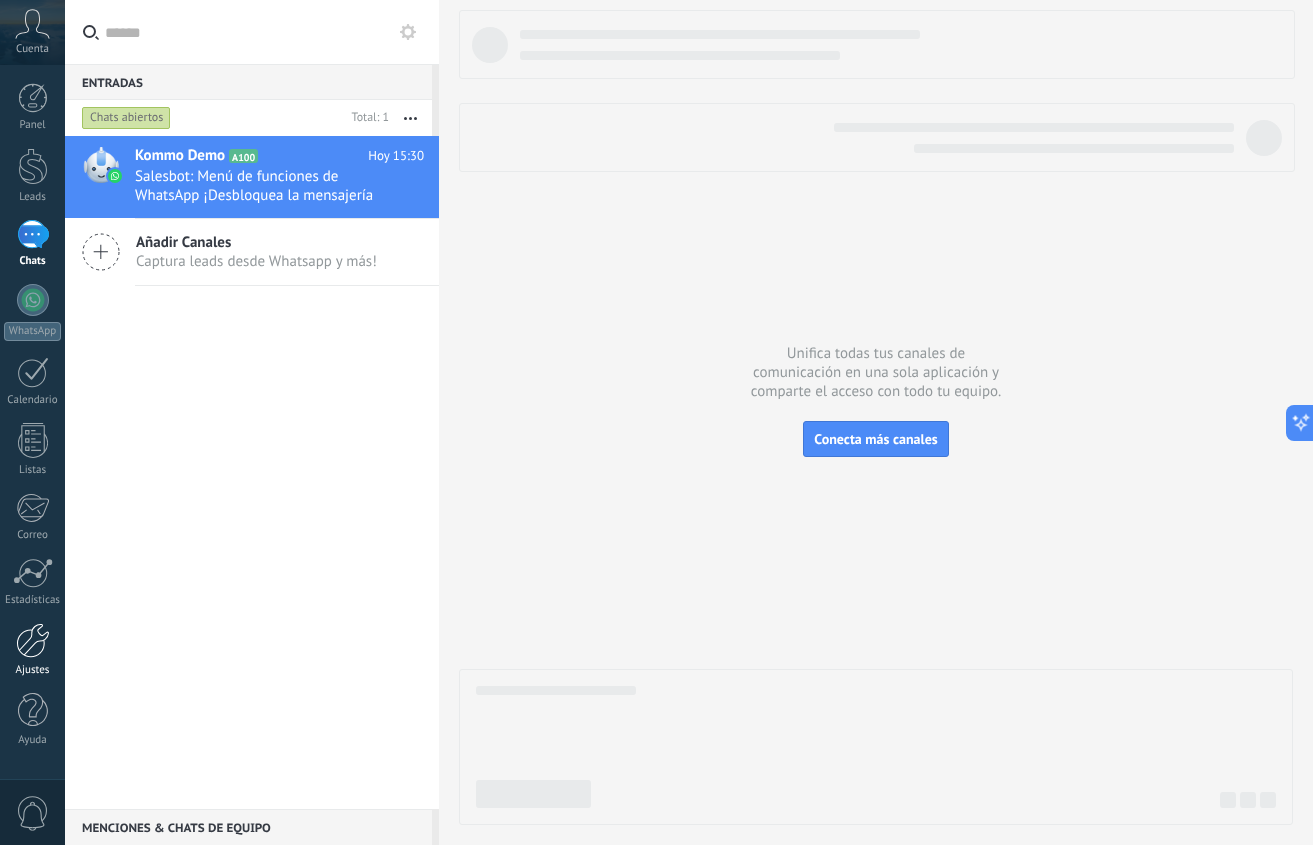 click at bounding box center (33, 640) 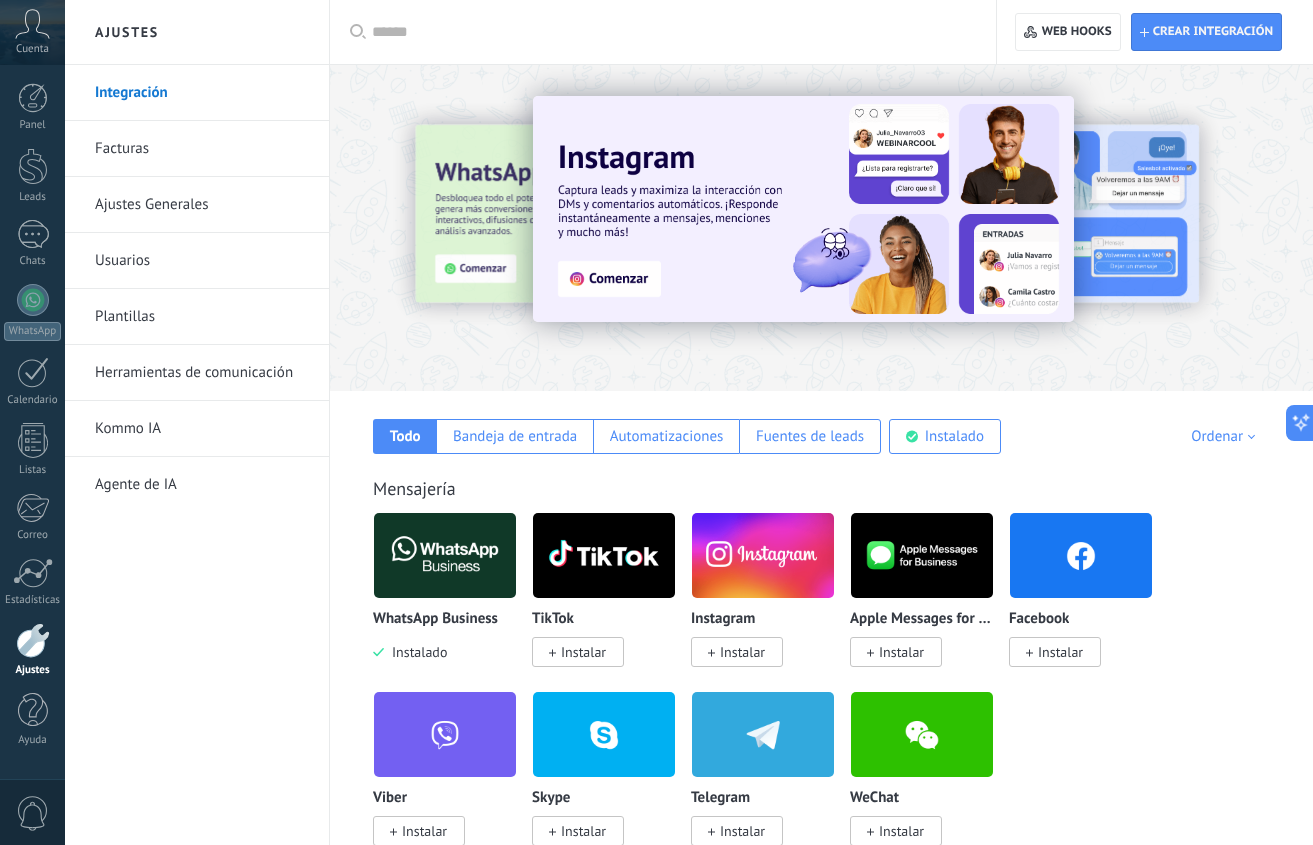 click on "Kommo IA" at bounding box center [202, 429] 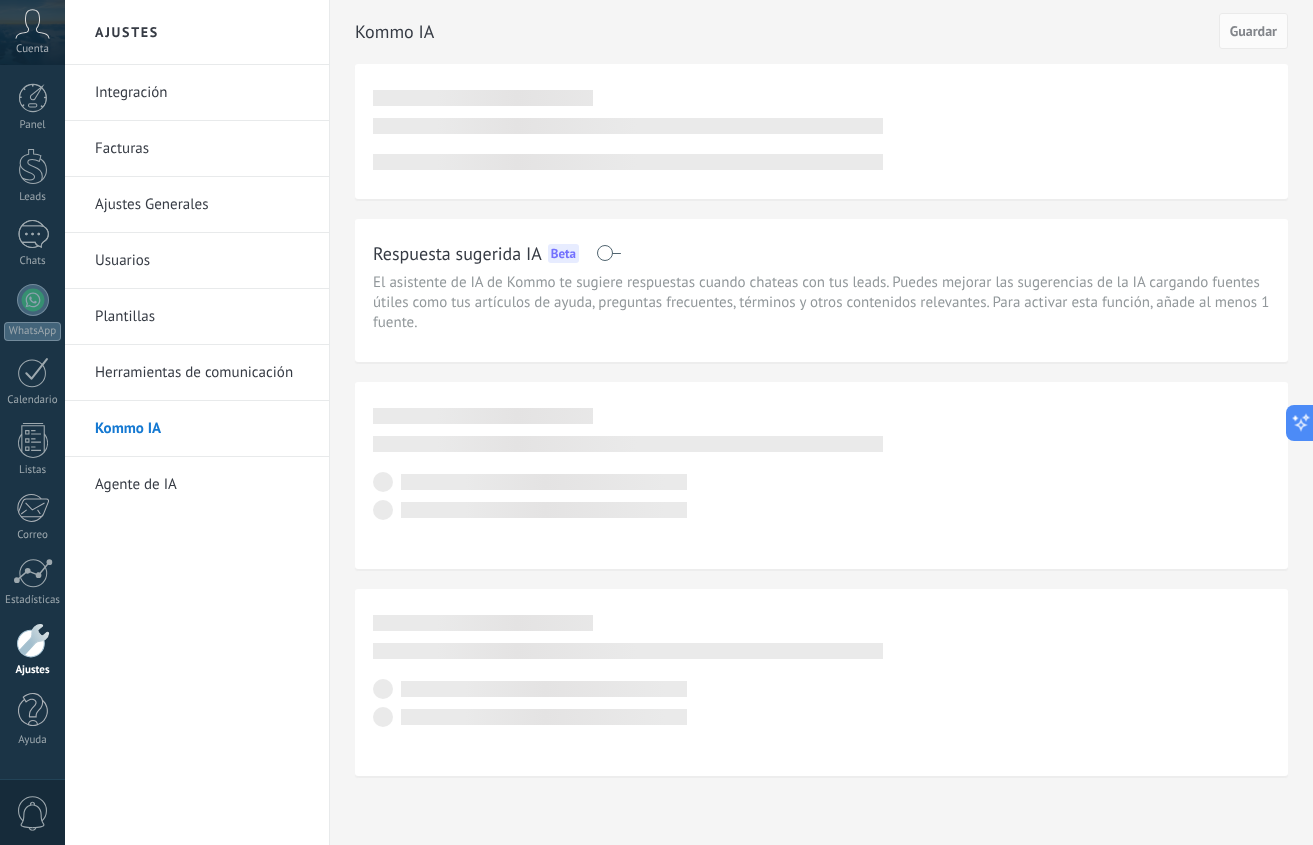 click on "Agente de IA" at bounding box center [202, 485] 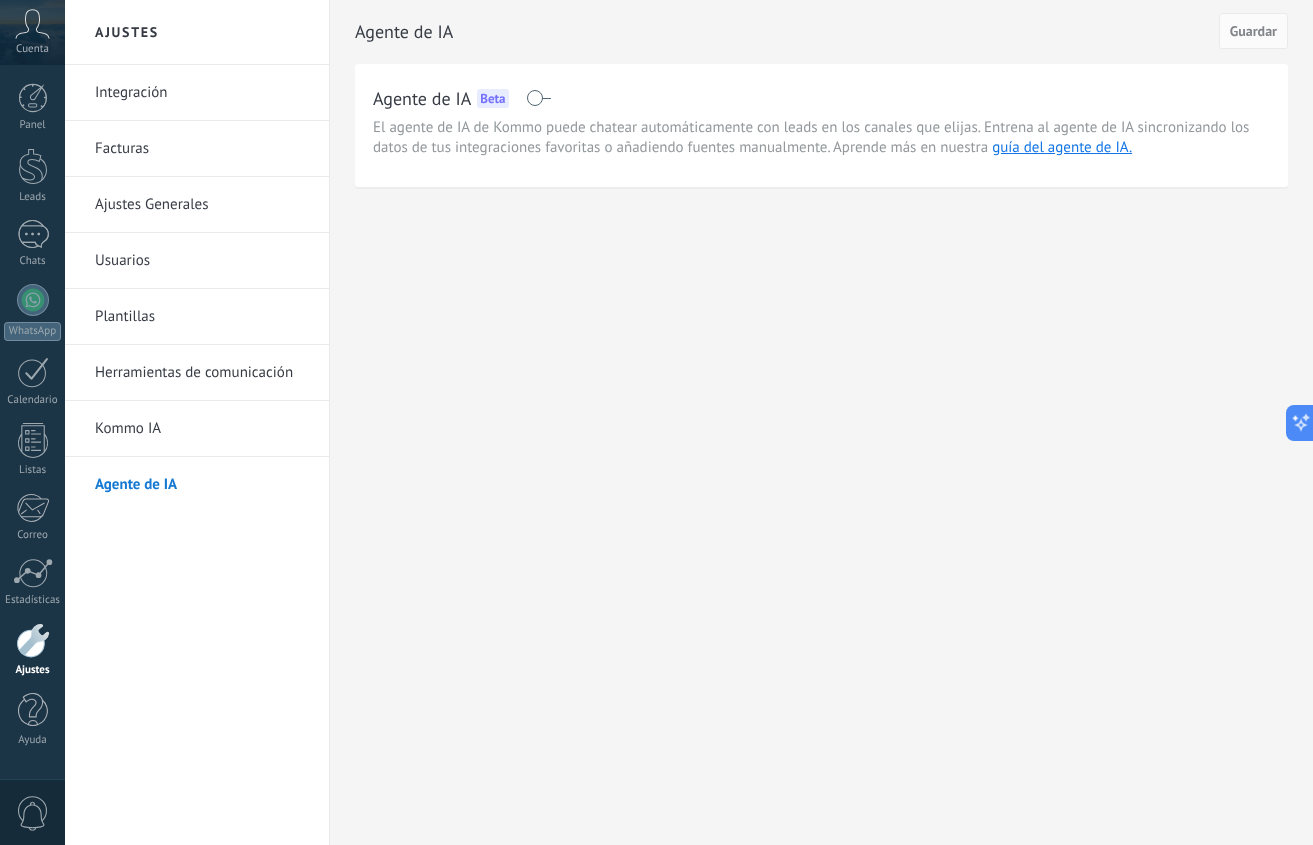 click at bounding box center [538, 98] 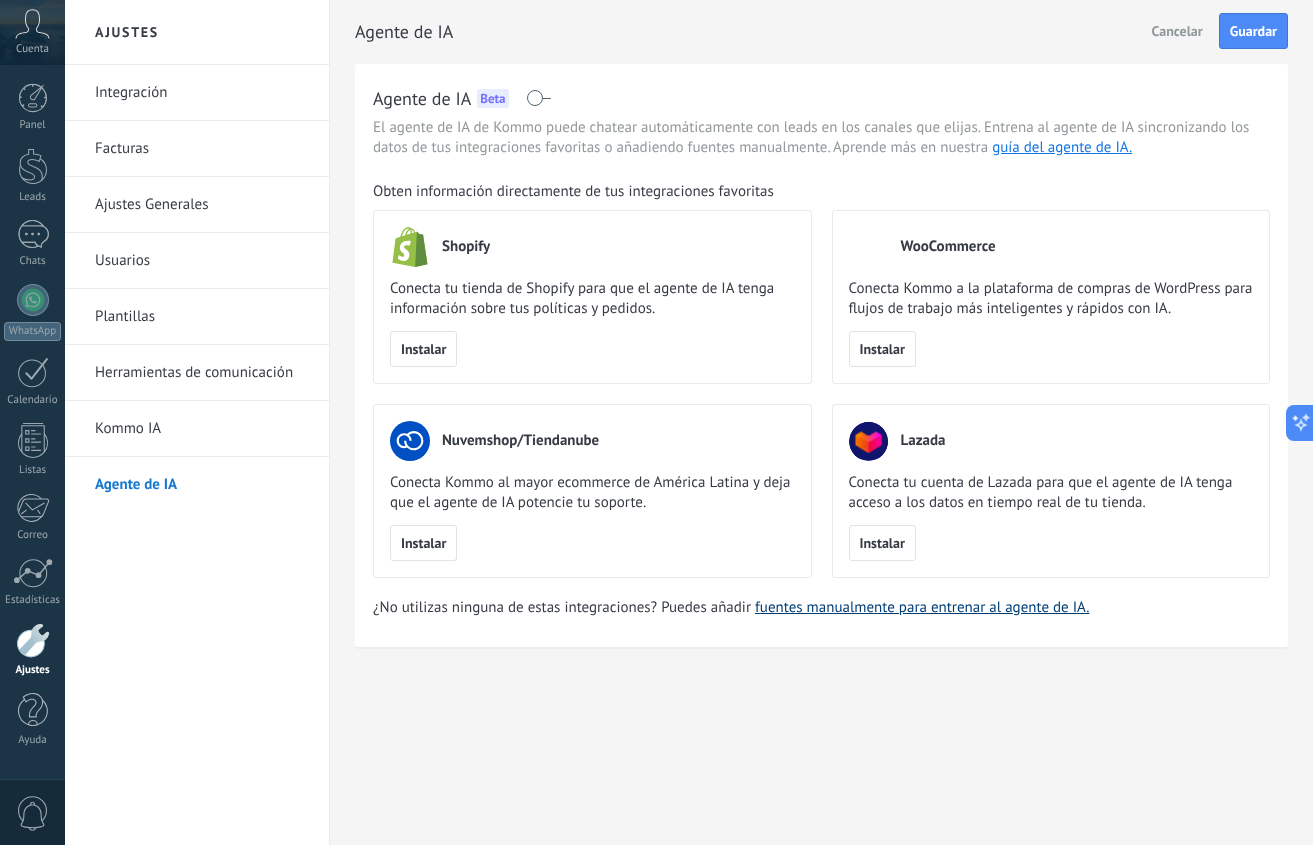 click on "fuentes manualmente para entrenar al agente de IA." at bounding box center (922, 607) 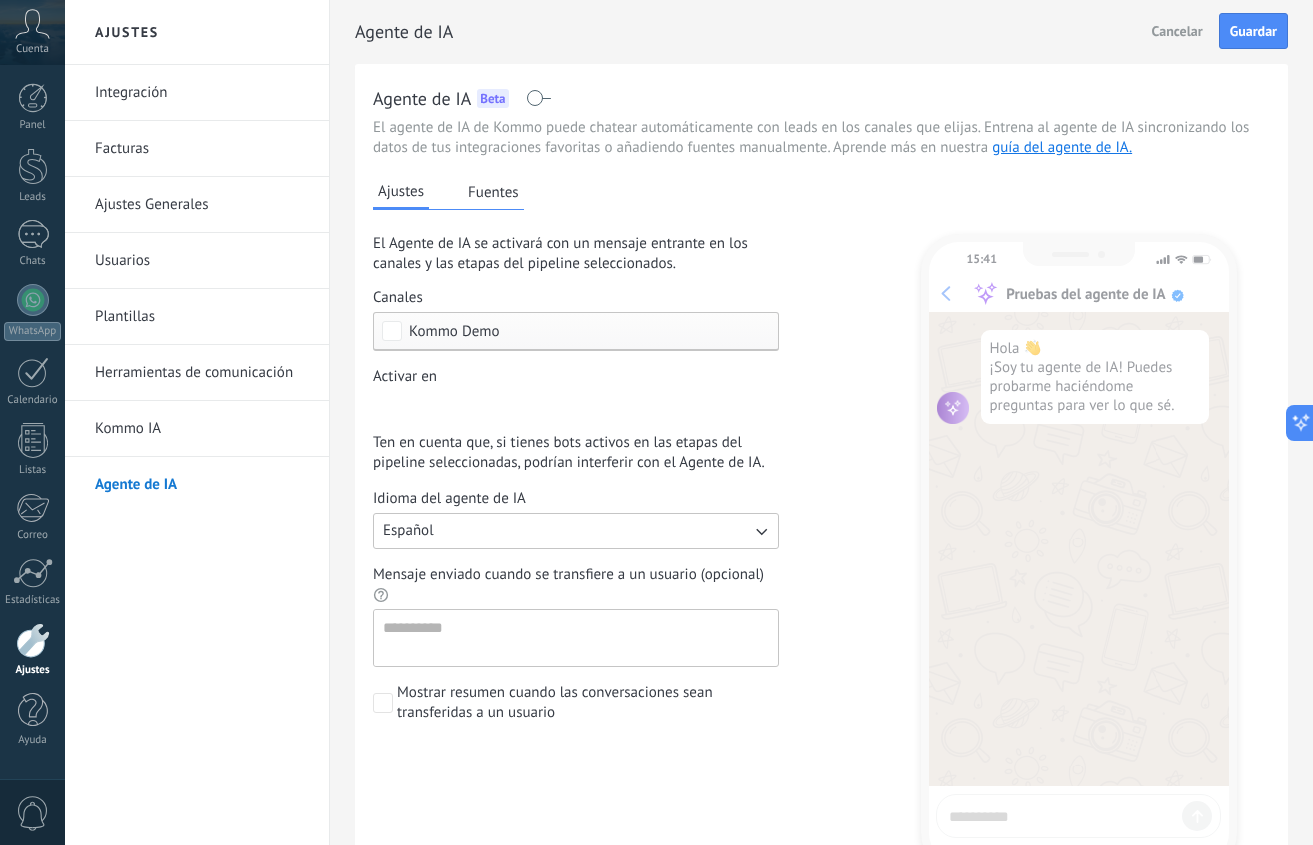 click on "Fuentes" at bounding box center [493, 192] 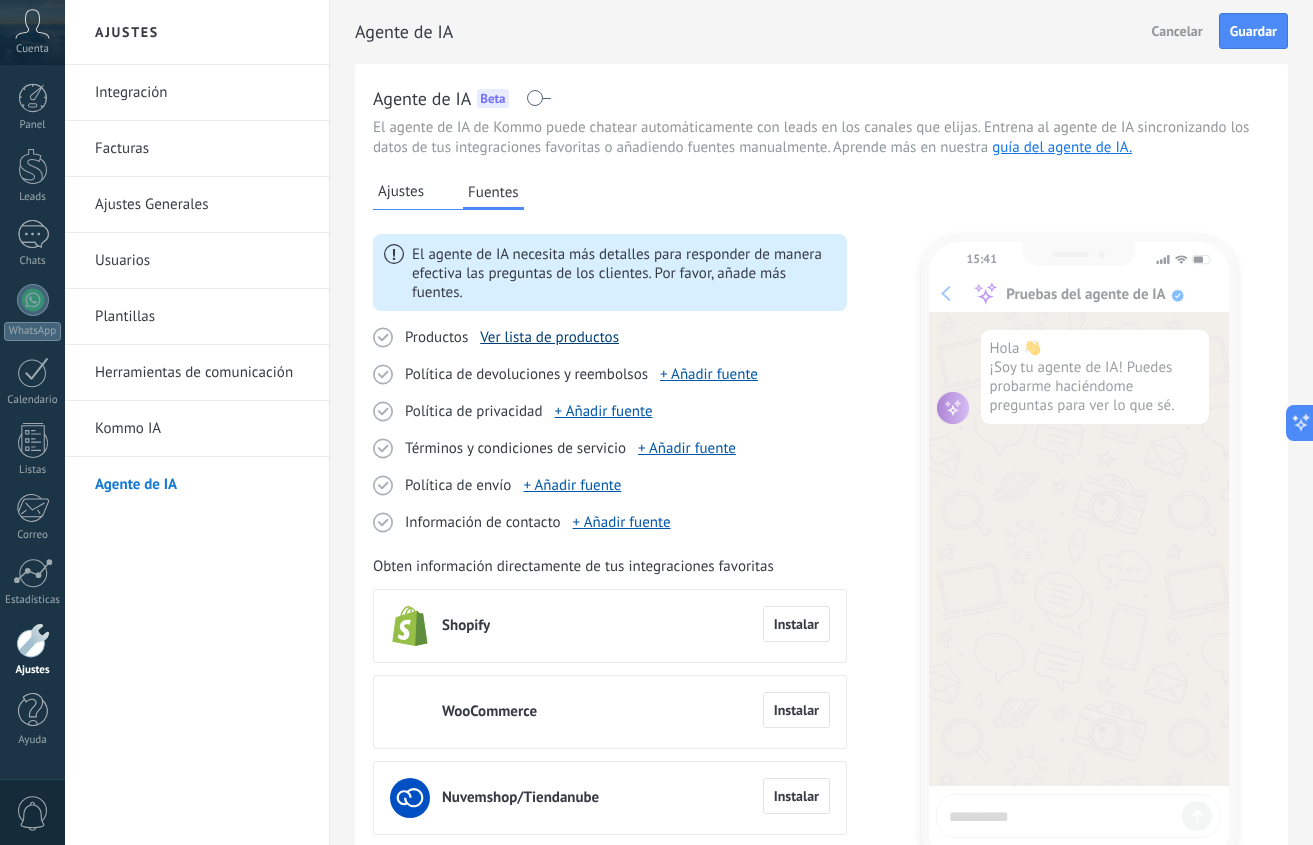 click on "Ver lista de productos" at bounding box center (549, 337) 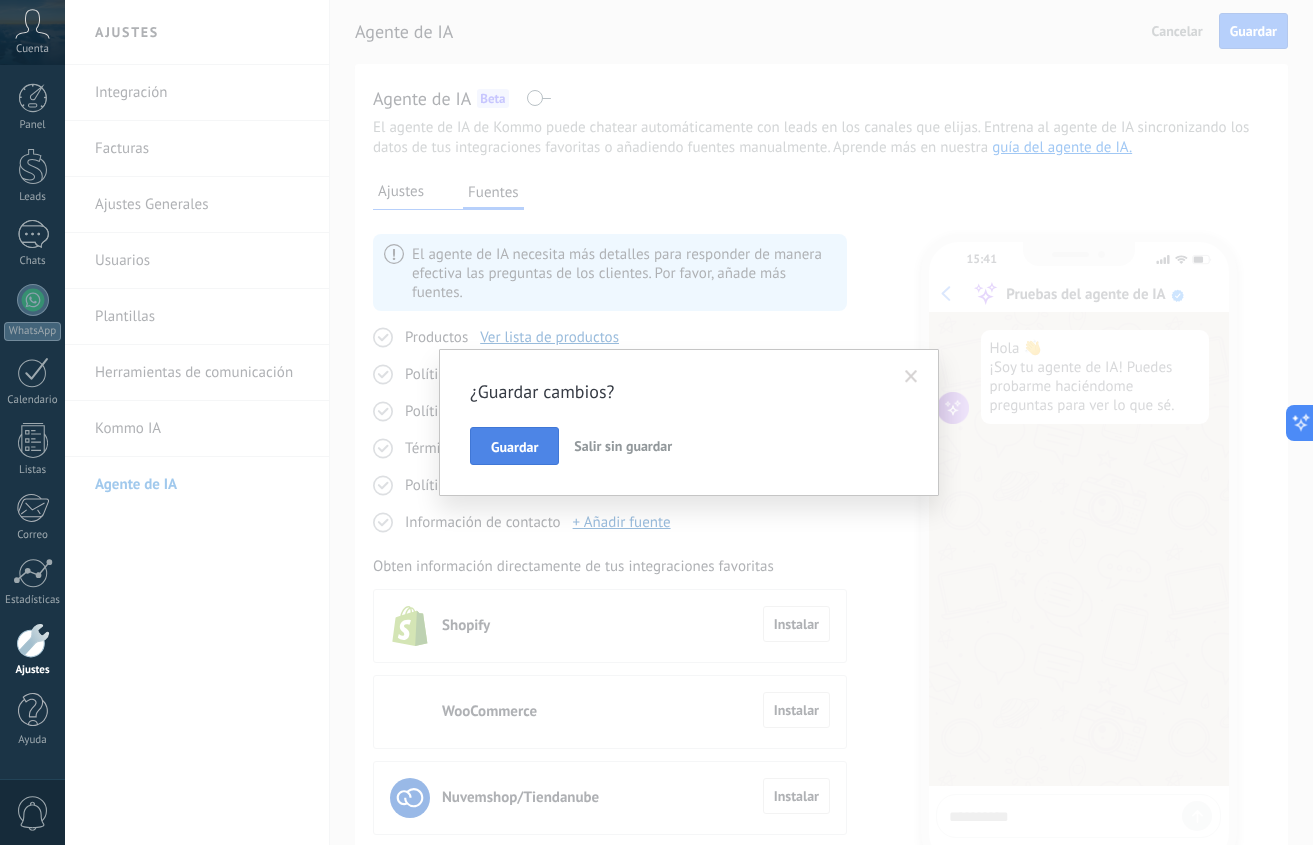 click on "Guardar" at bounding box center (514, 446) 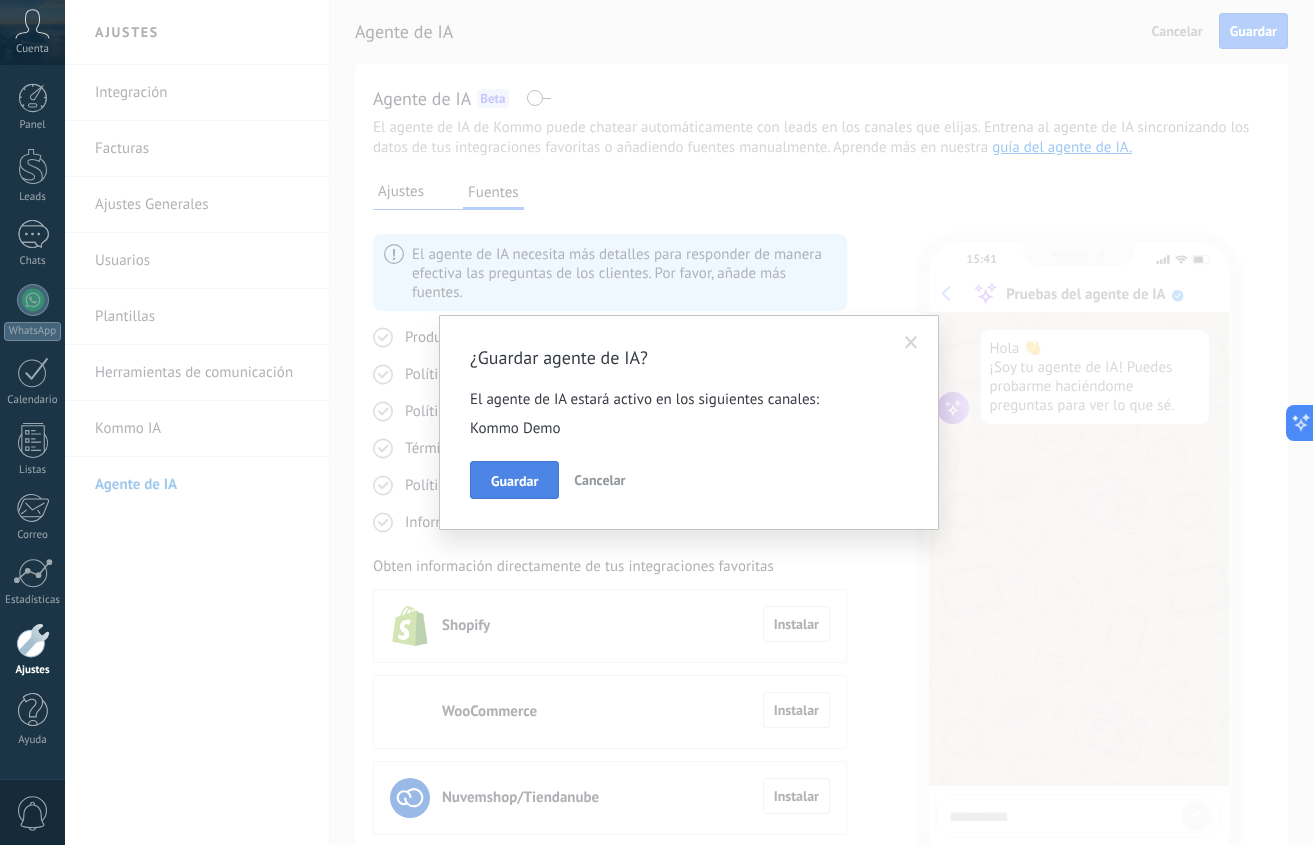 click on "Guardar" at bounding box center [514, 481] 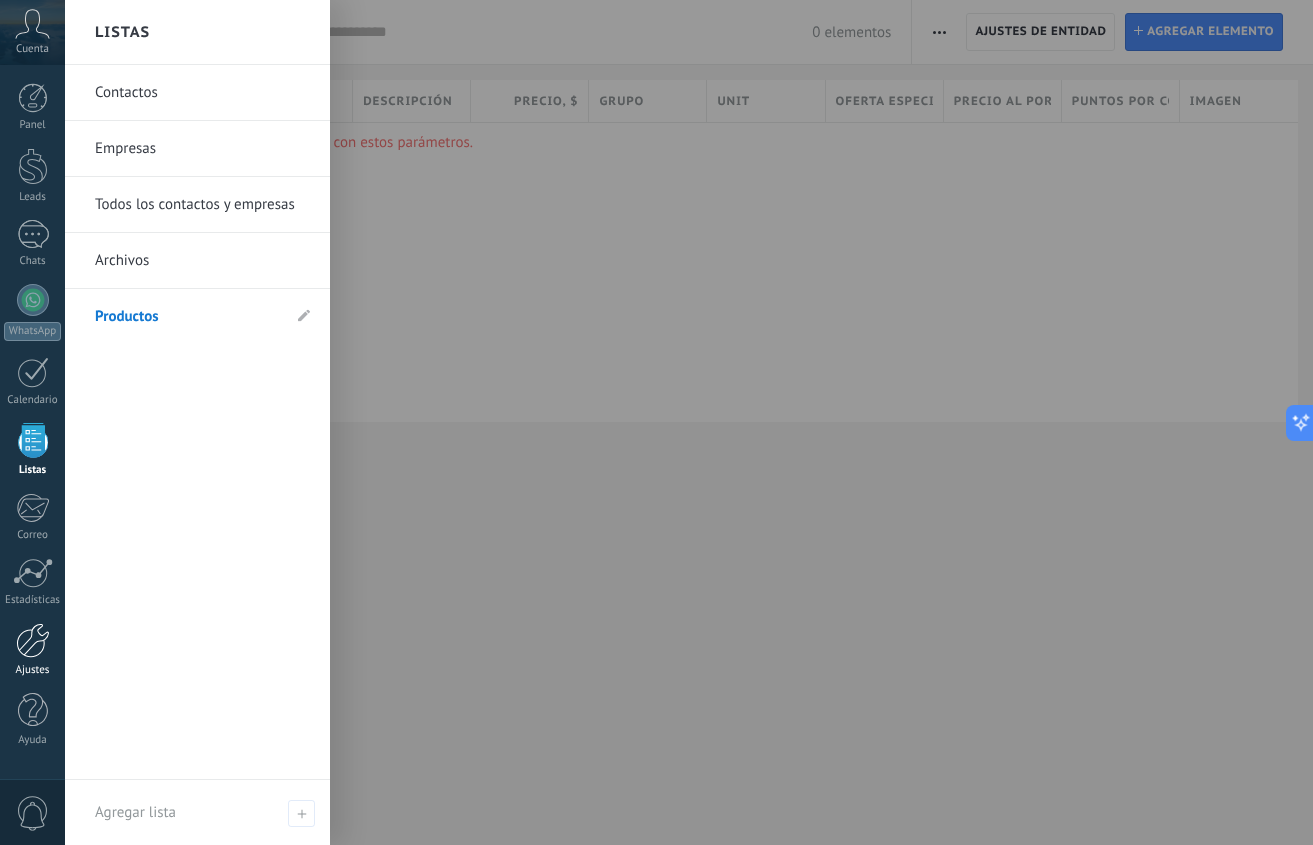 click at bounding box center [33, 640] 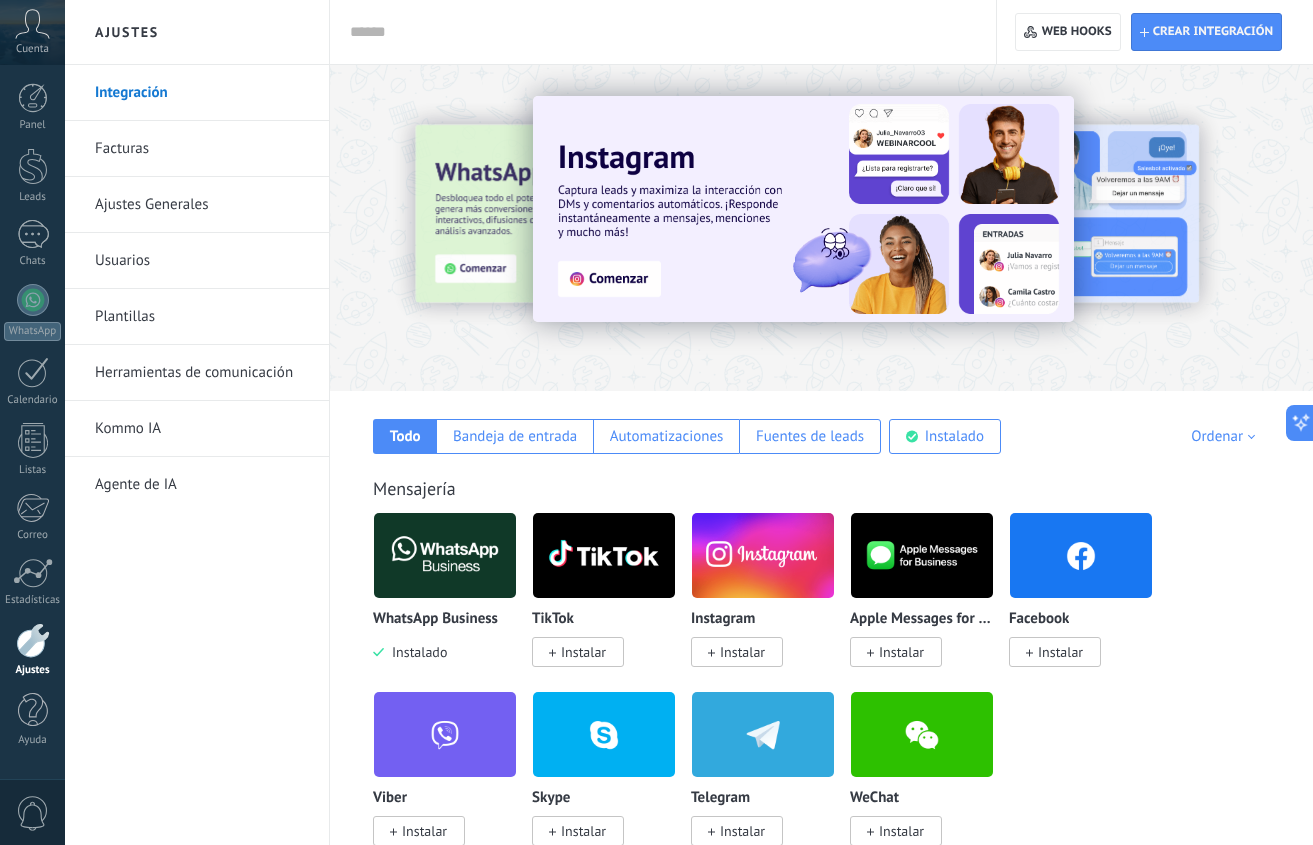 click on "Agente de IA" at bounding box center (202, 485) 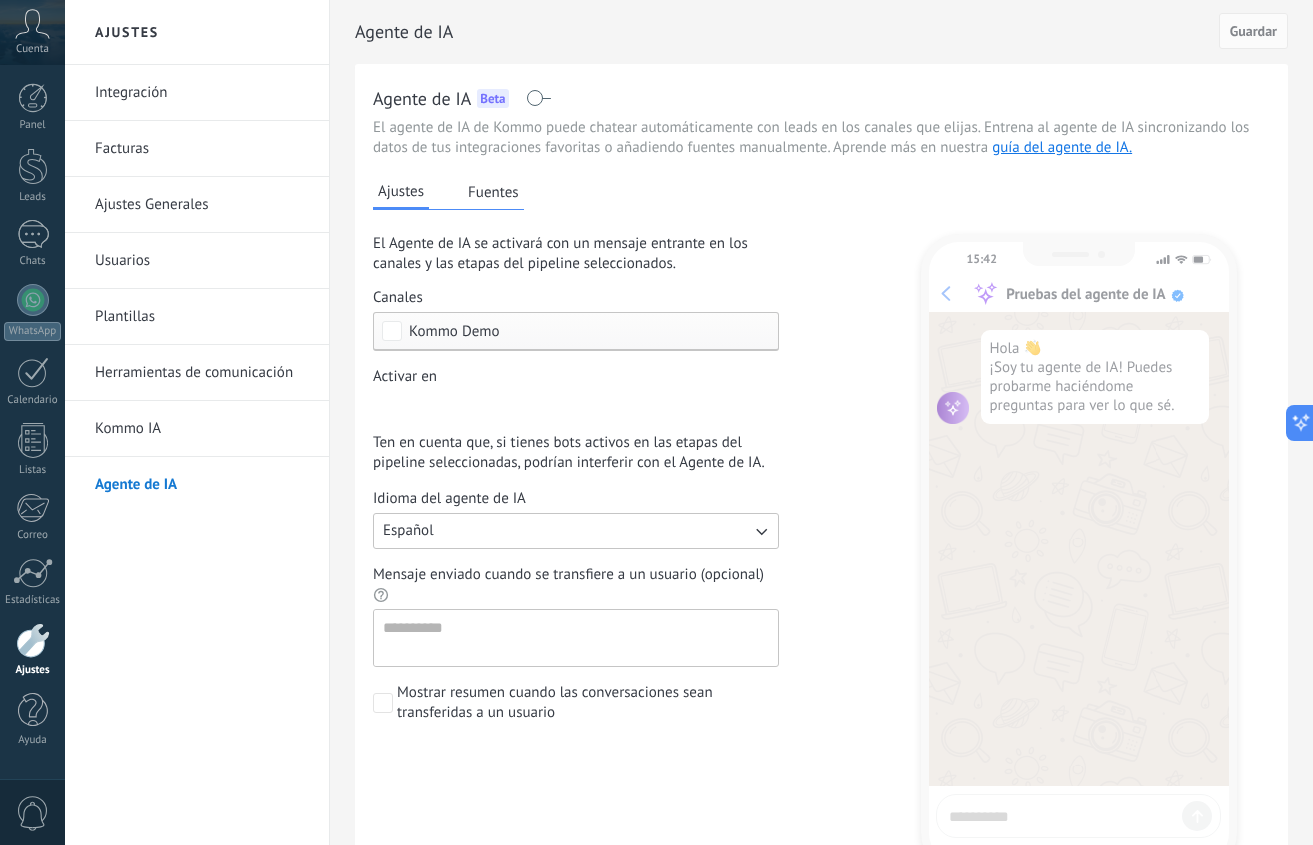 click on "Fuentes" at bounding box center (493, 192) 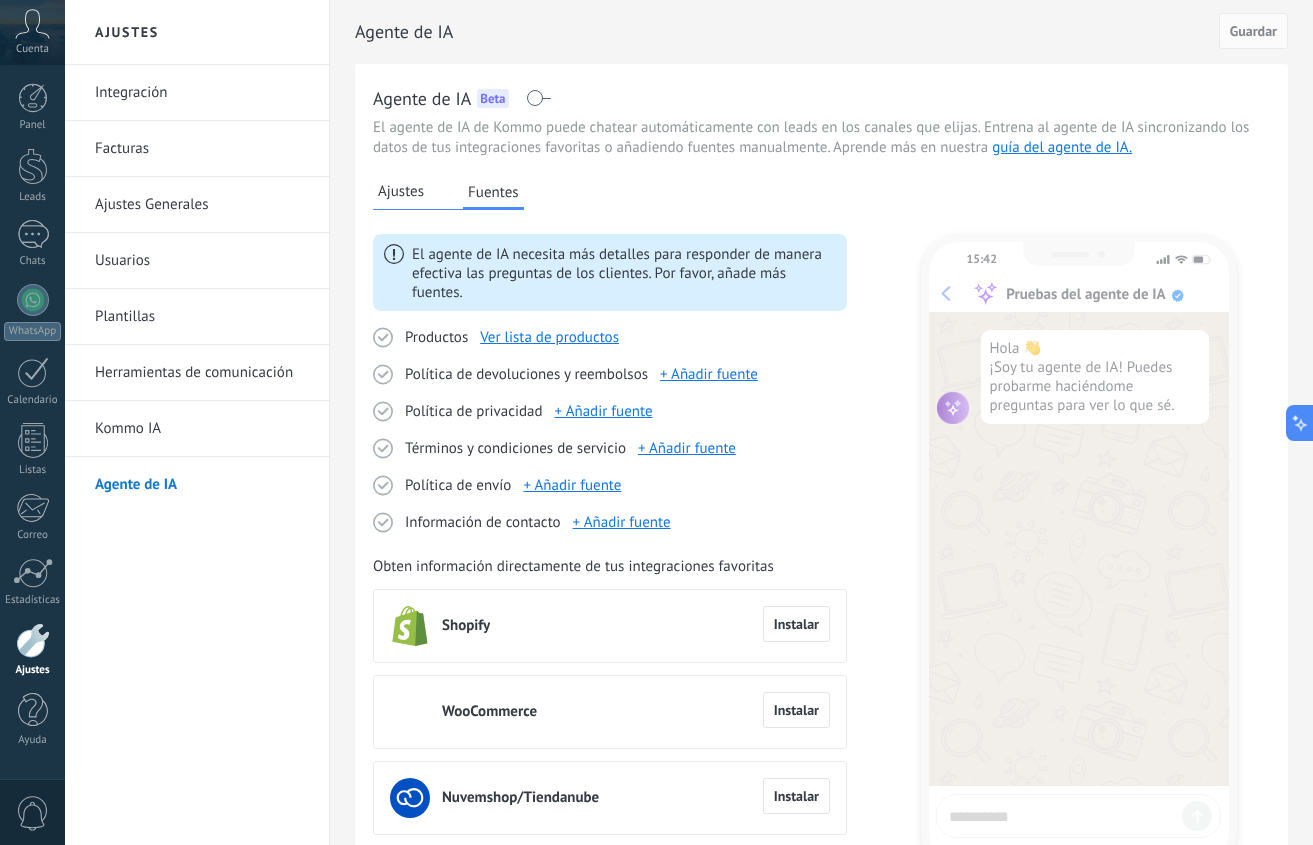 click on "Ver lista de productos" at bounding box center (549, 337) 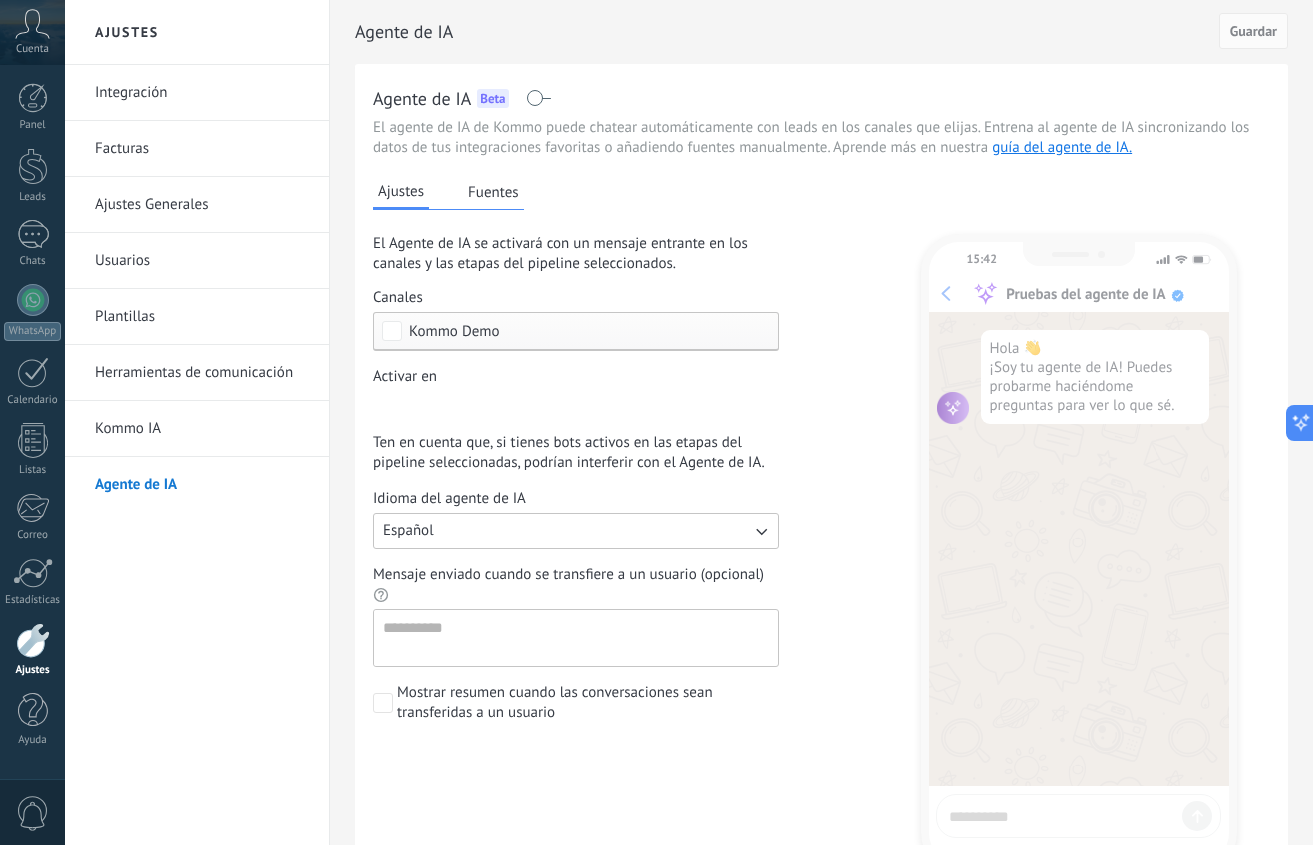 click on "Fuentes" at bounding box center (493, 192) 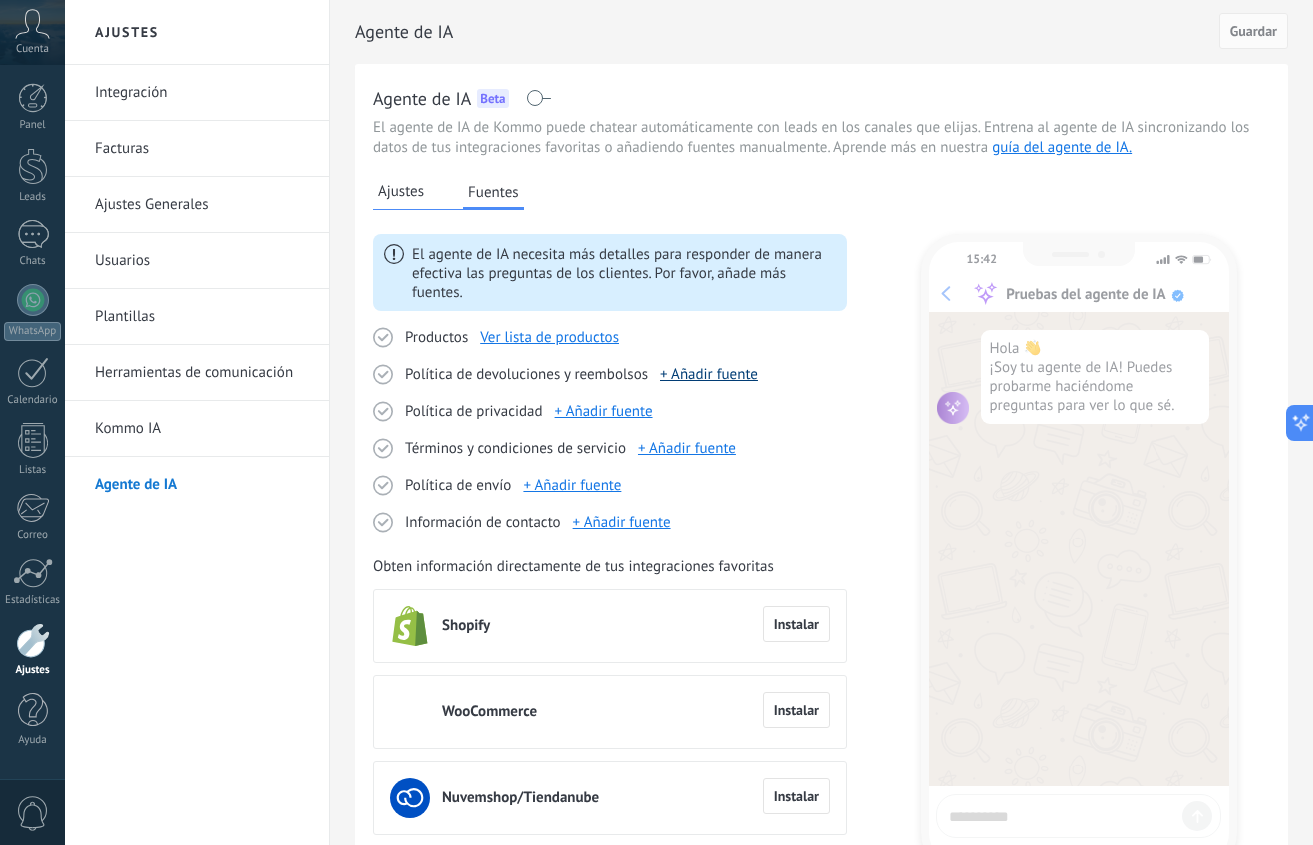 click on "+ Añadir fuente" at bounding box center [709, 374] 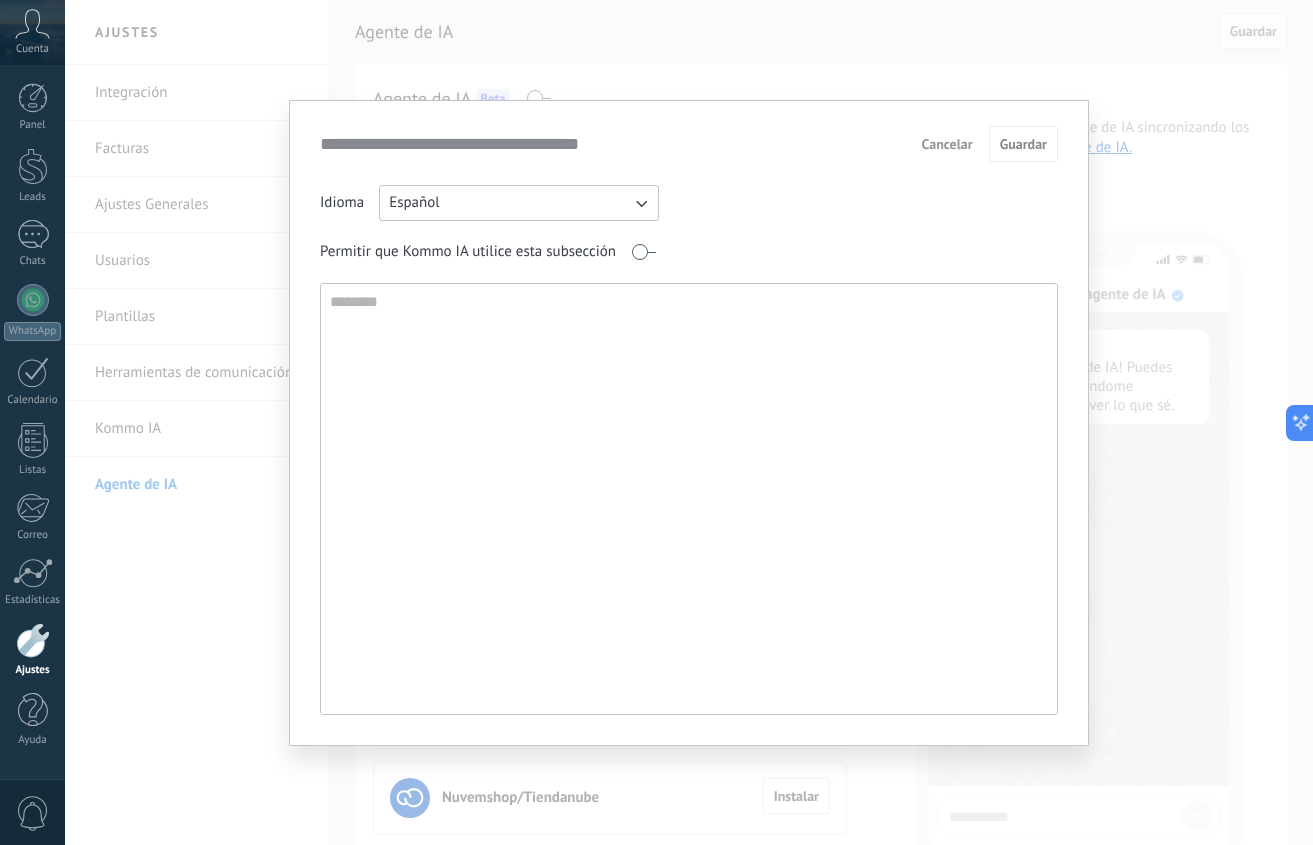 click on "Español" at bounding box center [519, 203] 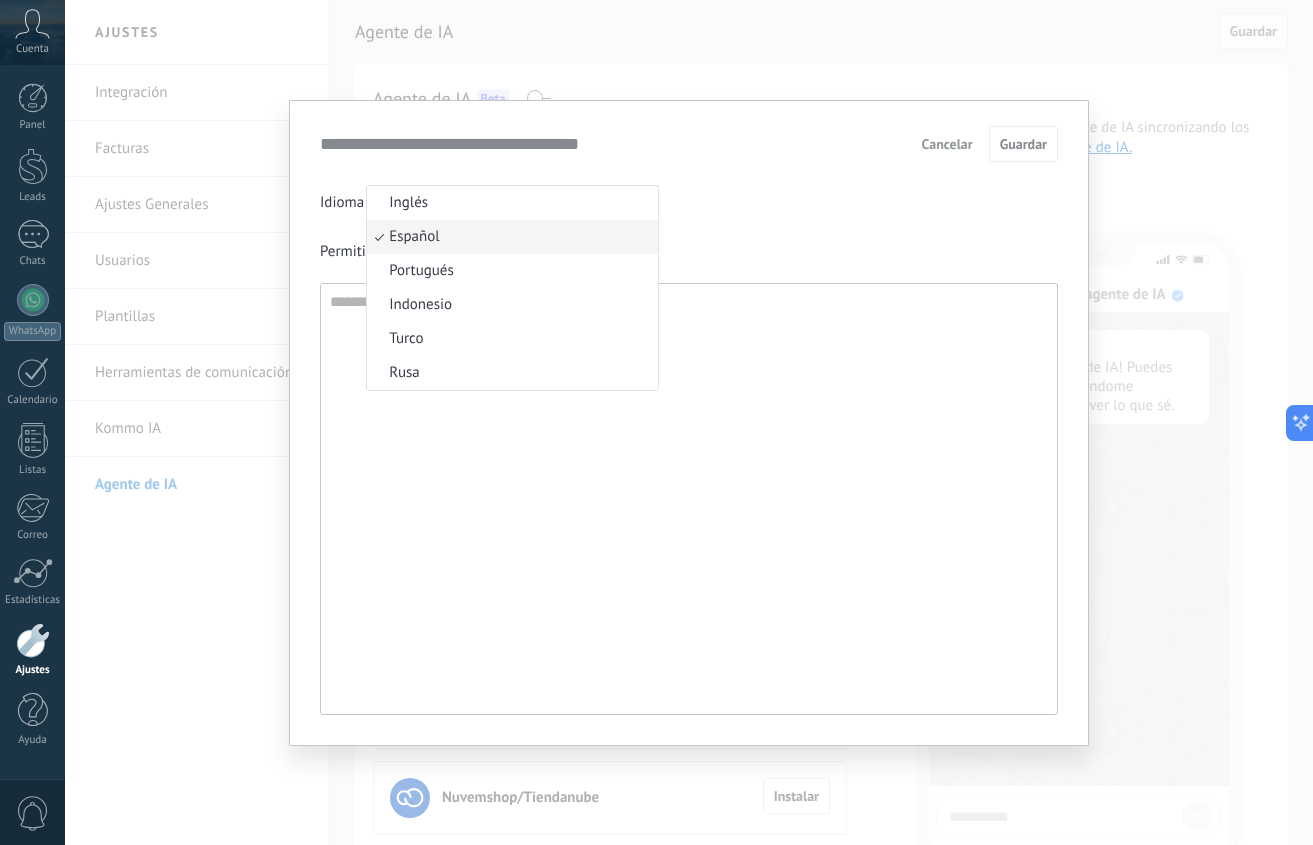 click on "Español" at bounding box center [512, 237] 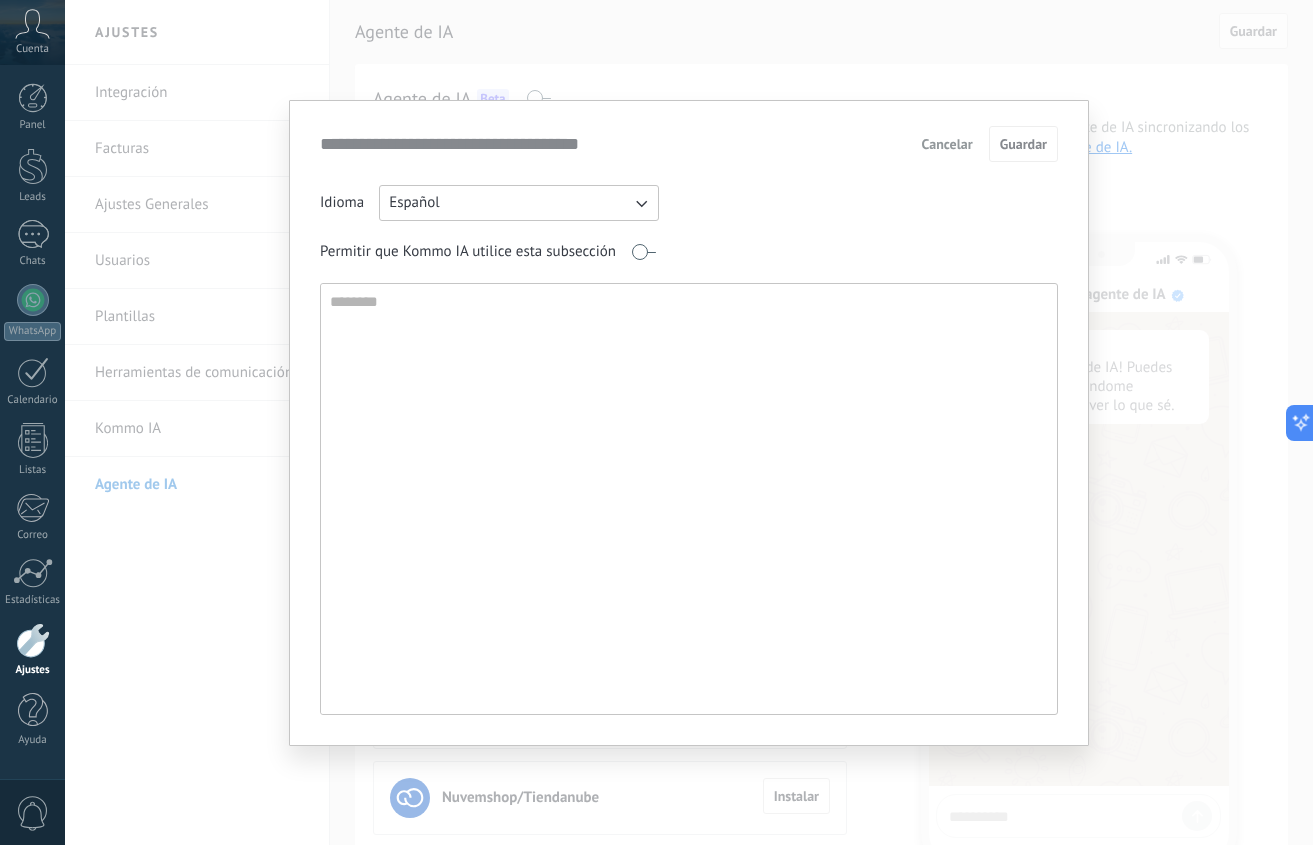 click on "Idioma Español Permitir que Kommo IA utilice esta subsección" at bounding box center [689, 450] 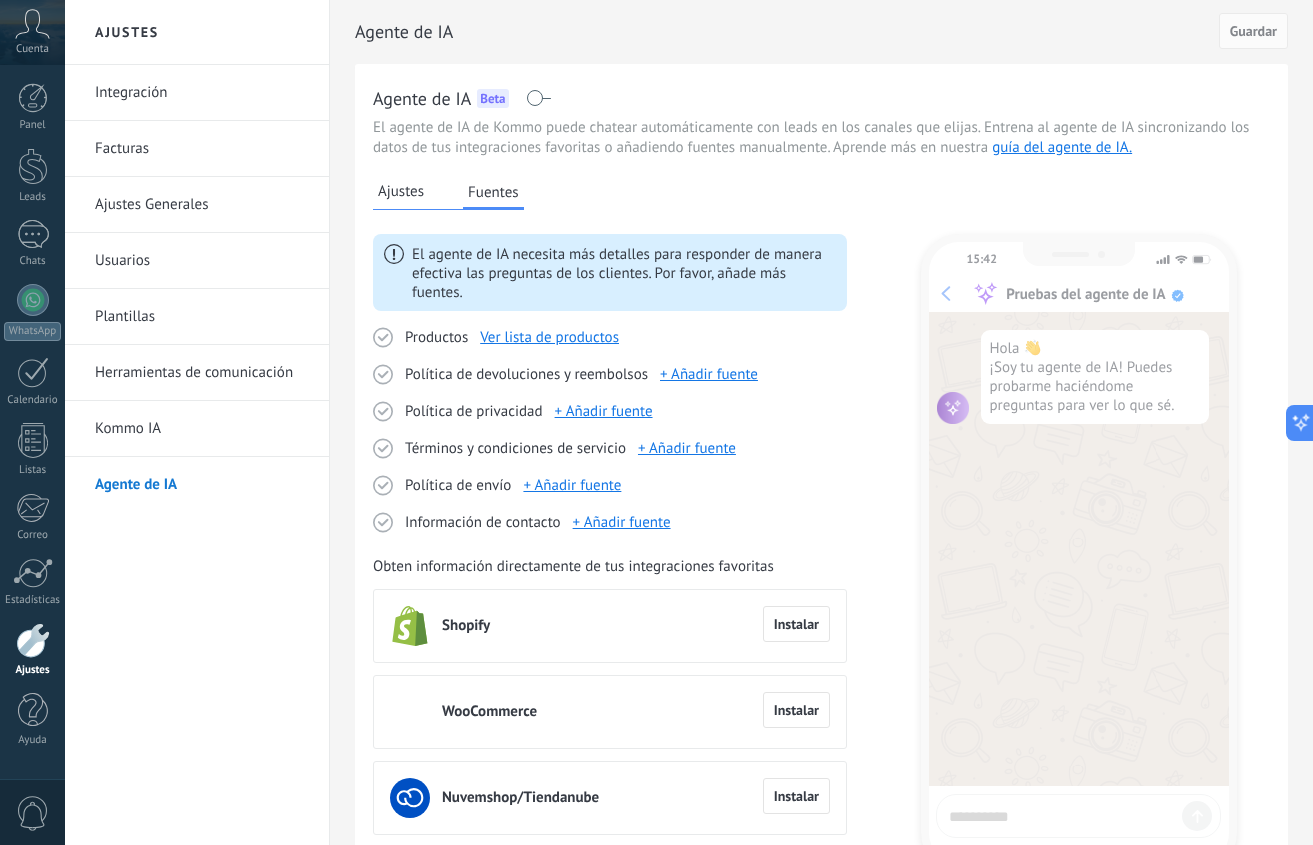 click on "El agente de IA necesita más detalles para responder de manera efectiva las preguntas de los clientes. Por favor, añade más fuentes. Productos Ver lista de productos Política de devoluciones y reembolsos + Añadir fuente Política de privacidad + Añadir fuente Términos y condiciones de servicio + Añadir fuente Política de envío + Añadir fuente Información de contacto + Añadir fuente Obten información directamente de tus integraciones favoritas Shopify Instalar WooCommerce Instalar Nuvemshop/Tiendanube Instalar Lazada Instalar" at bounding box center [610, 577] 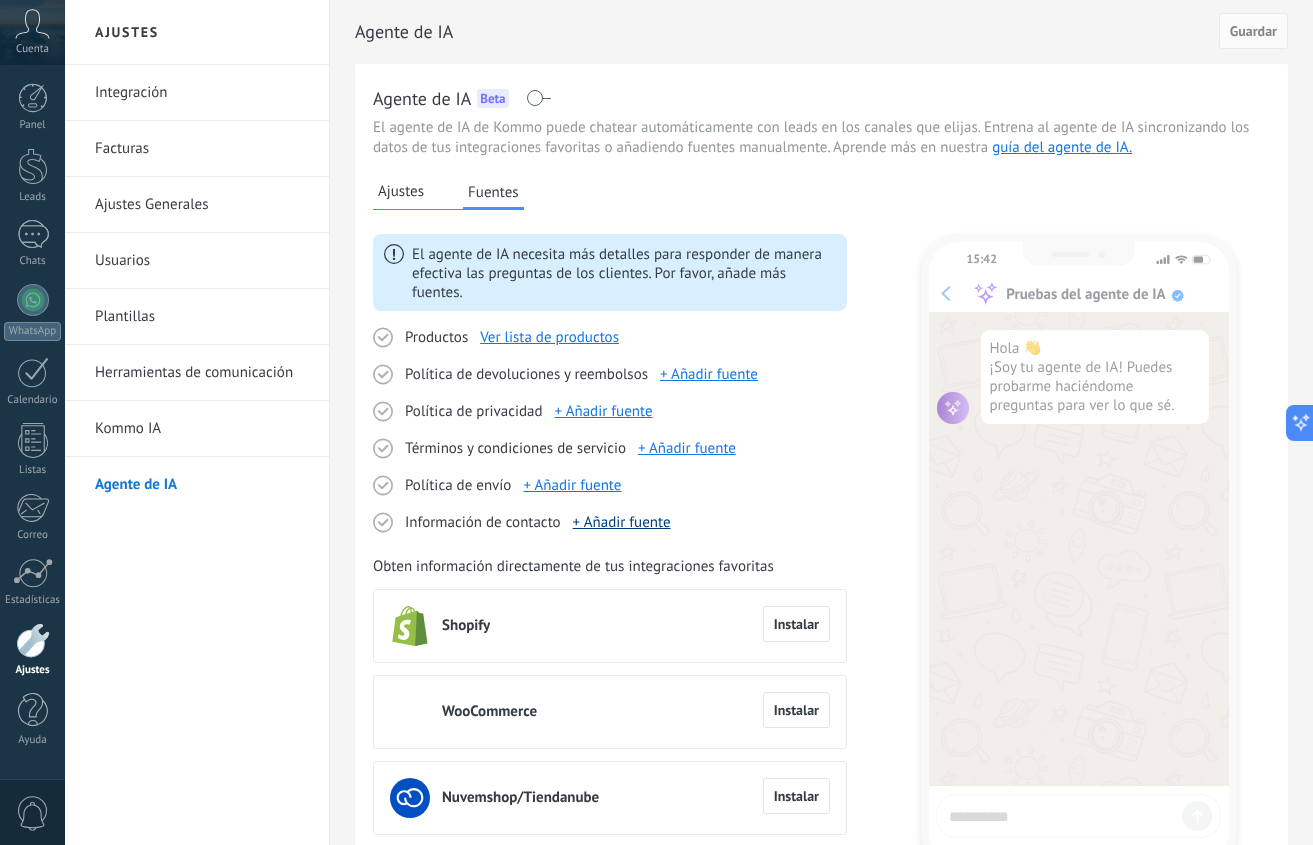 click on "+ Añadir fuente" at bounding box center (622, 522) 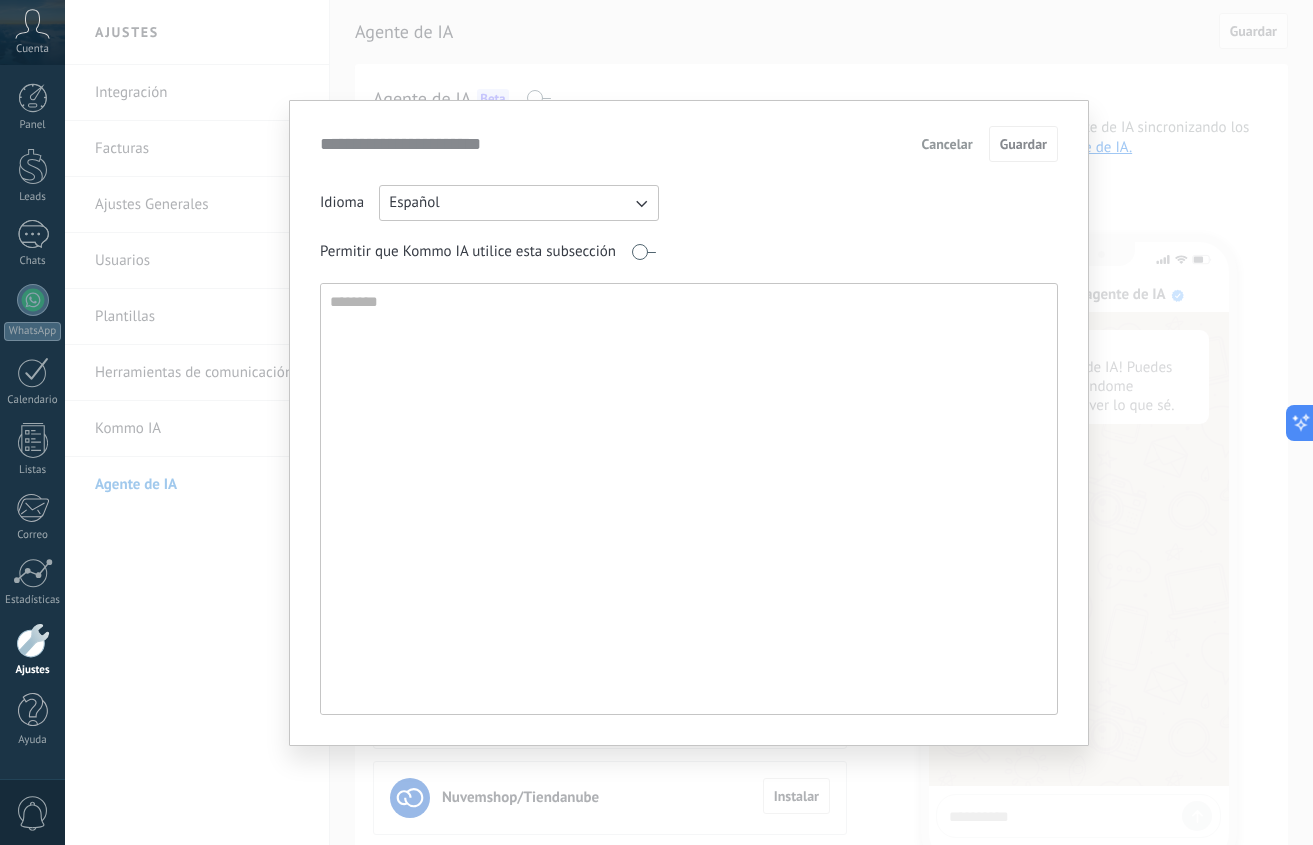 click on "Cancelar" at bounding box center (947, 144) 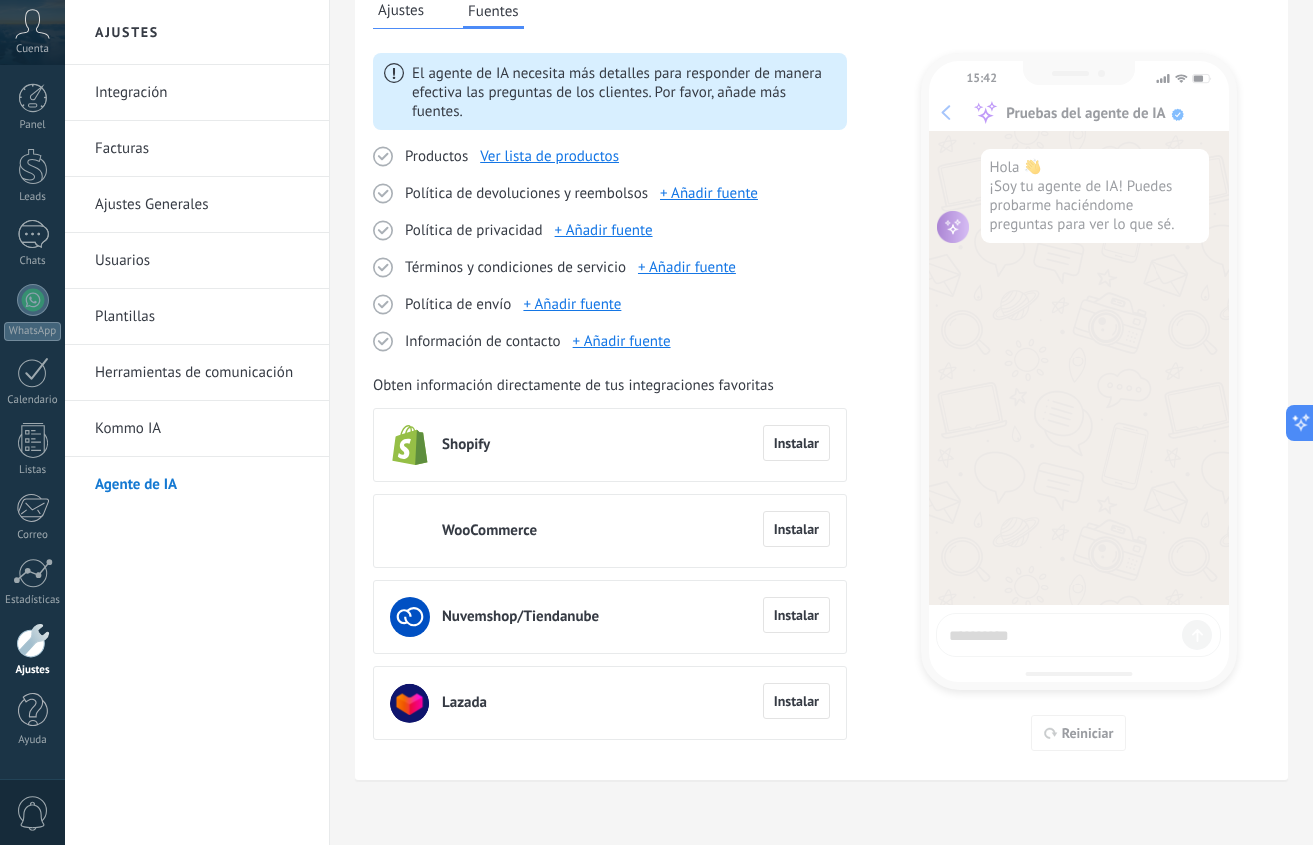 scroll, scrollTop: 81, scrollLeft: 0, axis: vertical 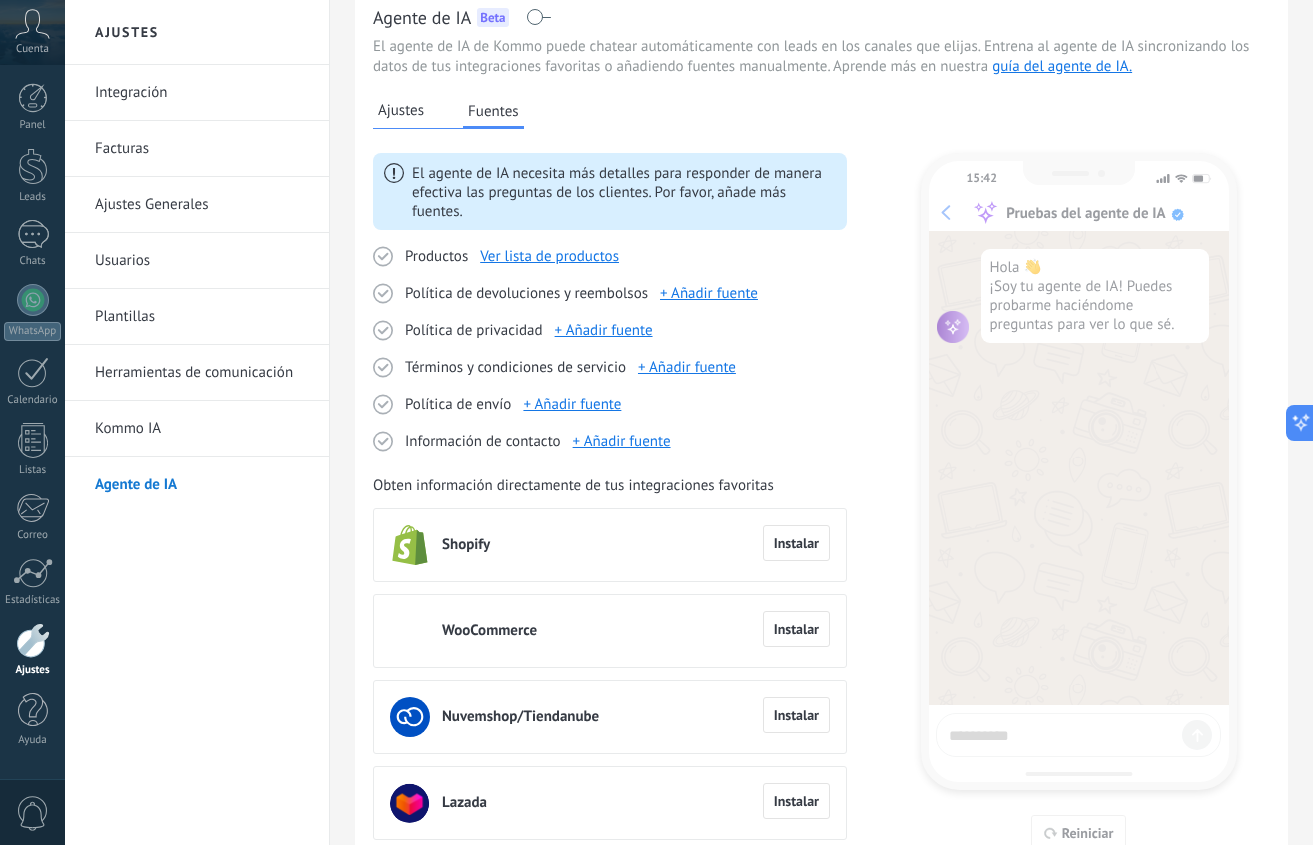click 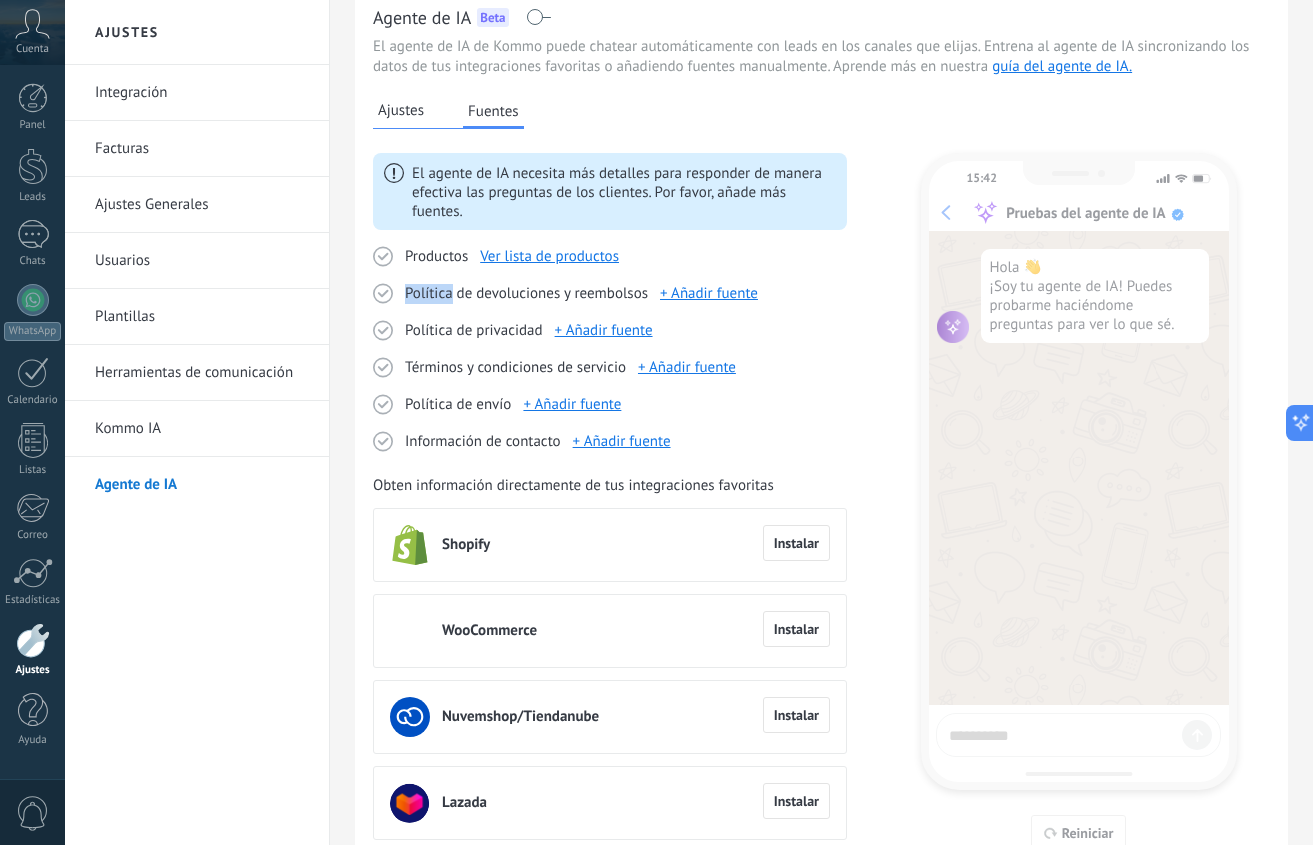 click 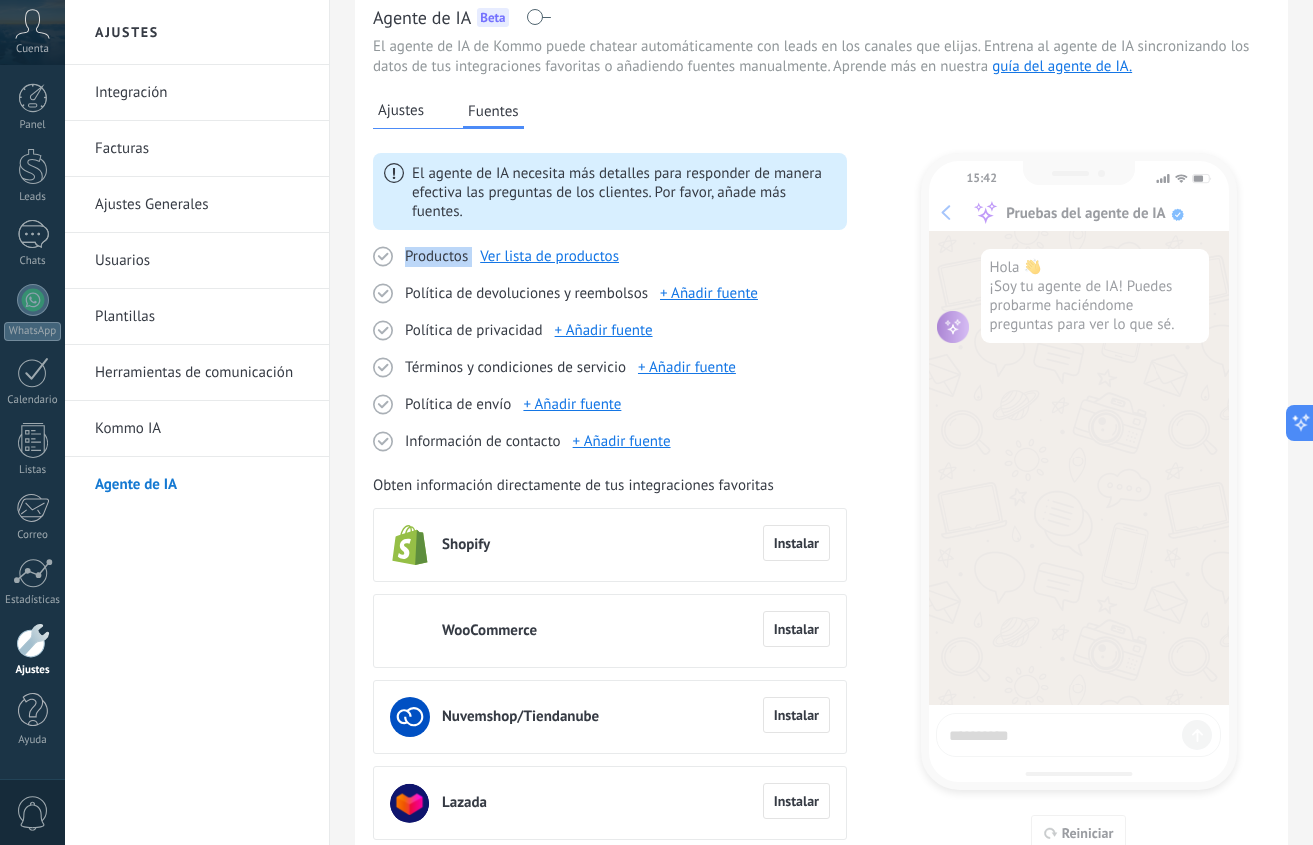 click 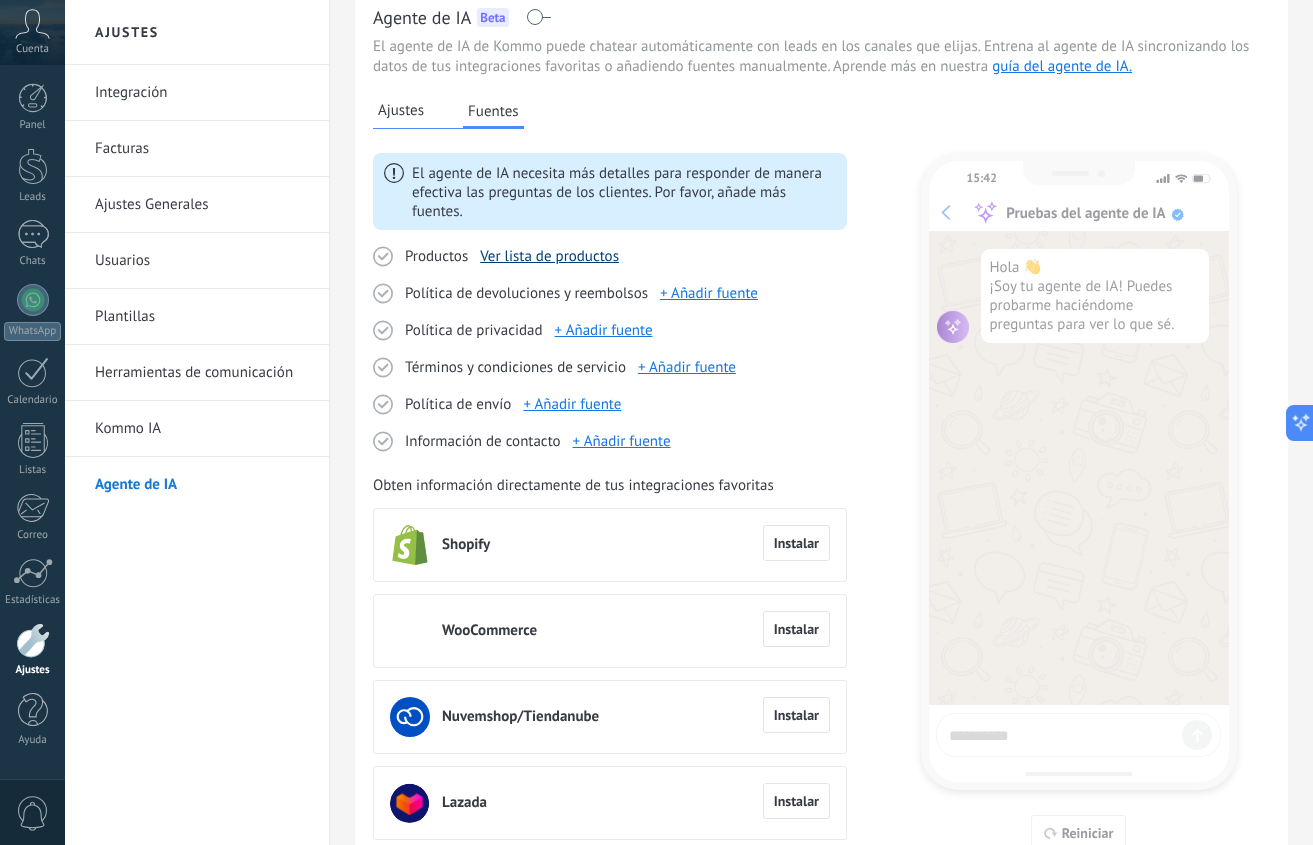 click on "Ver lista de productos" at bounding box center (549, 256) 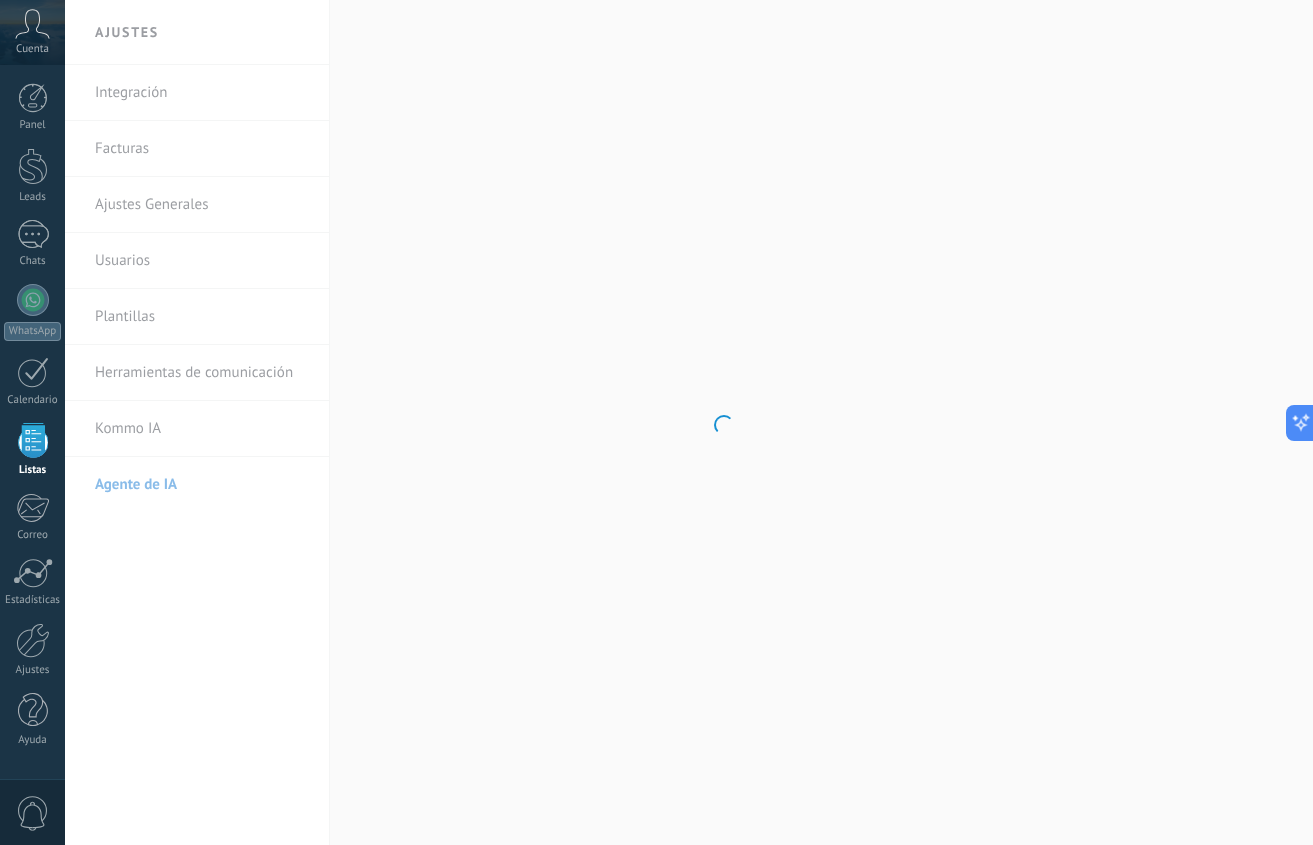 scroll, scrollTop: 0, scrollLeft: 0, axis: both 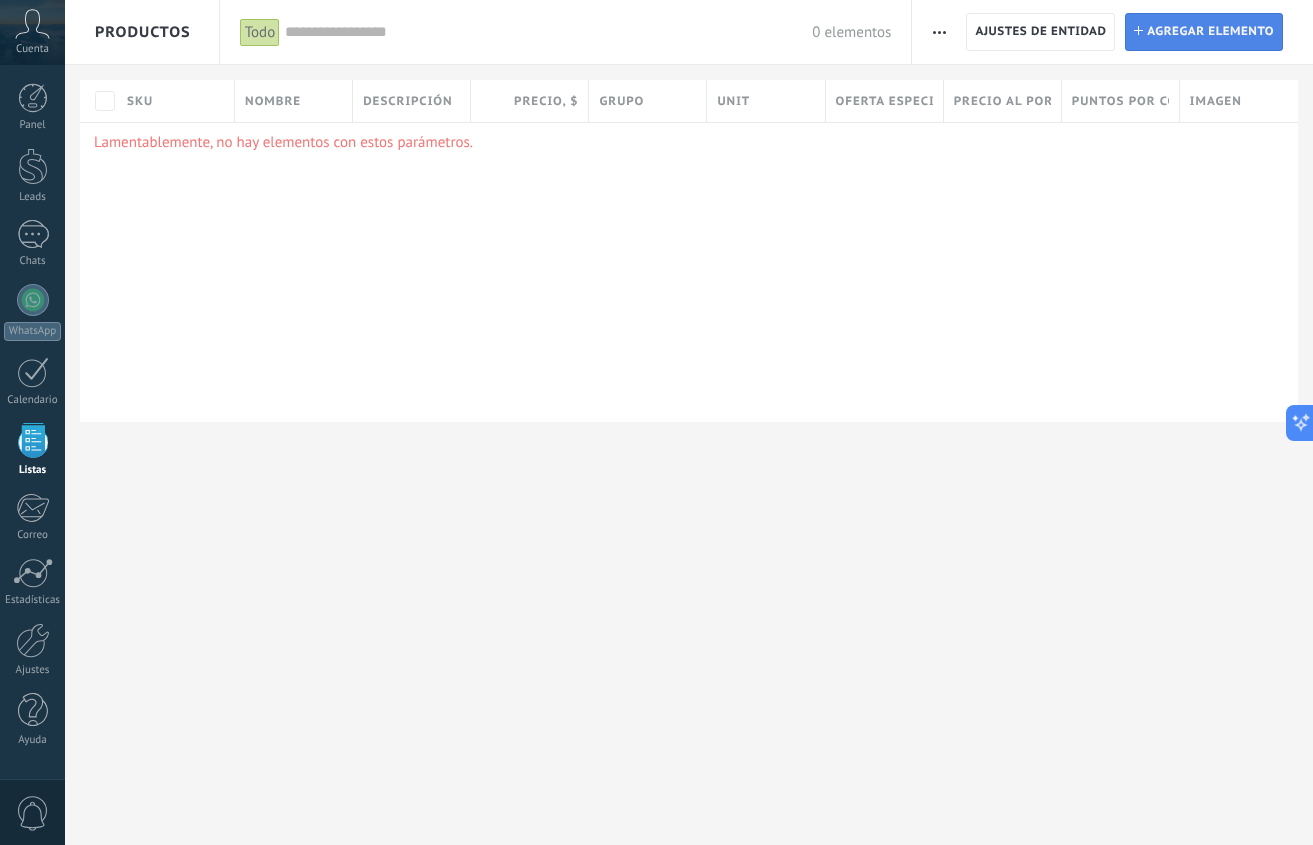 click on "Agregar elemento" at bounding box center [1210, 32] 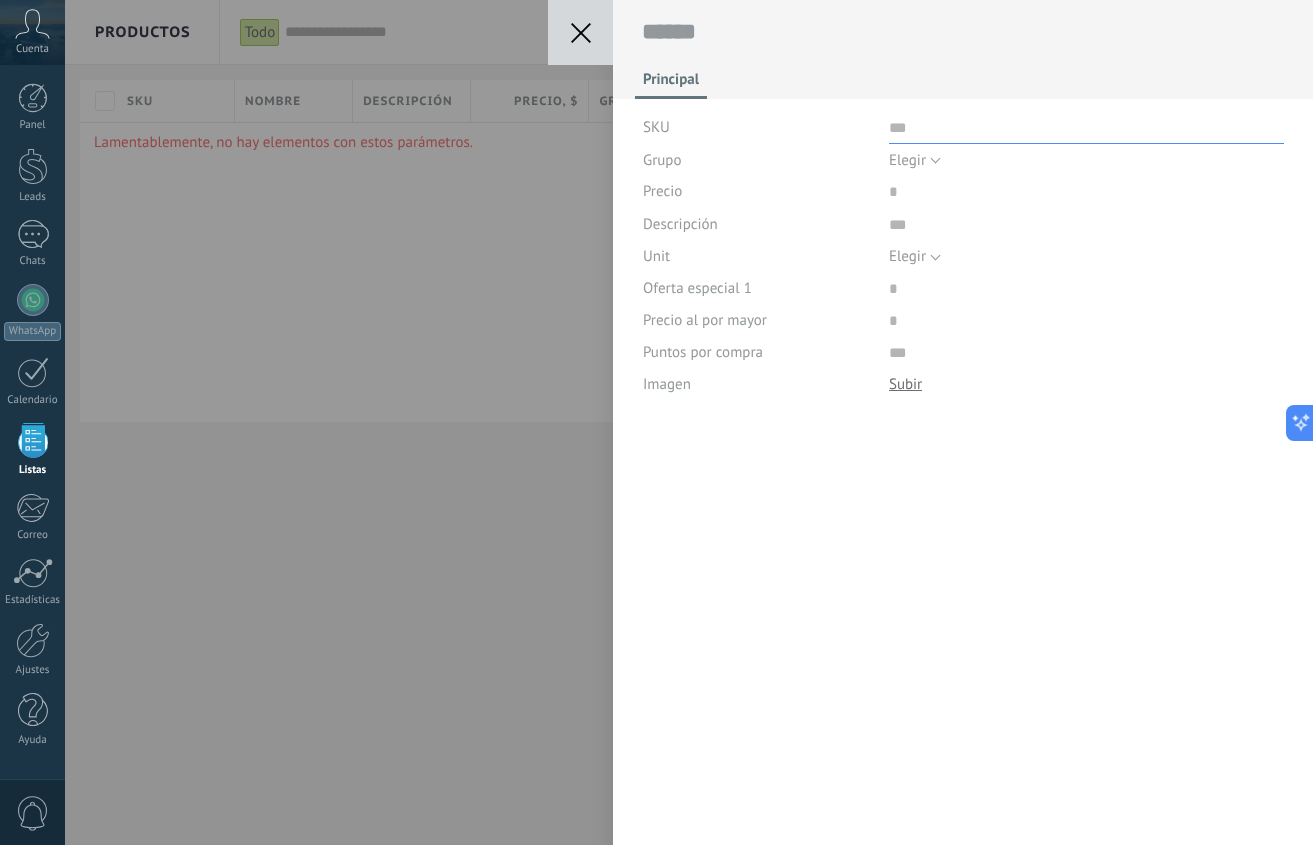 click at bounding box center (1086, 128) 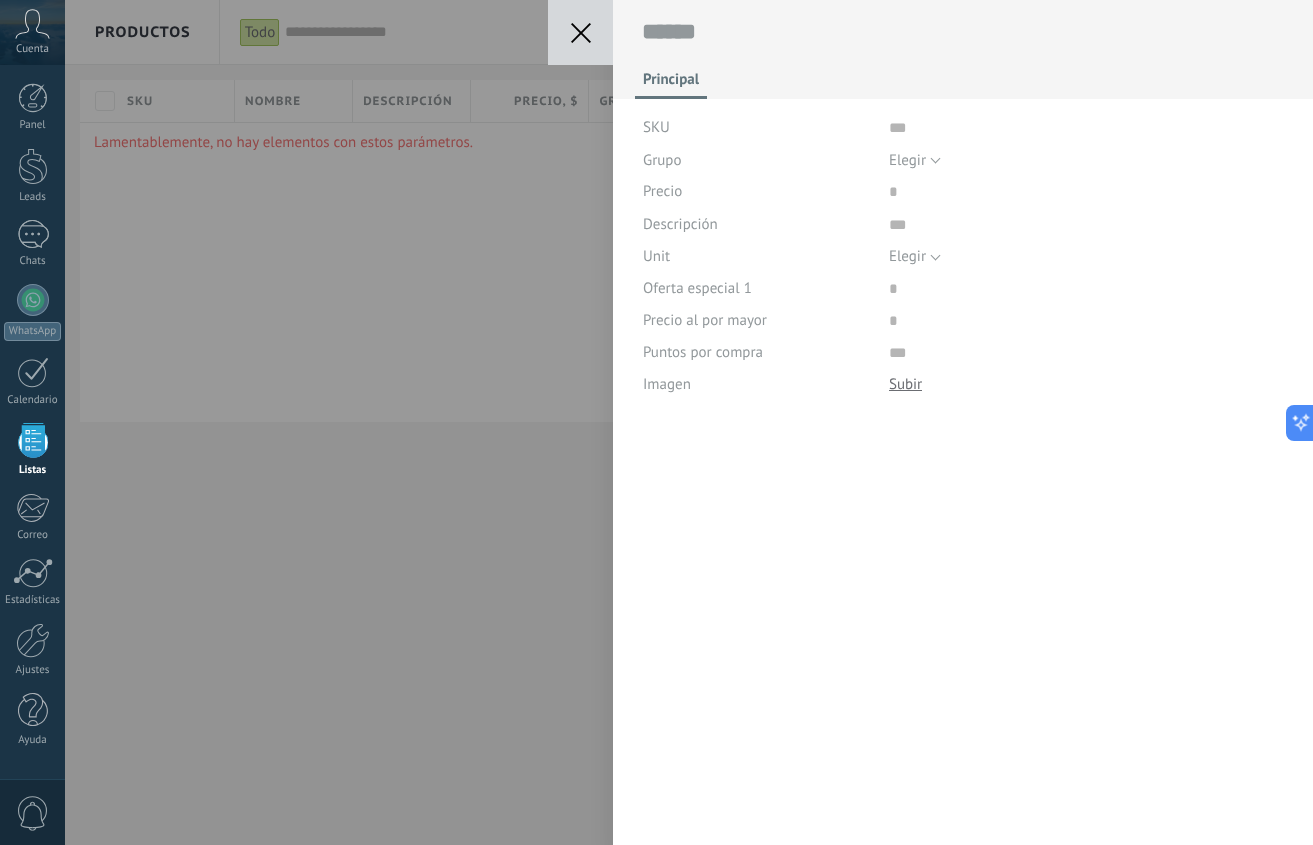 click on "Elegir" at bounding box center (915, 160) 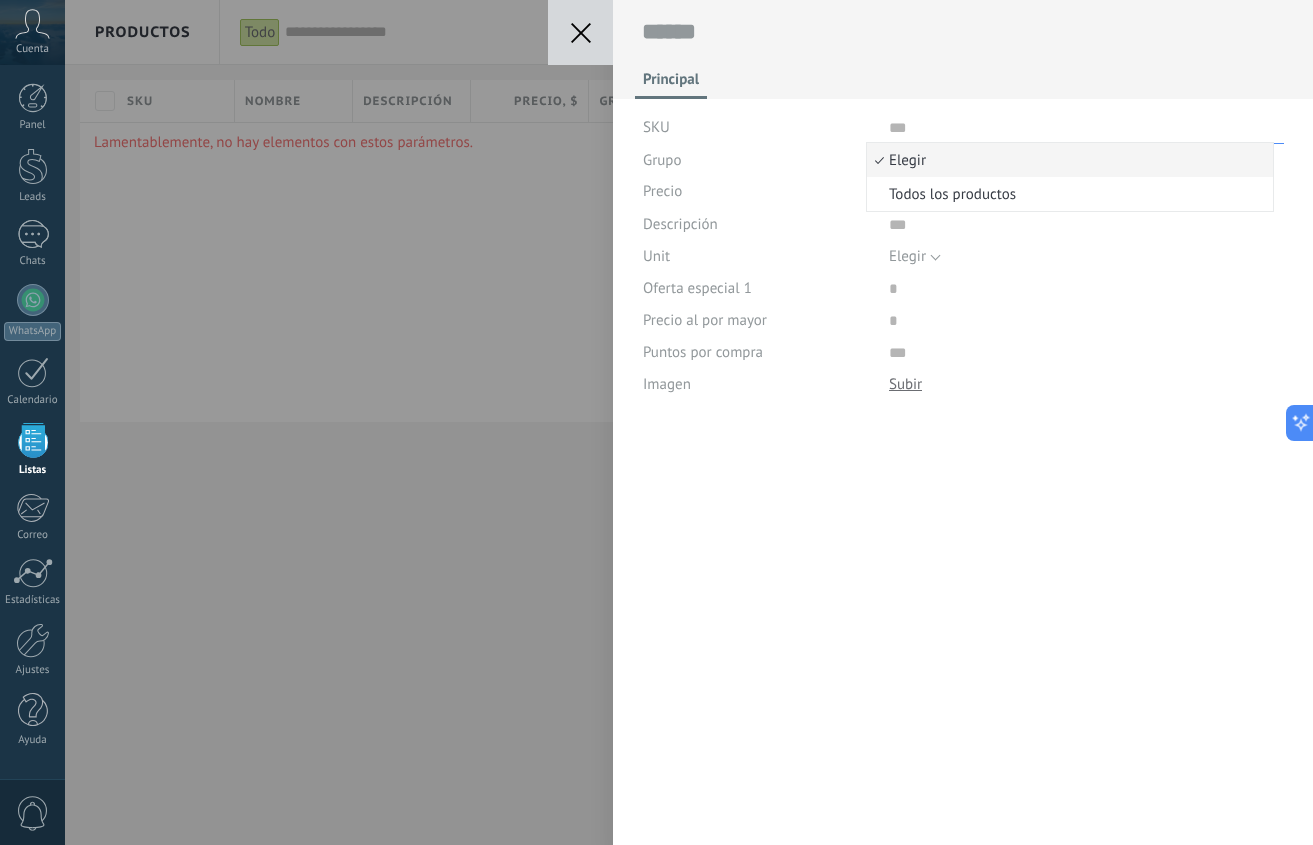 click at bounding box center [1086, 128] 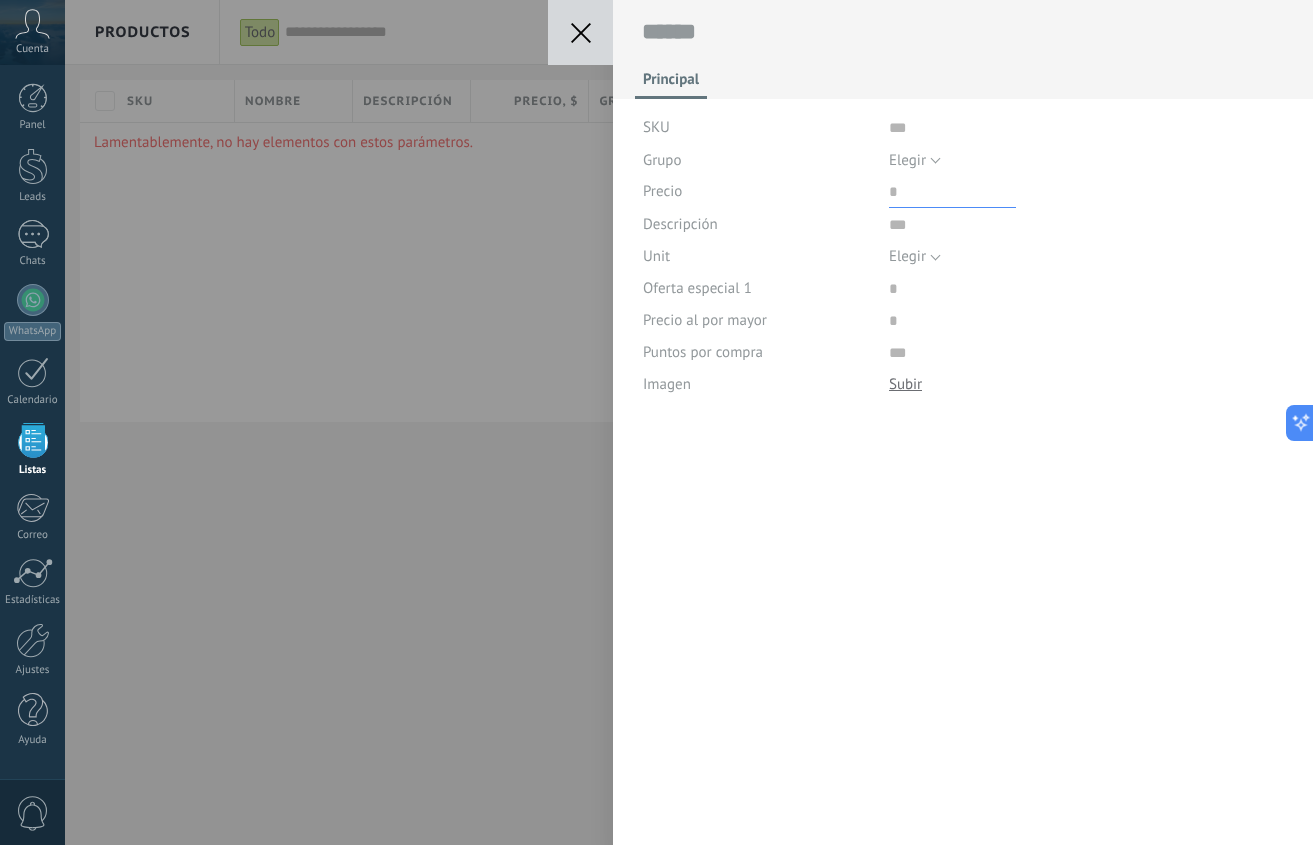 drag, startPoint x: 899, startPoint y: 188, endPoint x: 904, endPoint y: 200, distance: 13 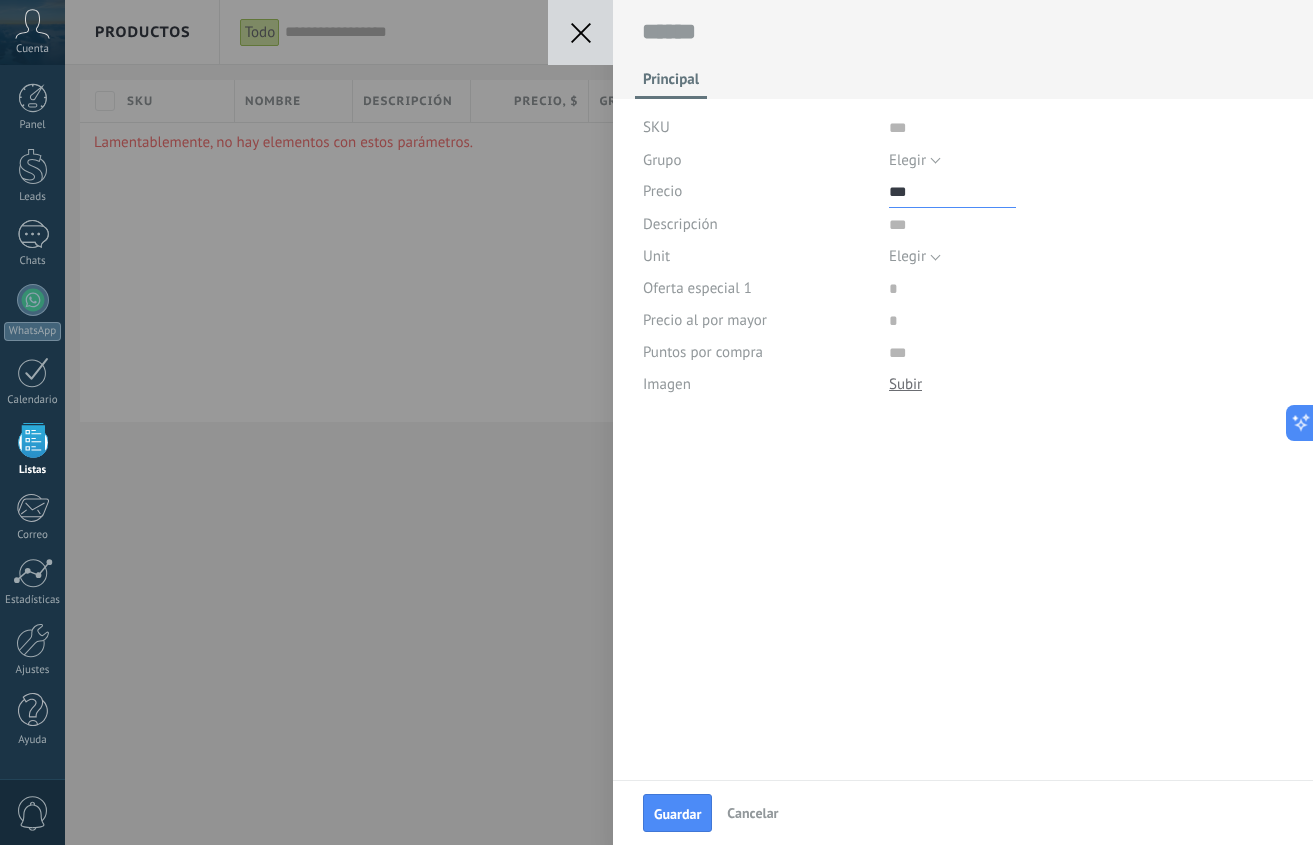 type on "***" 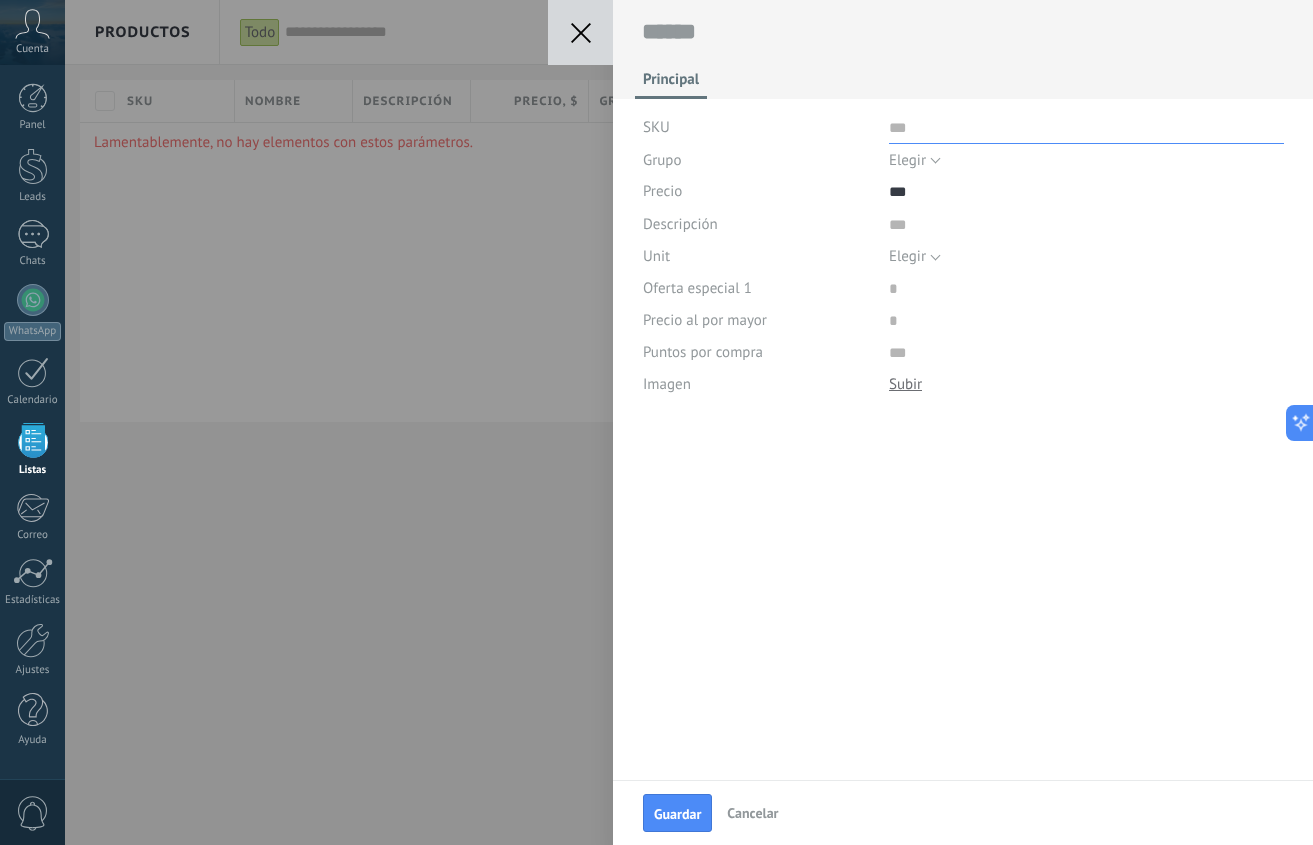 click at bounding box center (1086, 128) 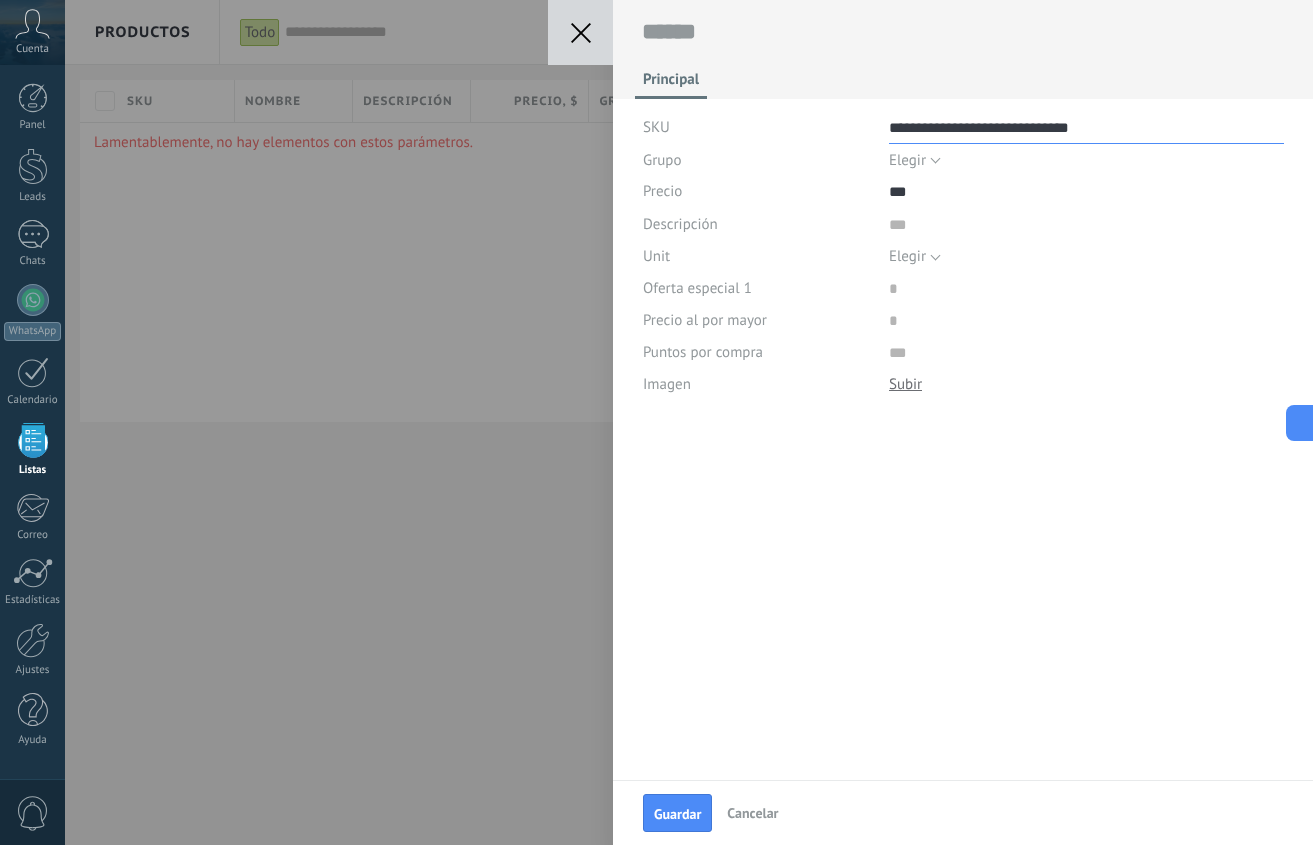 click on "**********" at bounding box center (1086, 128) 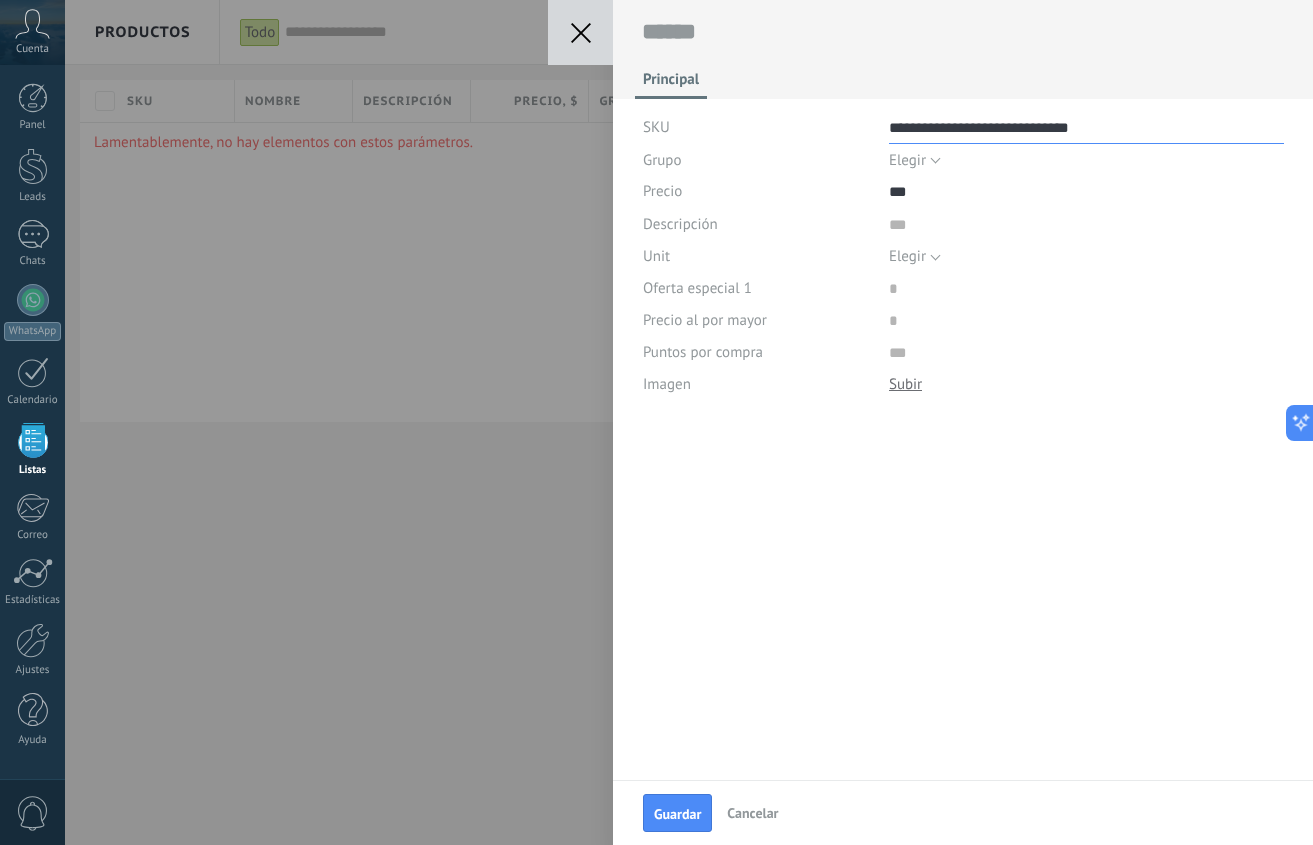 type on "**********" 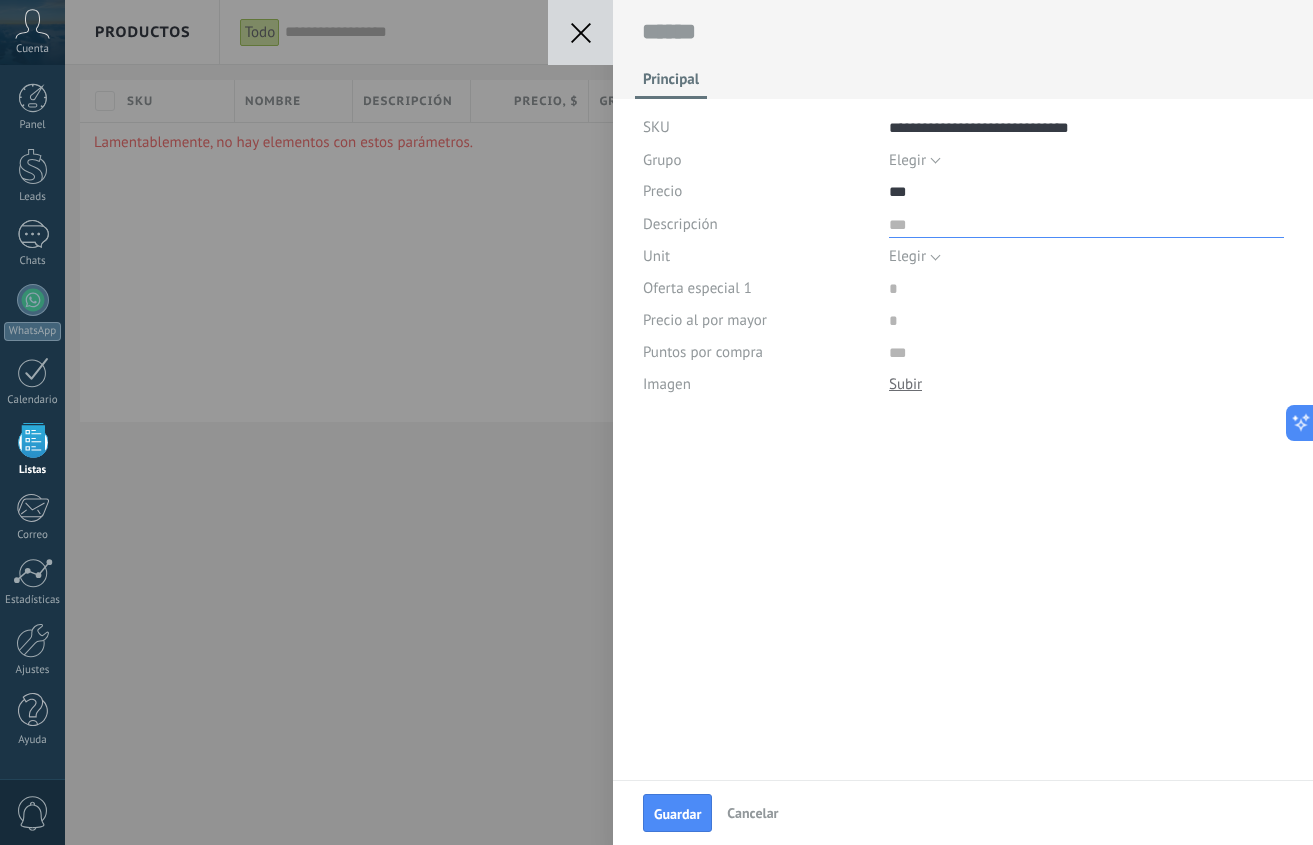 drag, startPoint x: 1095, startPoint y: 232, endPoint x: 1067, endPoint y: 224, distance: 29.12044 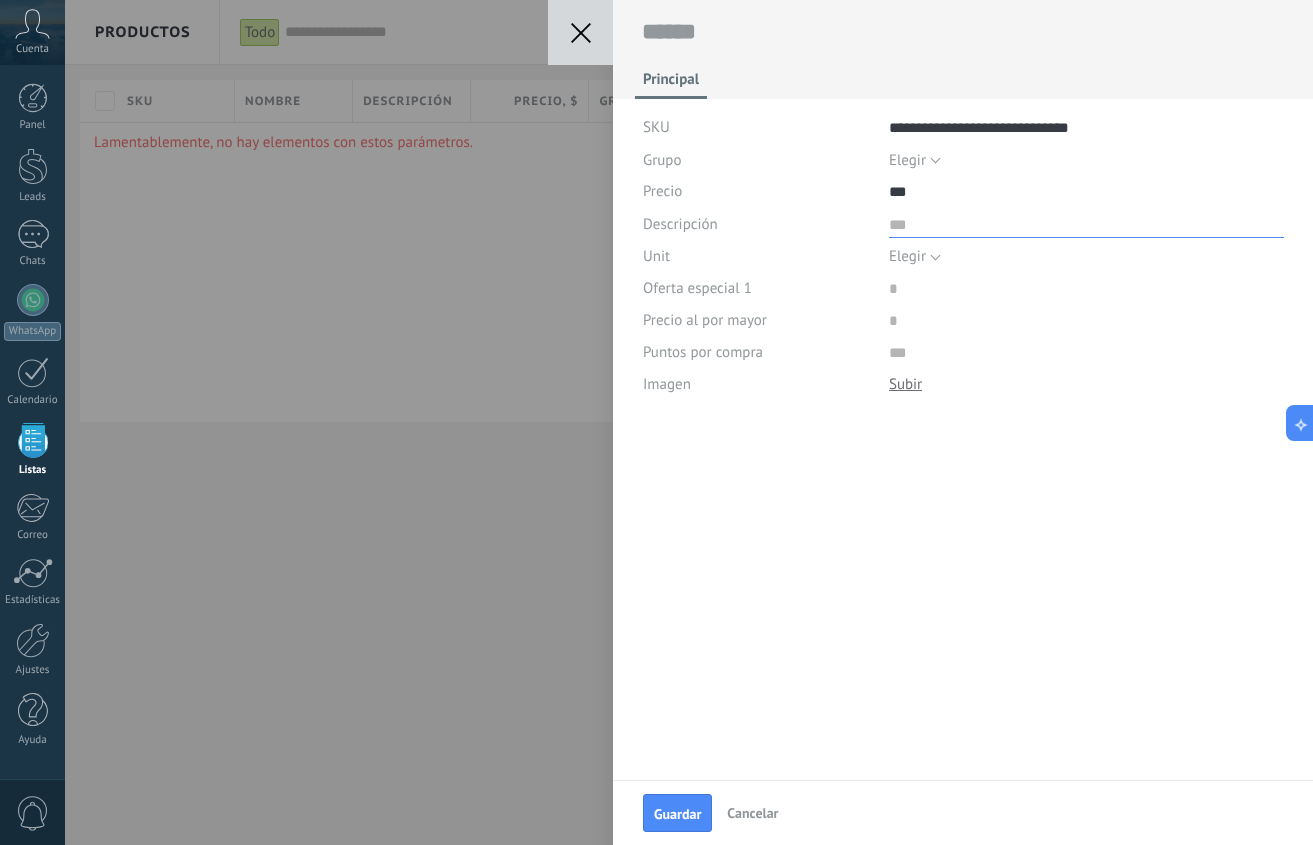 click at bounding box center [1086, 223] 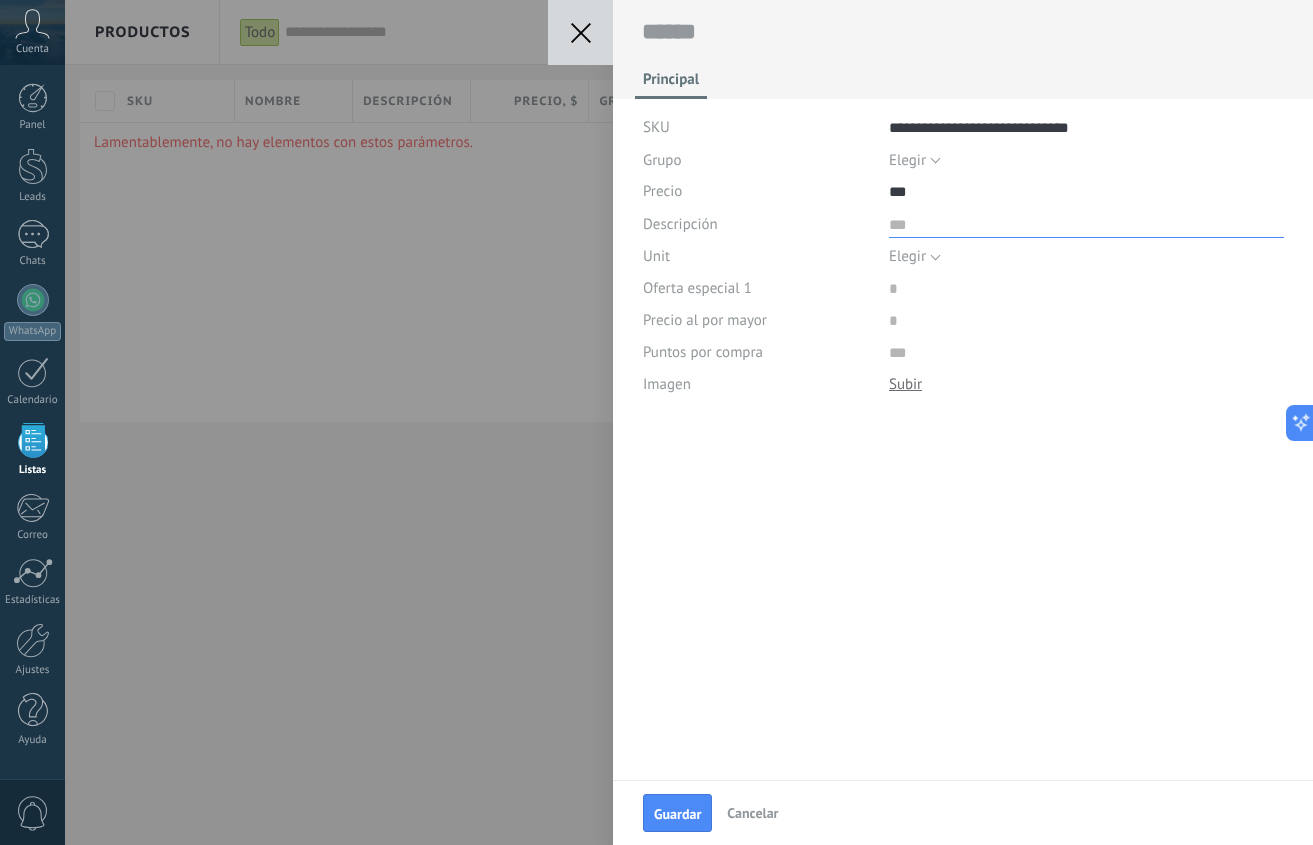 paste on "**********" 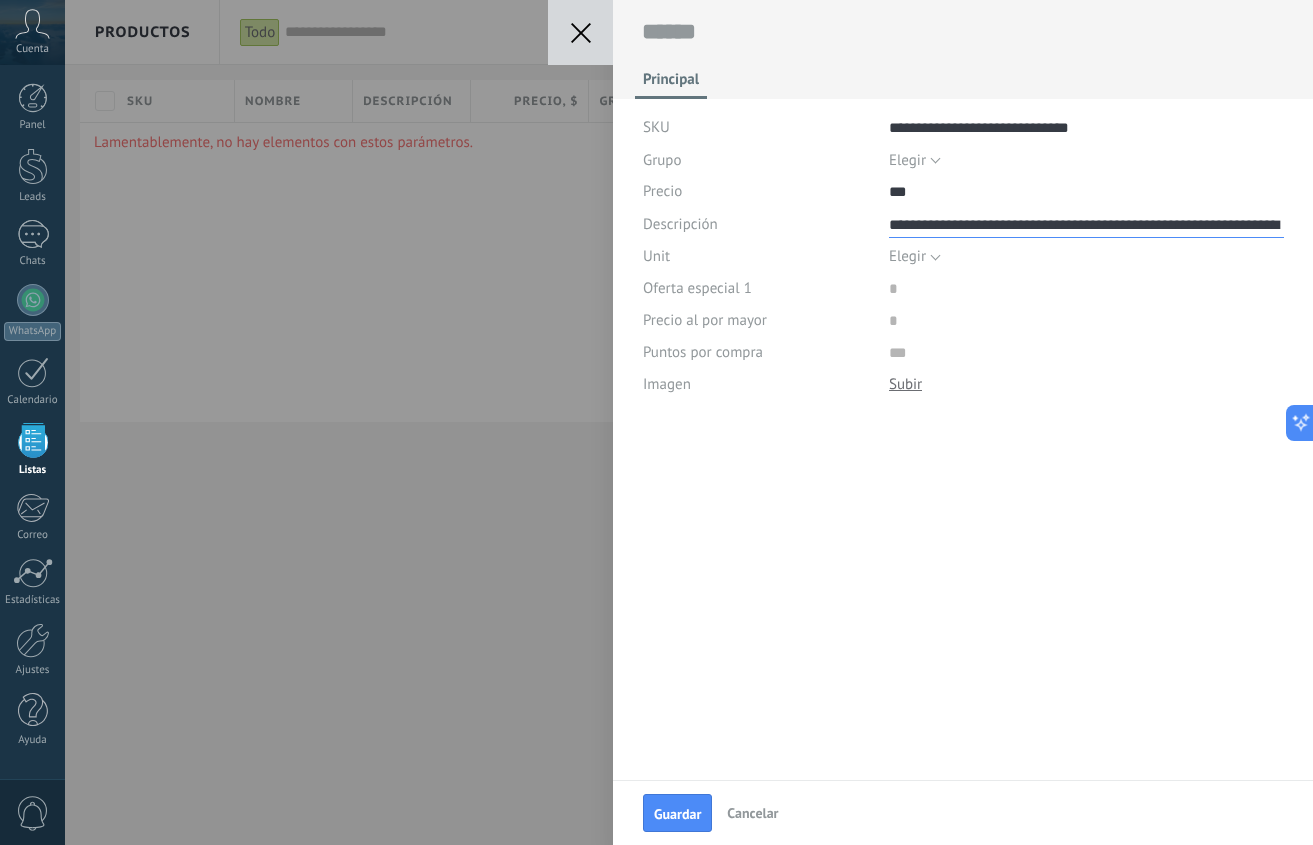 scroll, scrollTop: 160, scrollLeft: 0, axis: vertical 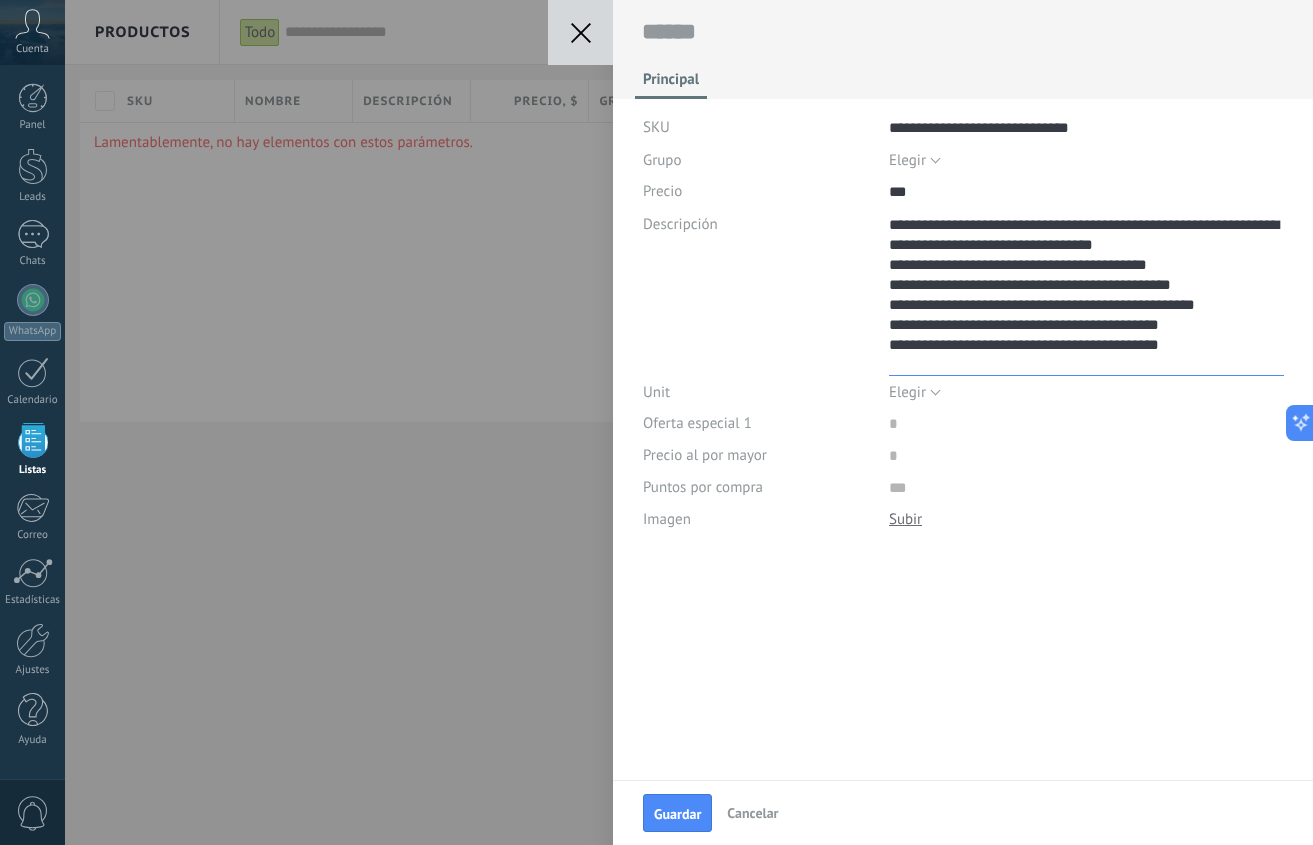 type on "**********" 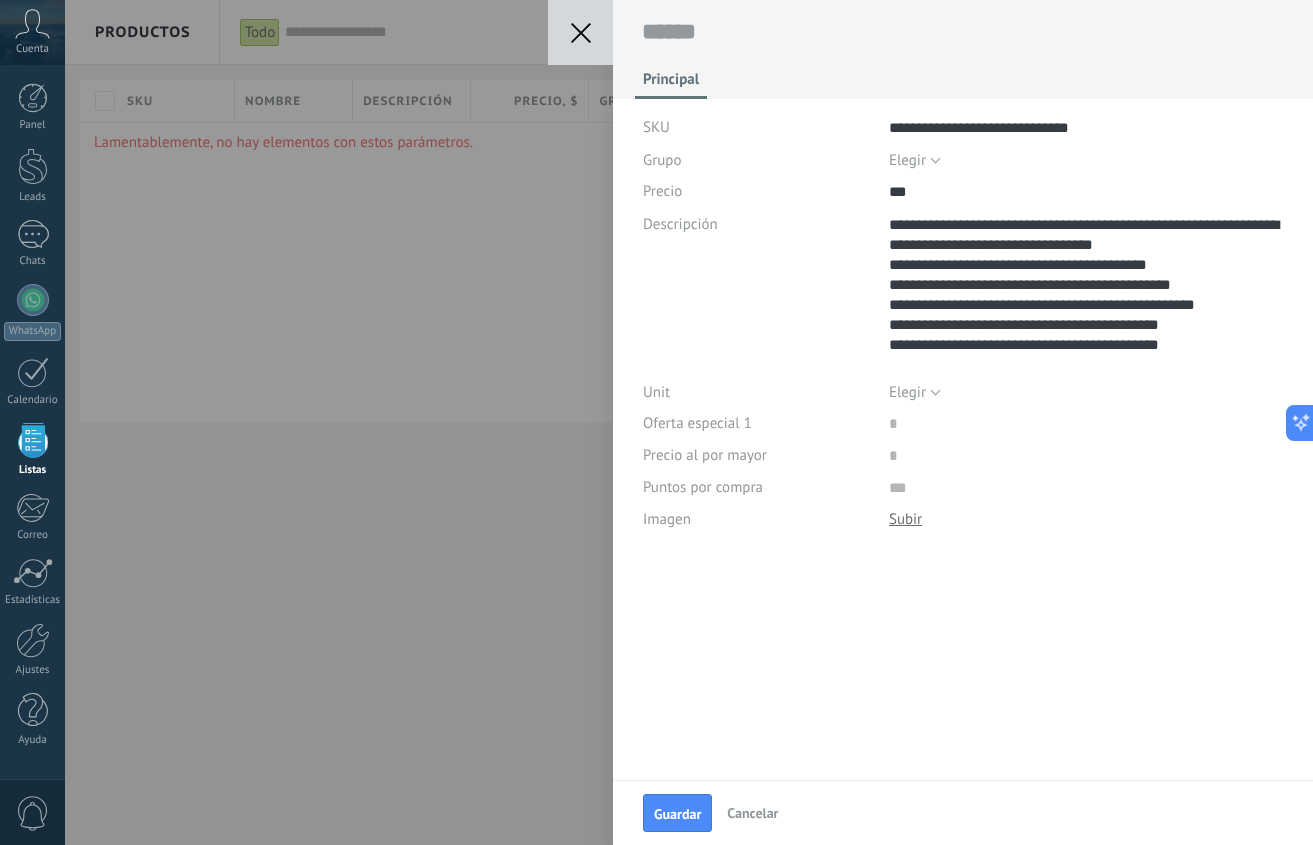 click on "Elegir" at bounding box center [915, 392] 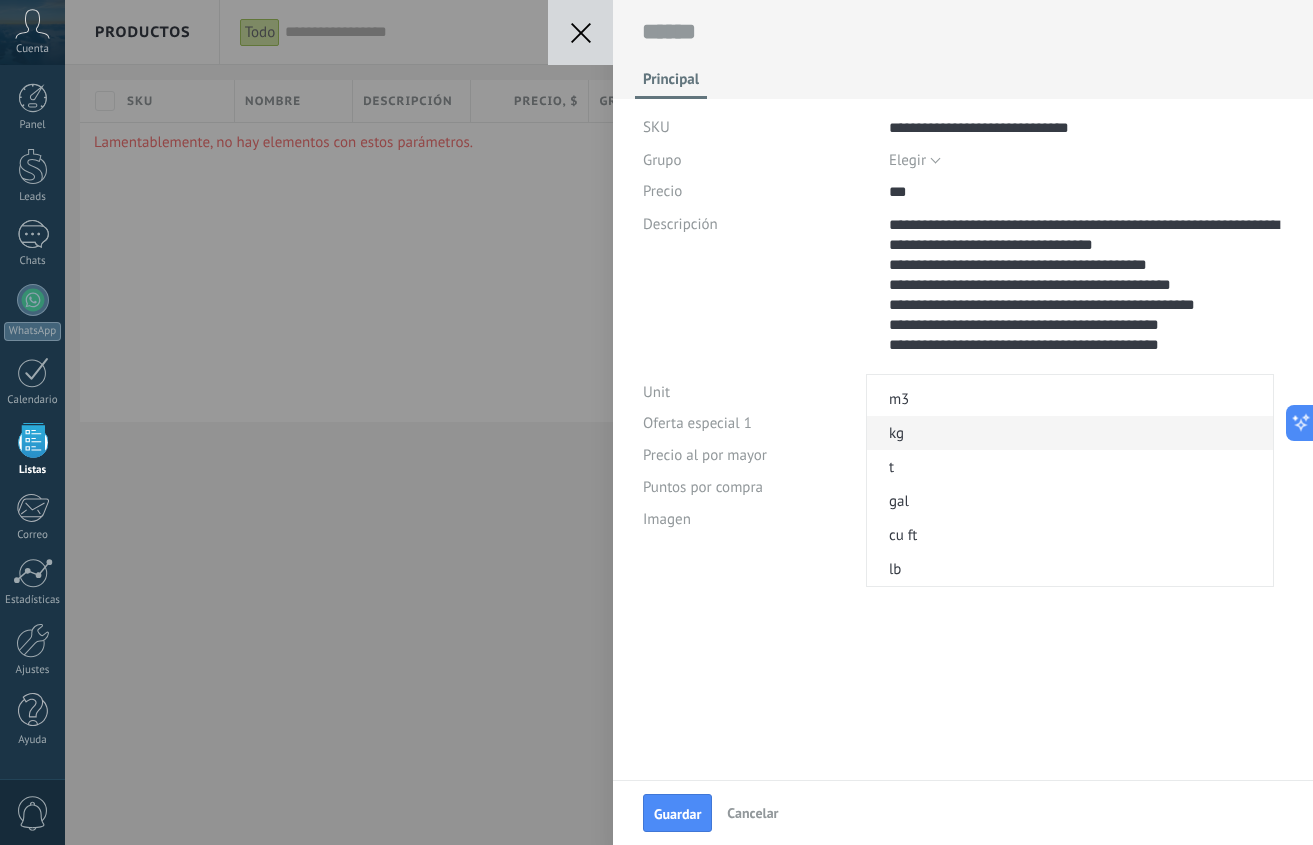scroll, scrollTop: 0, scrollLeft: 0, axis: both 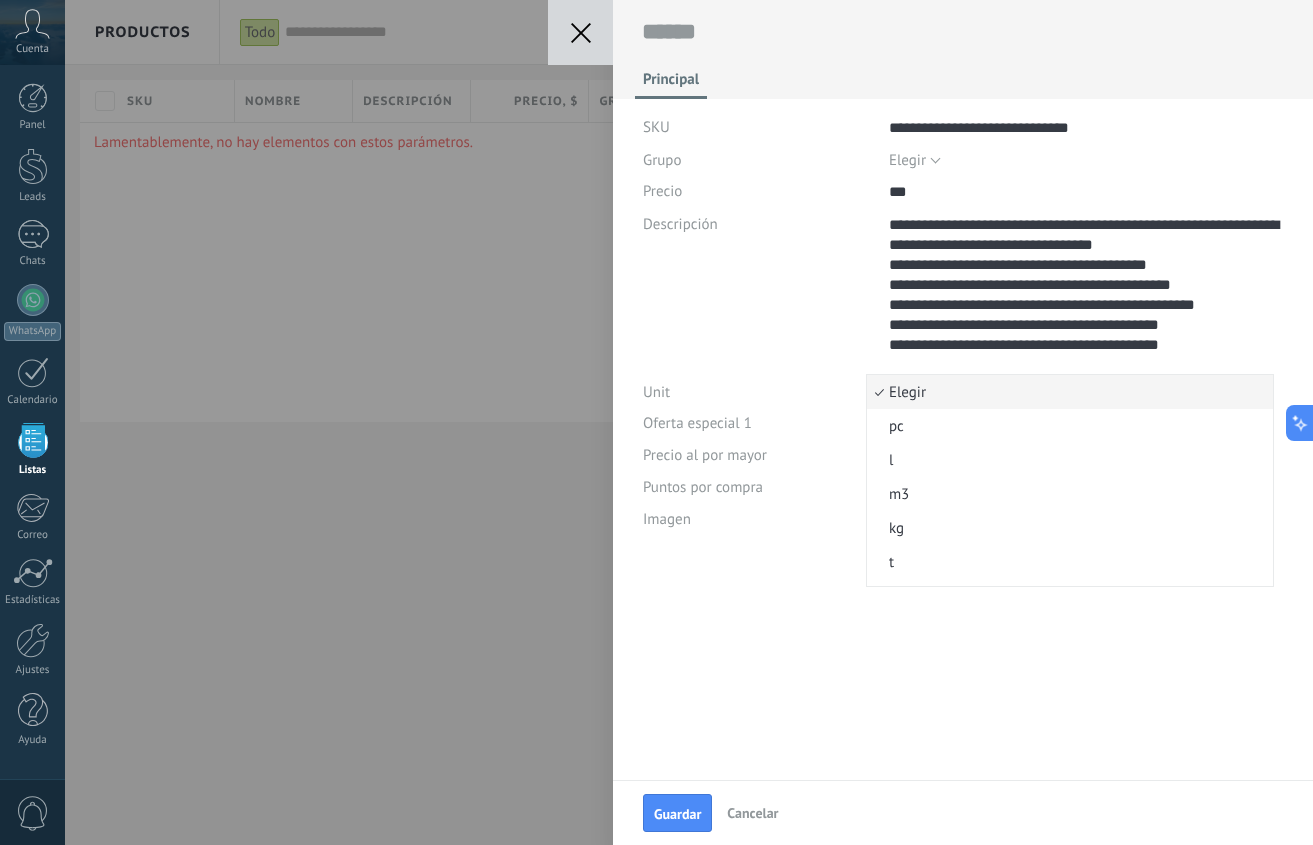 click on "**********" at bounding box center [963, 390] 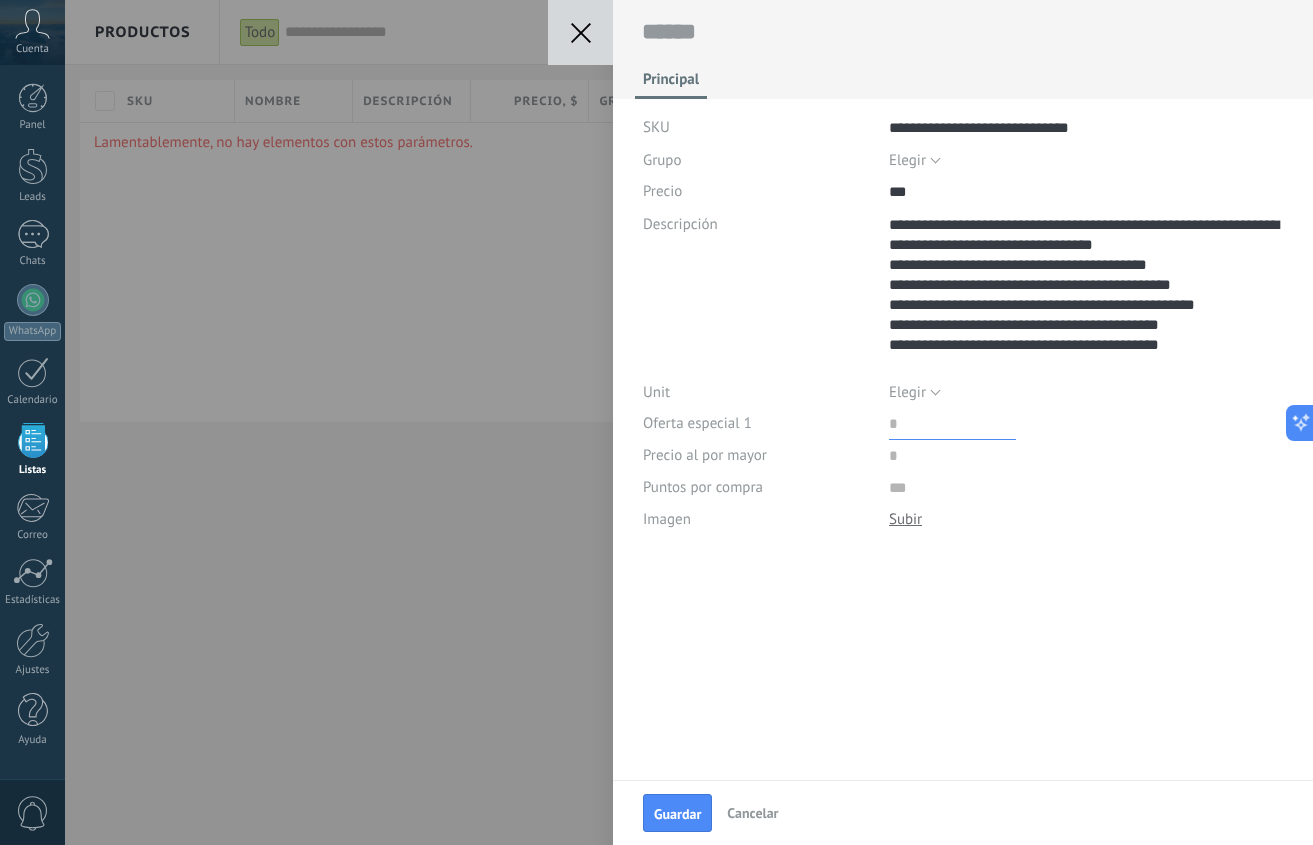 click at bounding box center (952, 424) 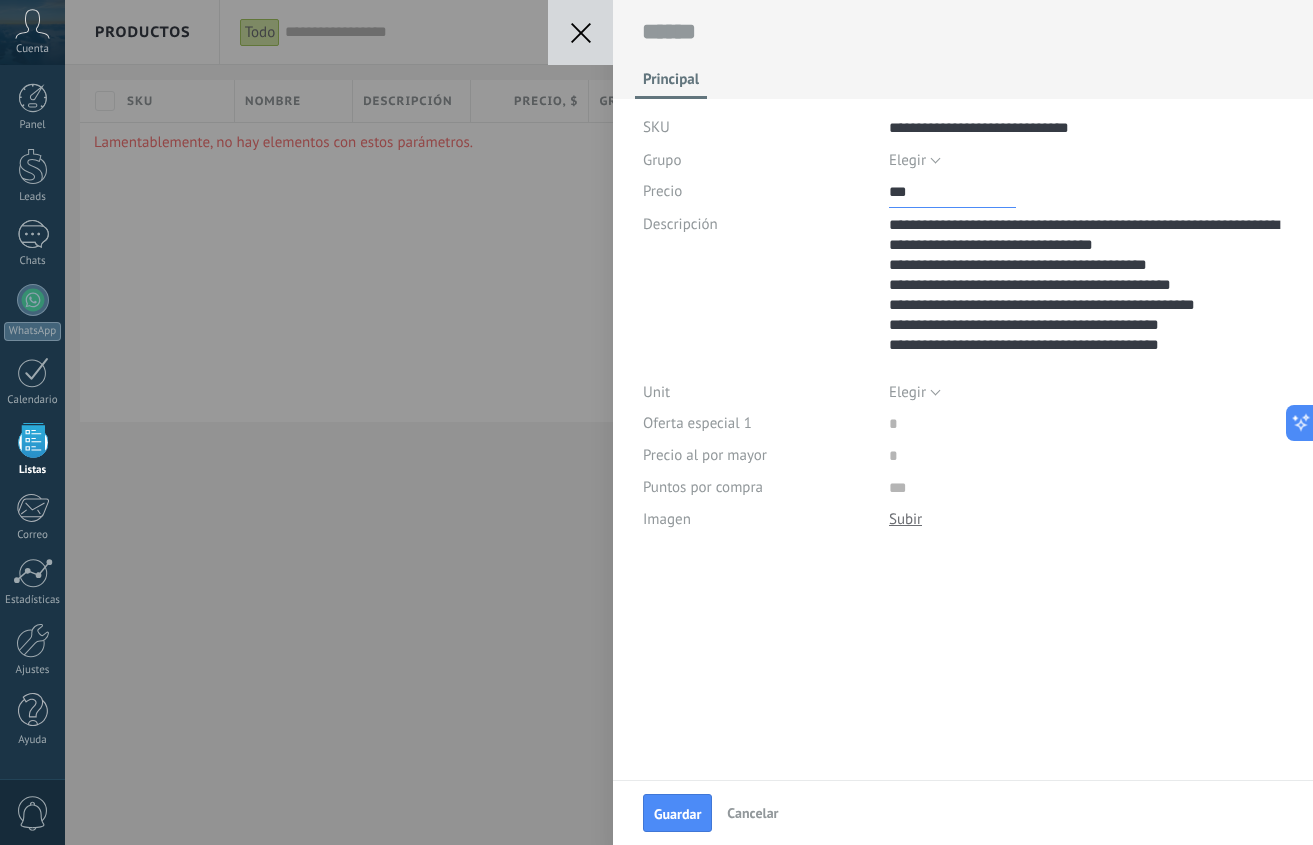 click at bounding box center (952, 192) 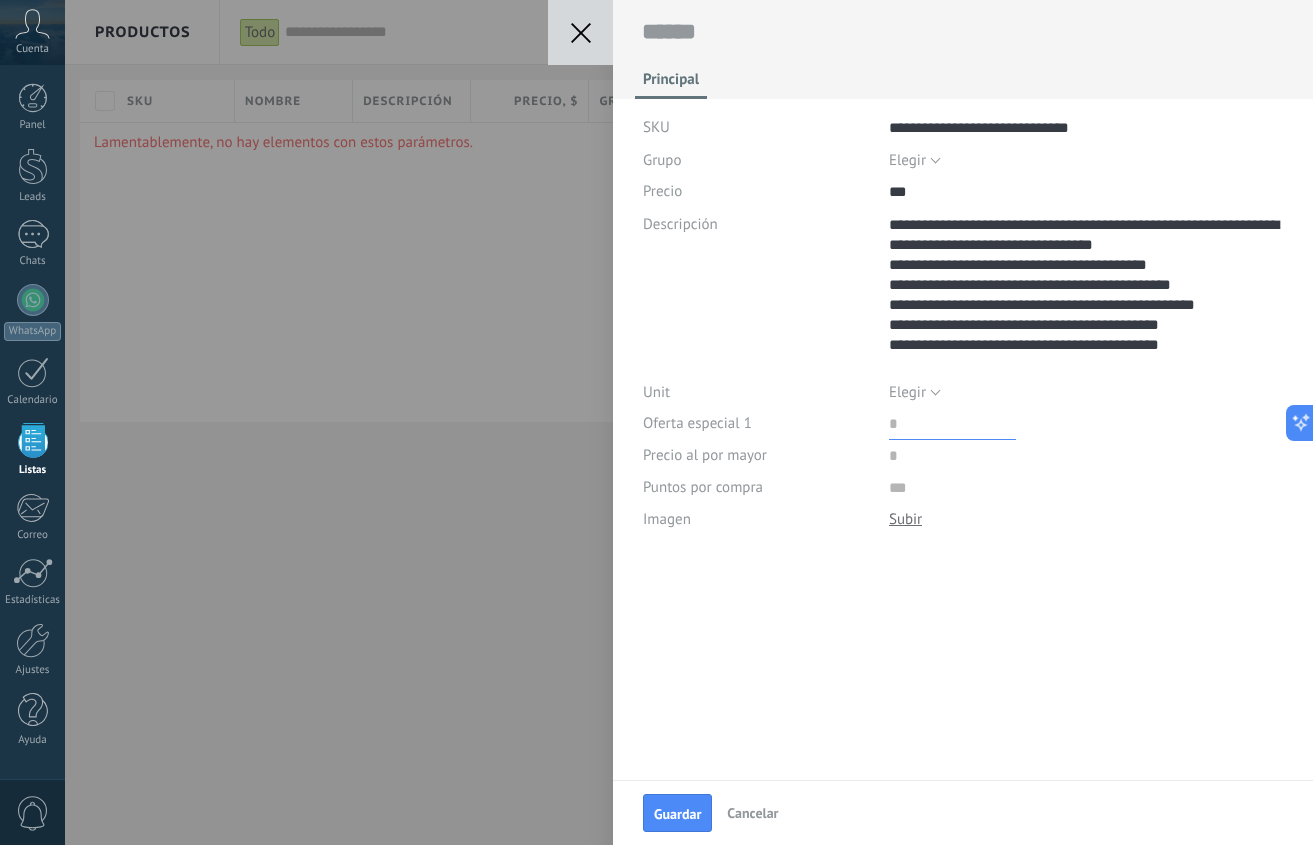 click at bounding box center [952, 424] 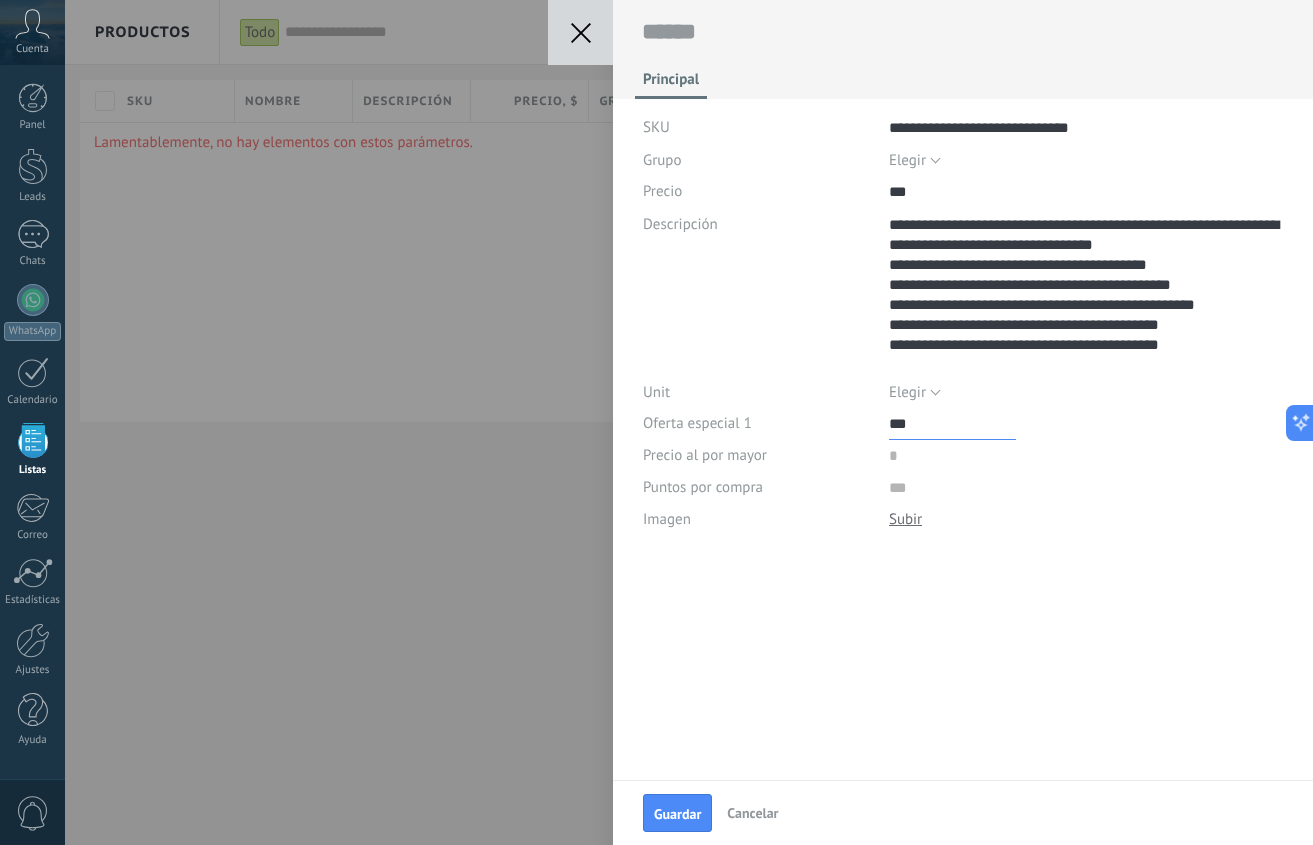 type on "***" 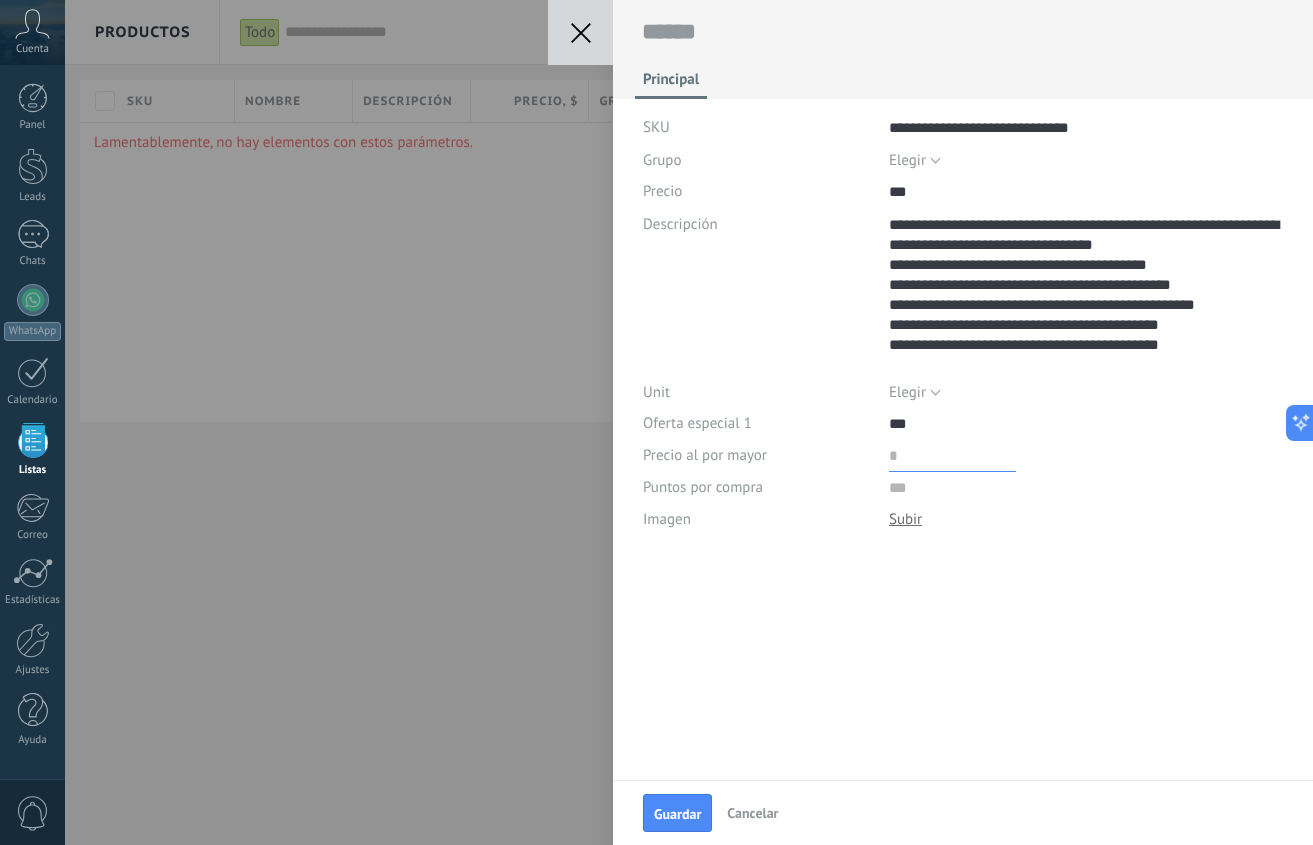click at bounding box center (952, 456) 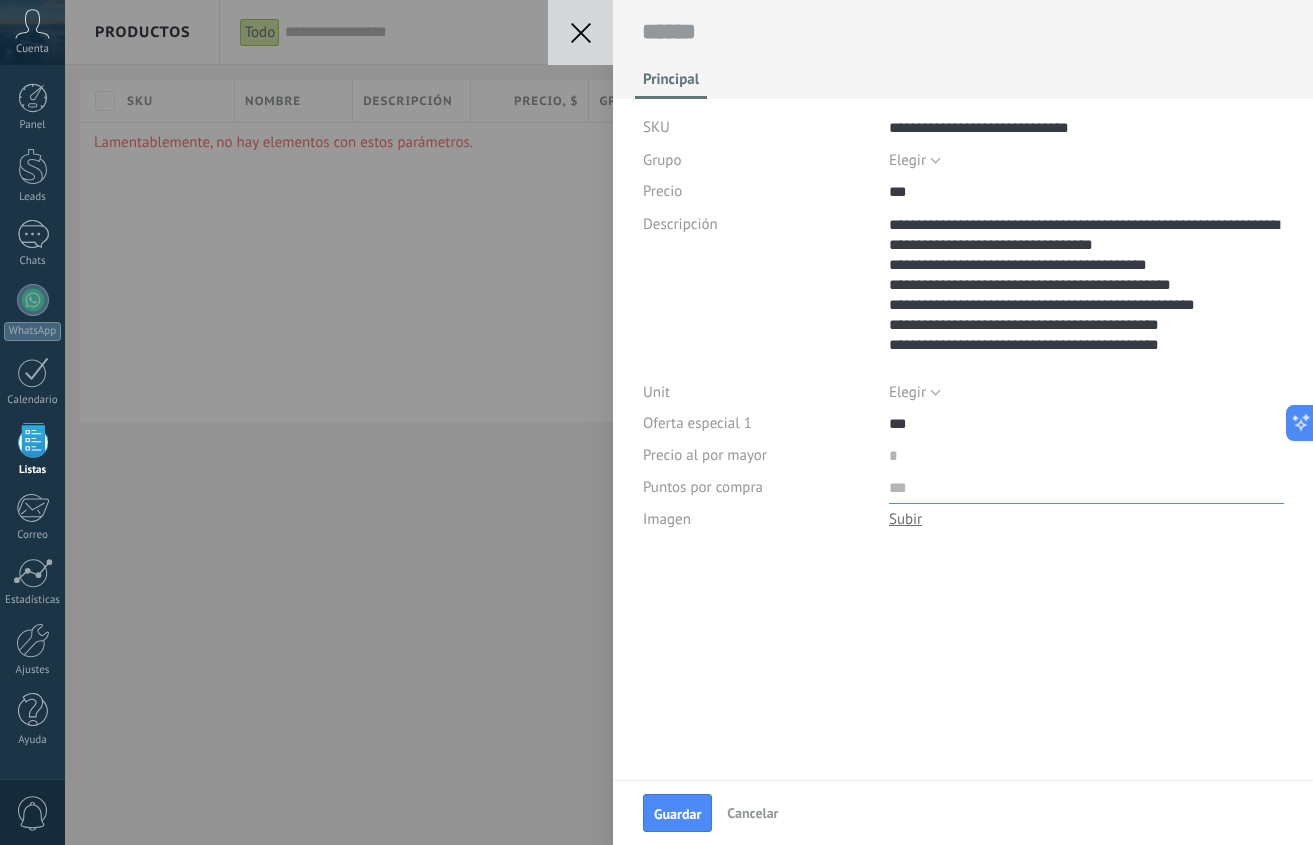 click at bounding box center (1086, 488) 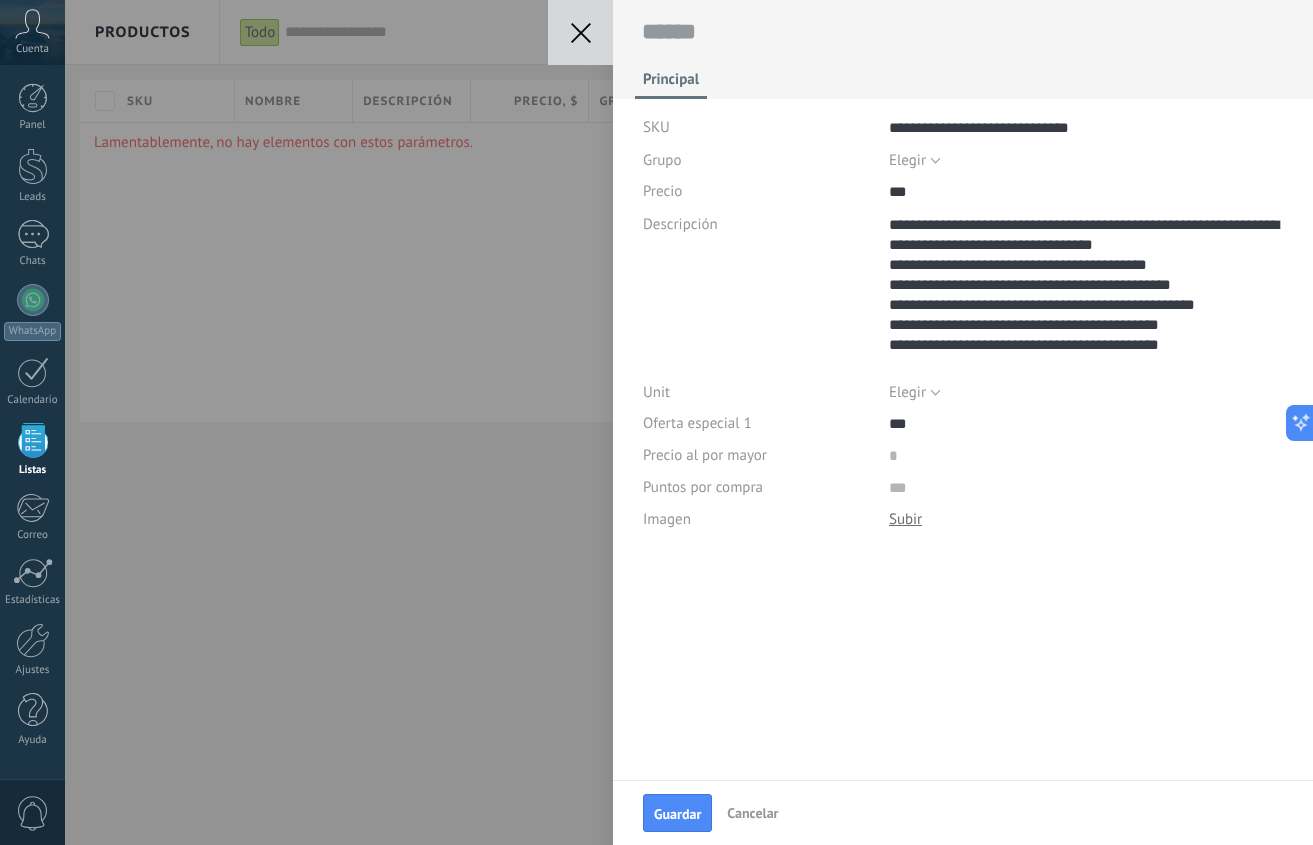 click at bounding box center (905, 519) 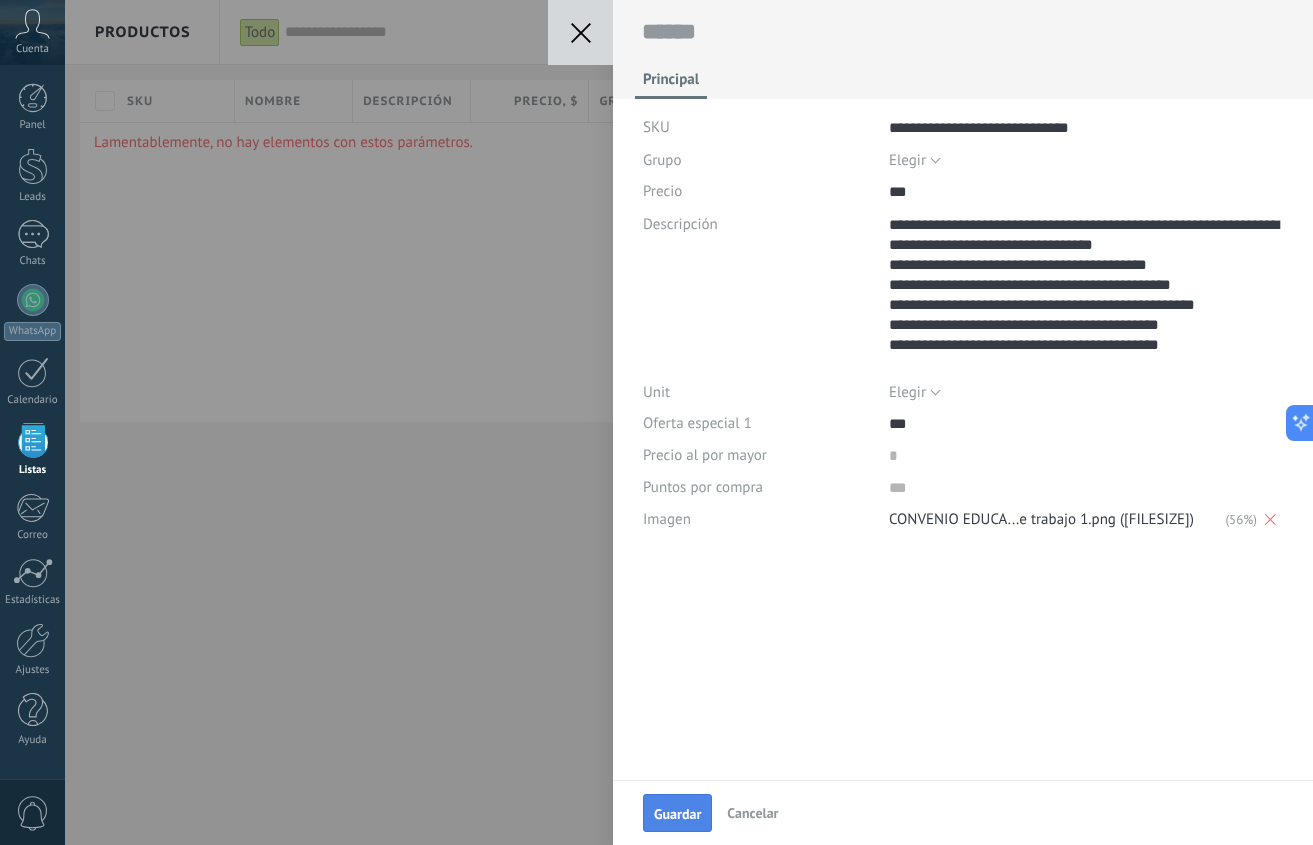 drag, startPoint x: 687, startPoint y: 811, endPoint x: 703, endPoint y: 811, distance: 16 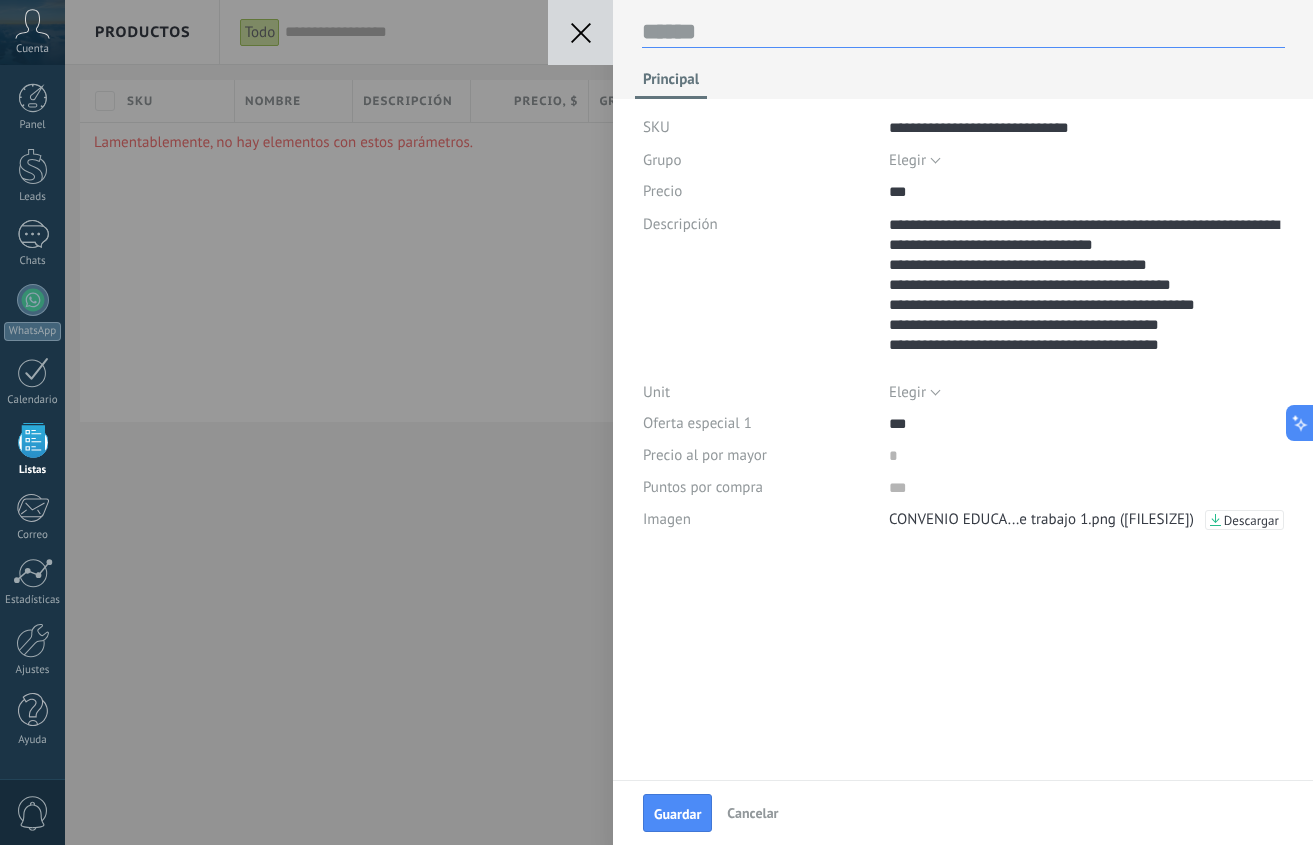 click at bounding box center (963, 32) 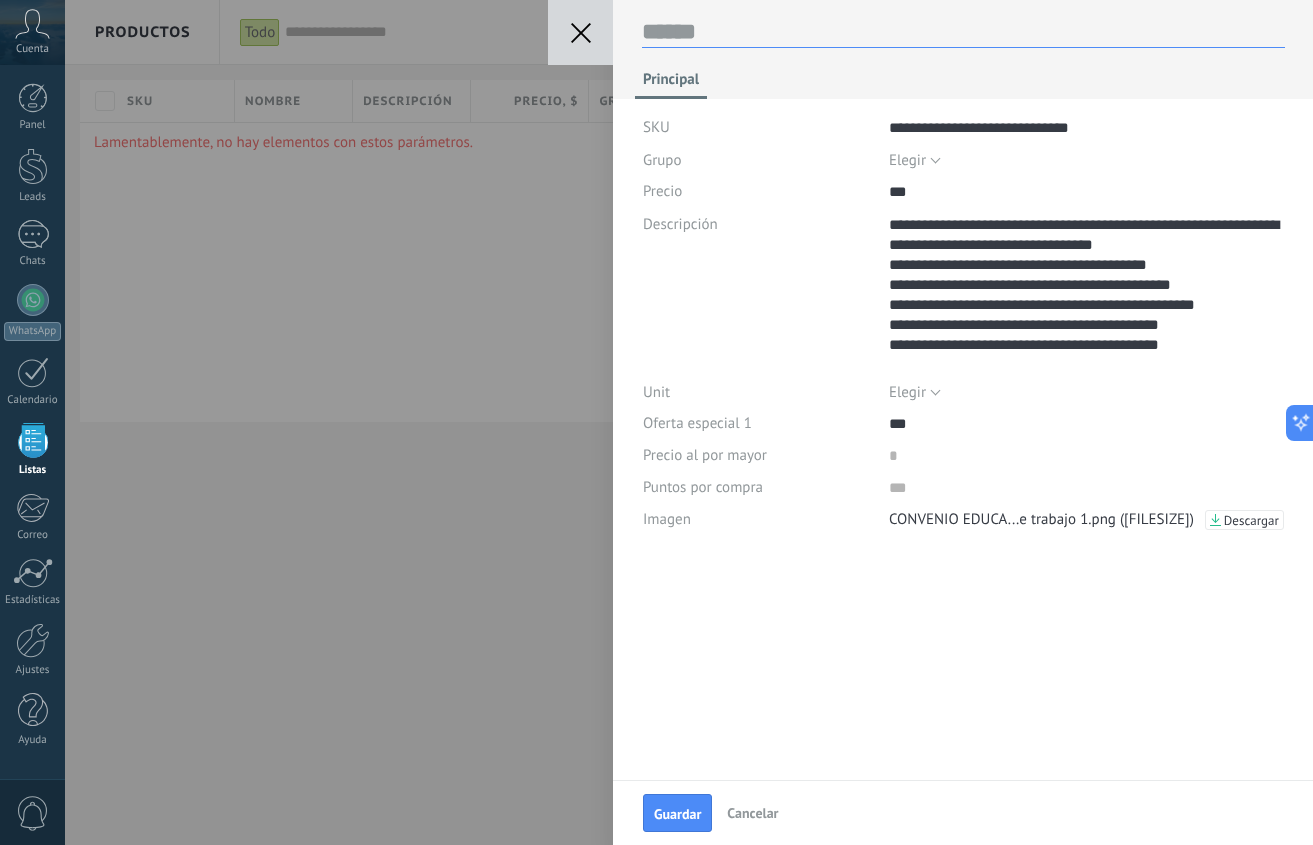 type on "*" 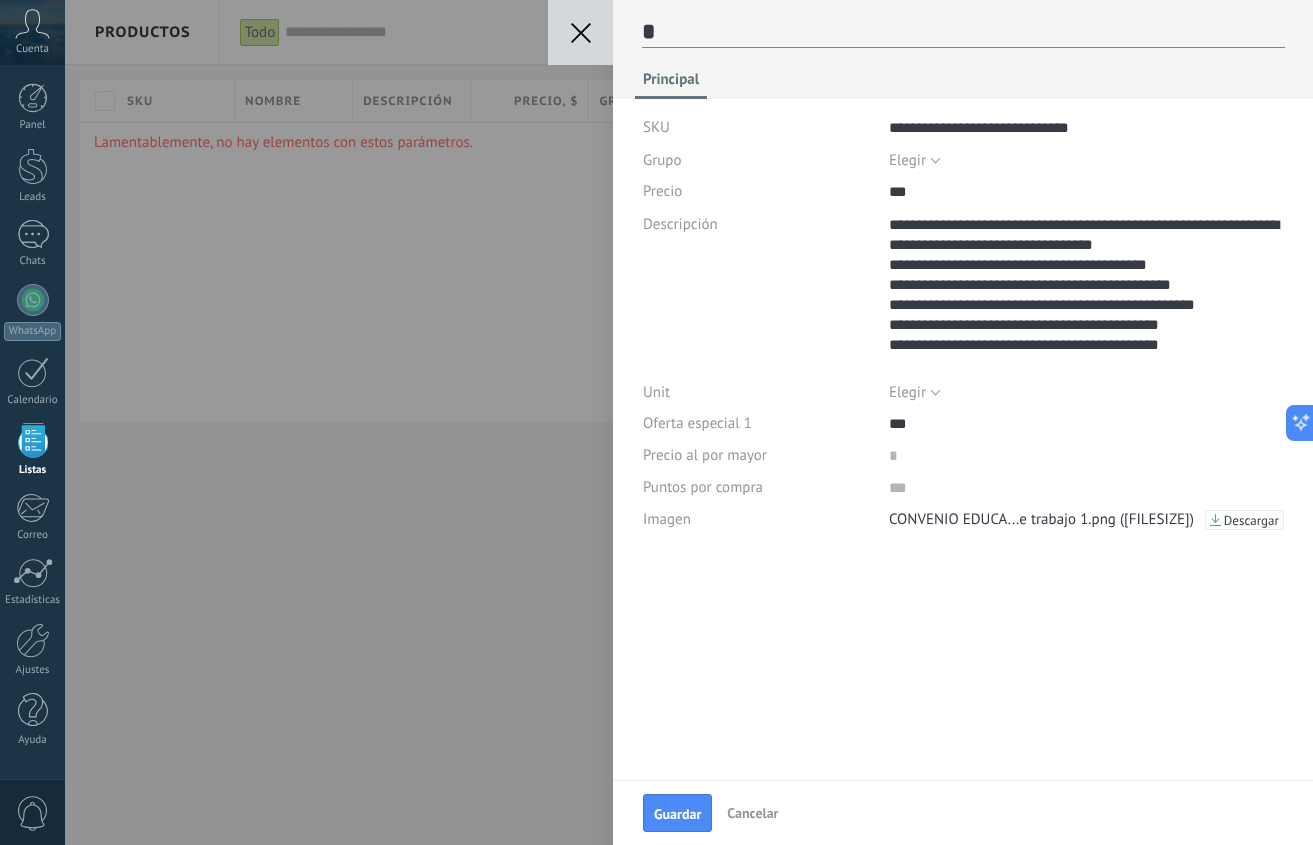 type on "**" 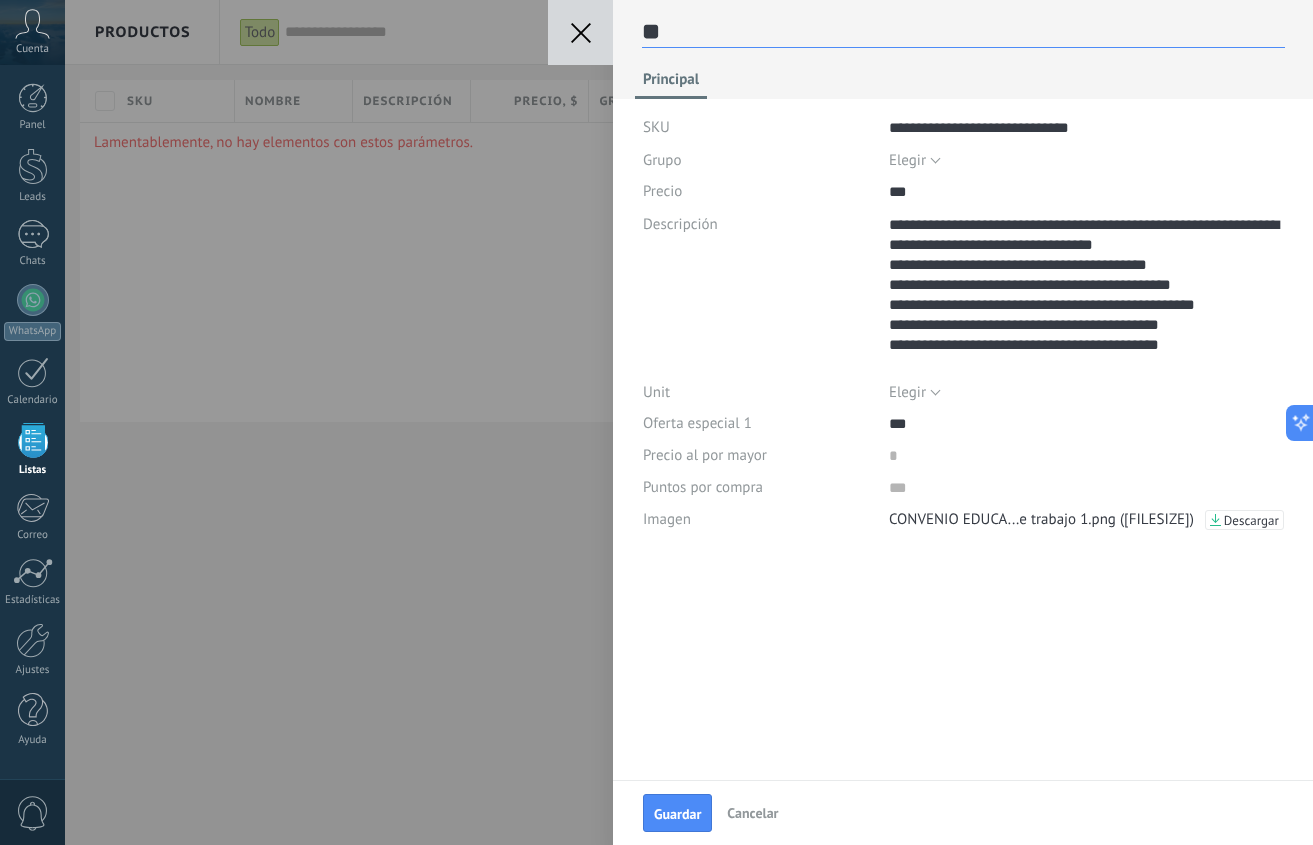 type on "***" 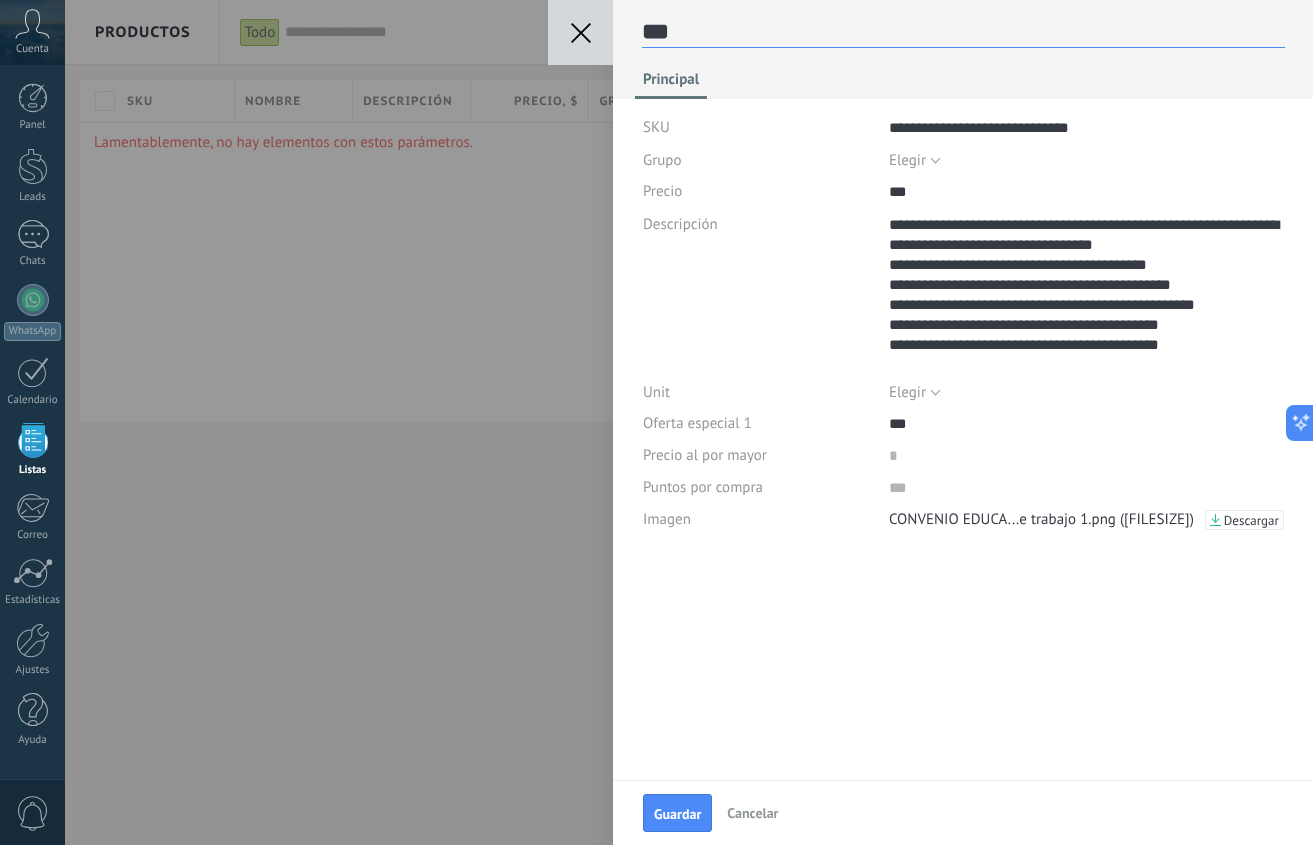 type on "****" 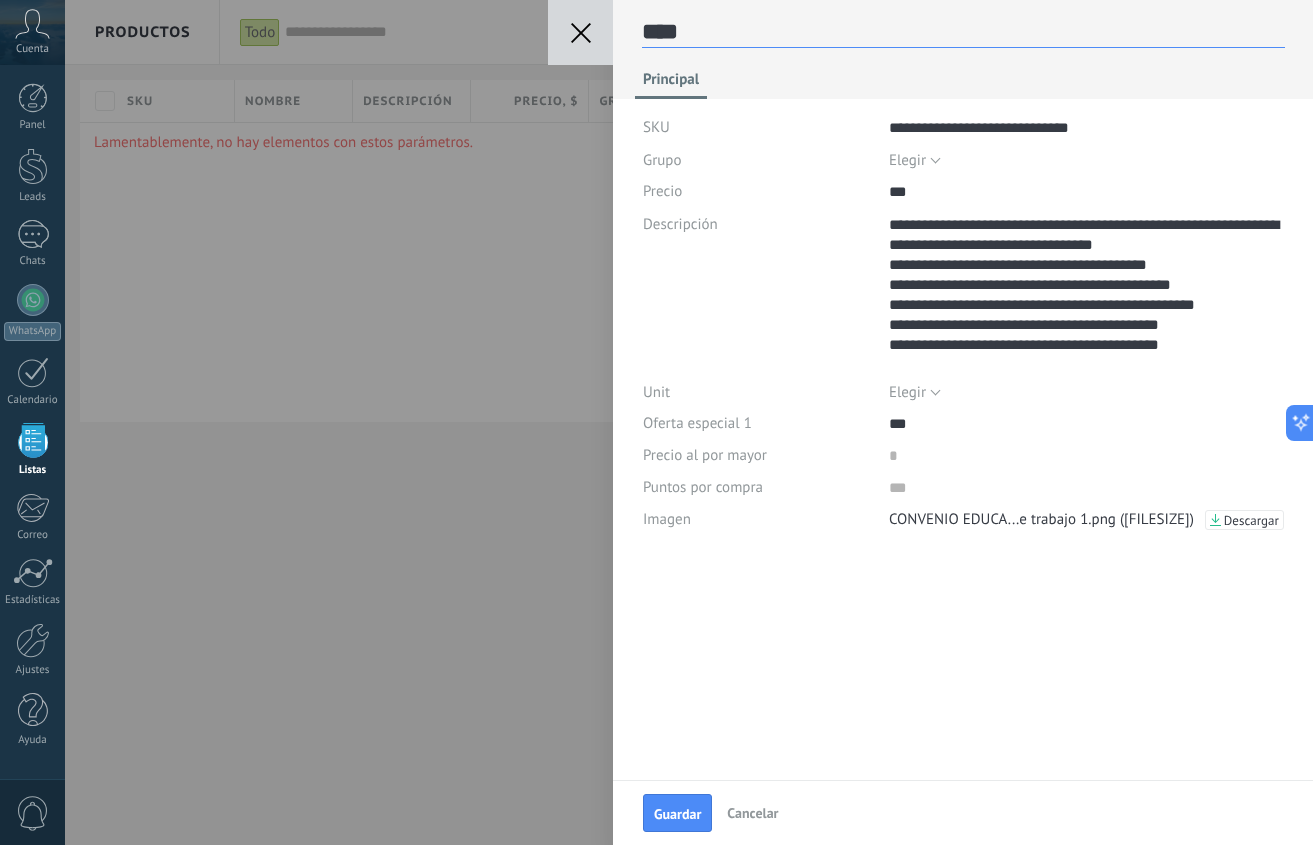 type on "****" 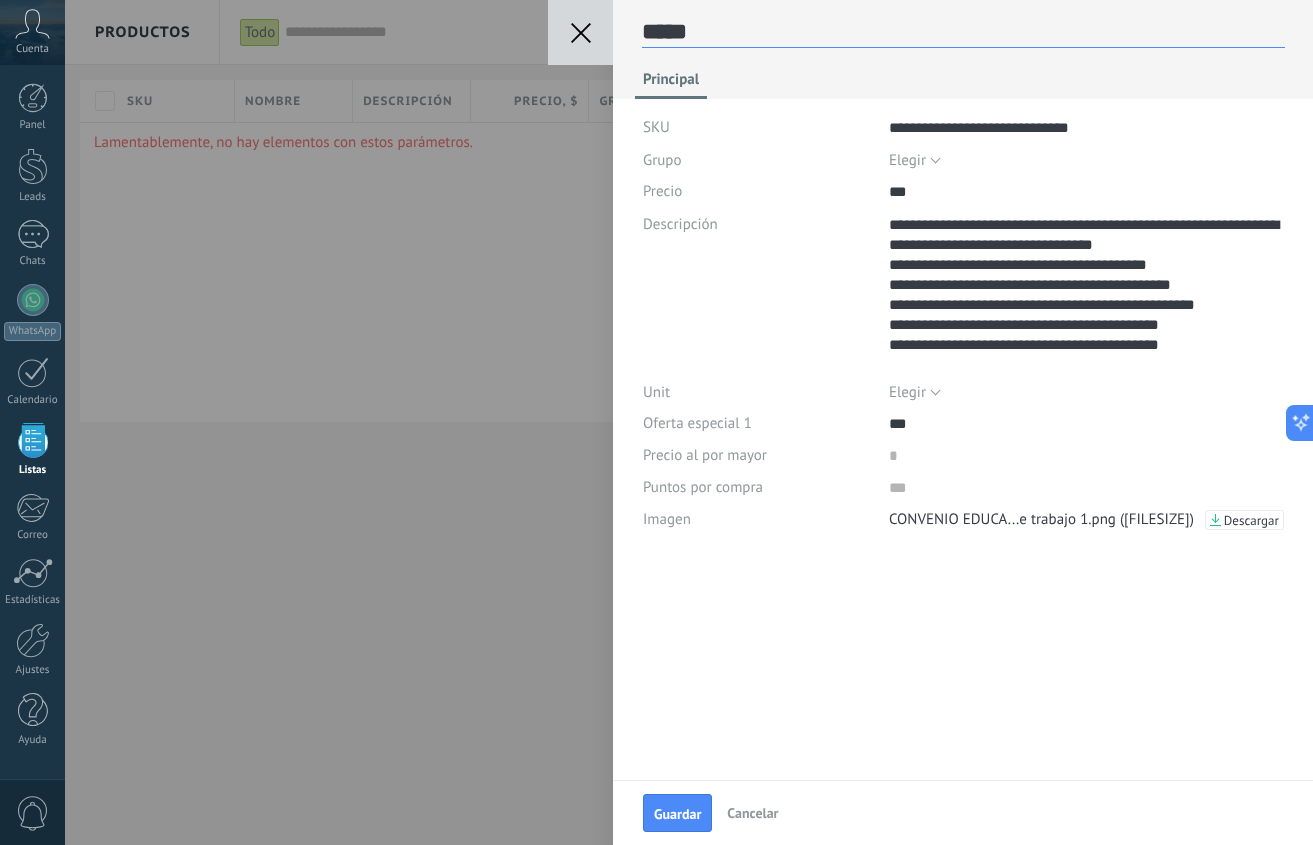 type on "******" 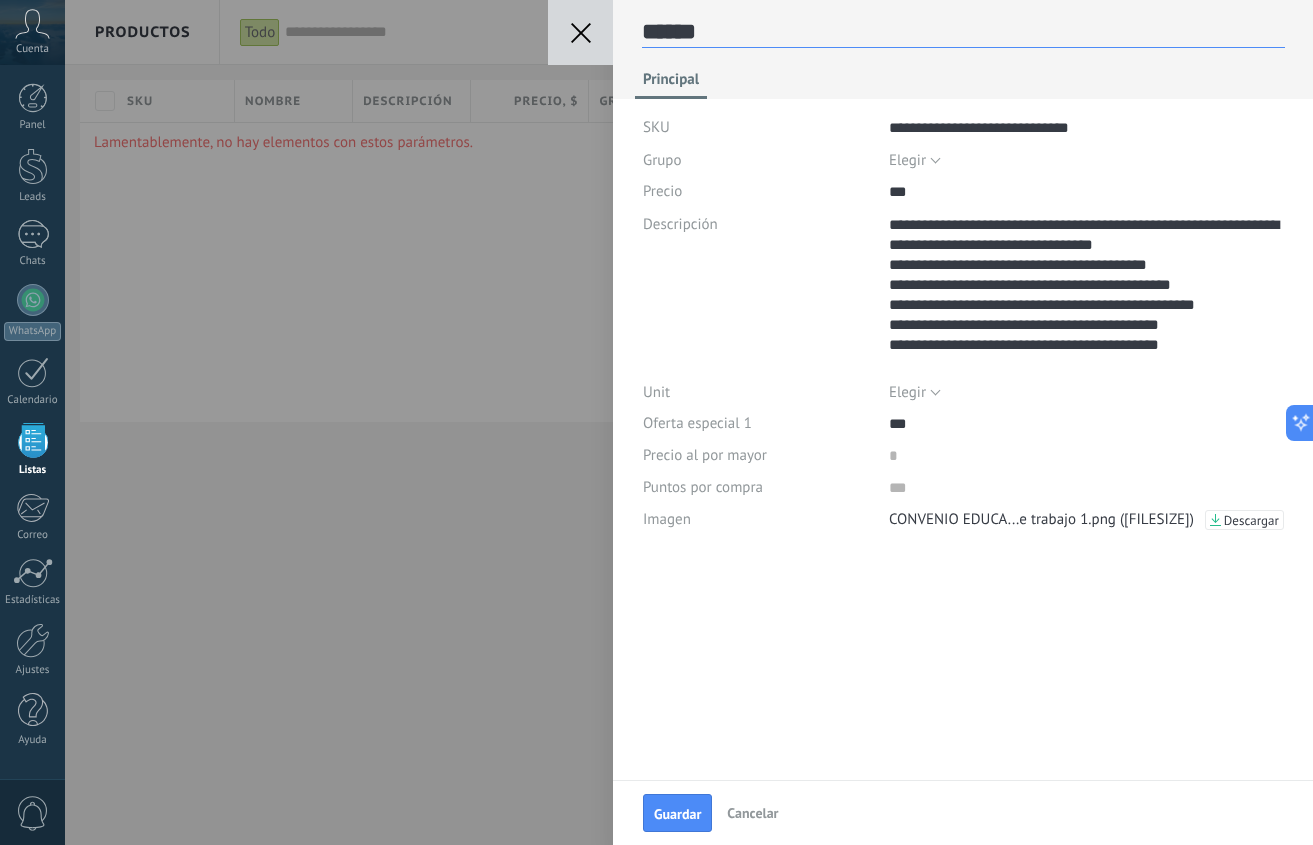 type on "*******" 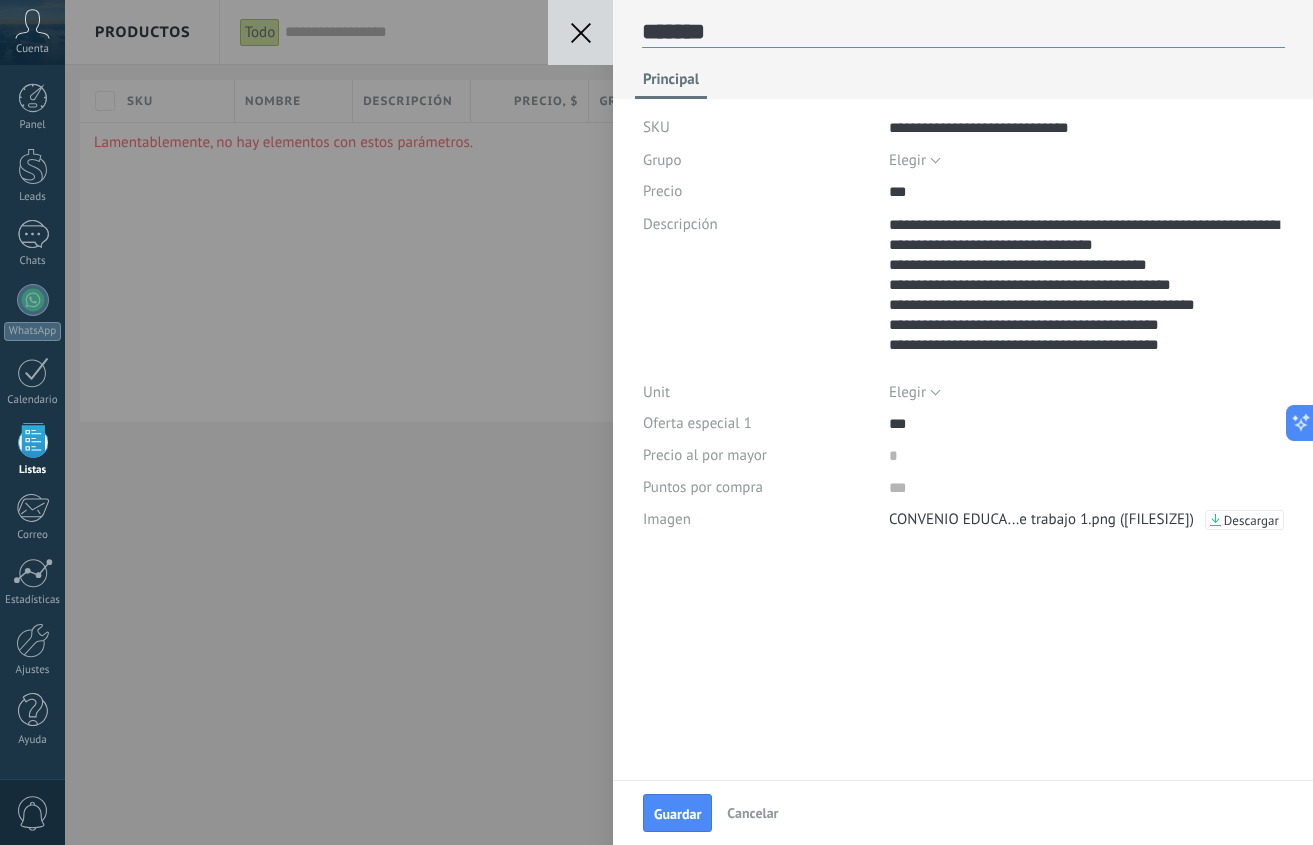 type on "********" 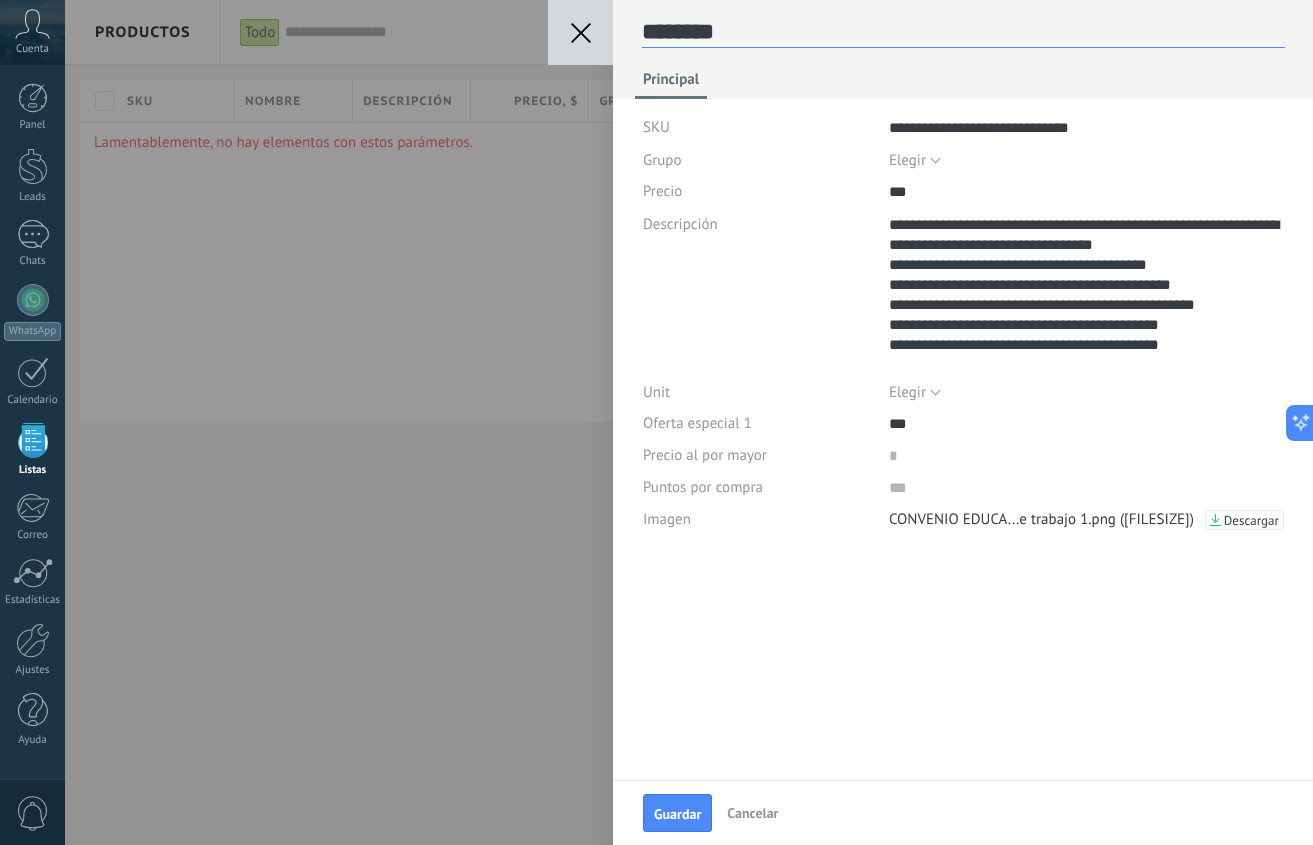 type on "*********" 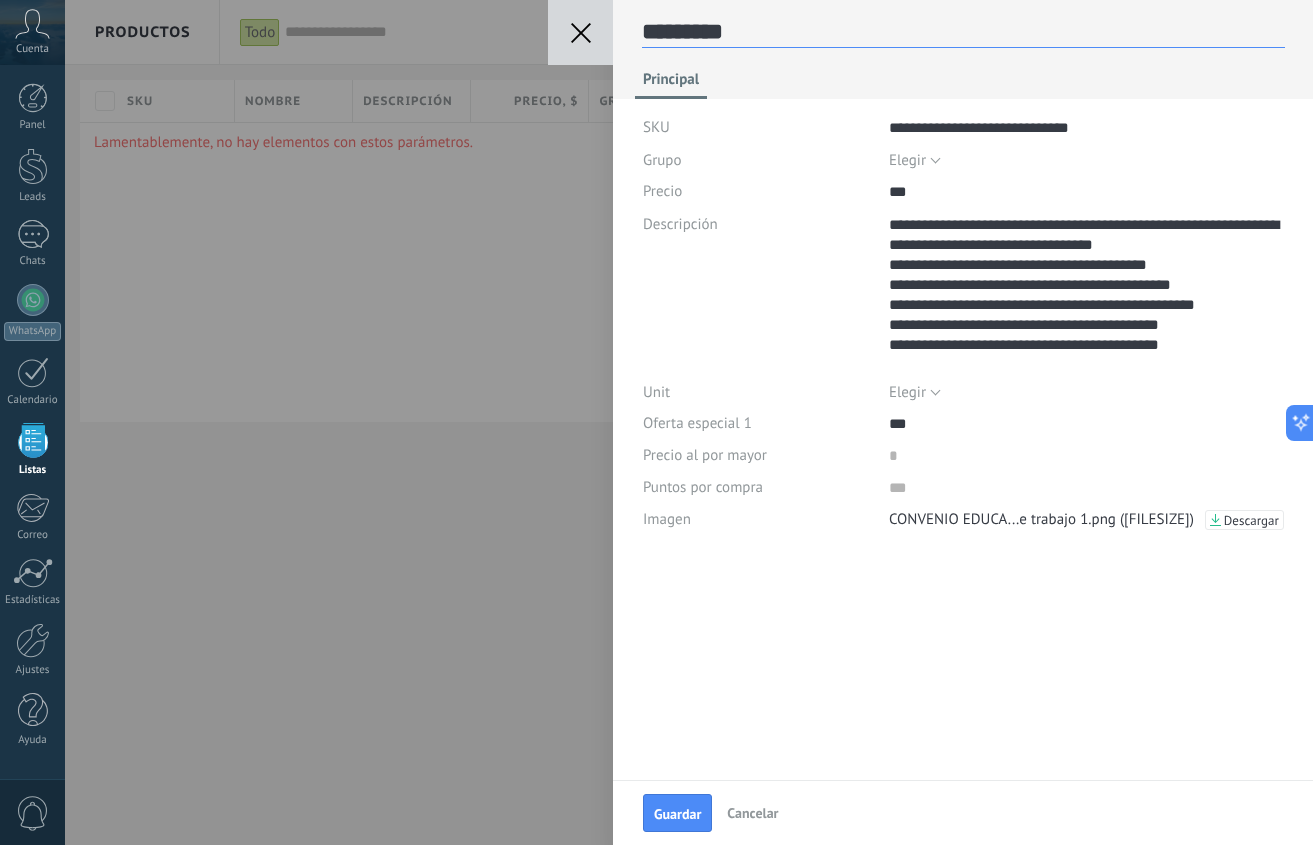 type on "**********" 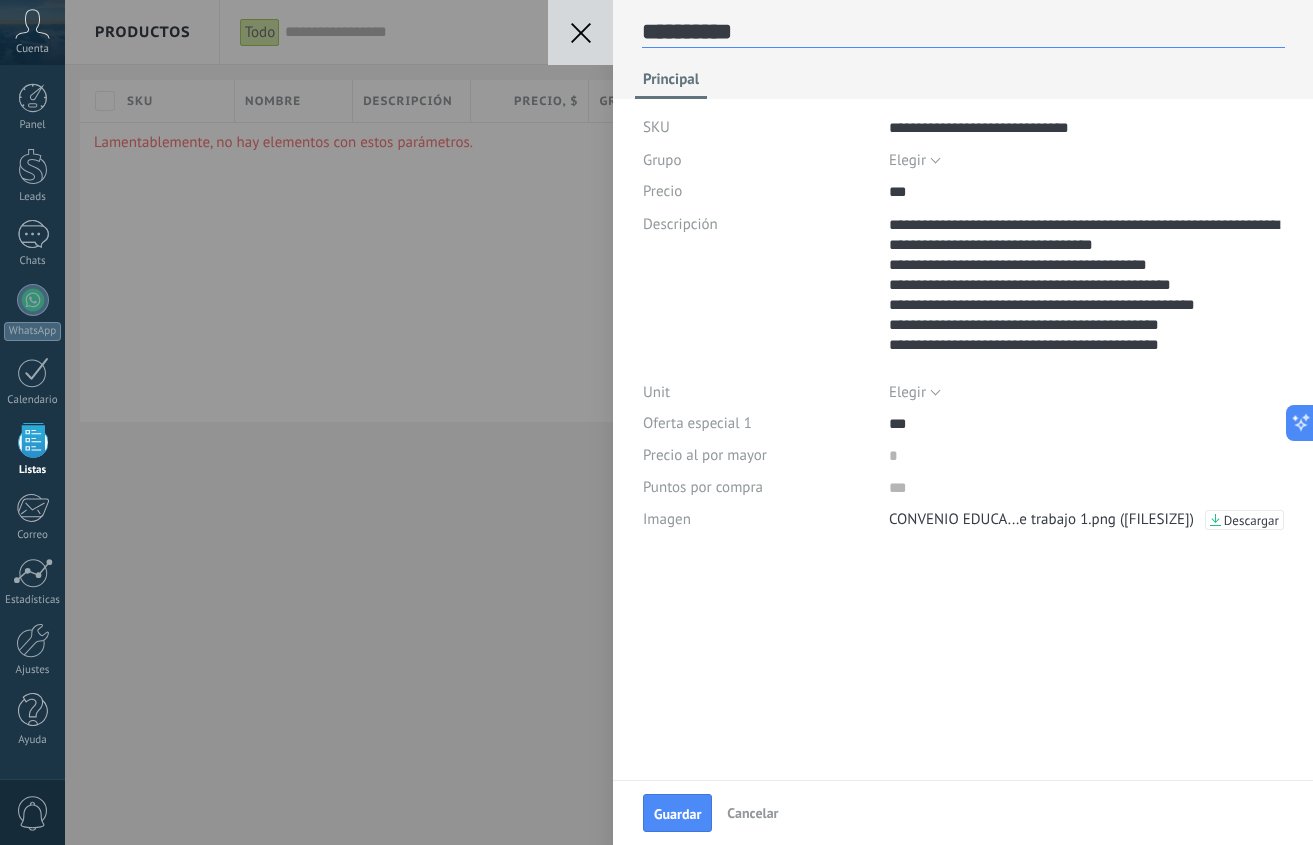 type on "**********" 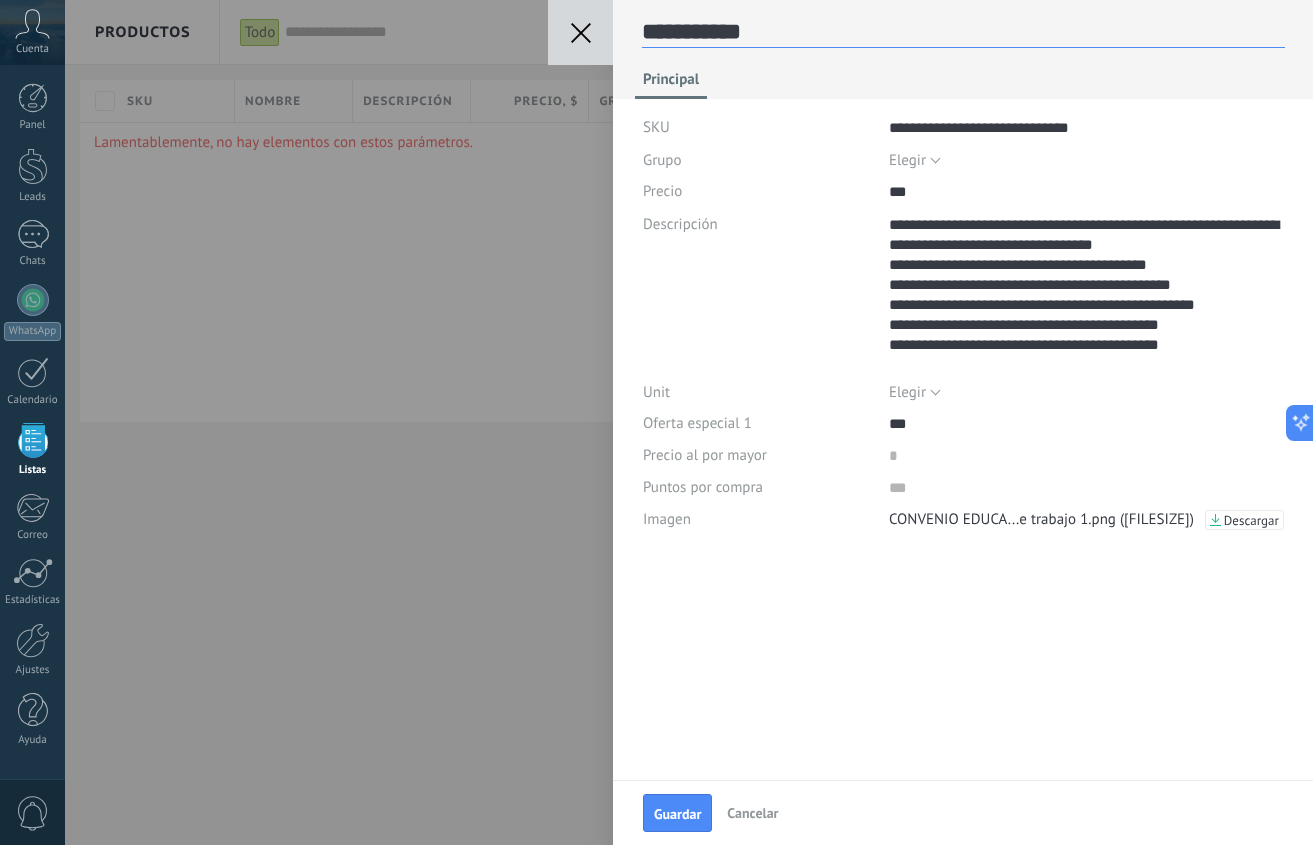 scroll, scrollTop: 30, scrollLeft: 0, axis: vertical 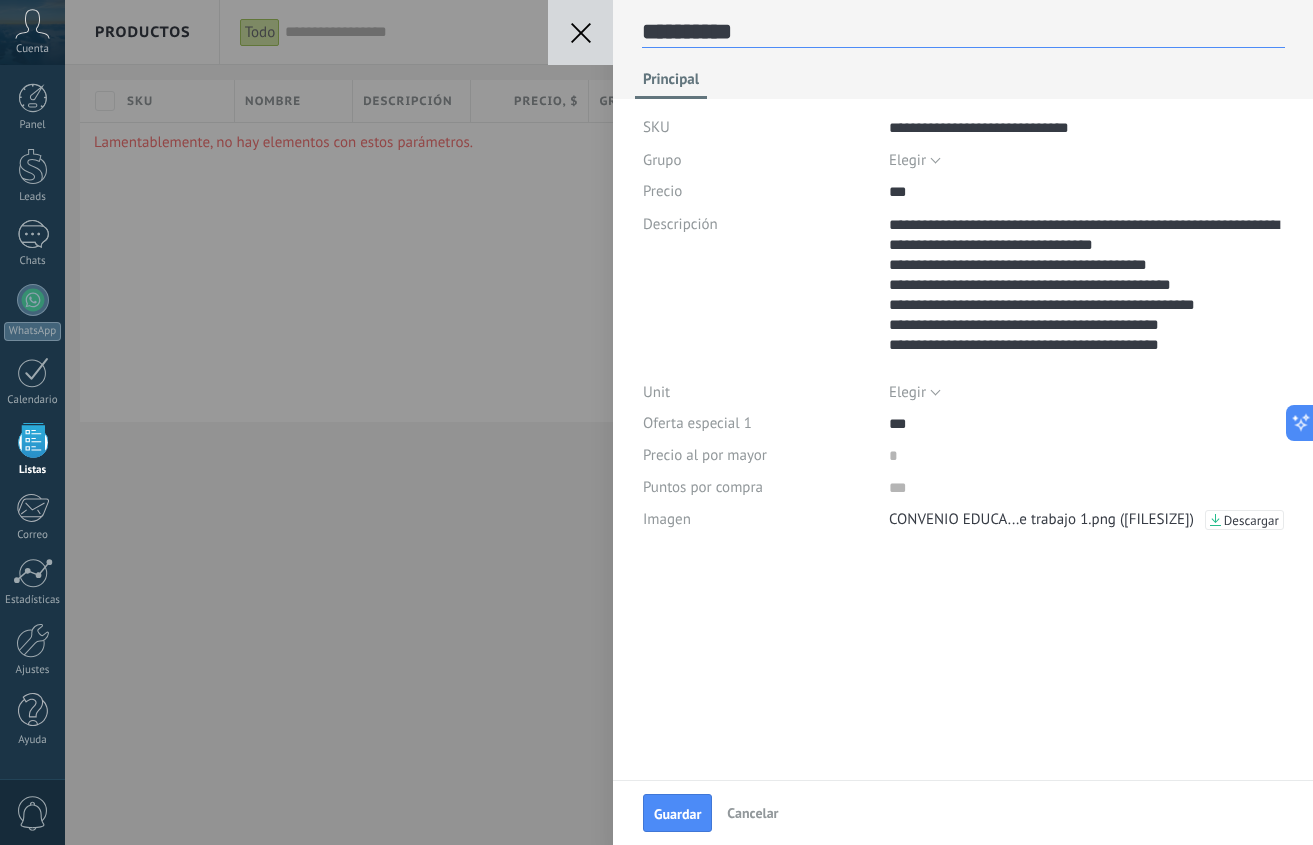 type on "**********" 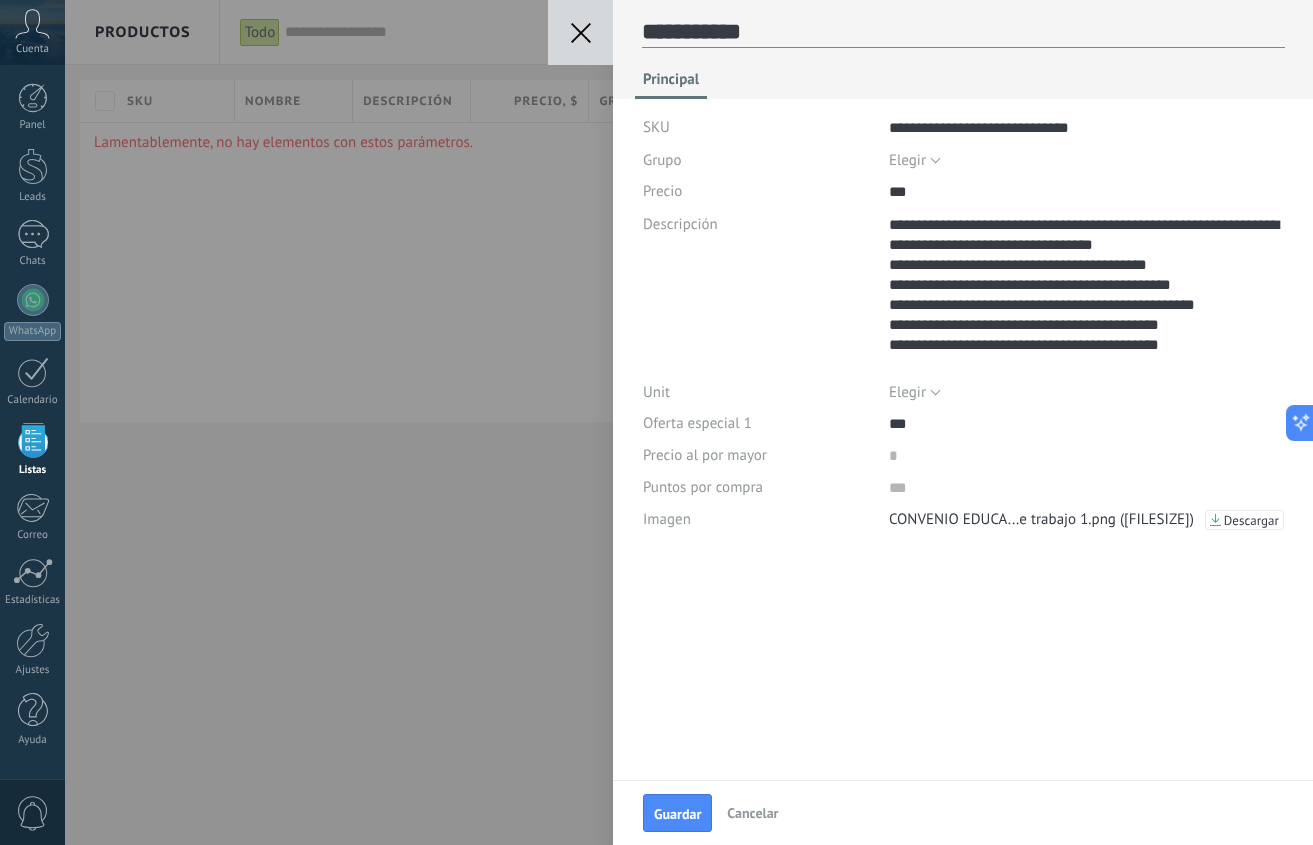 scroll, scrollTop: 30, scrollLeft: 0, axis: vertical 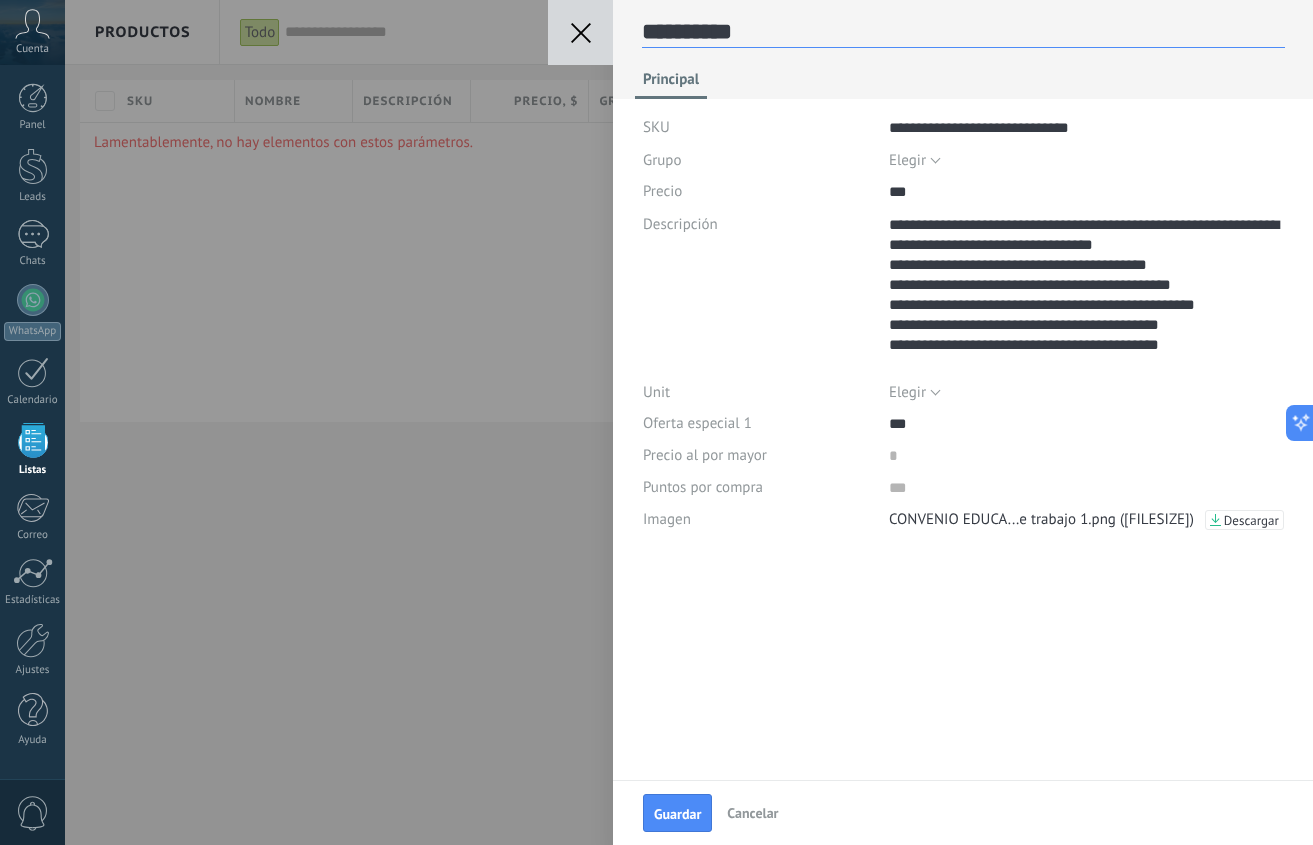 type on "**********" 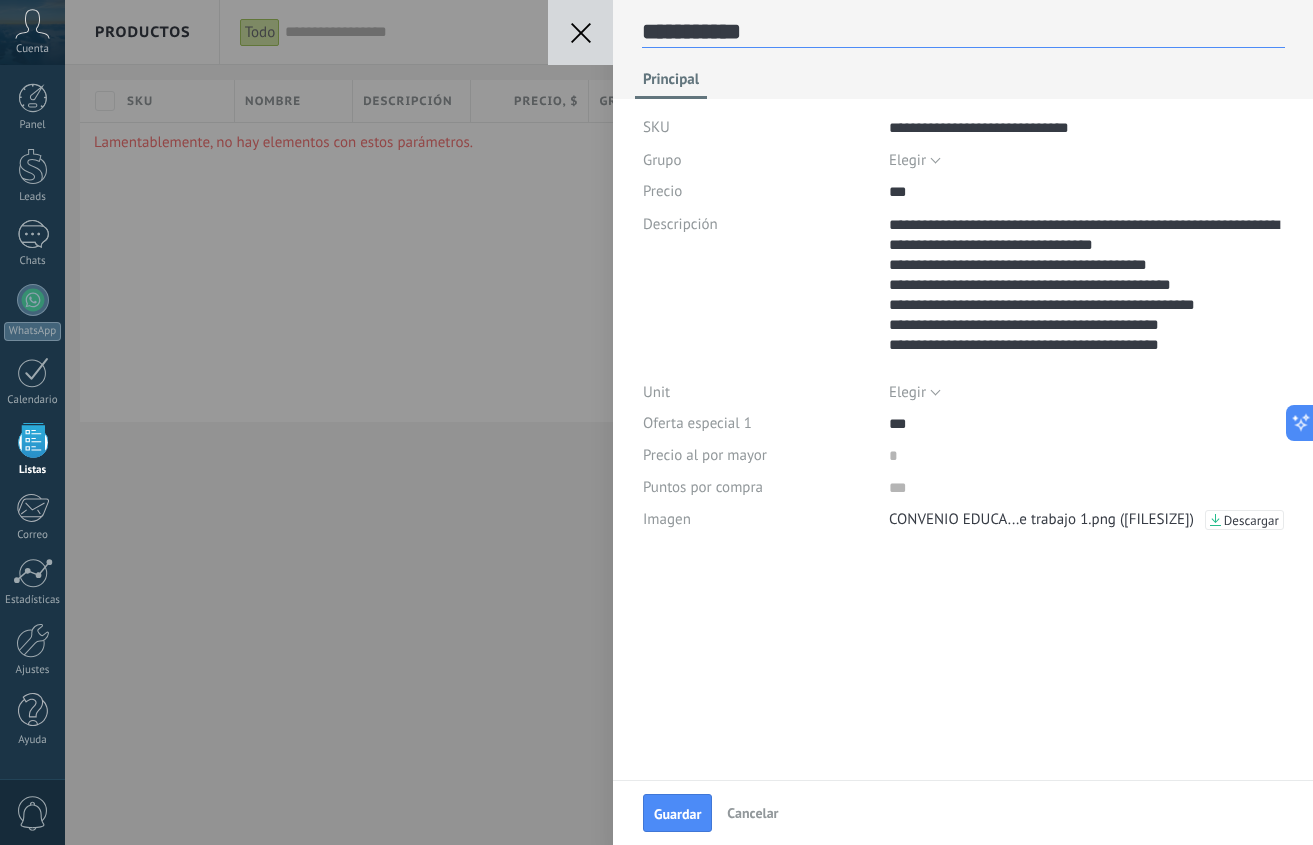 type on "**********" 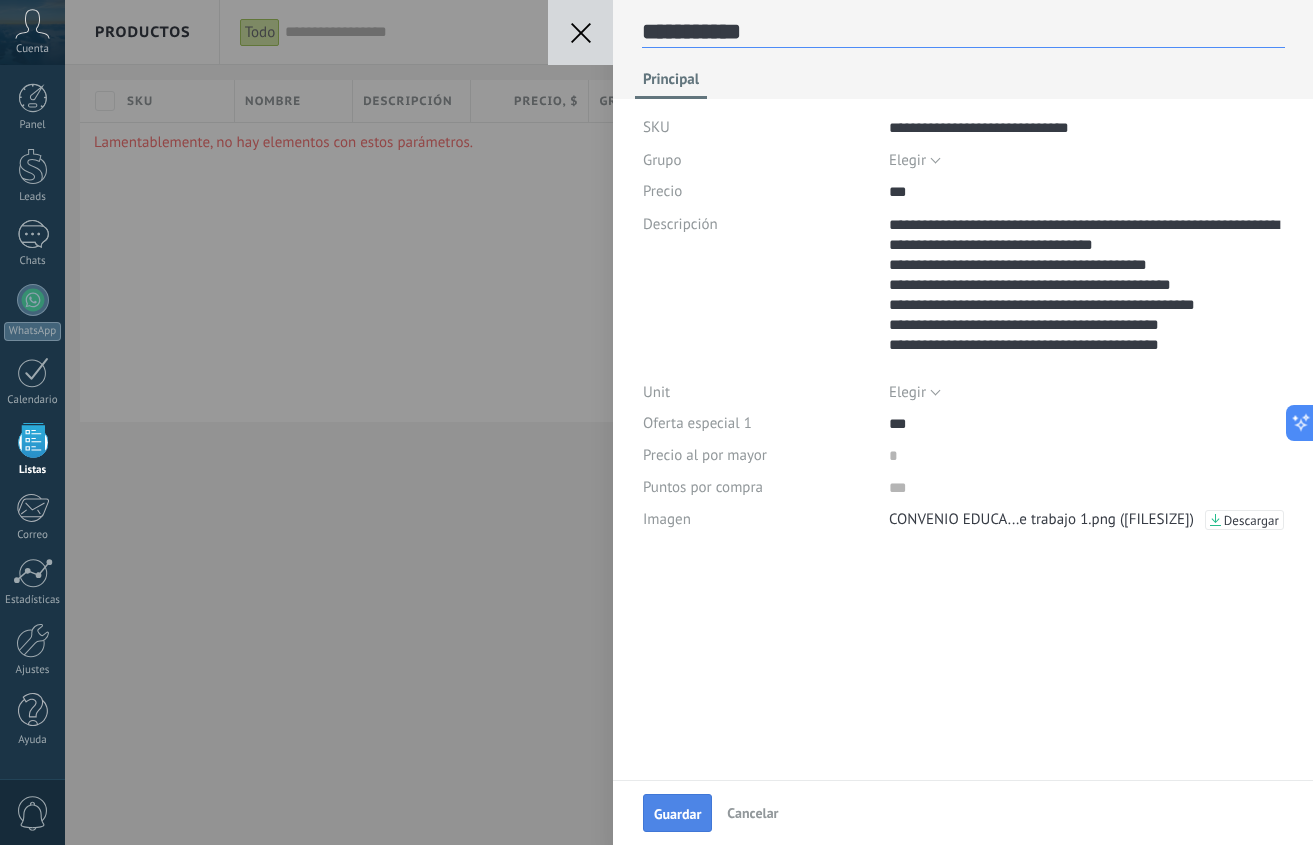 type on "**********" 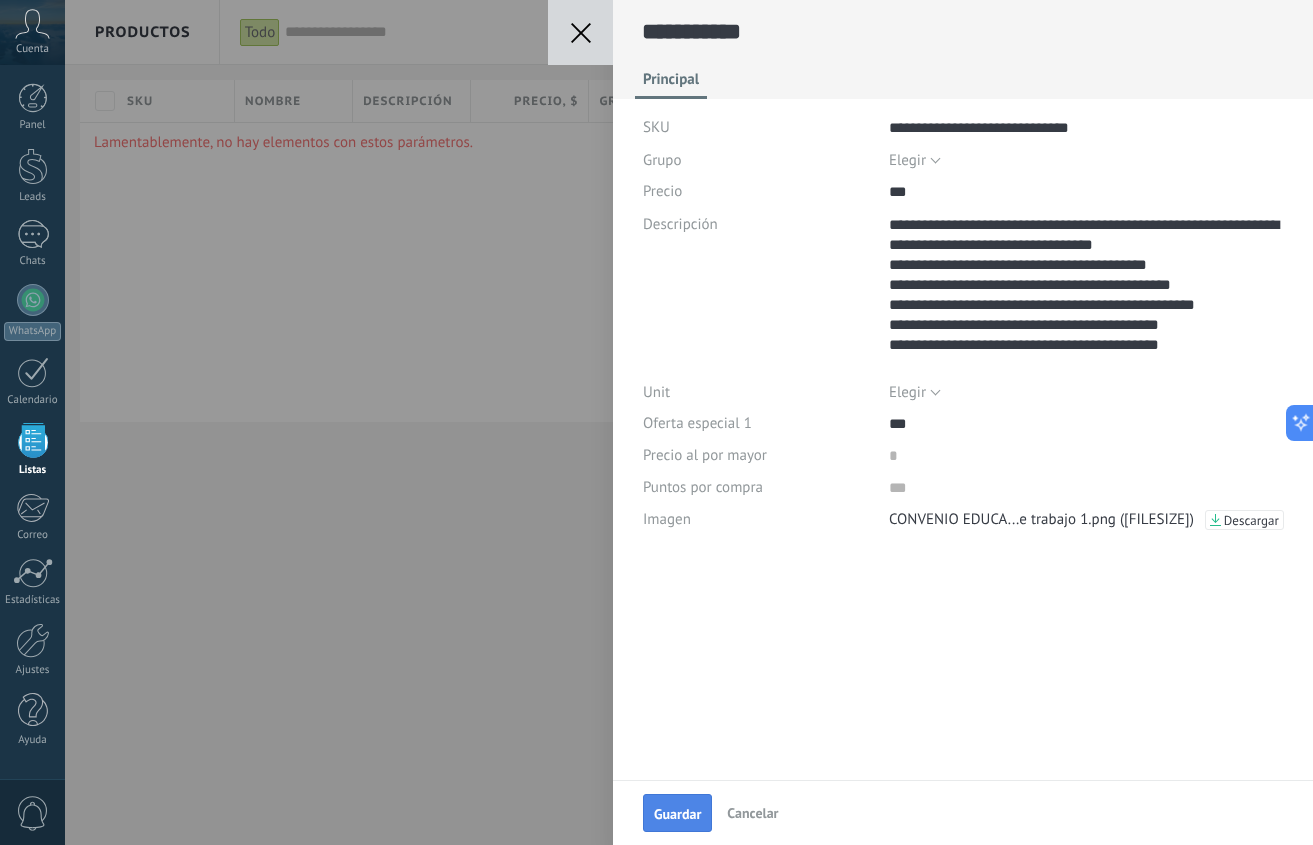click on "Guardar" at bounding box center (677, 813) 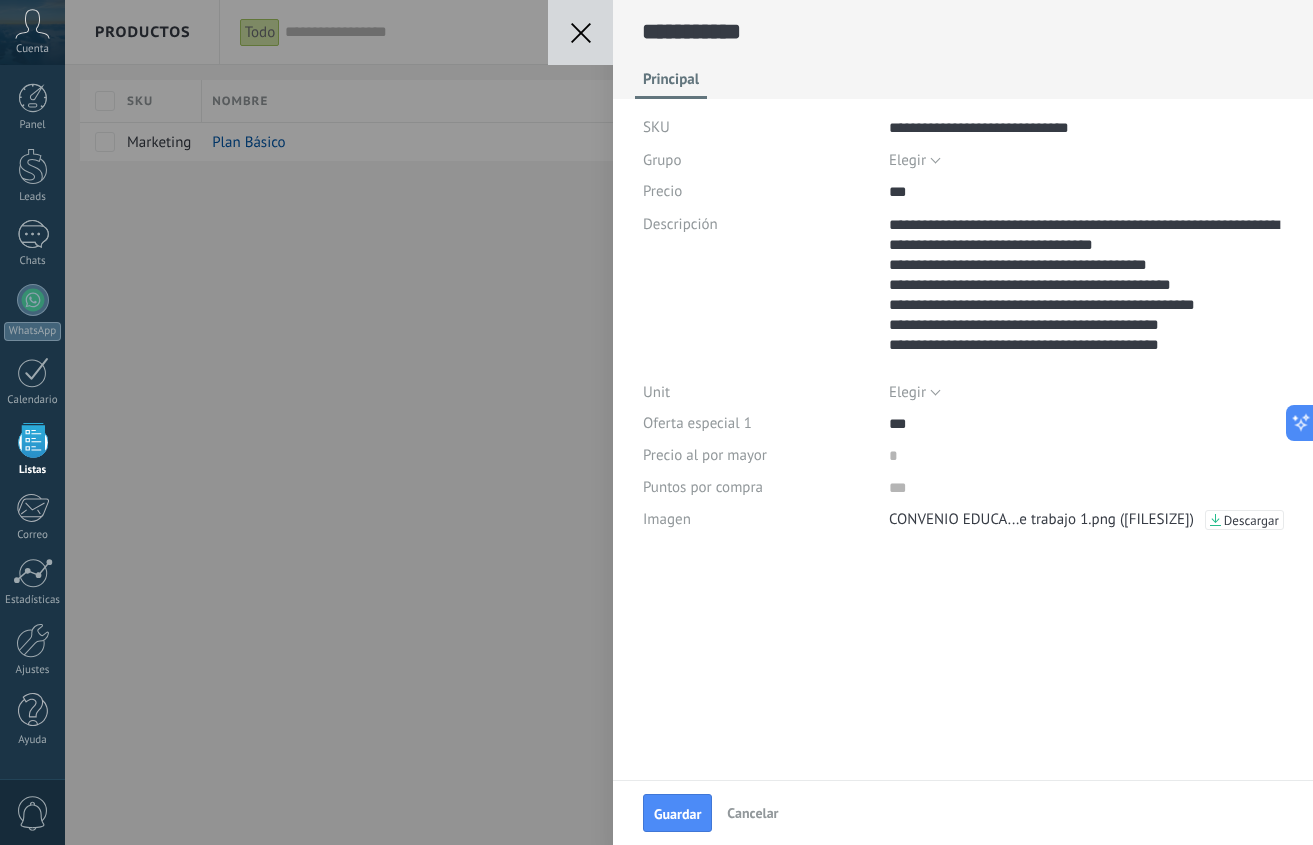 click on "Guardar" at bounding box center [677, 814] 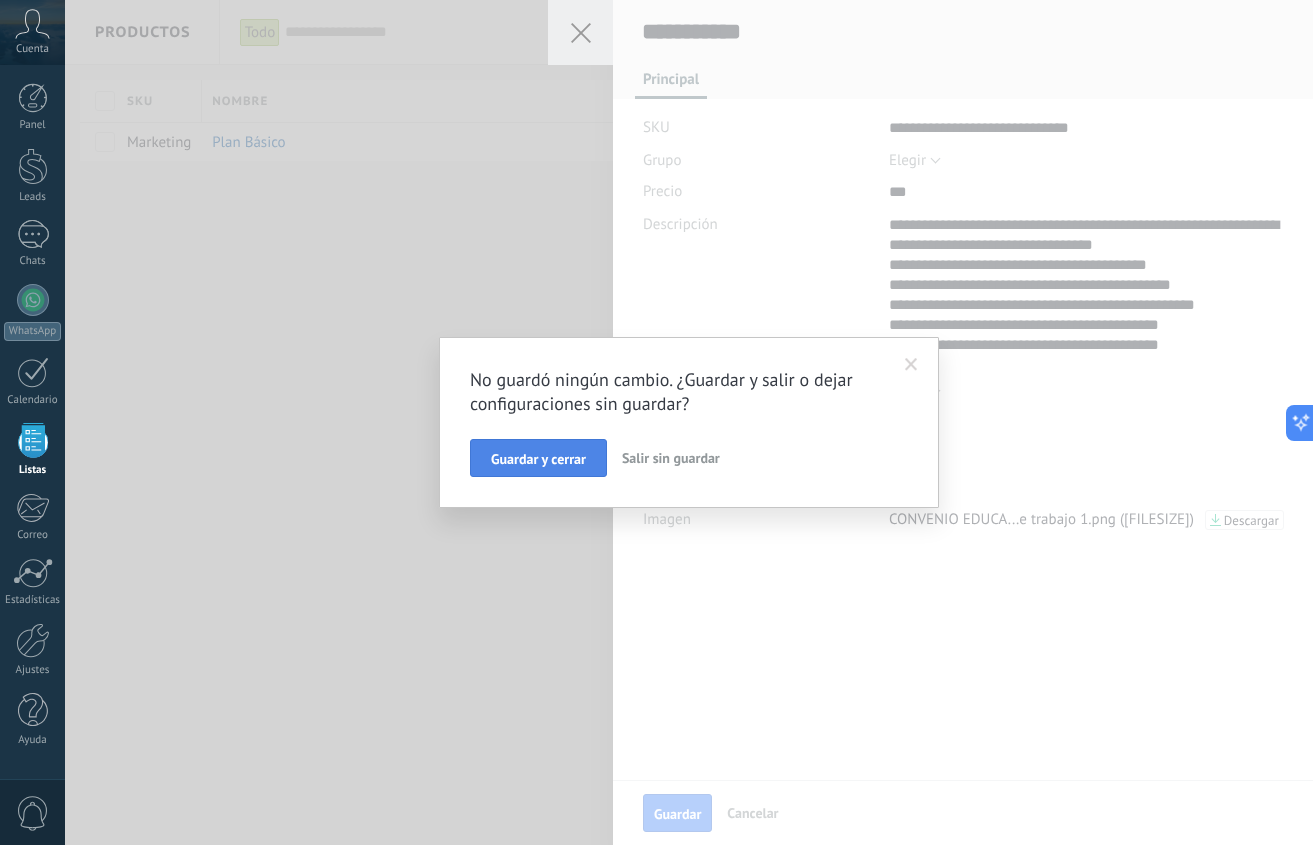 click on "Guardar y cerrar" at bounding box center (538, 458) 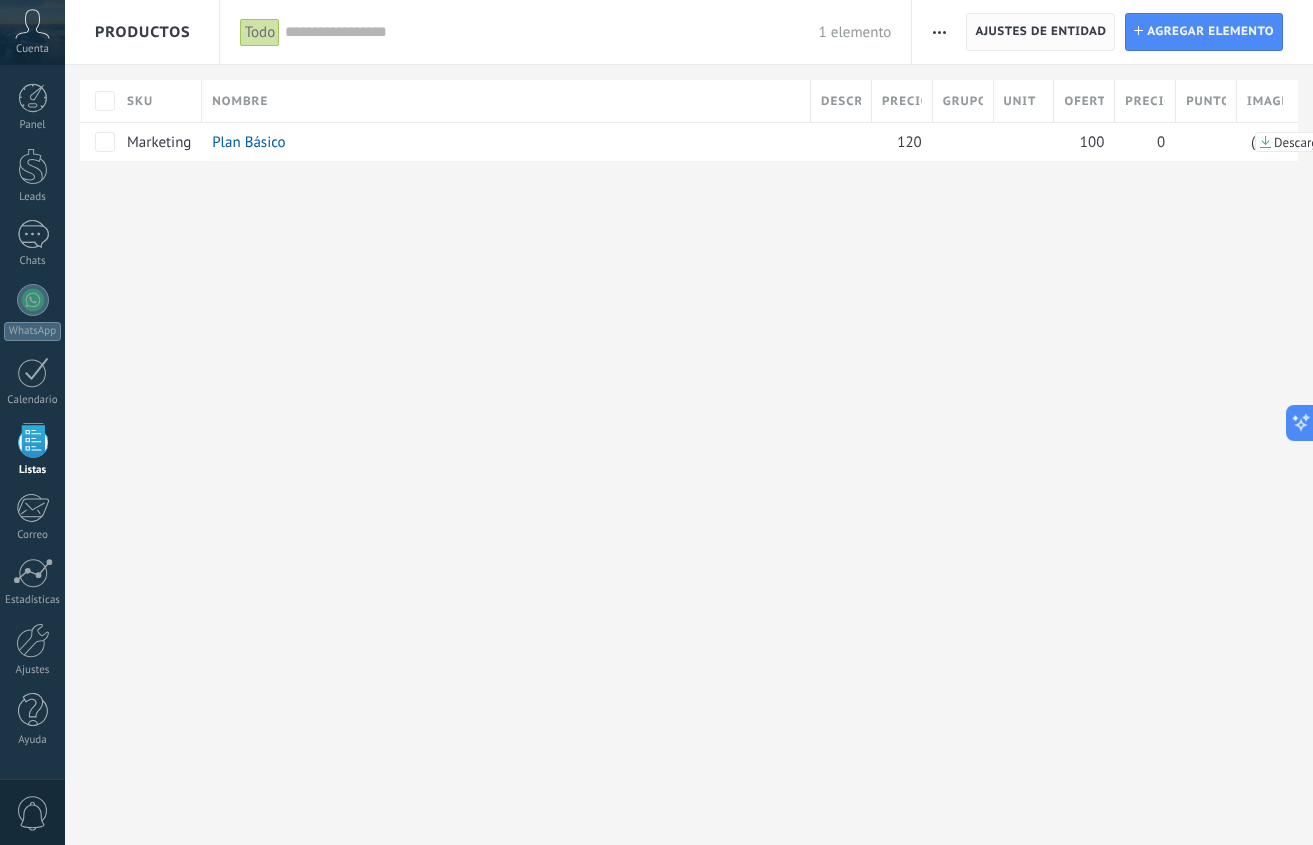 click on "Ajustes de entidad" at bounding box center (1040, 32) 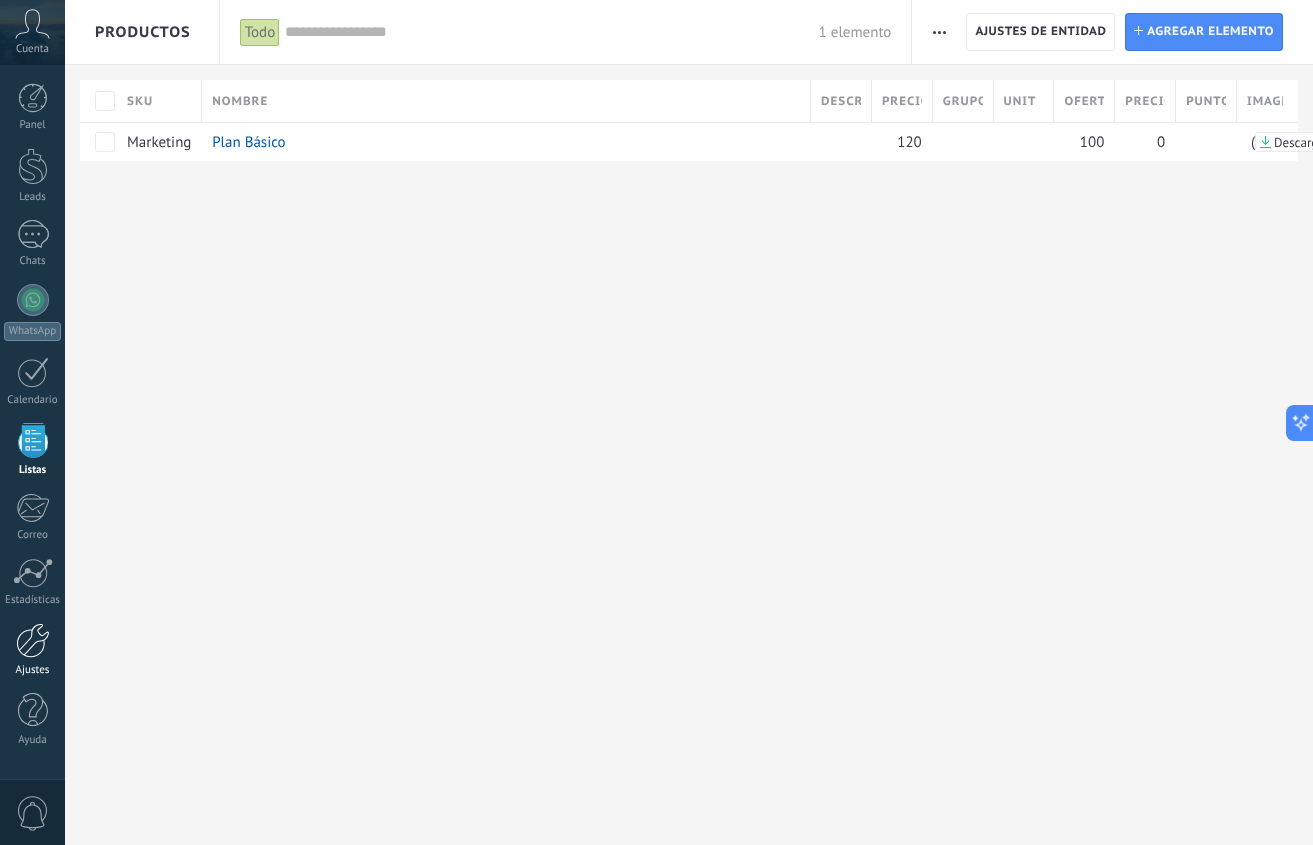 click at bounding box center [33, 640] 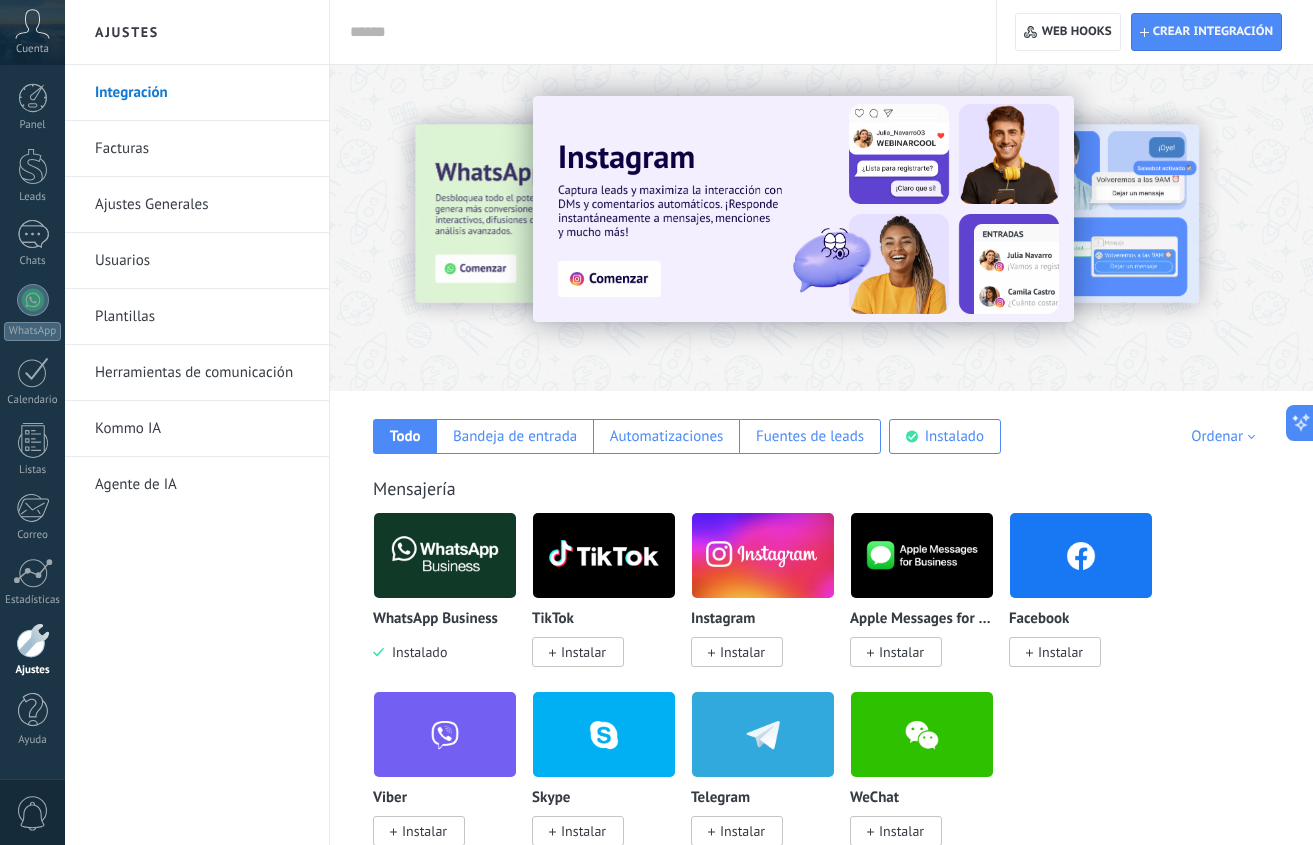 click on "Agente de IA" at bounding box center [202, 485] 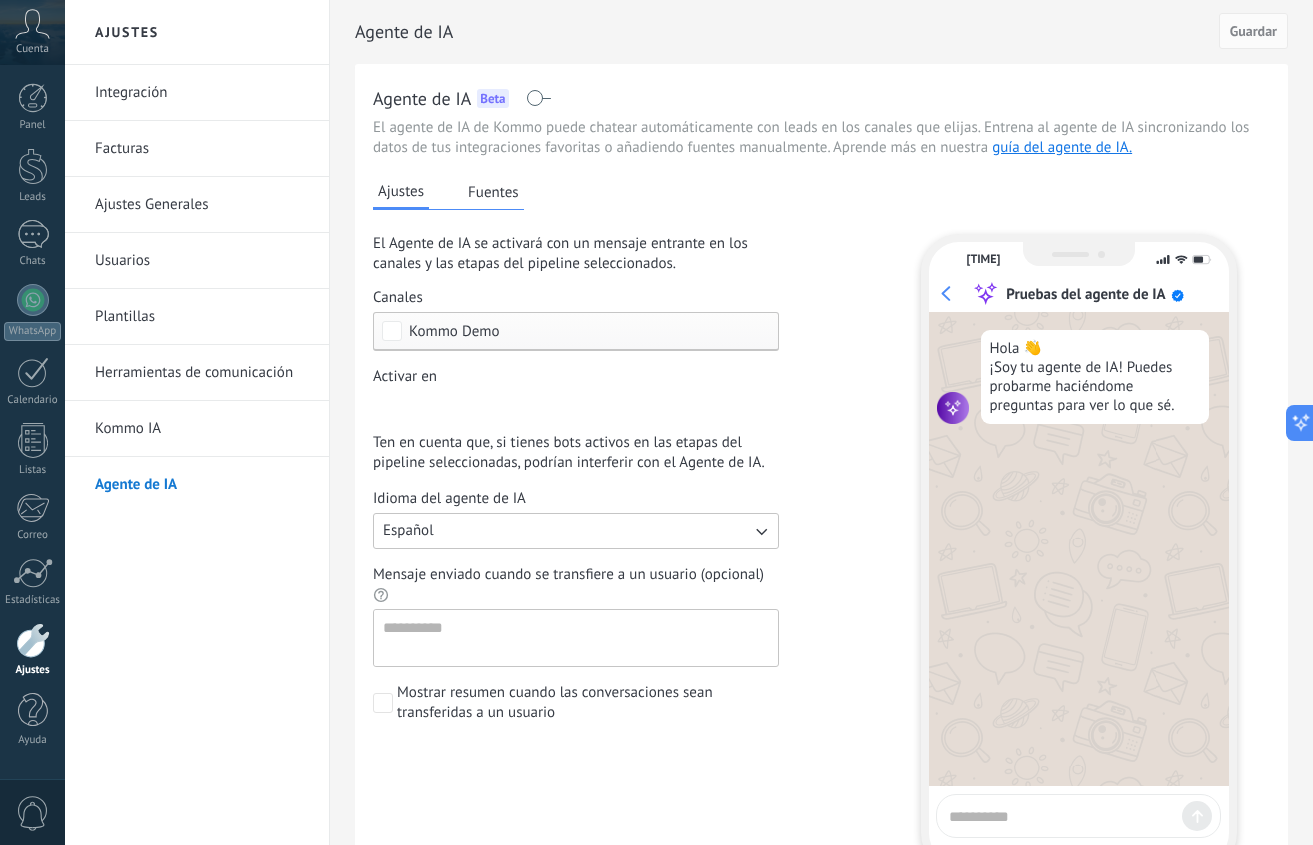 click on "Fuentes" at bounding box center (493, 192) 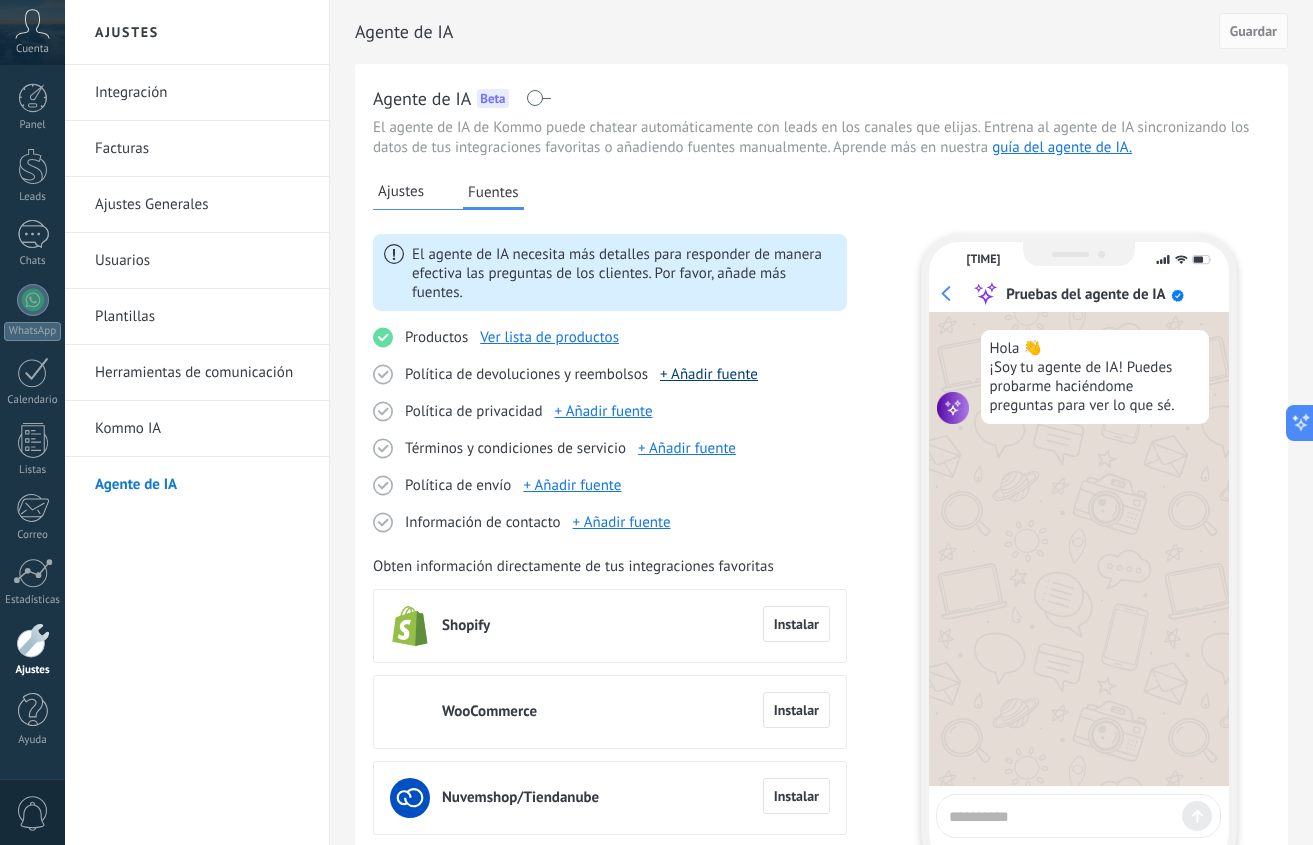 click on "+ Añadir fuente" at bounding box center [709, 374] 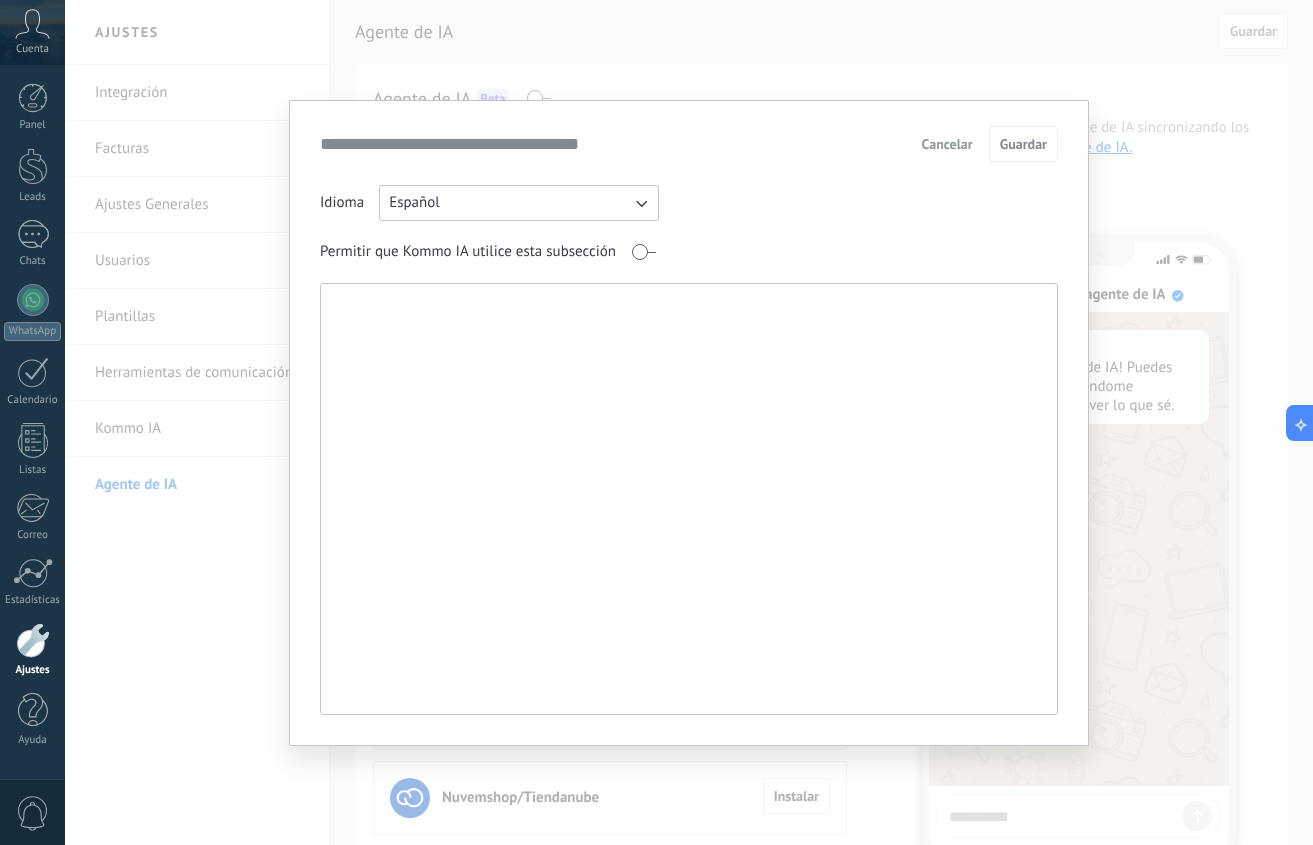 click at bounding box center [687, 499] 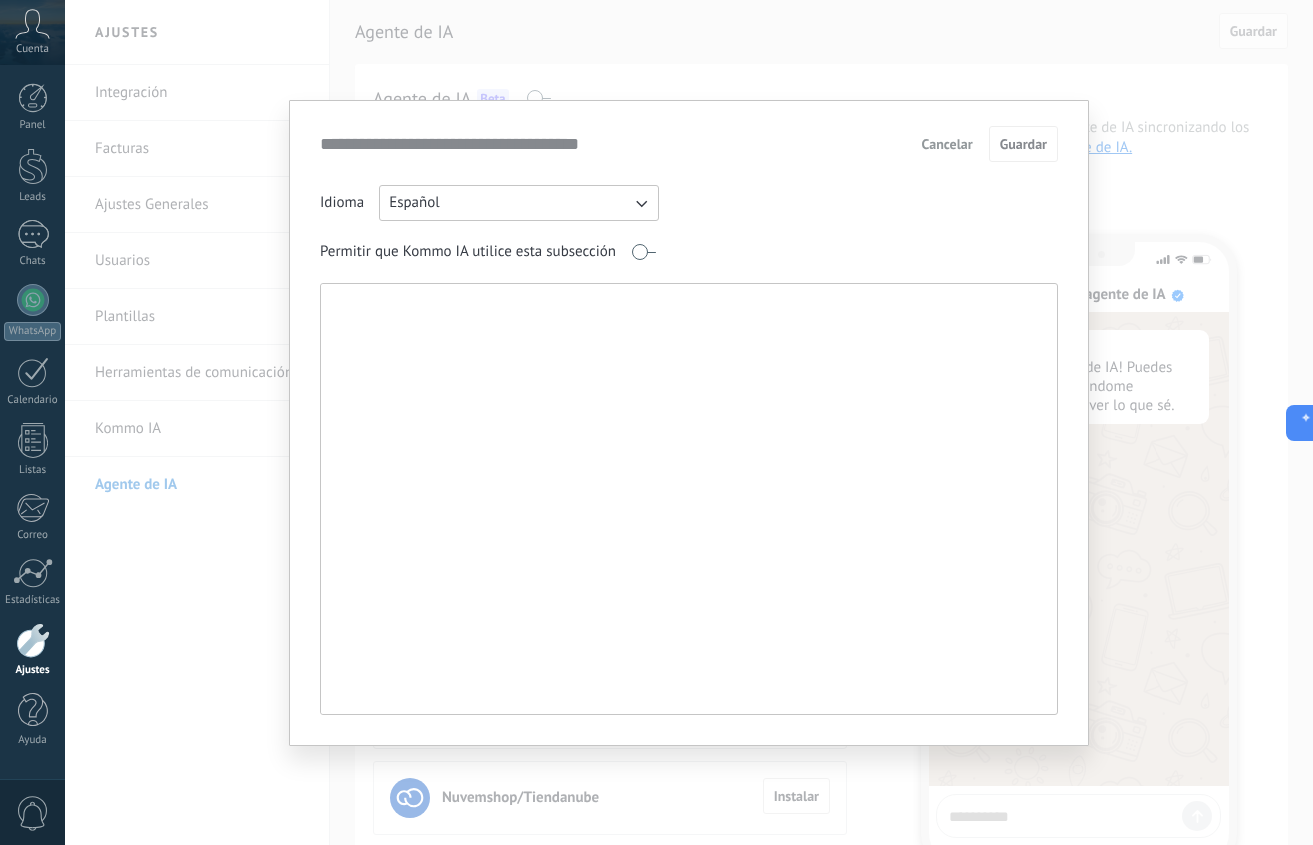 paste on "**********" 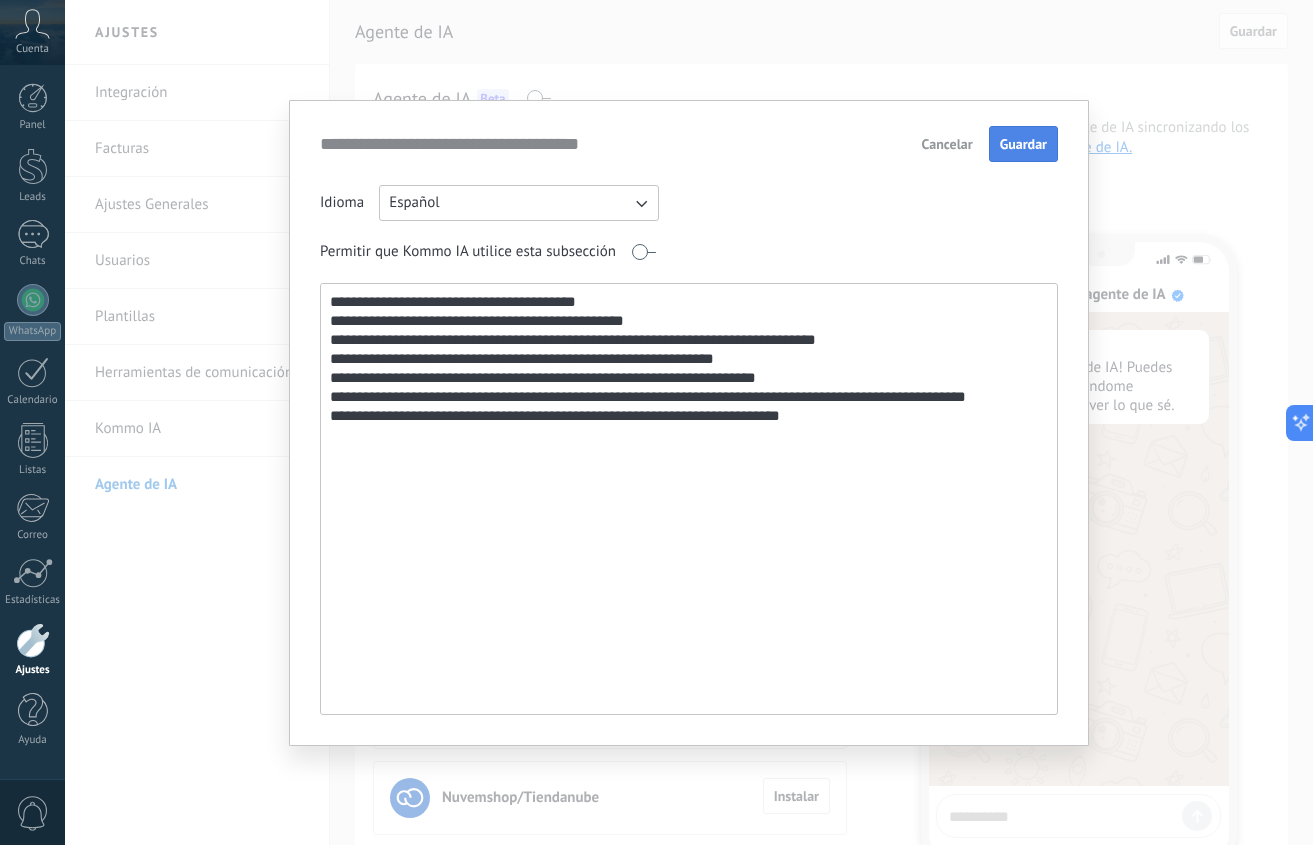type on "**********" 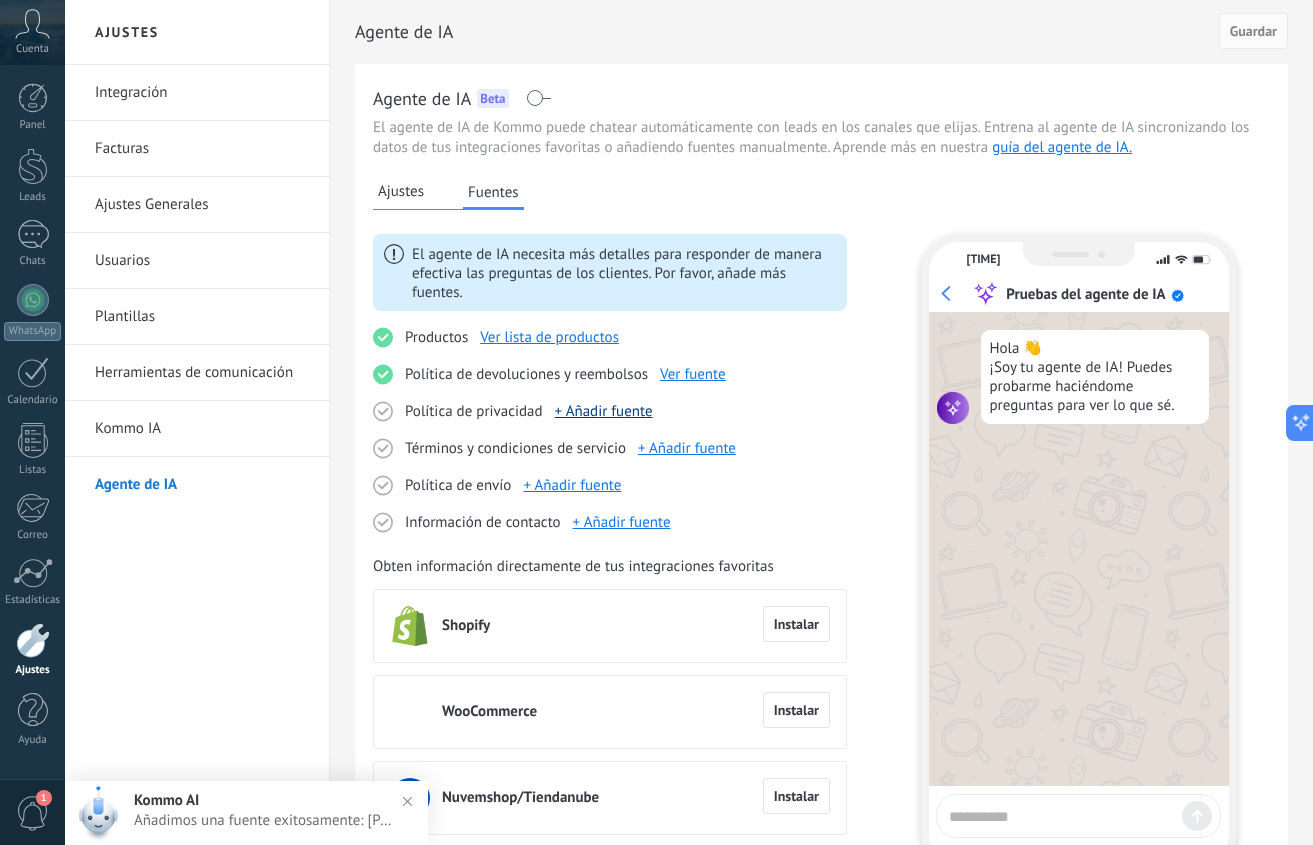 click on "+ Añadir fuente" at bounding box center [604, 411] 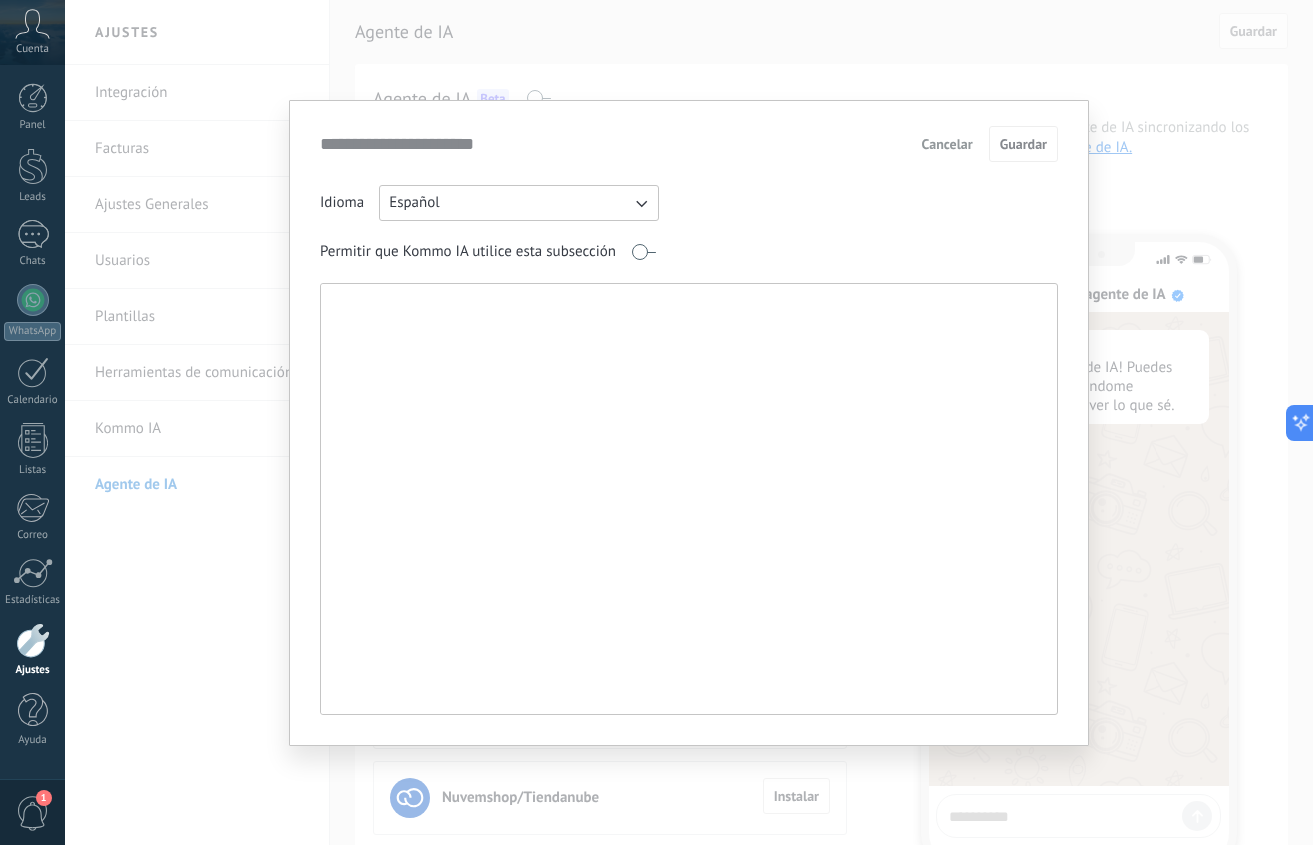 click at bounding box center [687, 499] 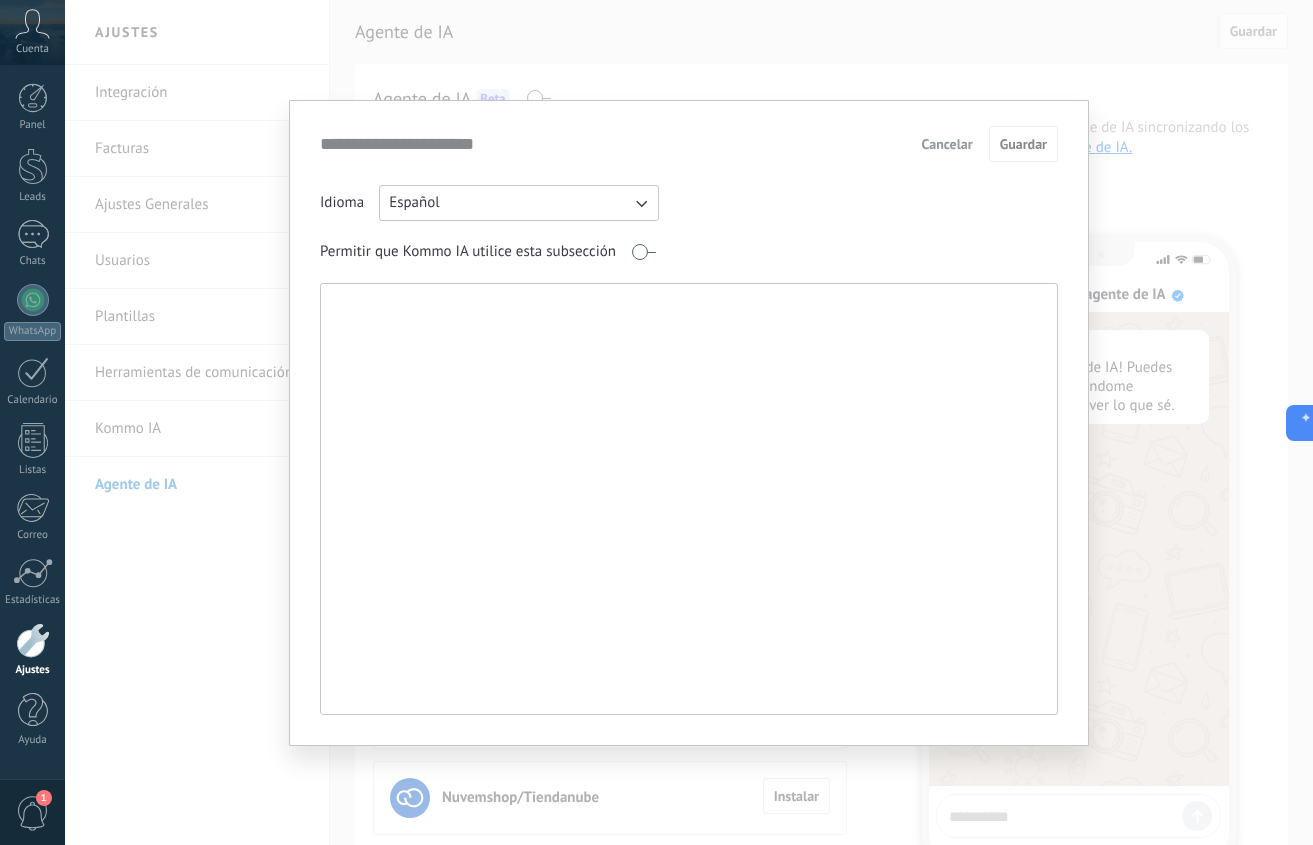 paste on "**********" 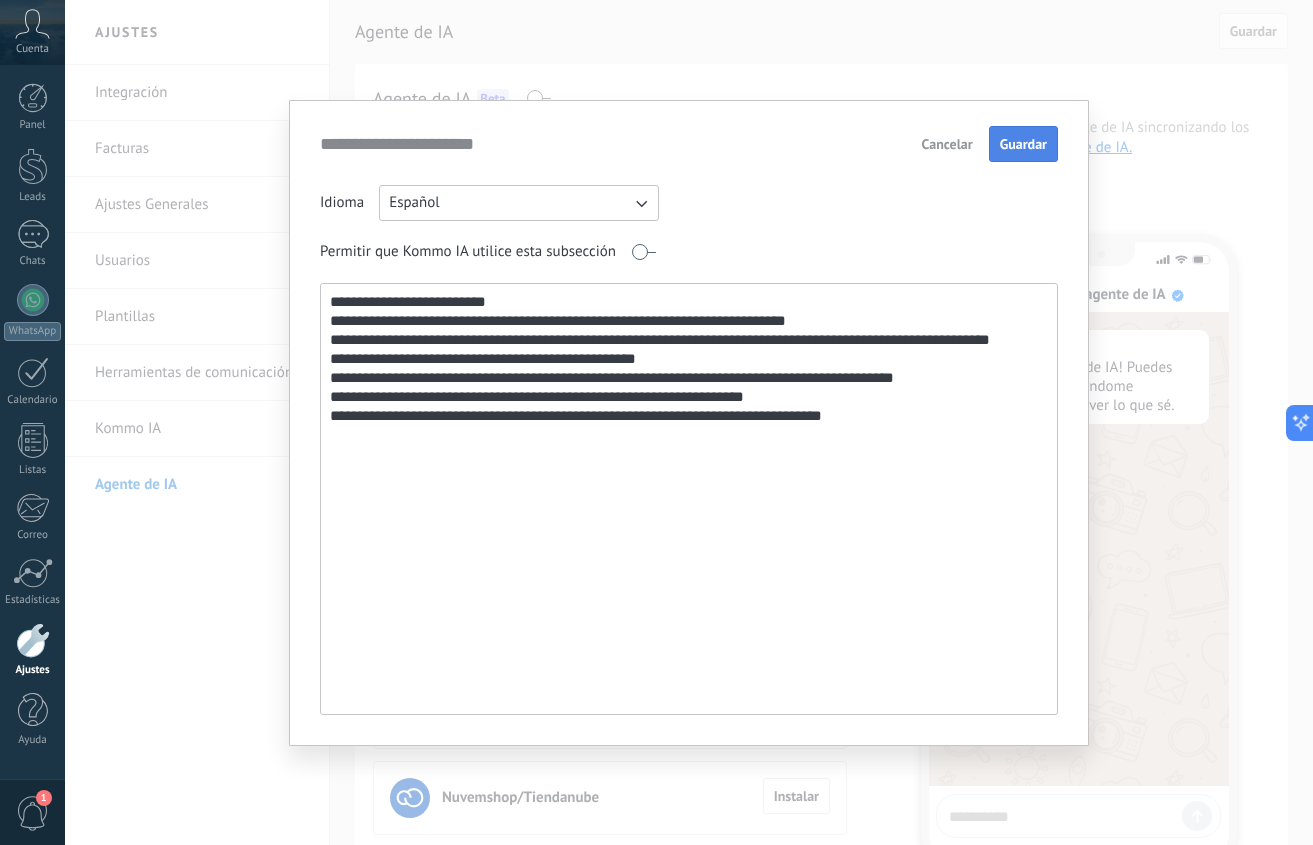 type on "**********" 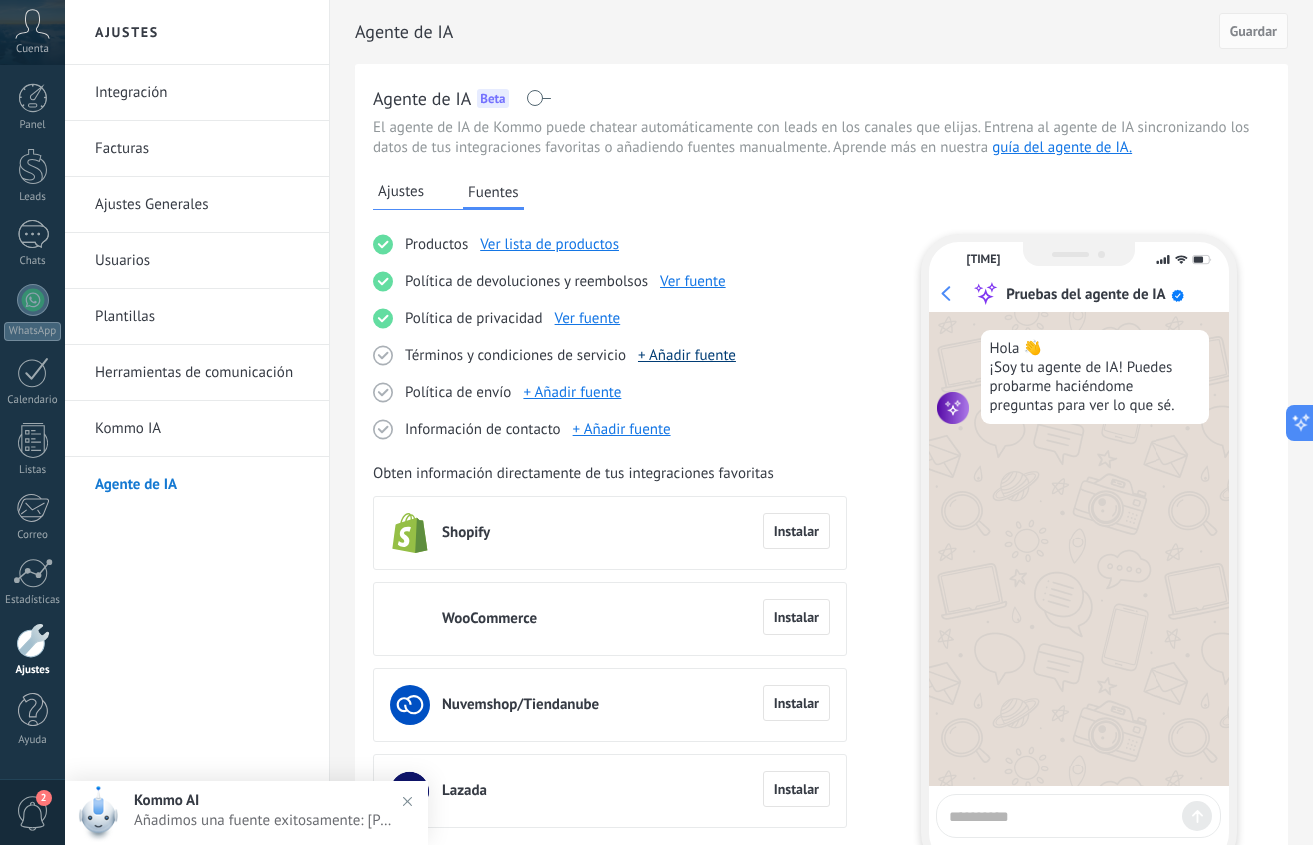 click on "+ Añadir fuente" at bounding box center [687, 355] 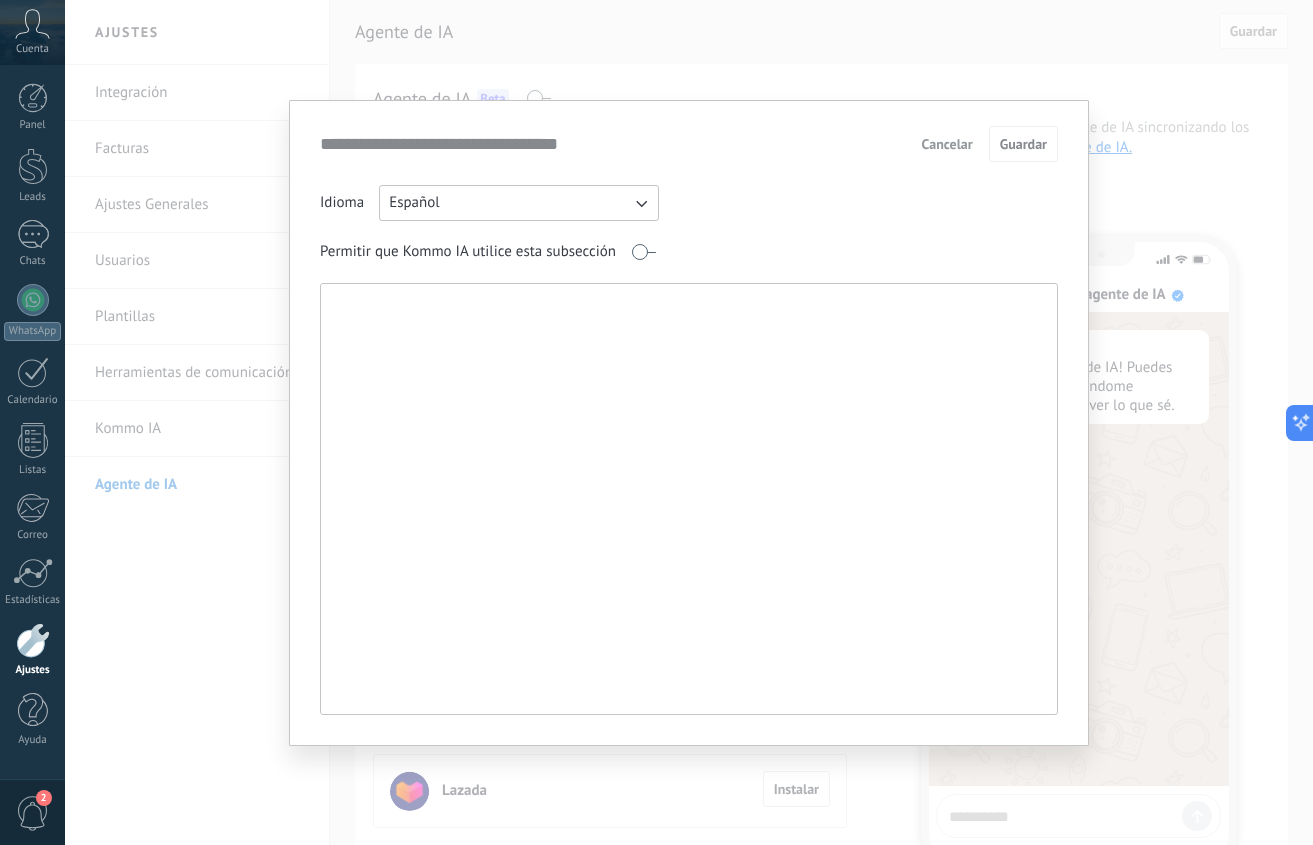 click at bounding box center [687, 499] 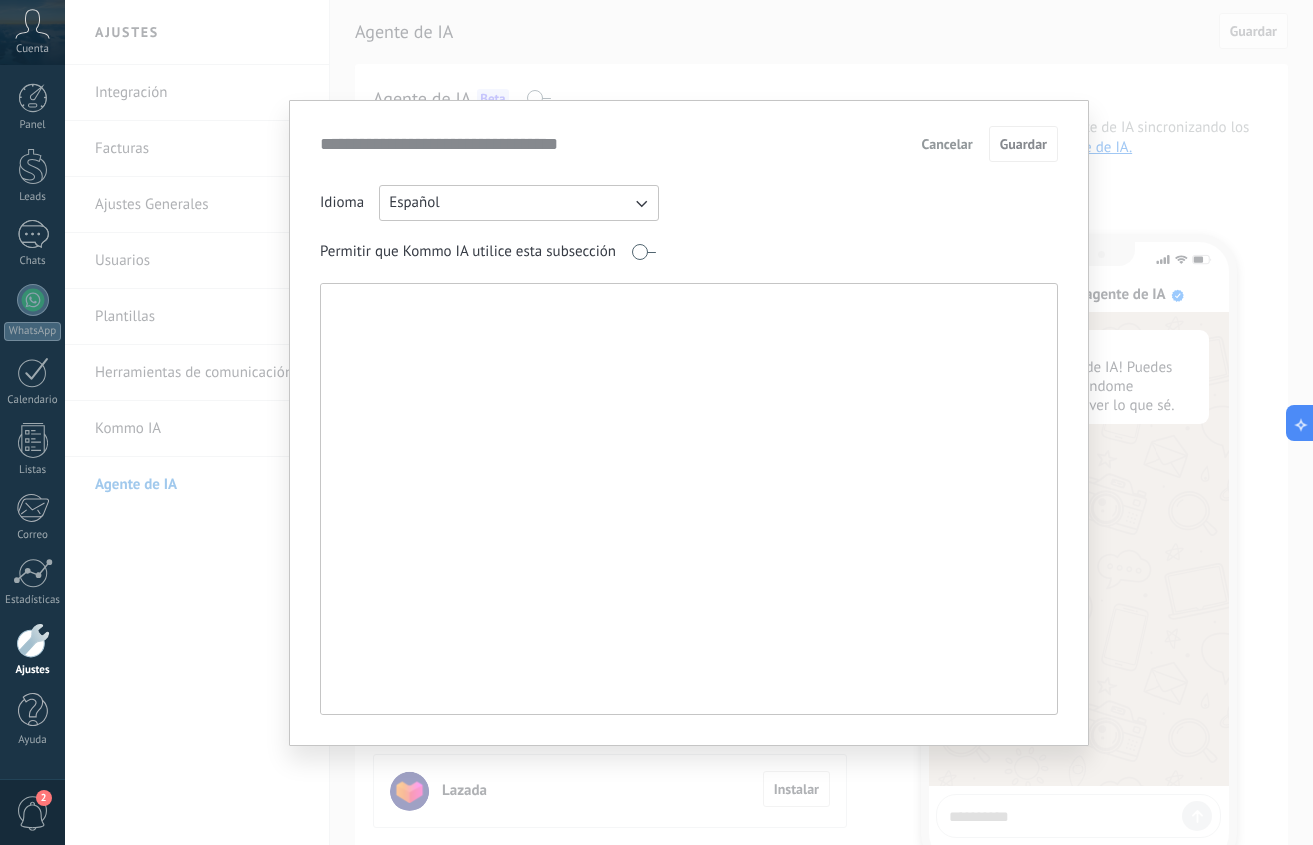 paste on "**********" 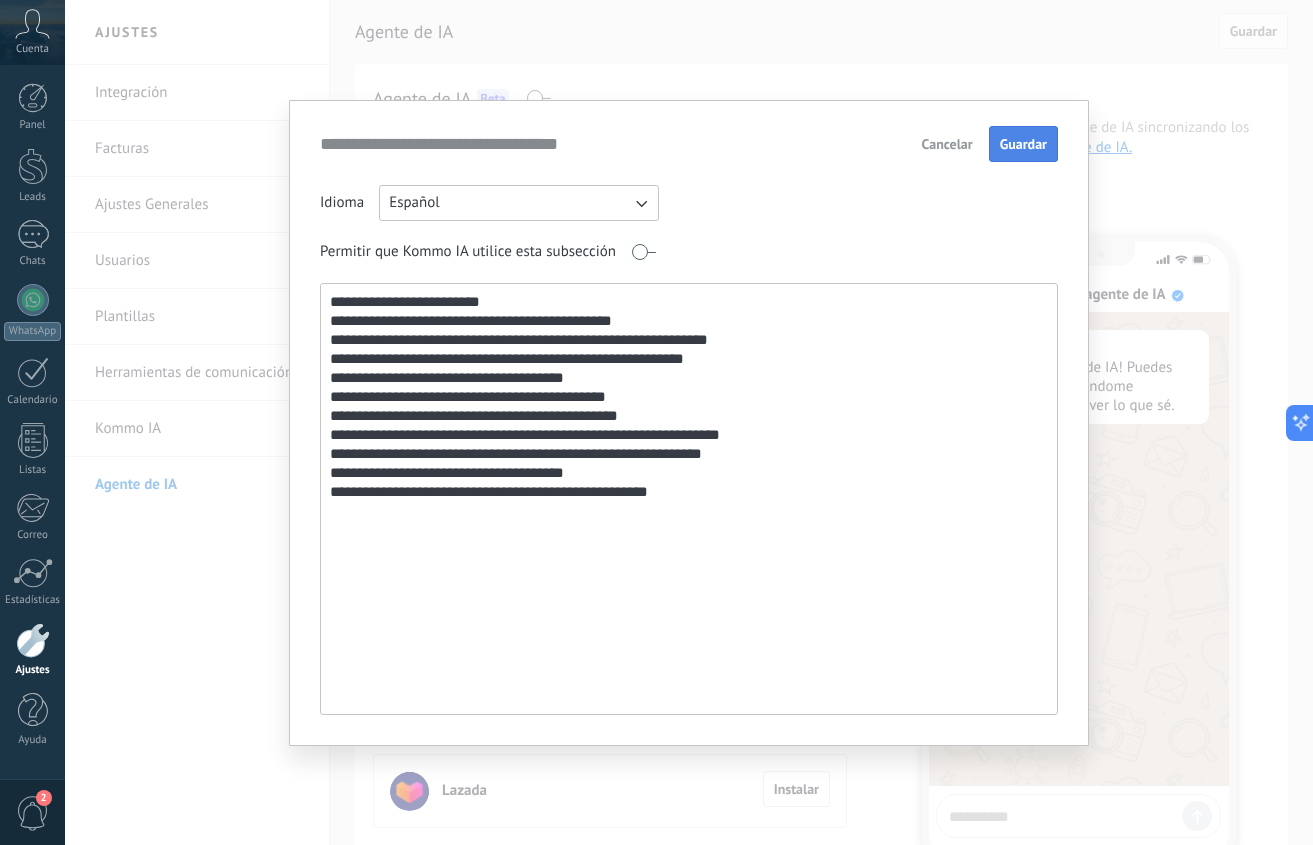 type on "**********" 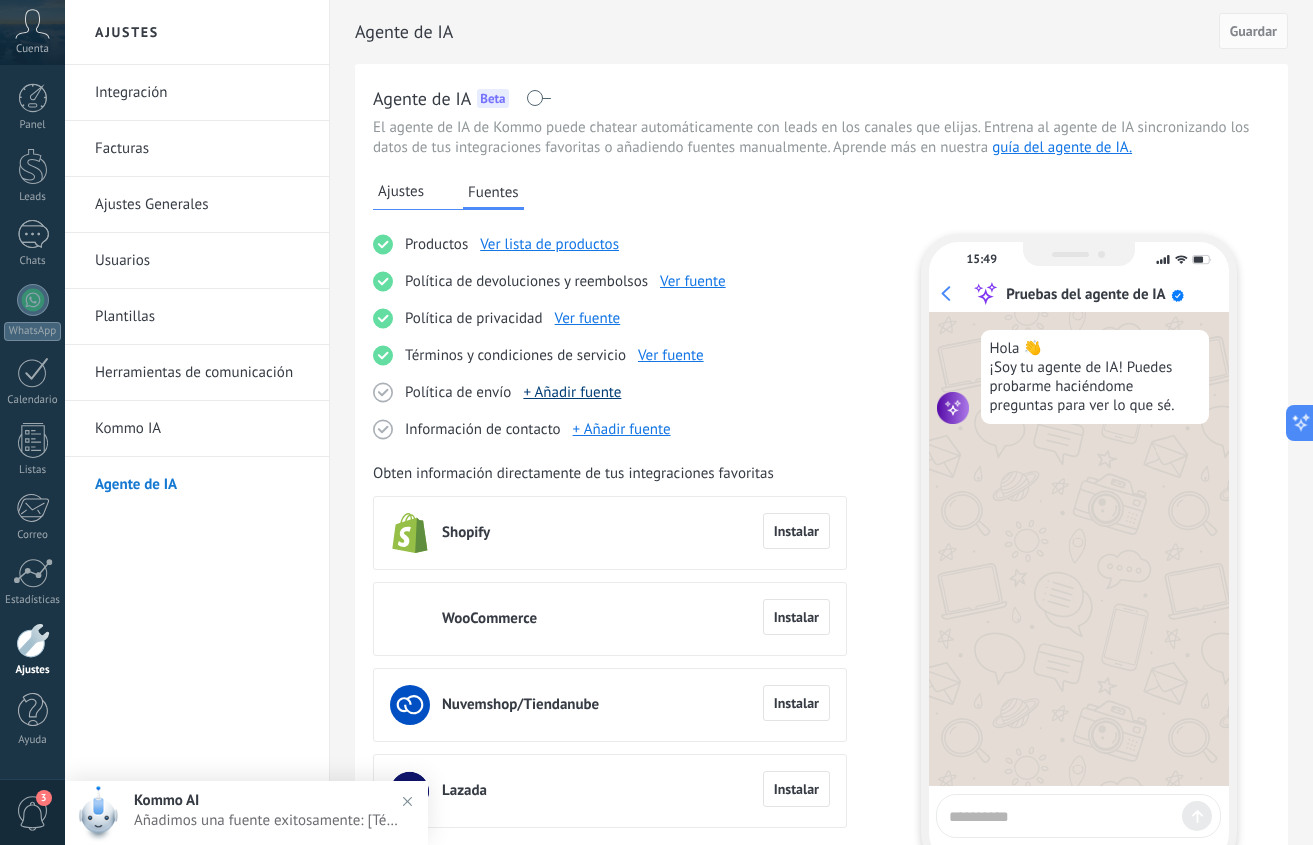 click on "+ Añadir fuente" at bounding box center [572, 392] 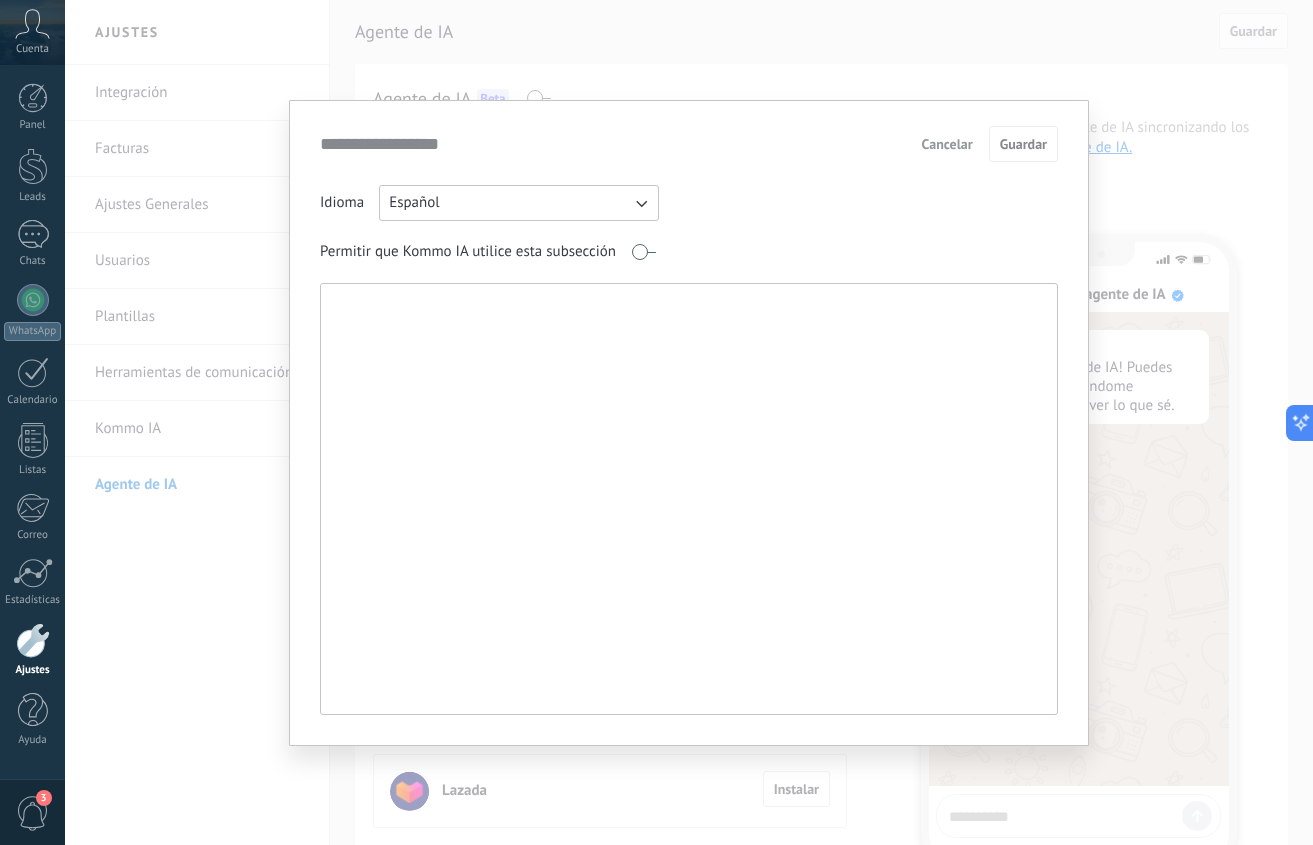 click at bounding box center (687, 499) 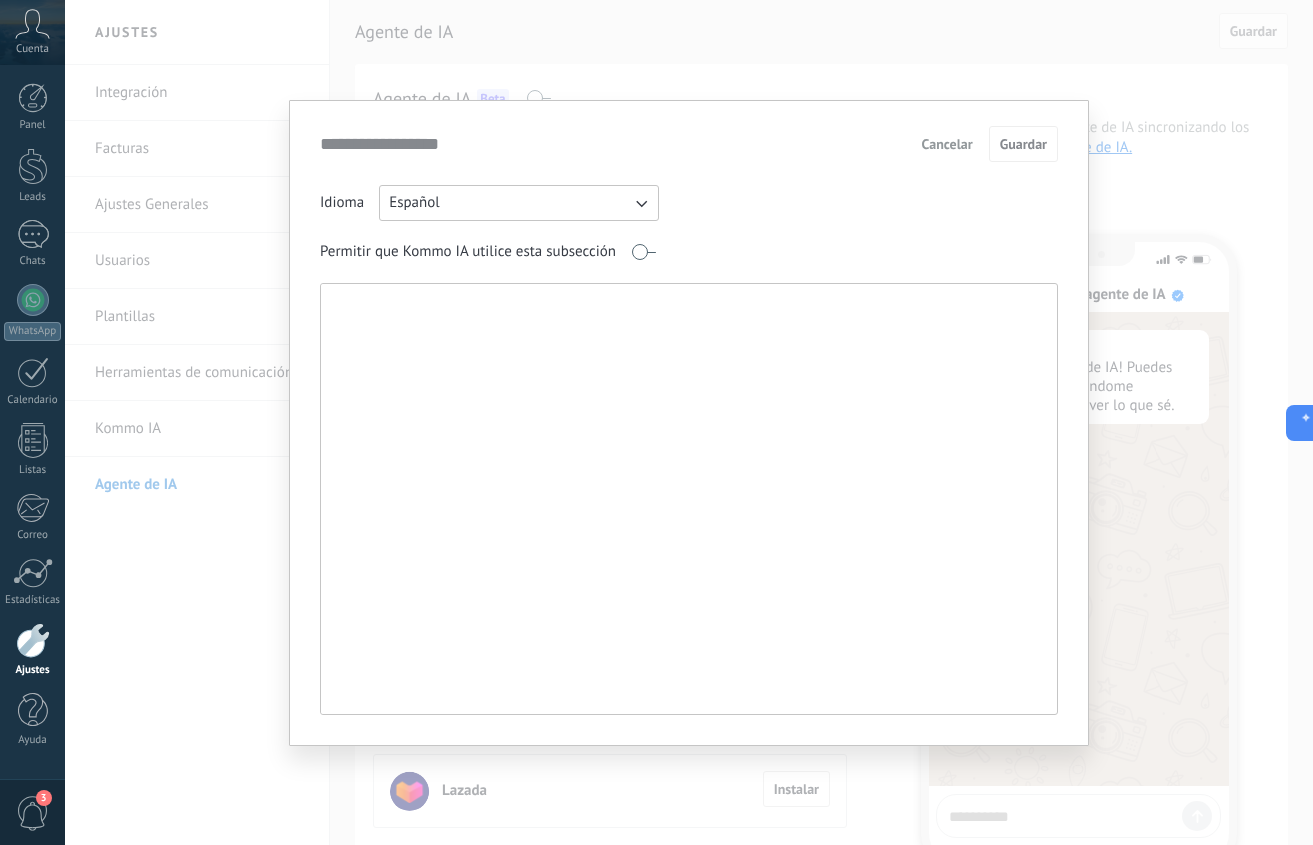 paste on "**********" 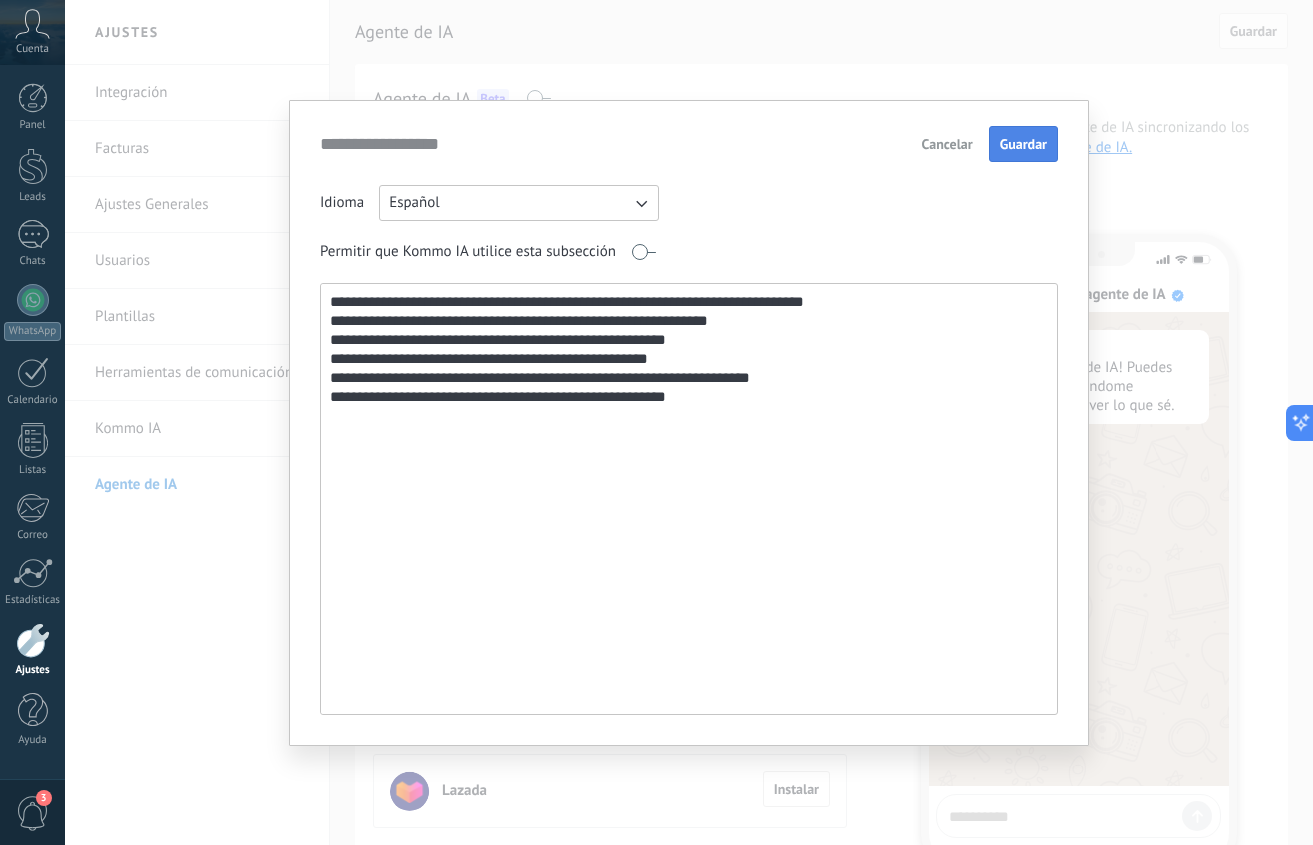 type on "**********" 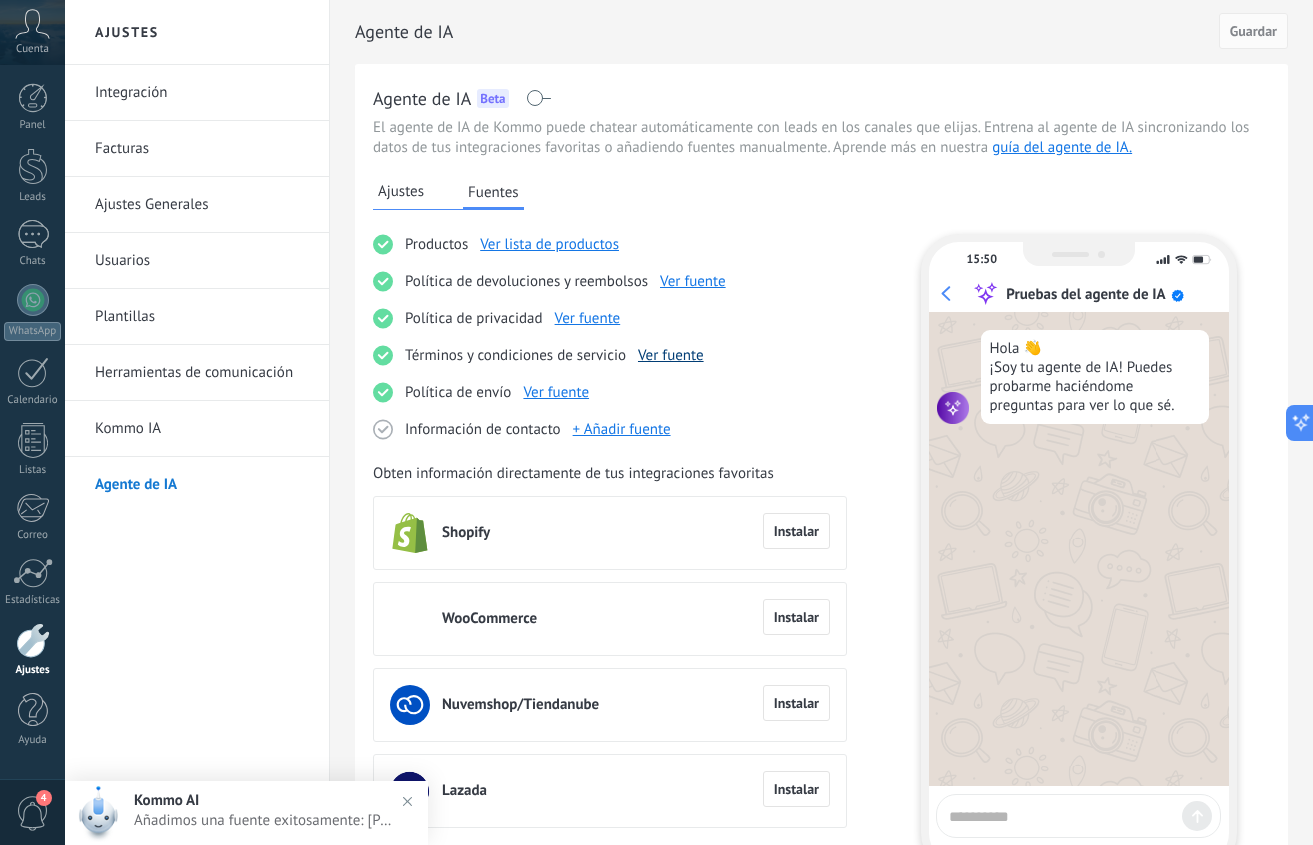 click on "Ver fuente" at bounding box center (671, 355) 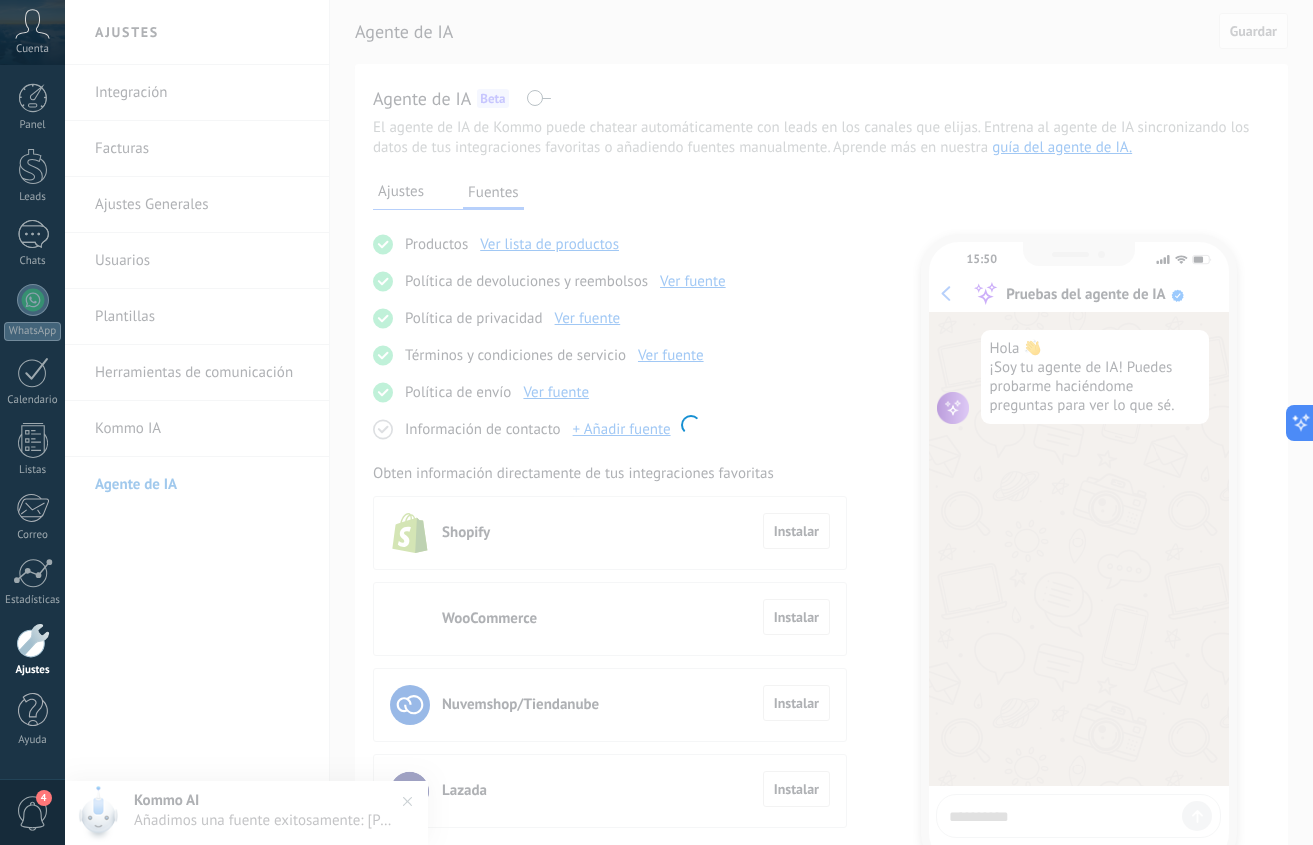 type on "**********" 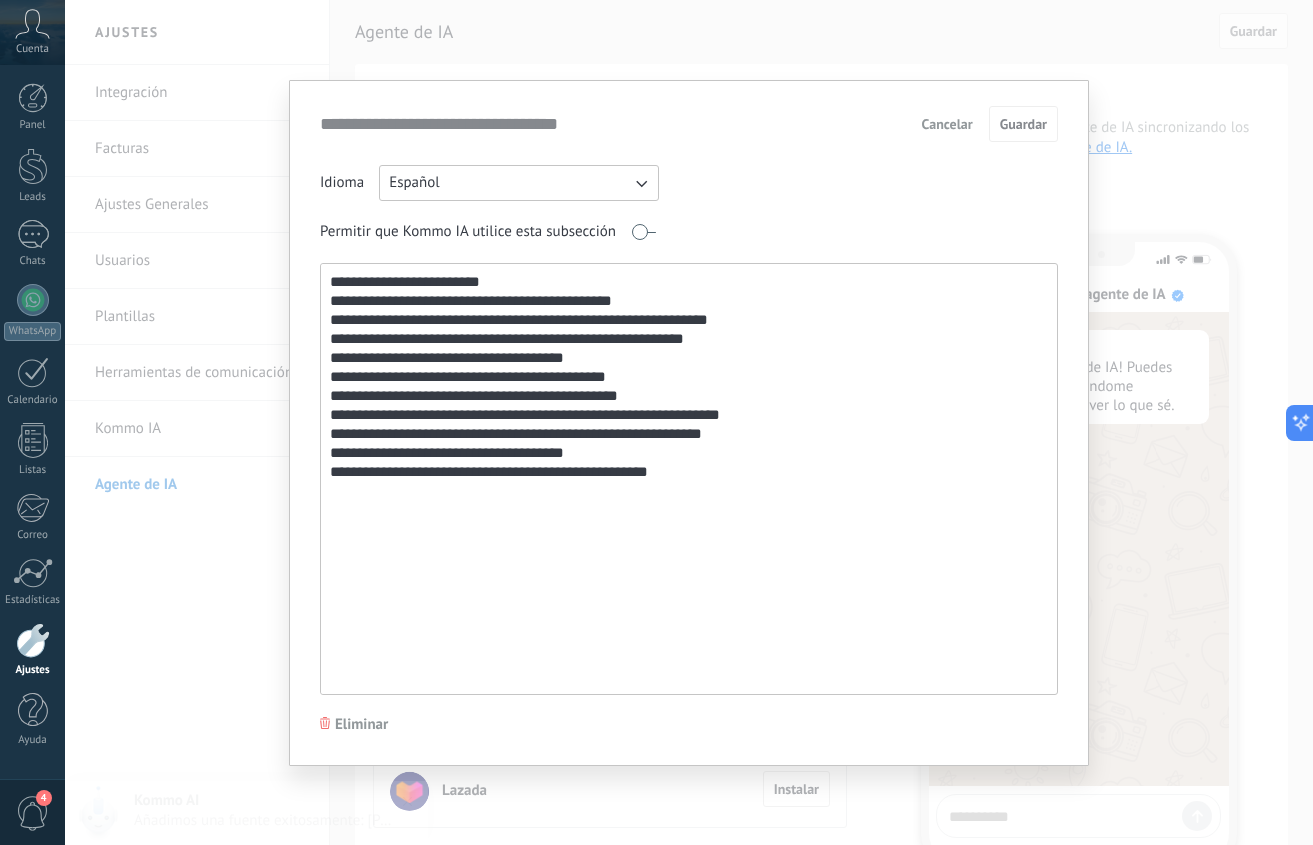 drag, startPoint x: 523, startPoint y: 283, endPoint x: 333, endPoint y: 277, distance: 190.09471 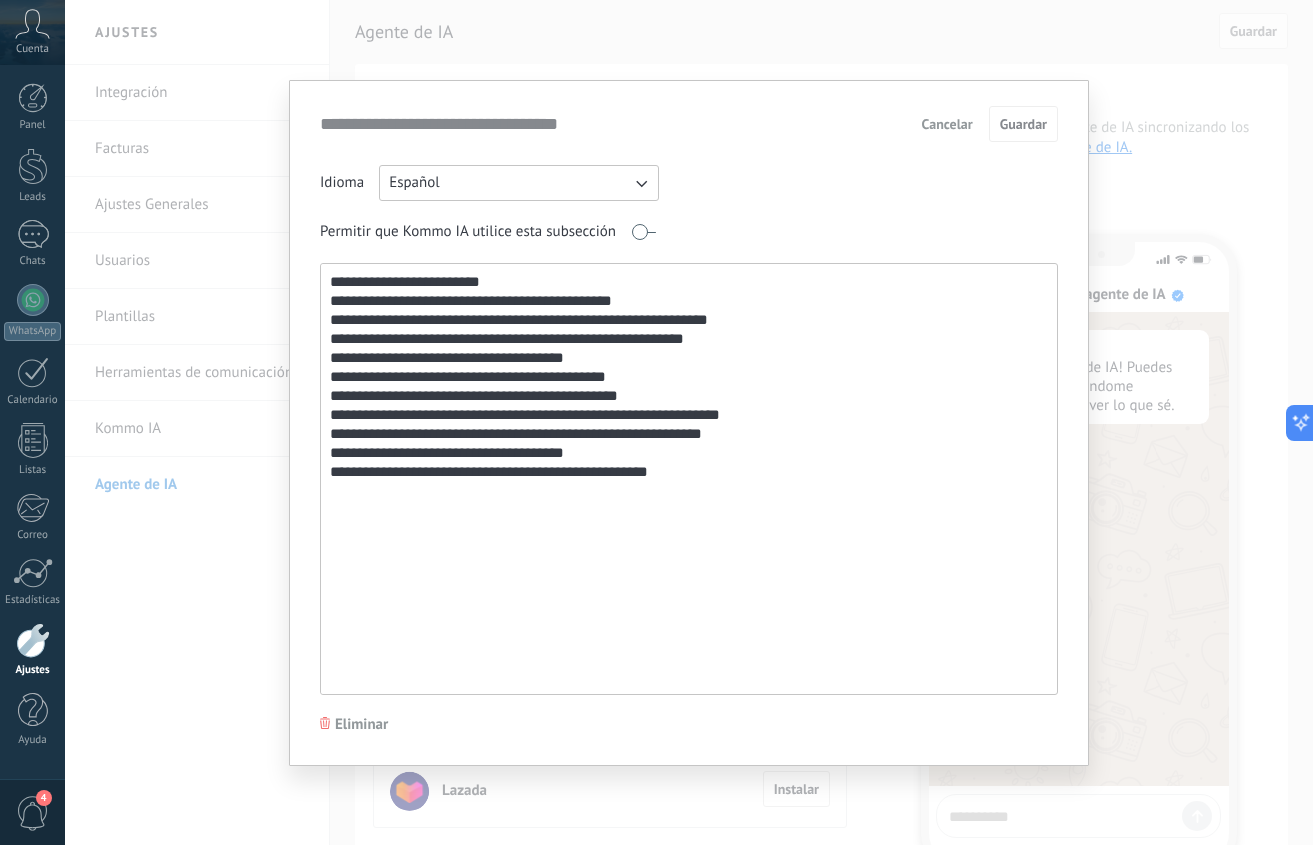 type on "**********" 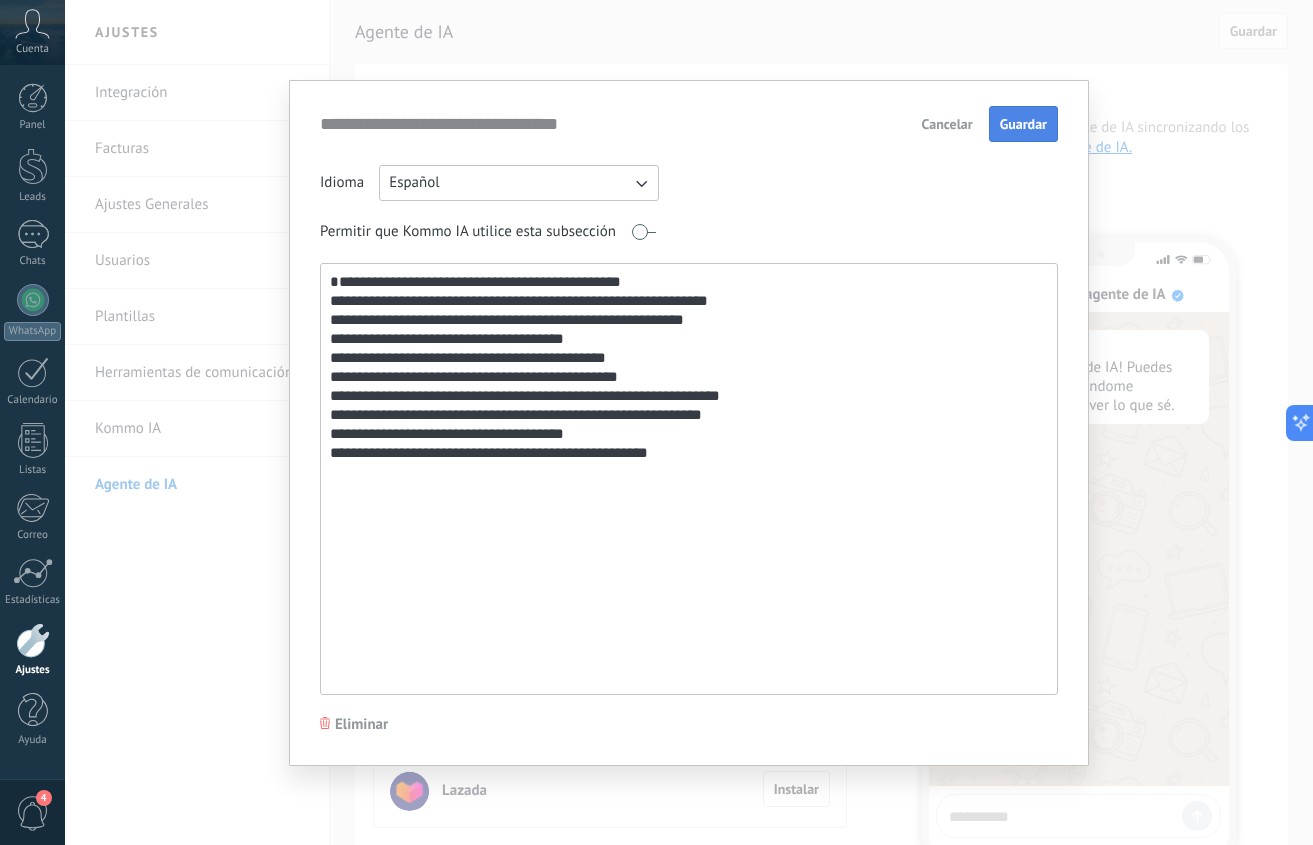click on "Guardar" at bounding box center [1023, 124] 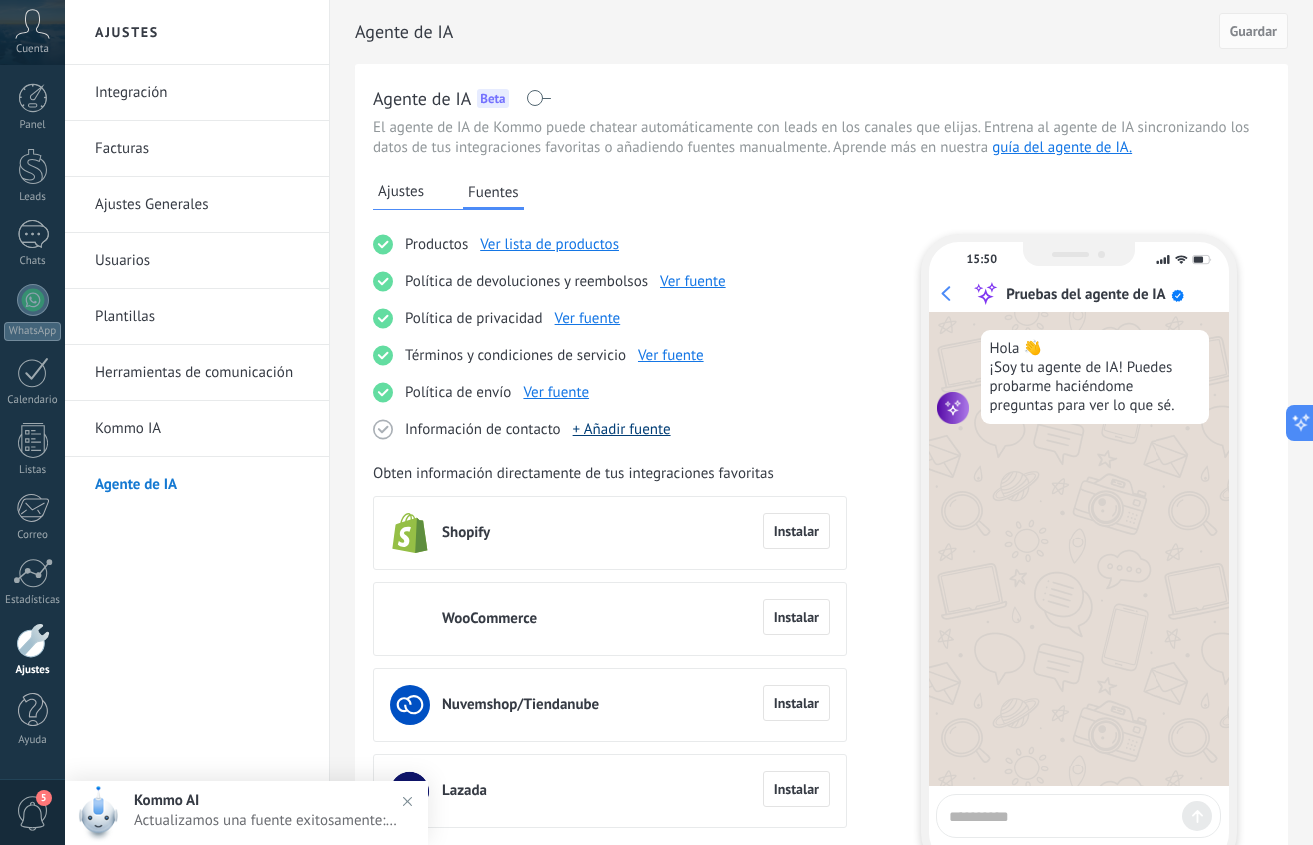 click on "+ Añadir fuente" at bounding box center (622, 429) 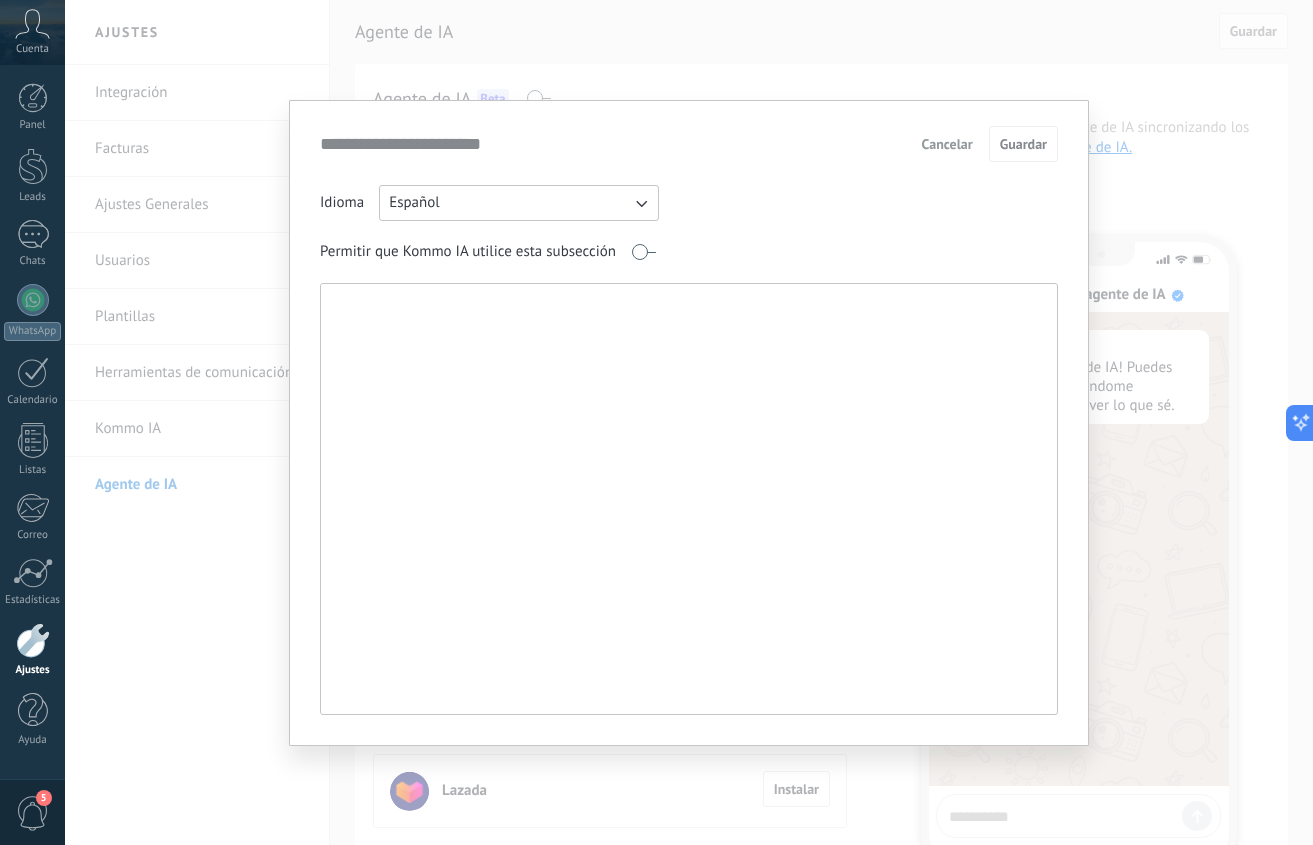 click at bounding box center [687, 499] 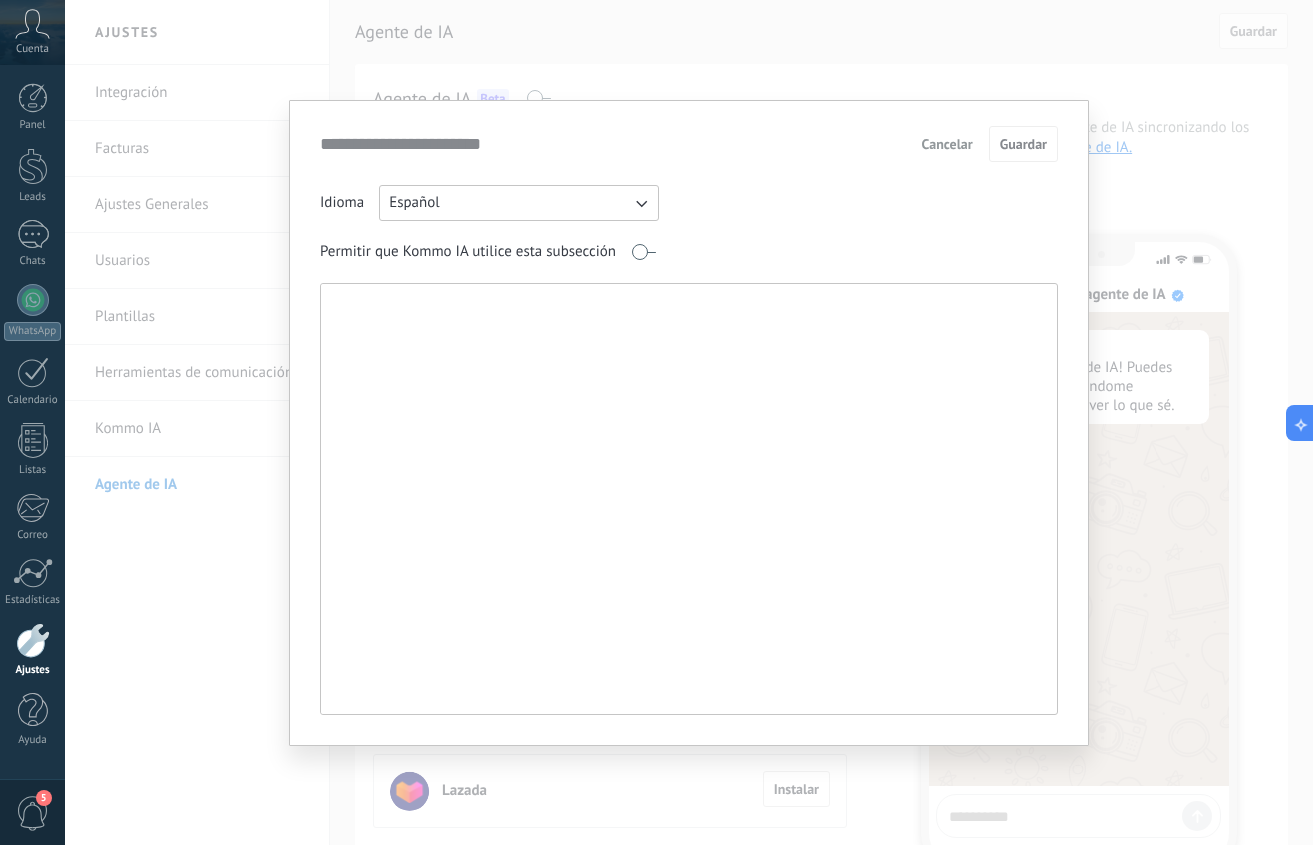 paste on "**********" 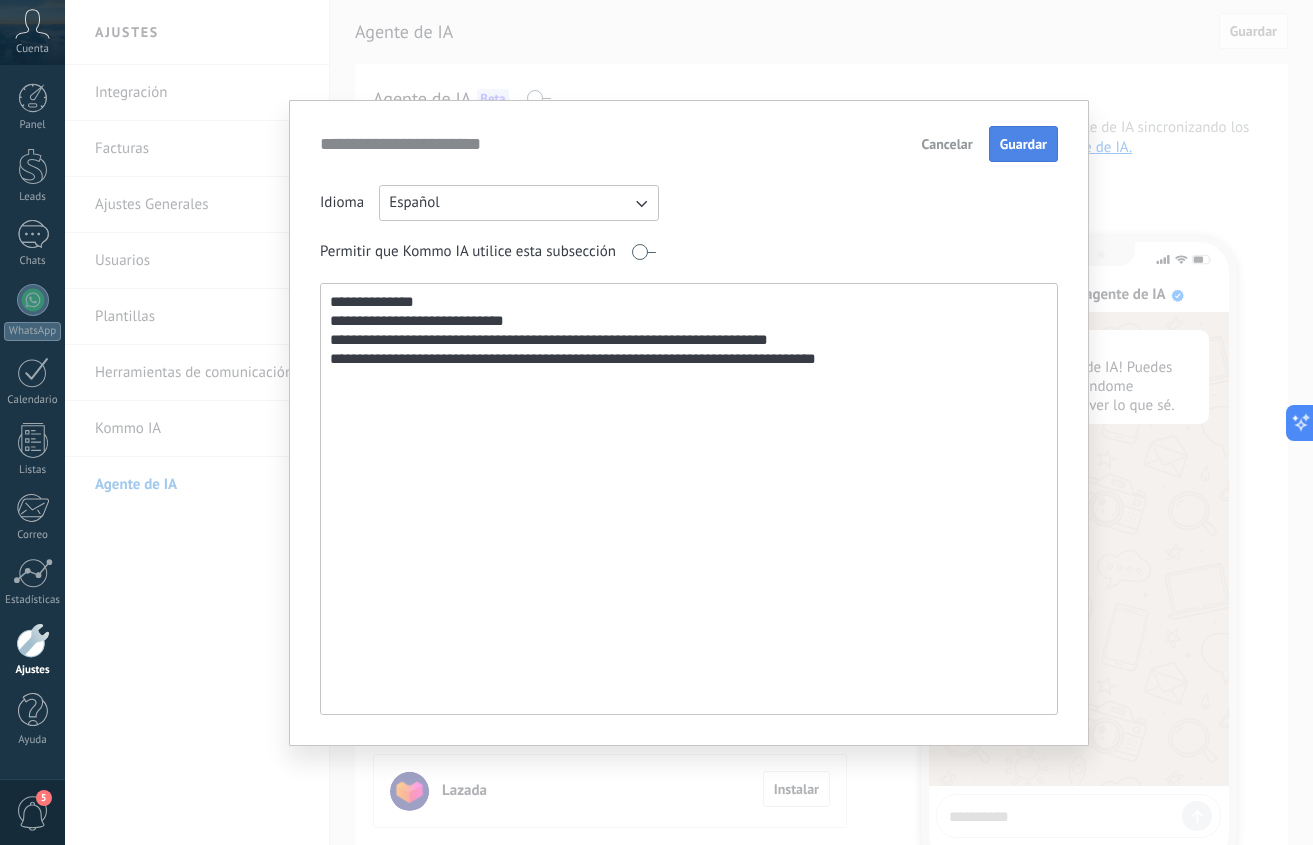 type on "**********" 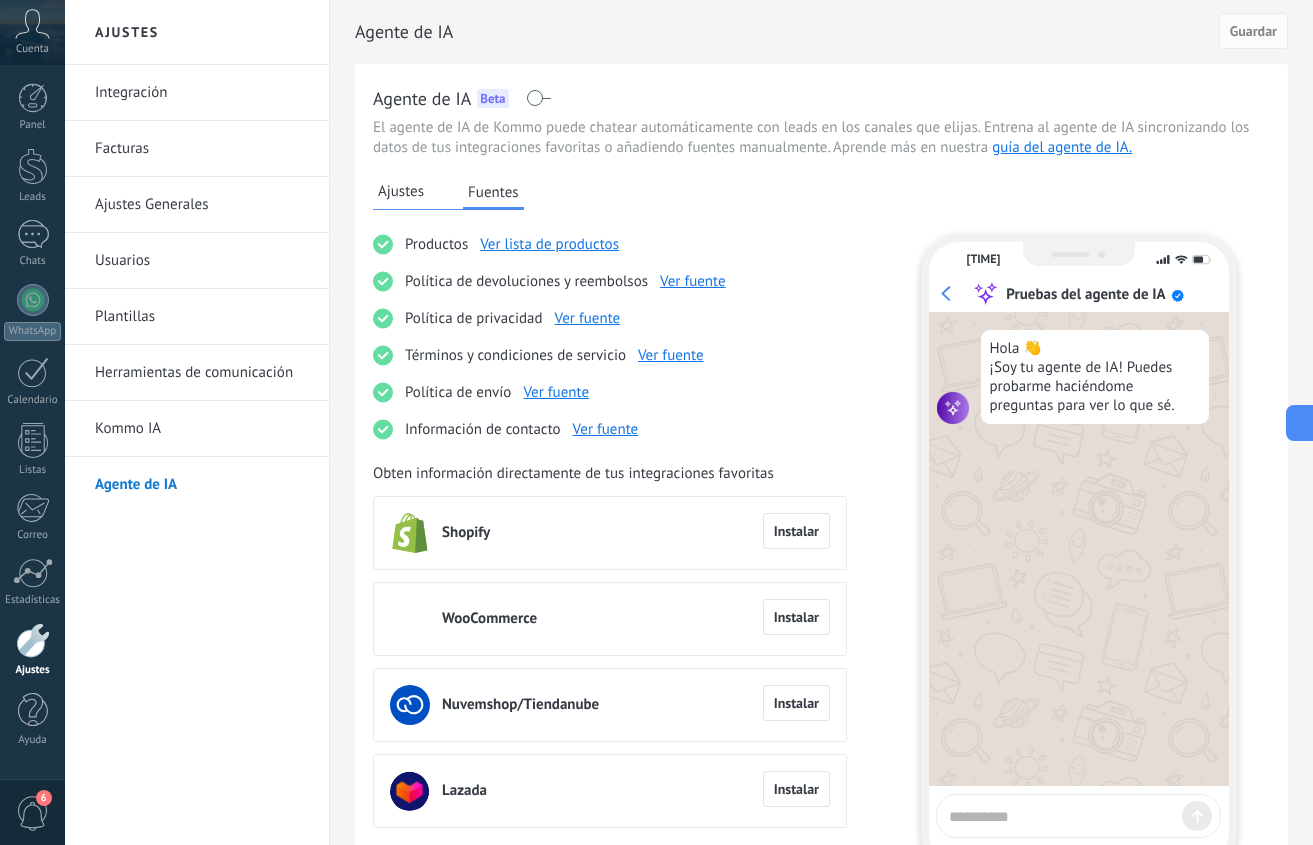 scroll, scrollTop: 181, scrollLeft: 0, axis: vertical 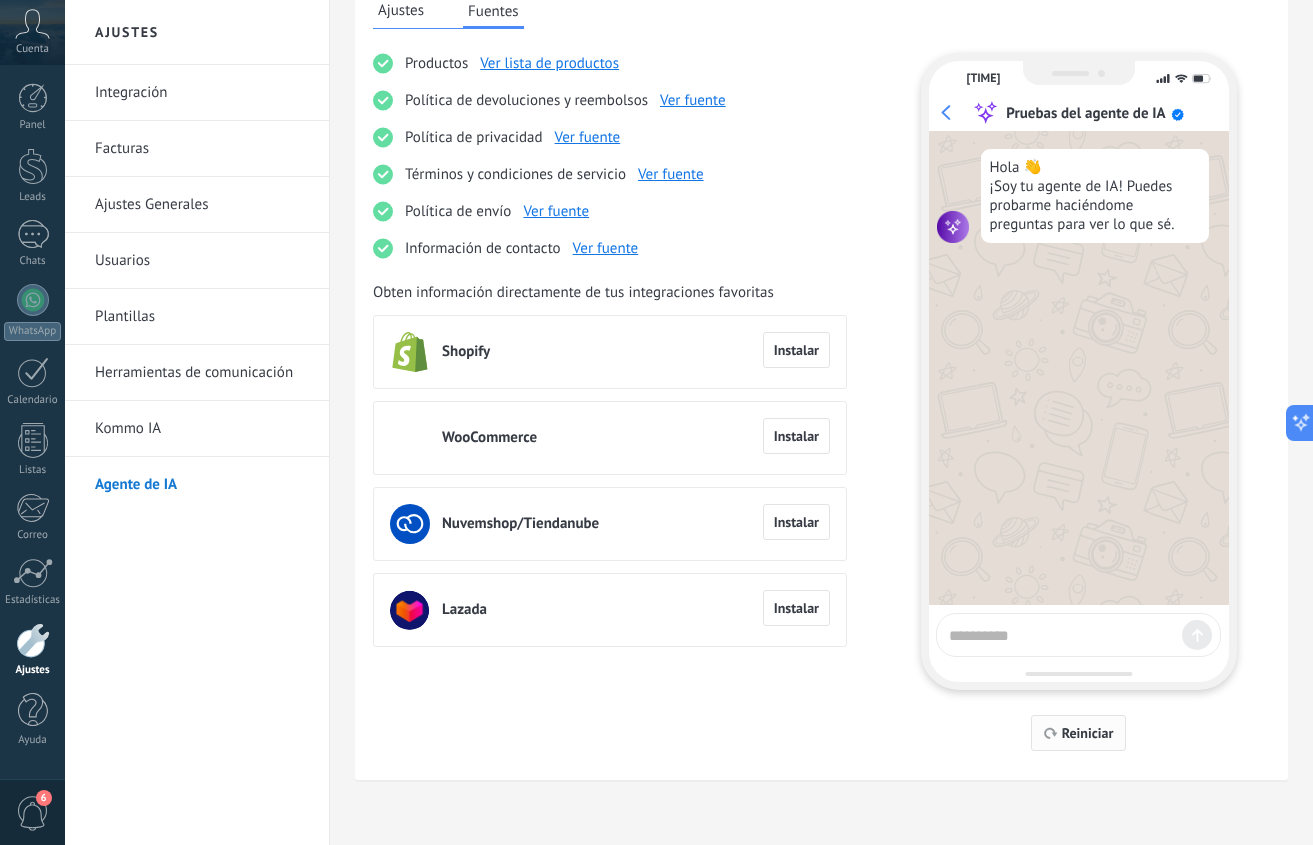click on "Reiniciar" at bounding box center [1088, 733] 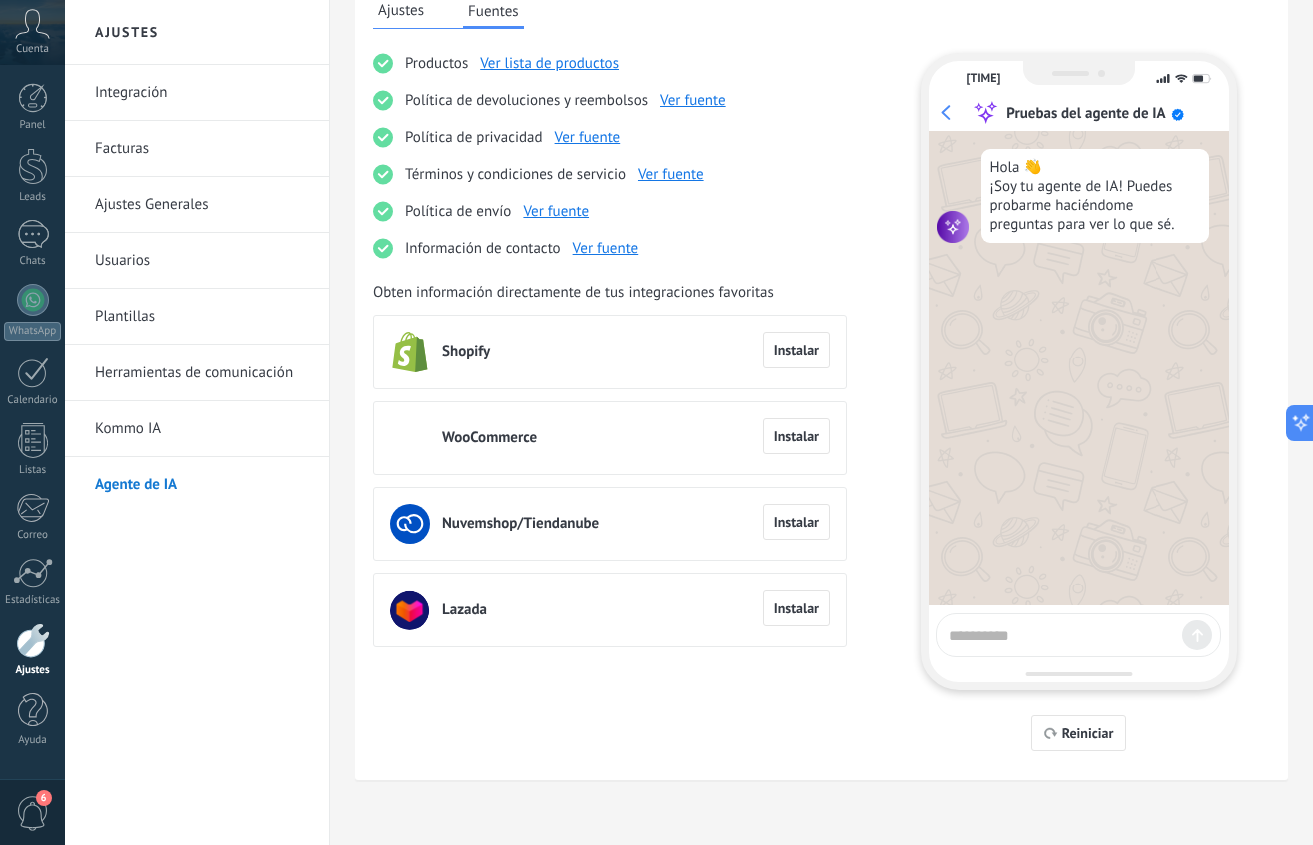 click at bounding box center [1061, 632] 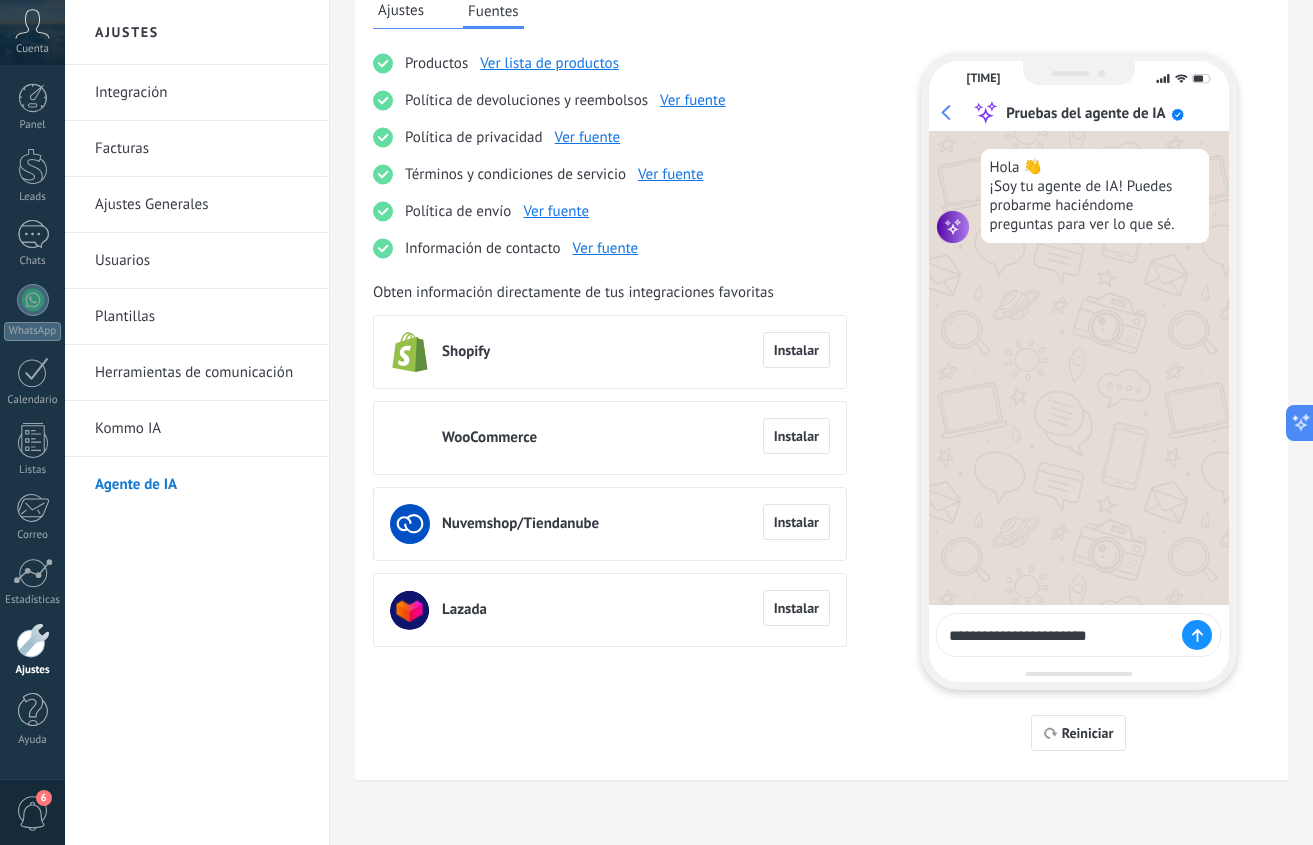 type on "**********" 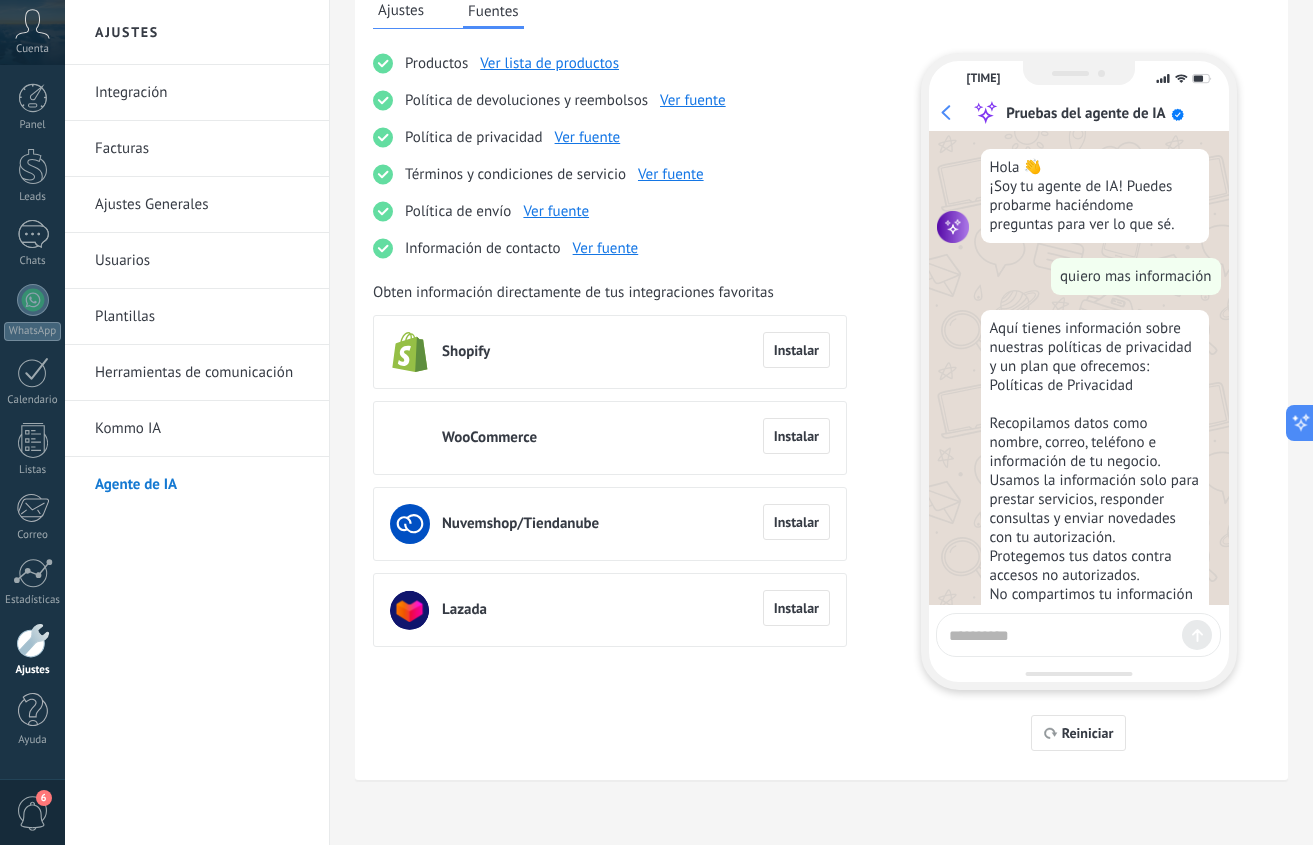 scroll, scrollTop: 400, scrollLeft: 0, axis: vertical 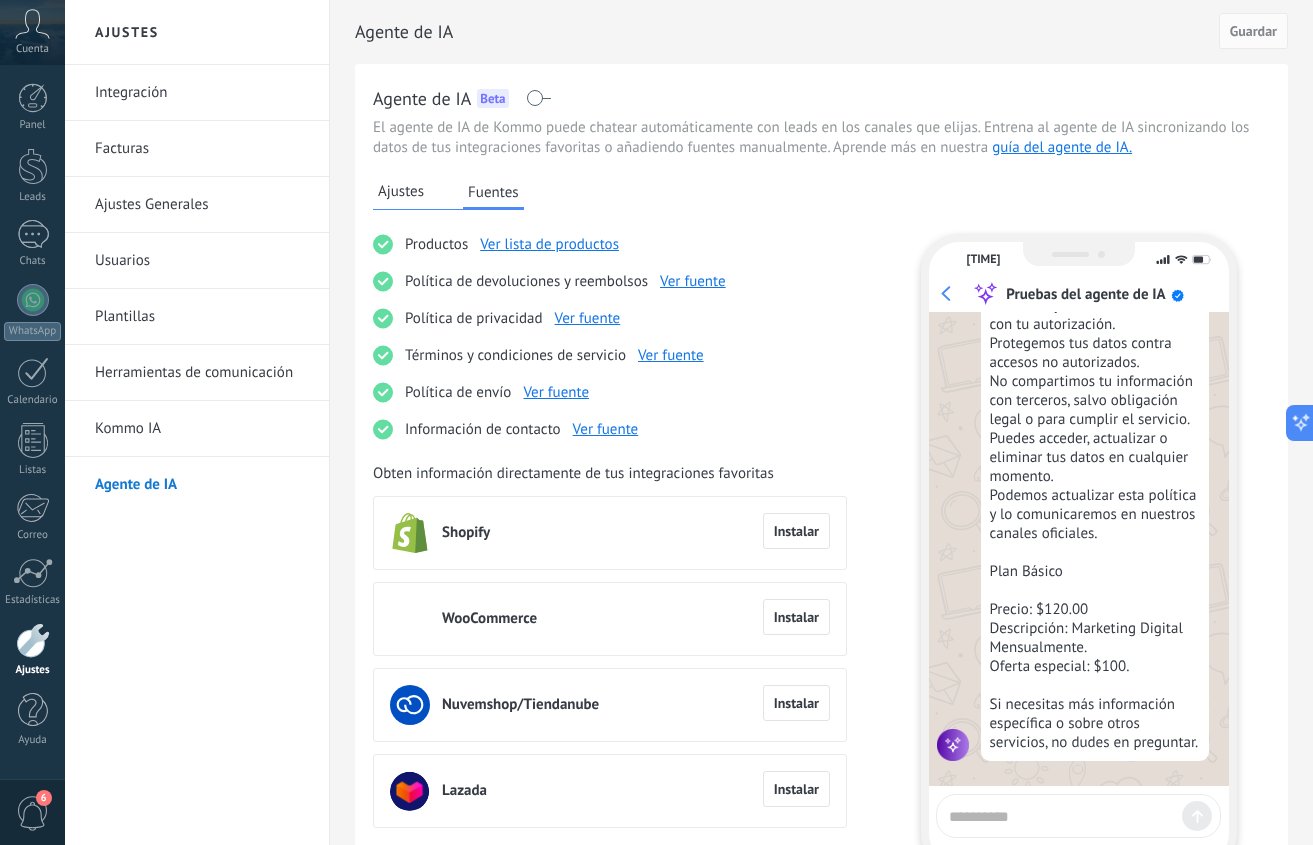 click at bounding box center (1061, 813) 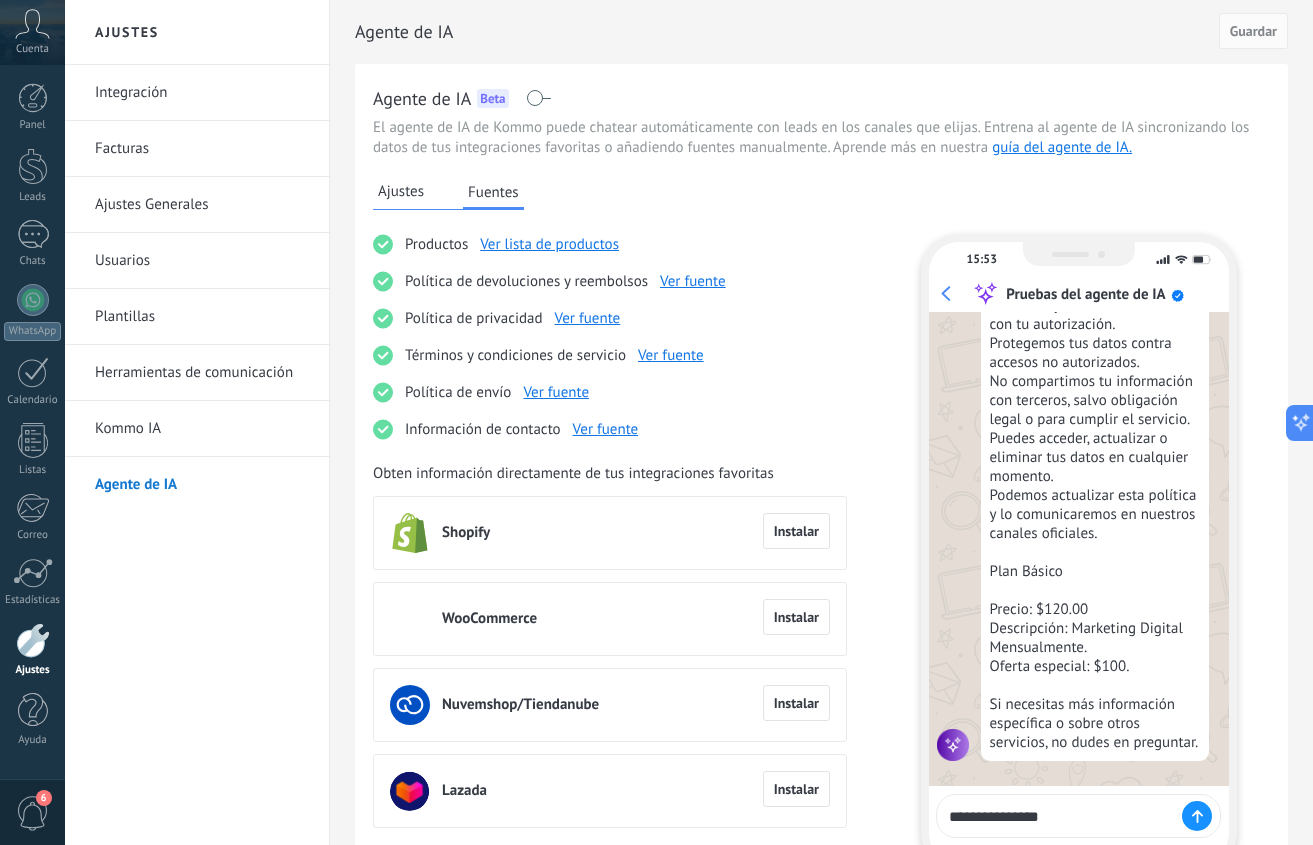 type on "**********" 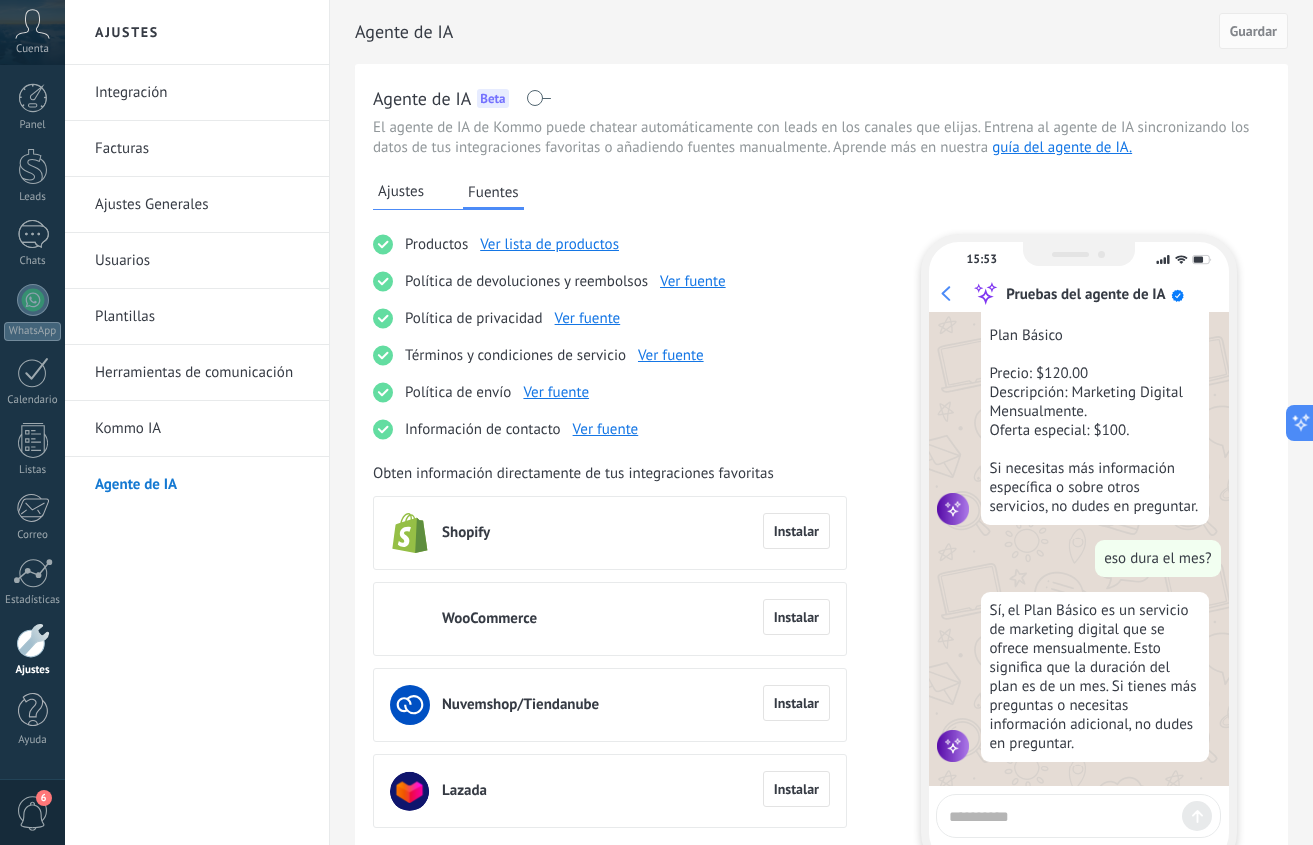 scroll, scrollTop: 637, scrollLeft: 0, axis: vertical 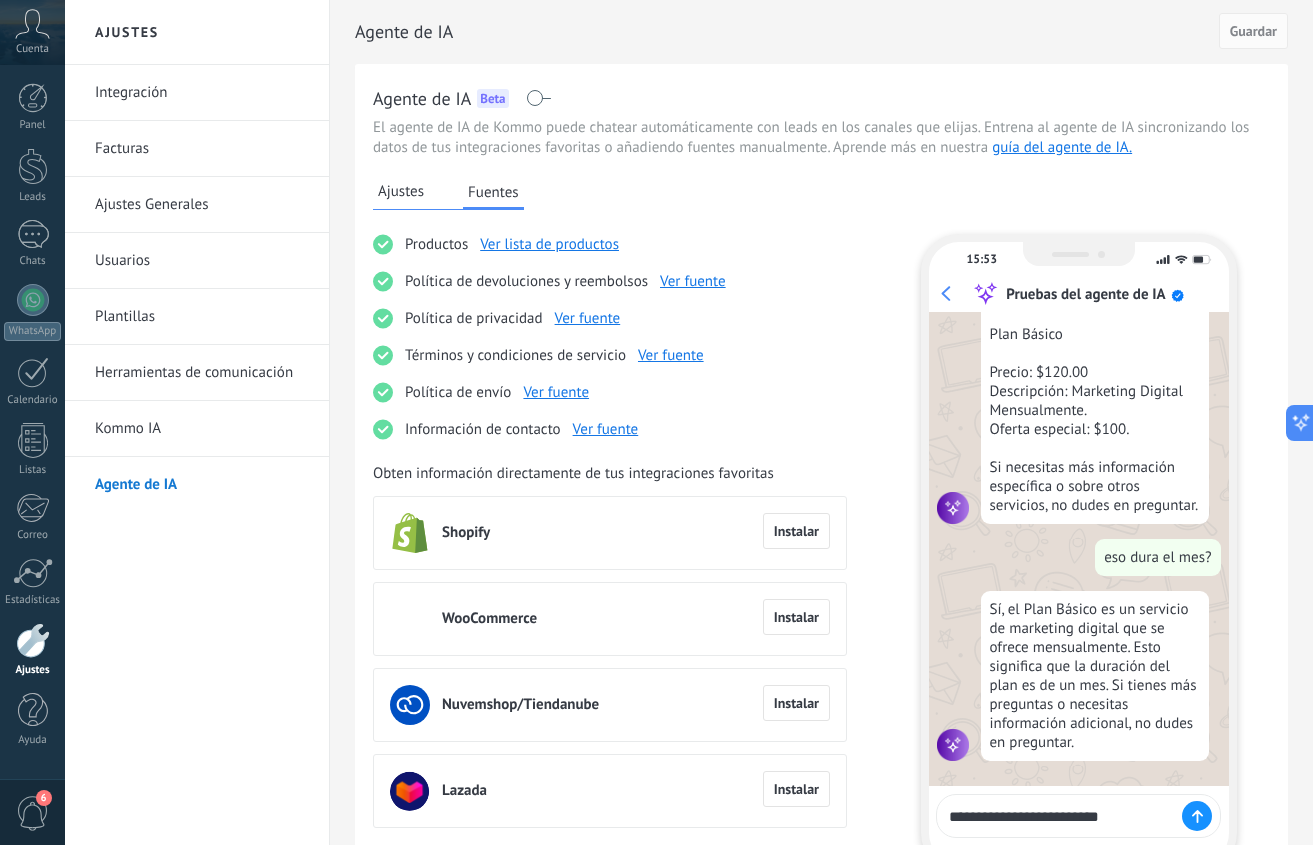 type on "**********" 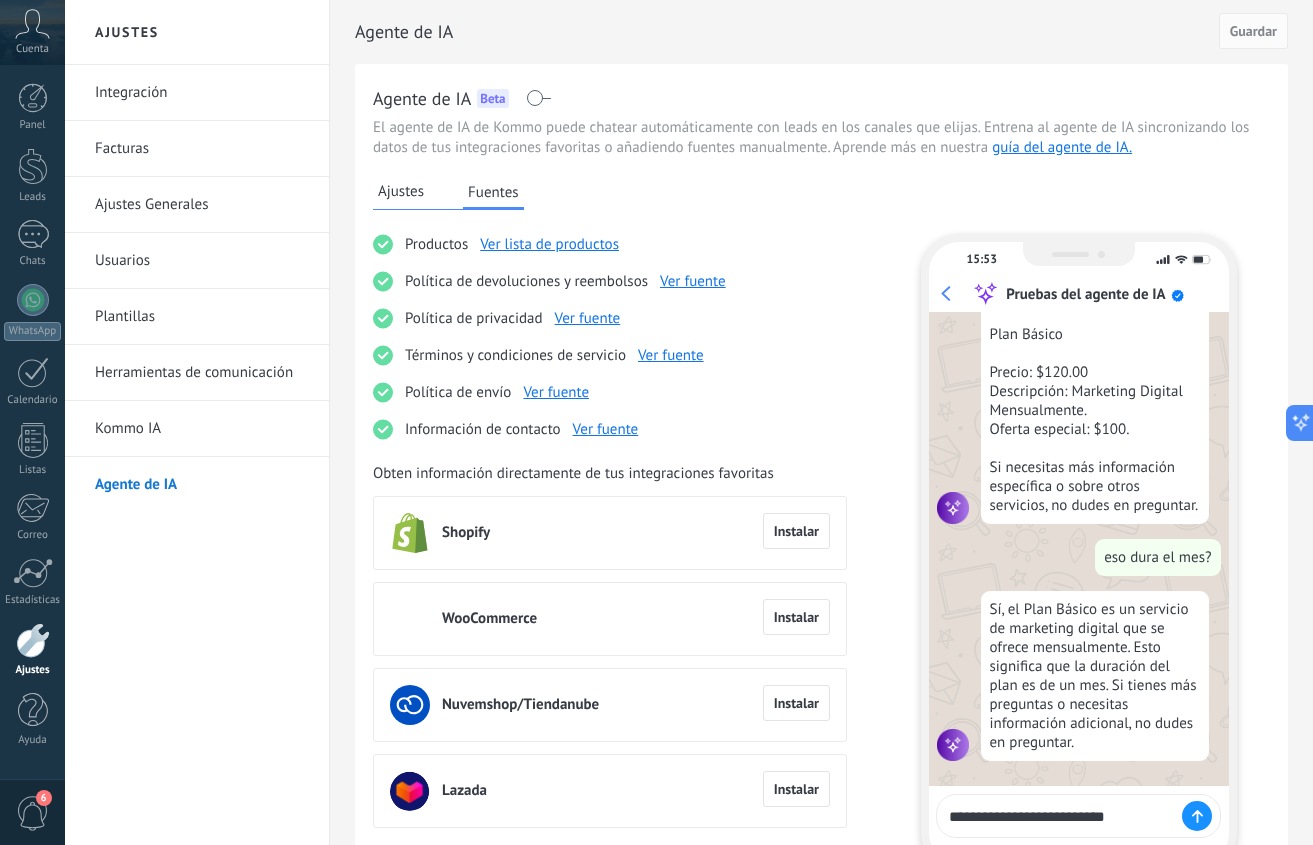 type 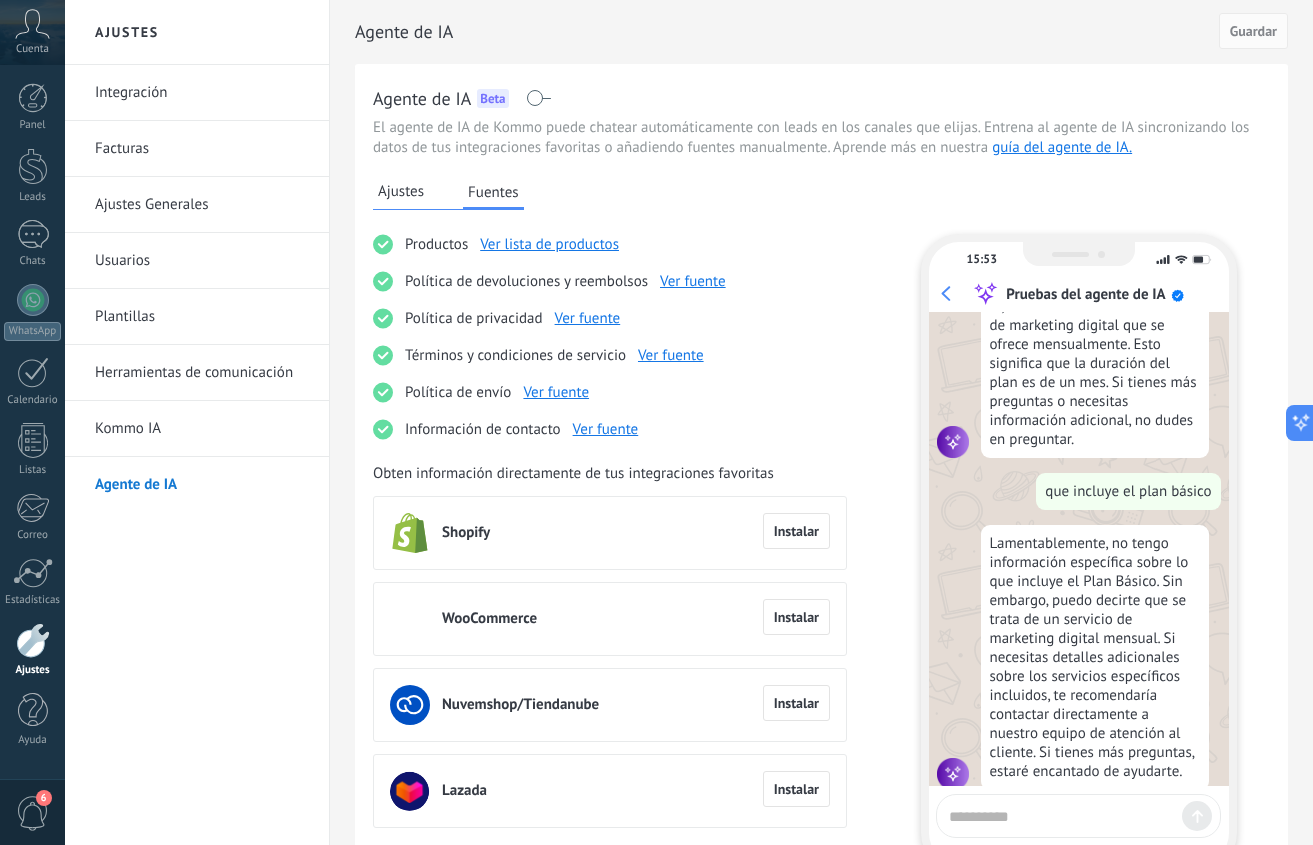 scroll, scrollTop: 969, scrollLeft: 0, axis: vertical 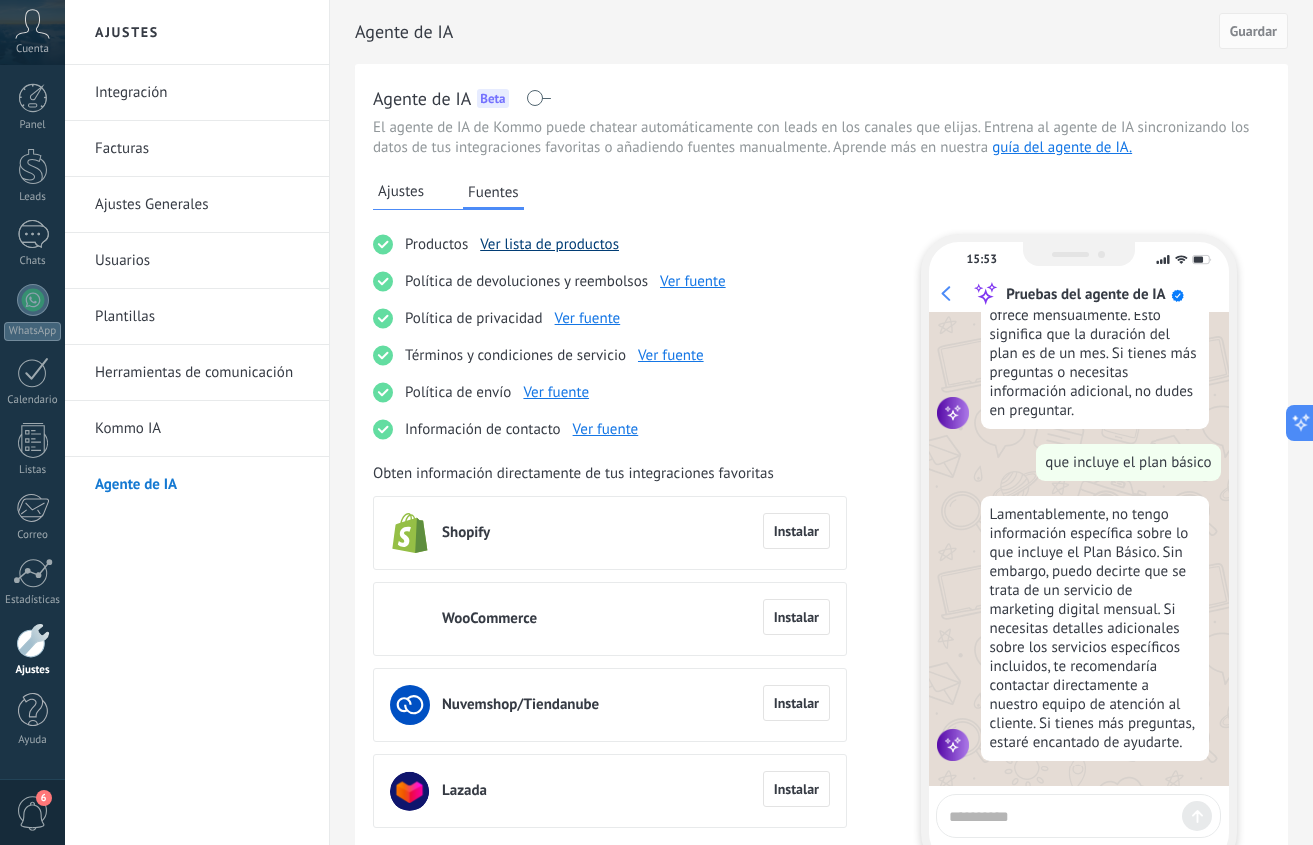 click on "Ver lista de productos" at bounding box center [549, 244] 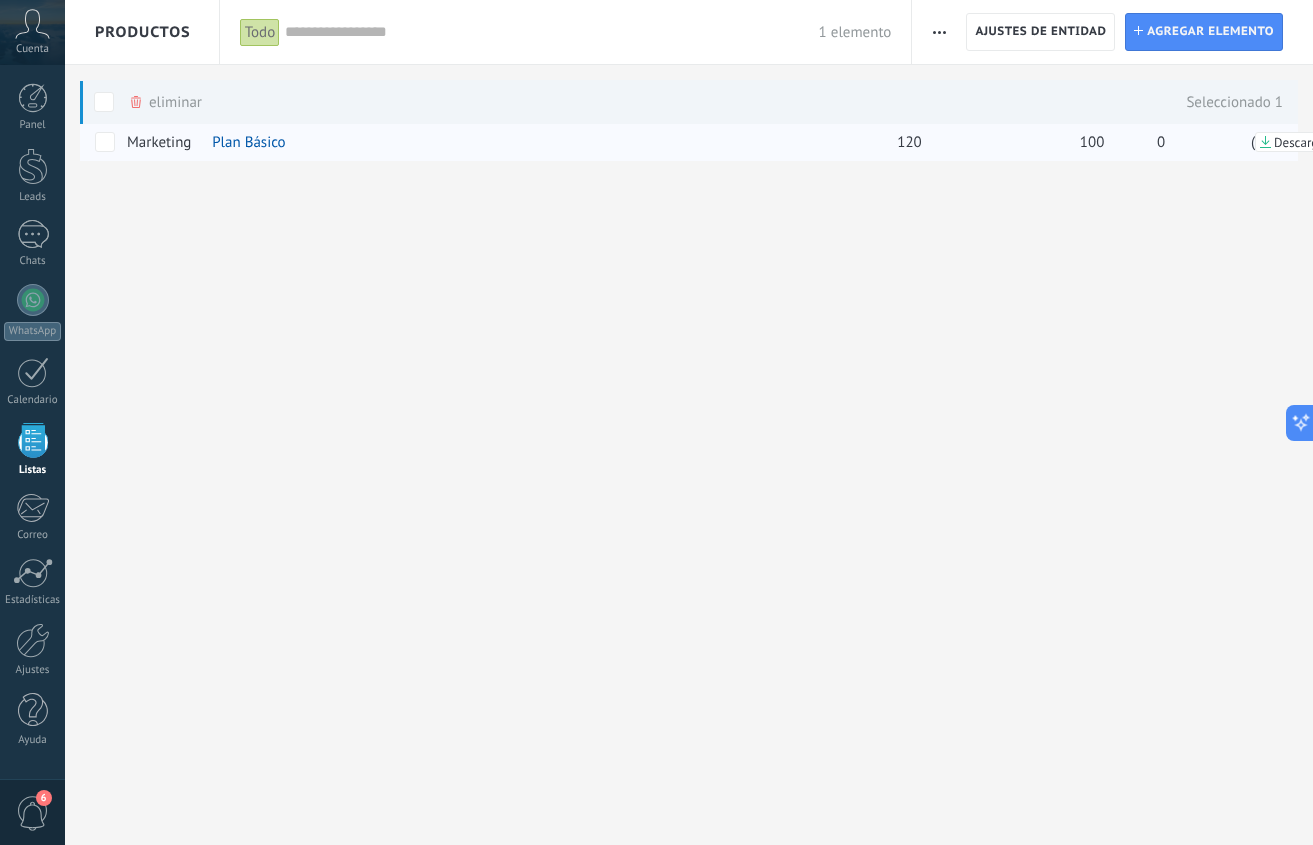 scroll, scrollTop: 0, scrollLeft: 21, axis: horizontal 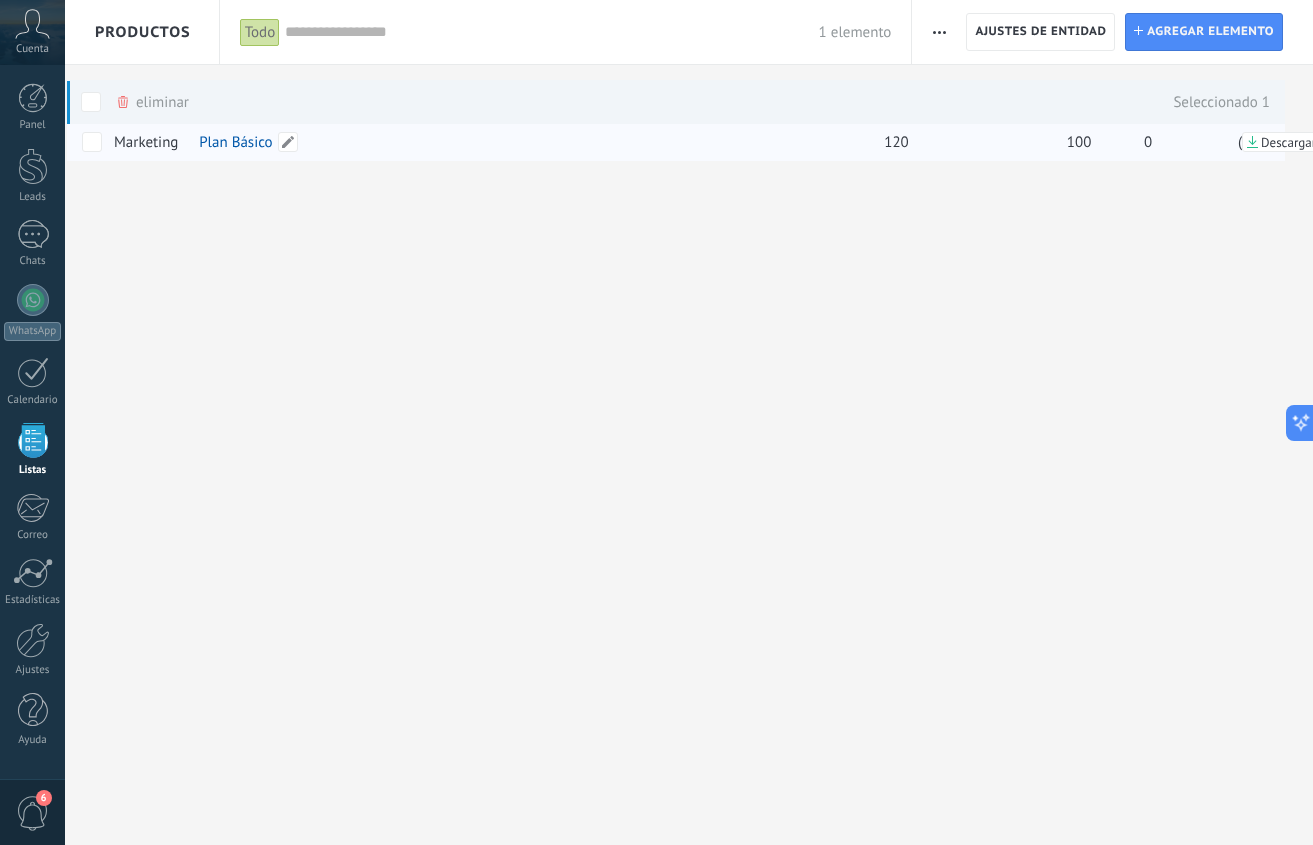 click on "Plan Básico" at bounding box center [493, 142] 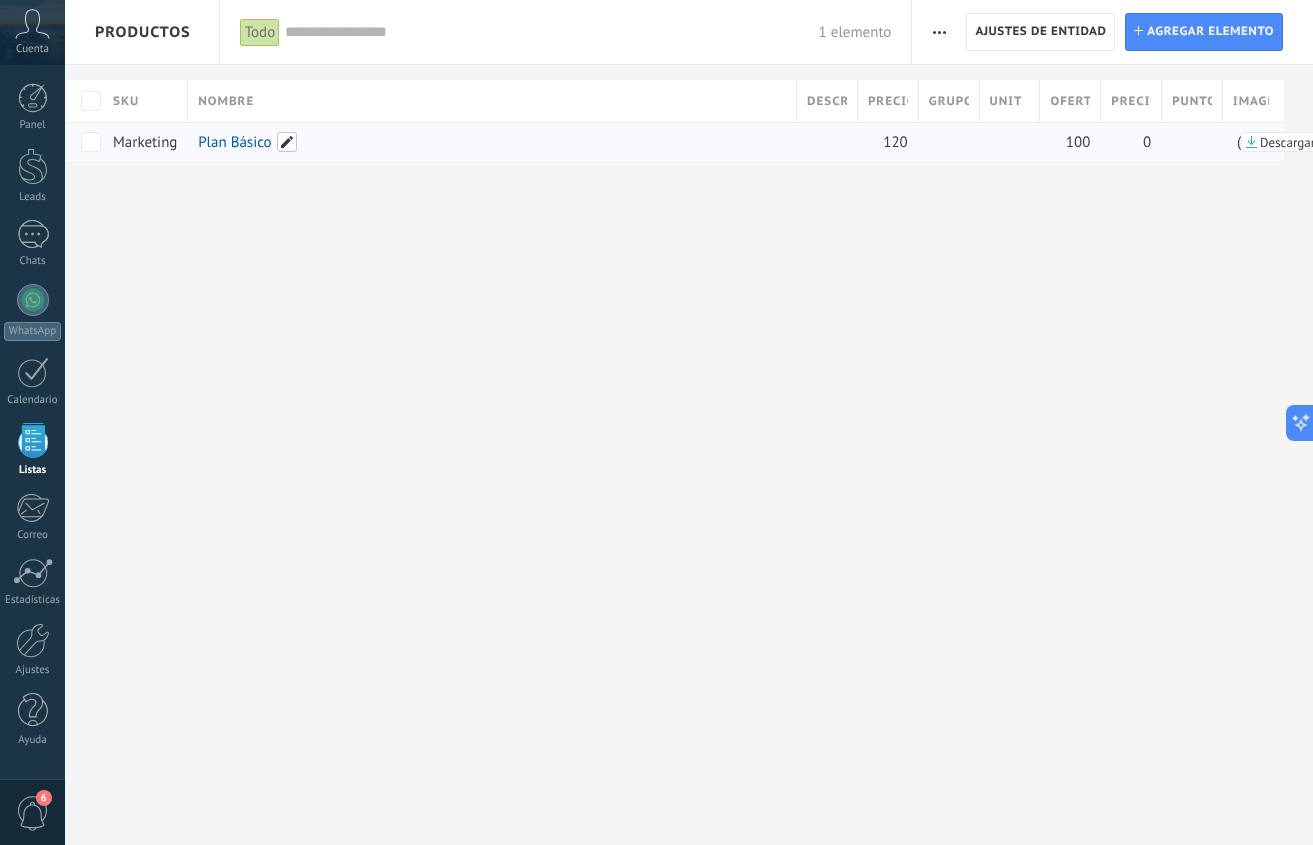 click at bounding box center (287, 142) 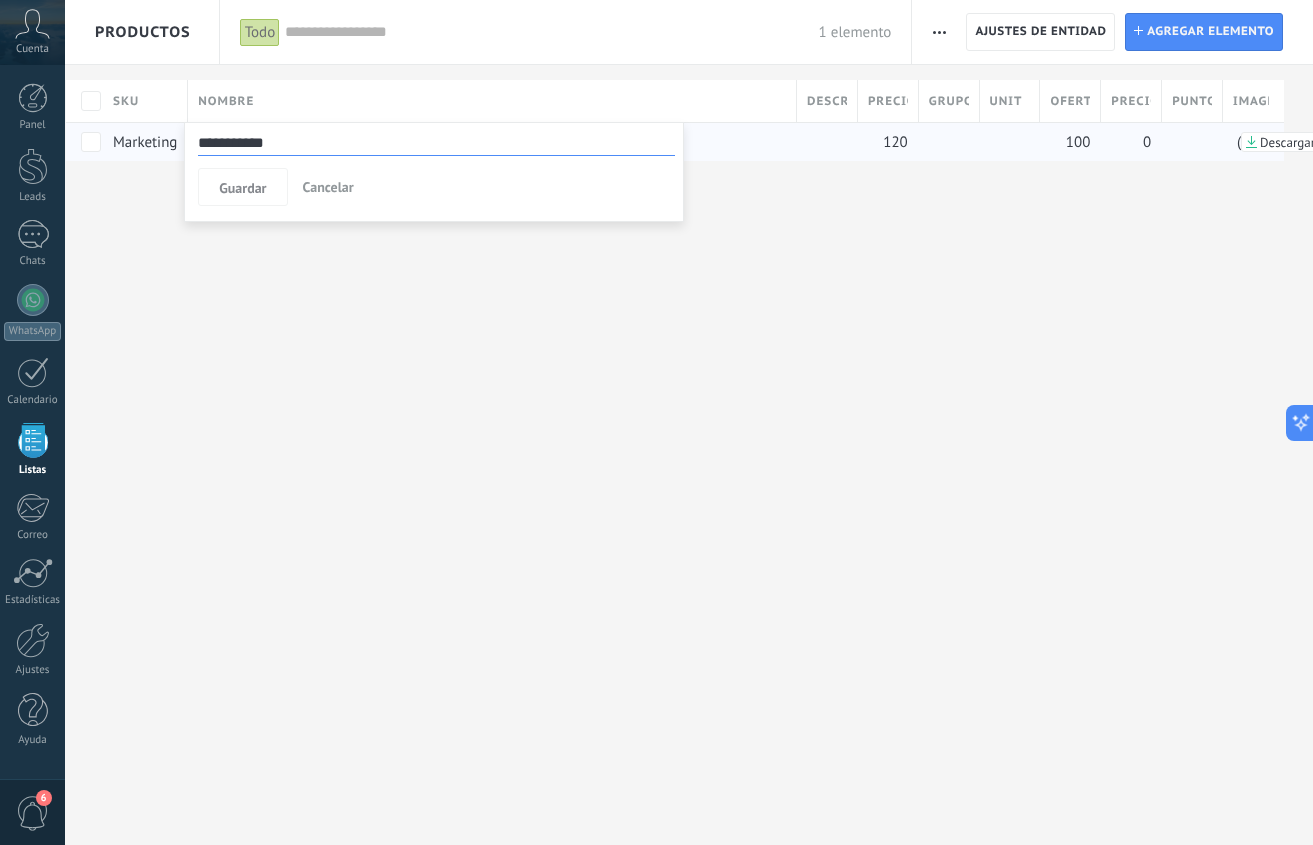 click on "**********" at bounding box center (689, 422) 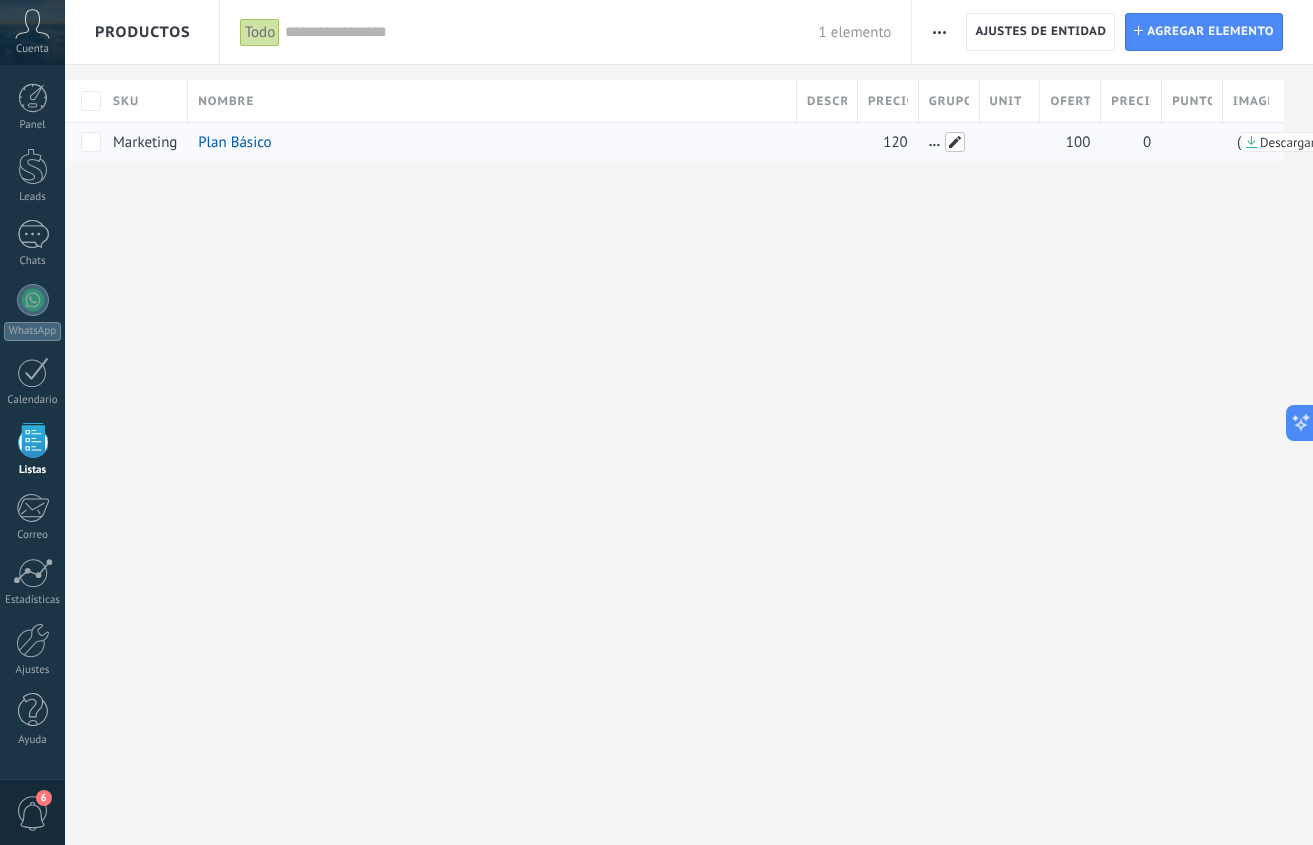 click at bounding box center (955, 142) 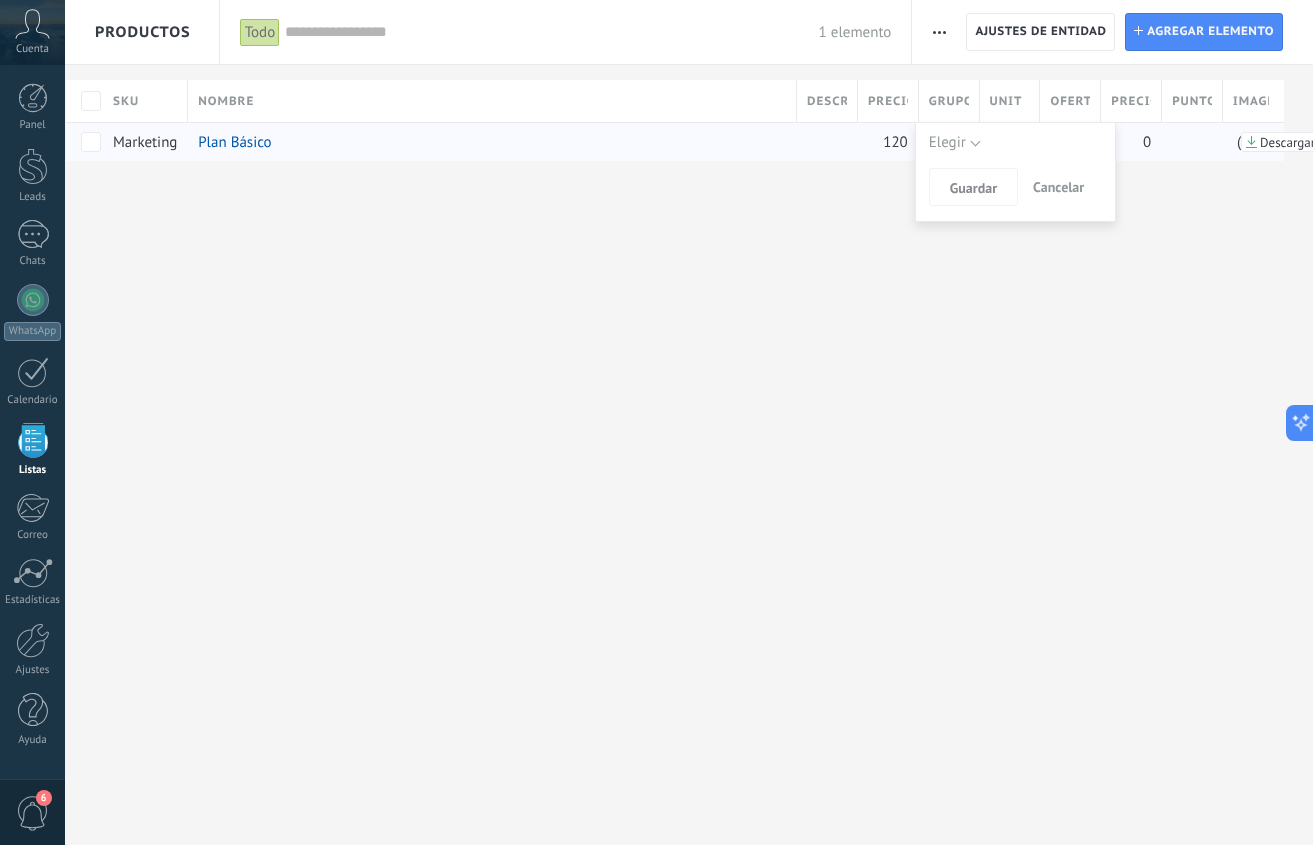 click on "Elegir" at bounding box center (955, 143) 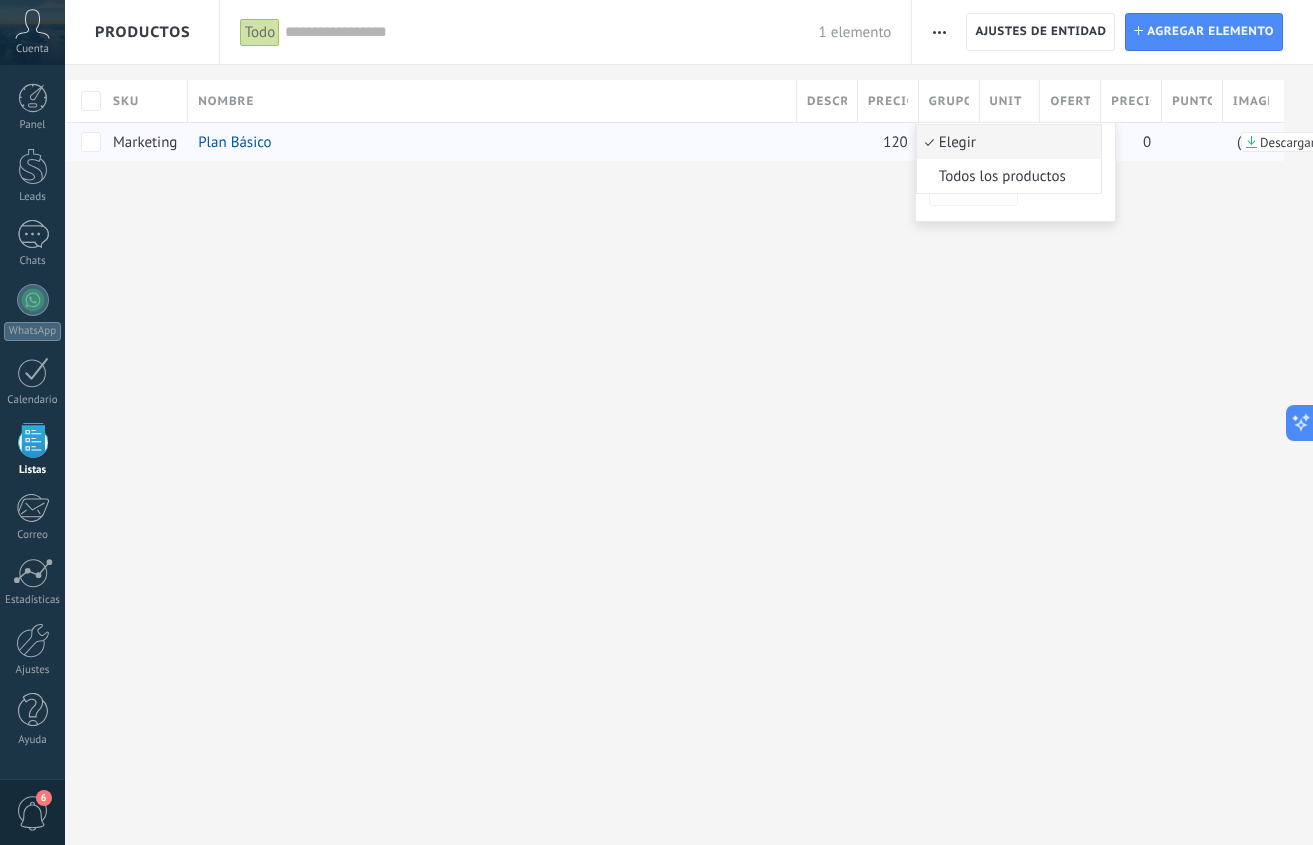 click on "**********" at bounding box center (689, 422) 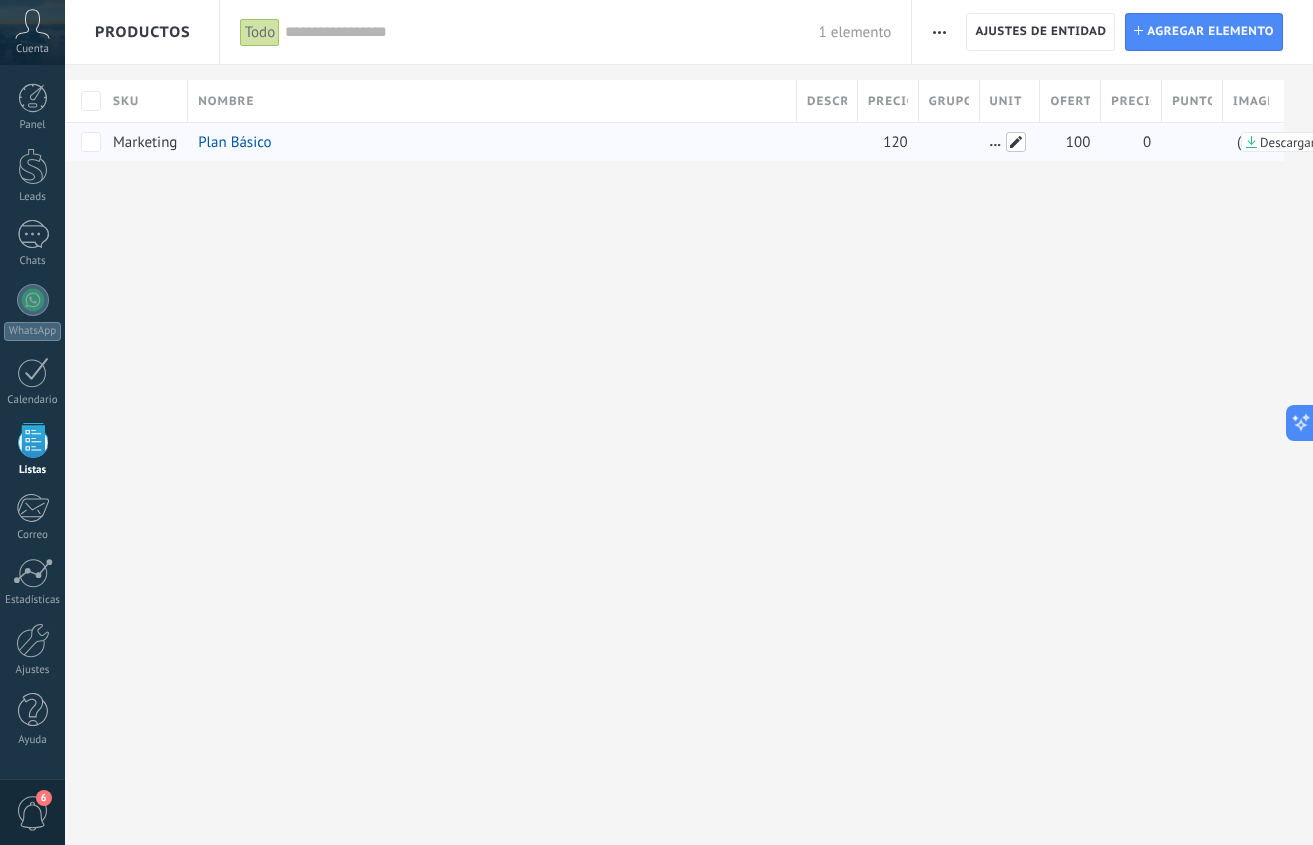click at bounding box center (1016, 142) 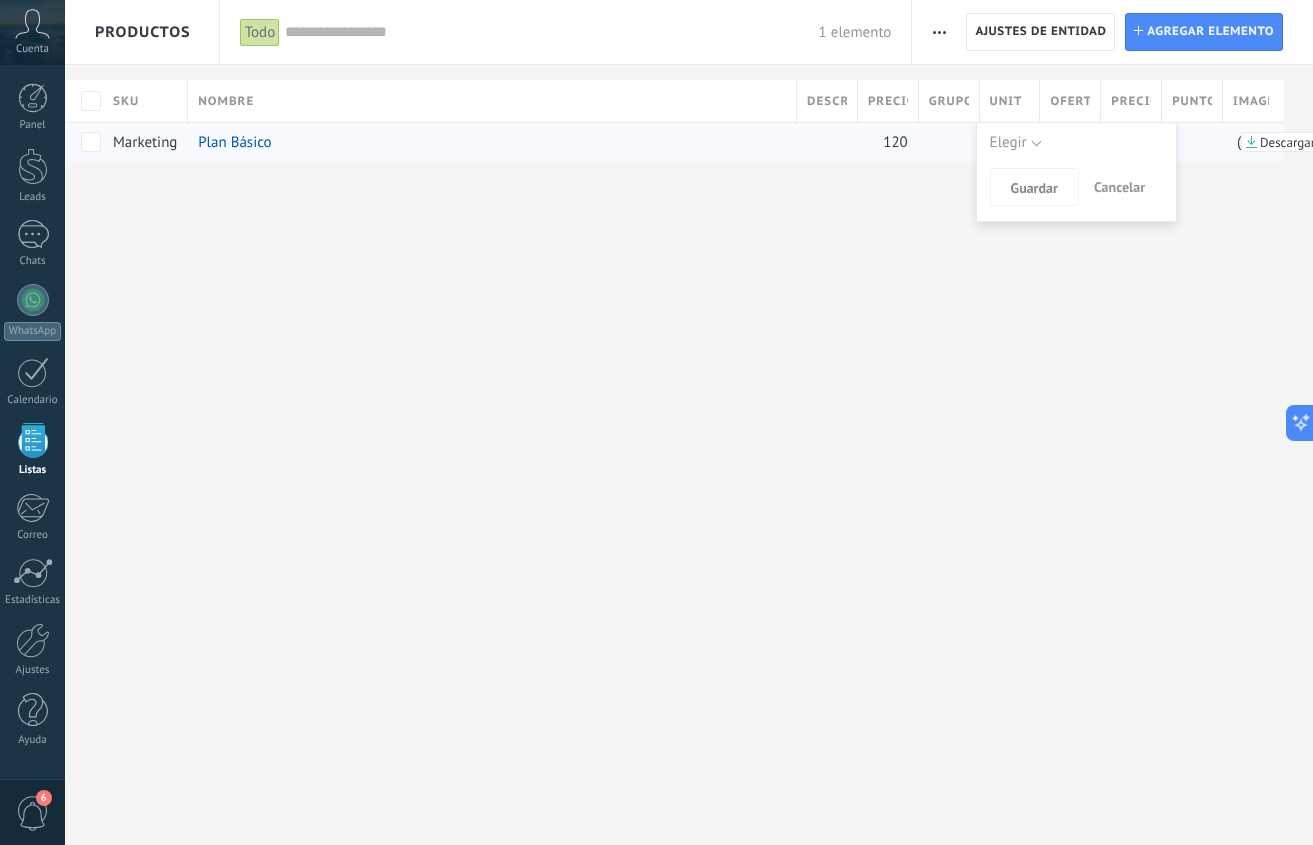 click on "Elegir" at bounding box center (1016, 143) 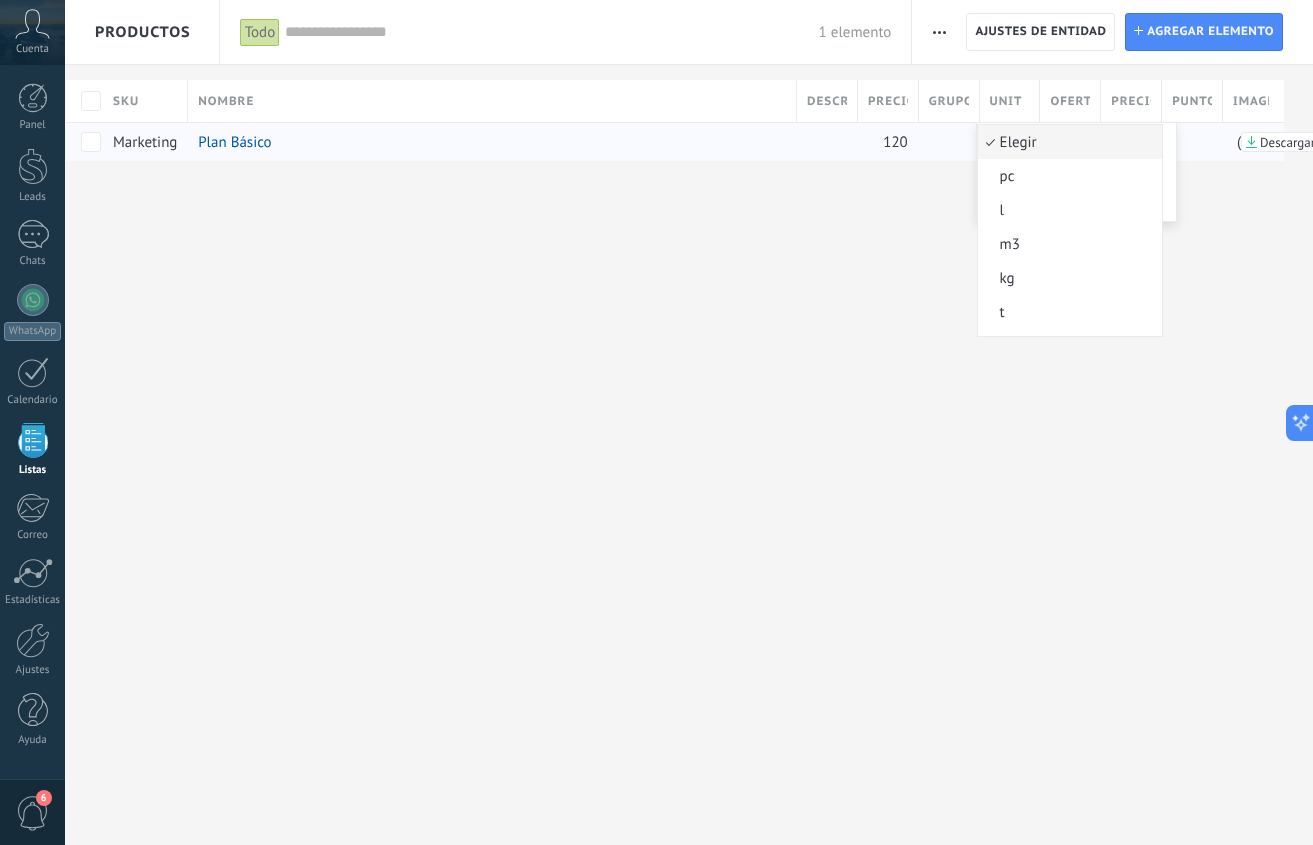 drag, startPoint x: 932, startPoint y: 228, endPoint x: 970, endPoint y: 199, distance: 47.801674 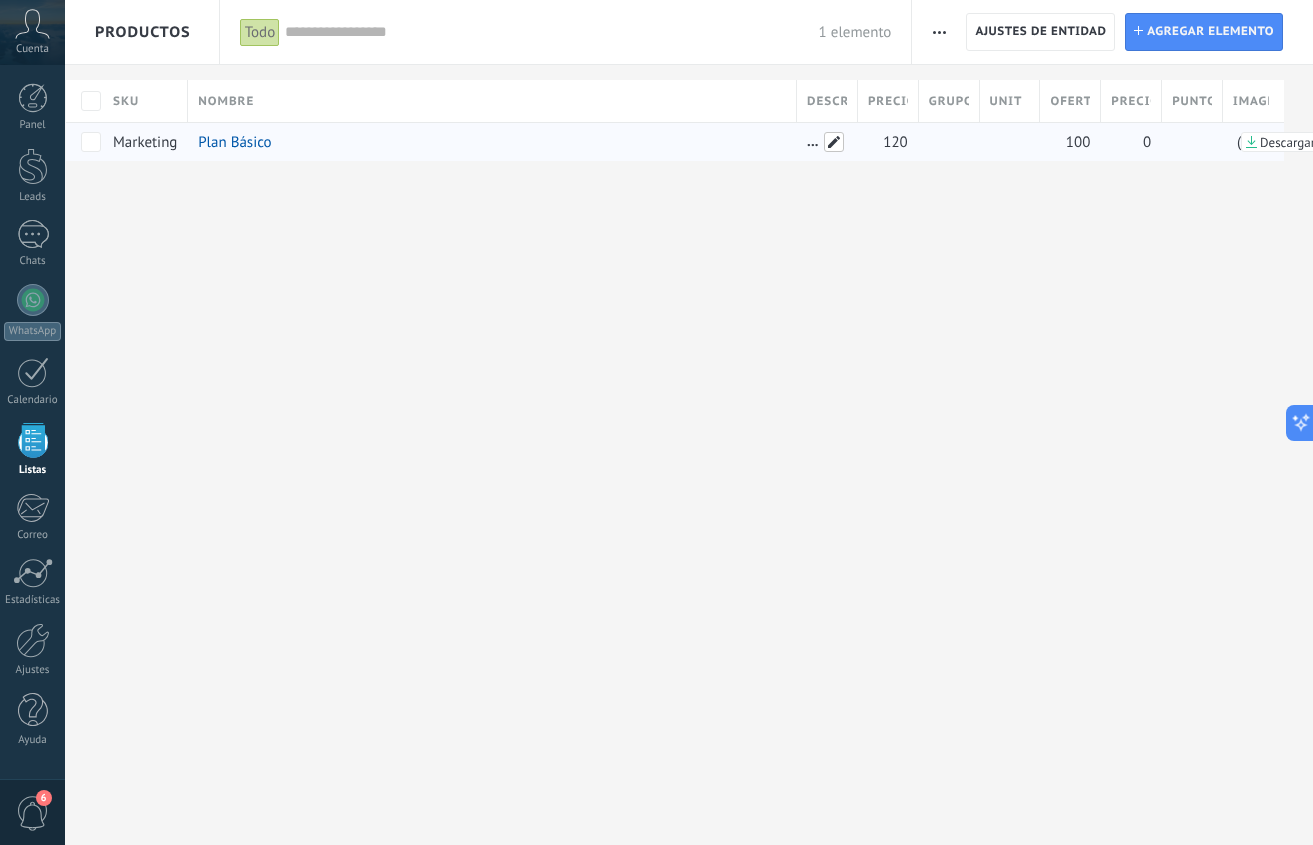 click at bounding box center (834, 142) 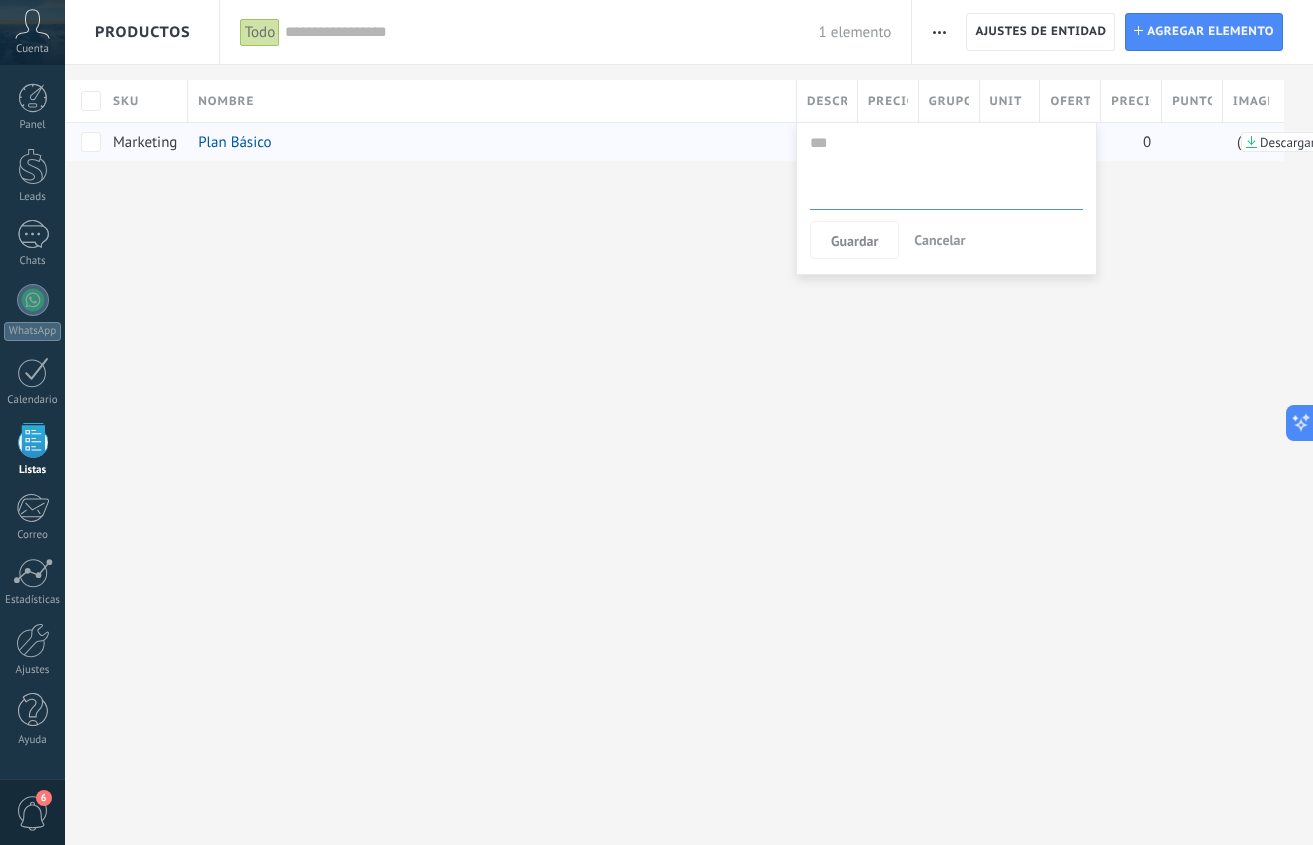 click at bounding box center [946, 170] 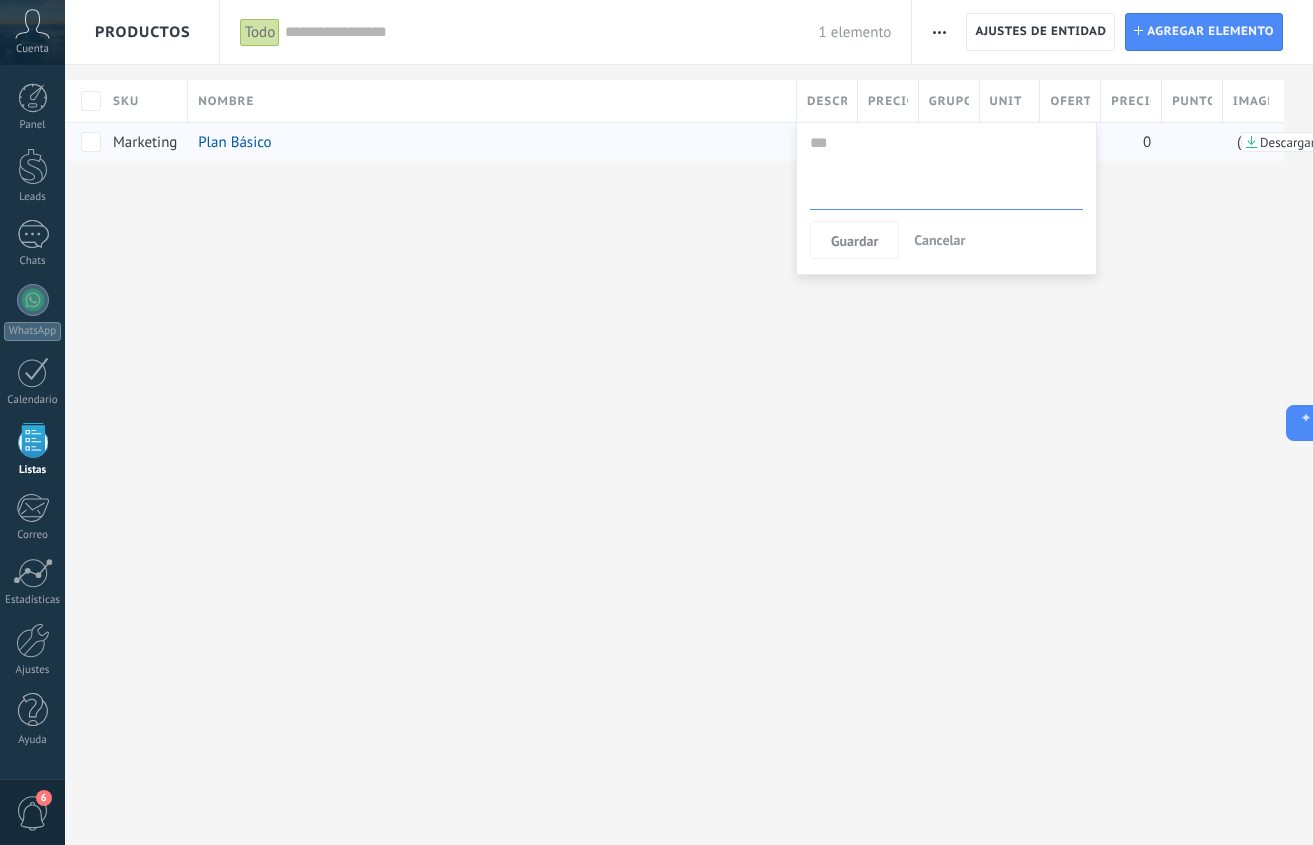 paste on "**********" 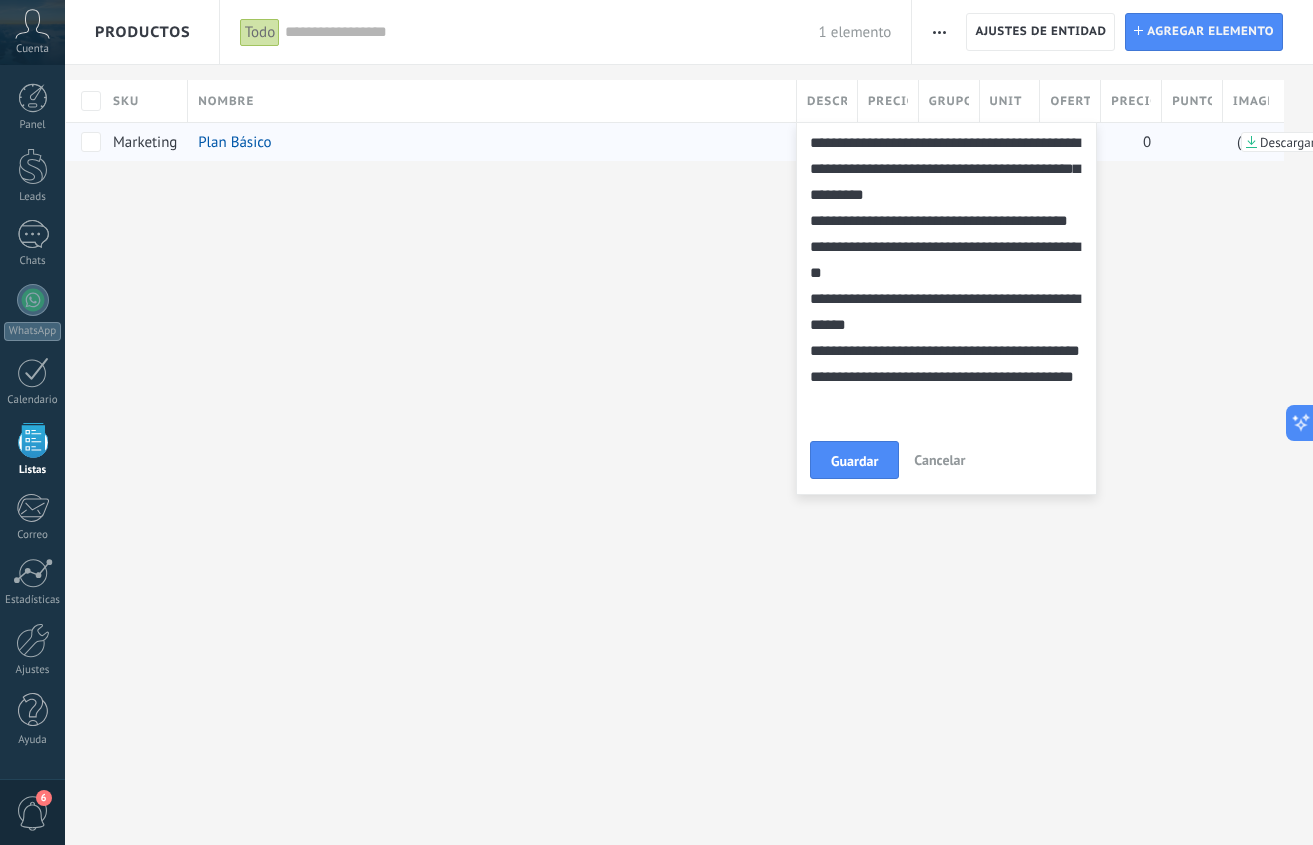 scroll, scrollTop: 338, scrollLeft: 0, axis: vertical 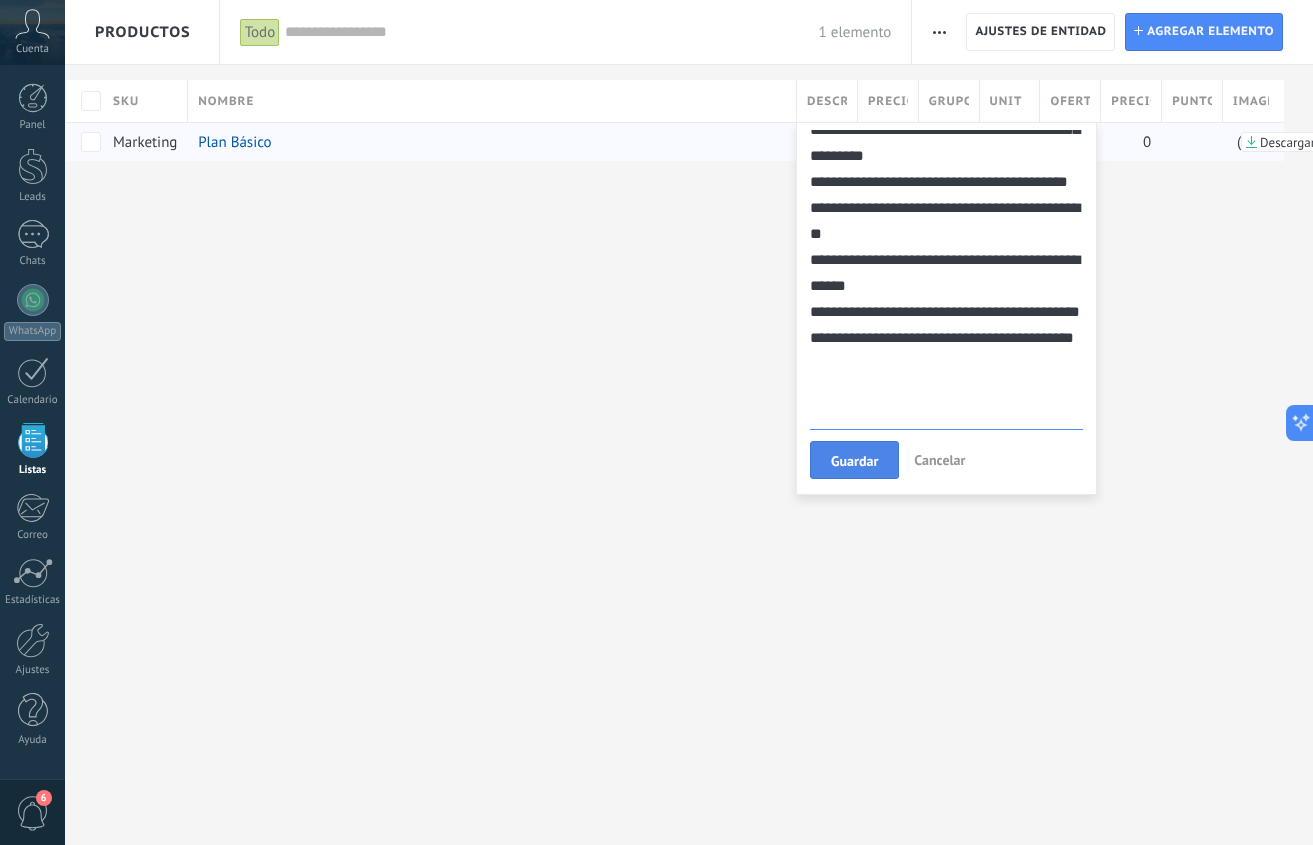 type on "**********" 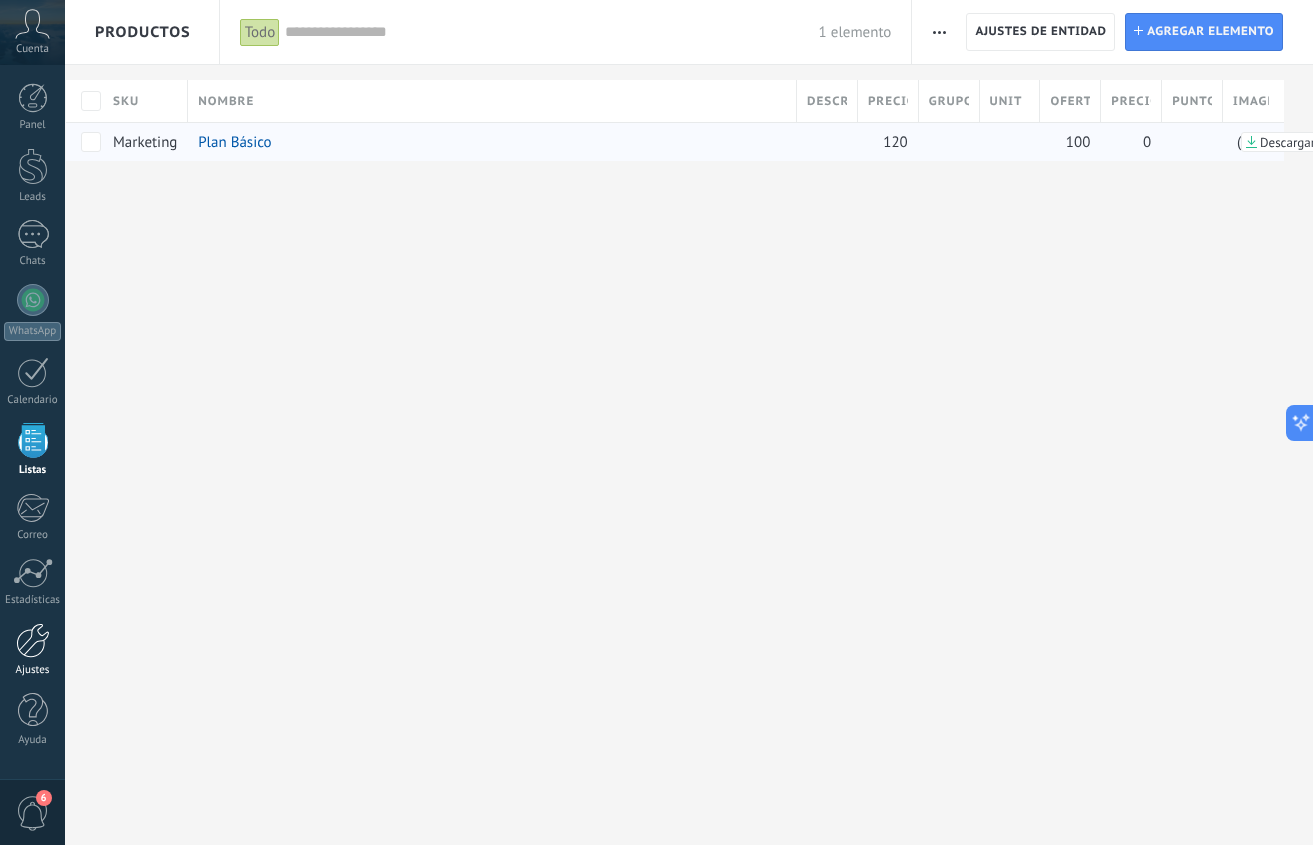 click on "Ajustes" at bounding box center (32, 650) 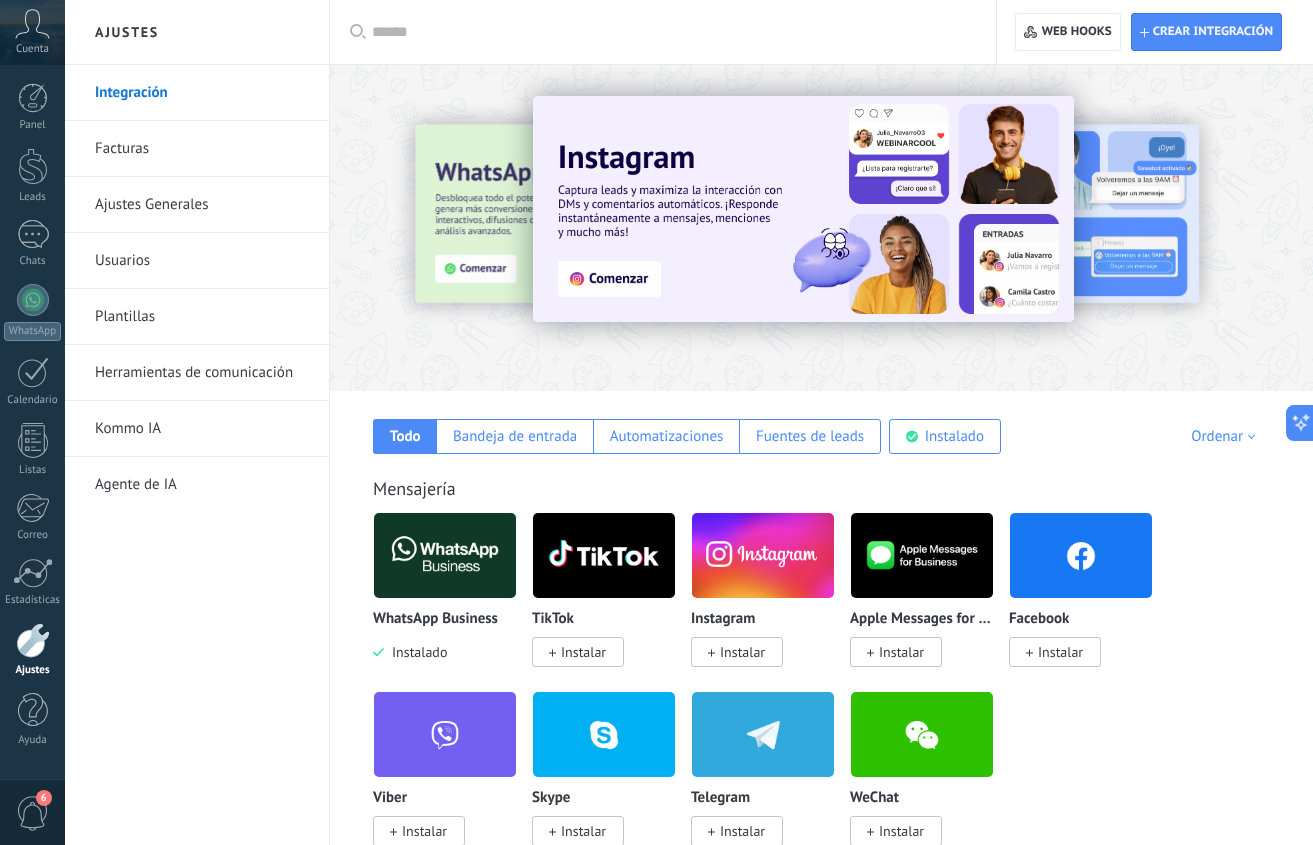 click on "Agente de IA" at bounding box center (202, 485) 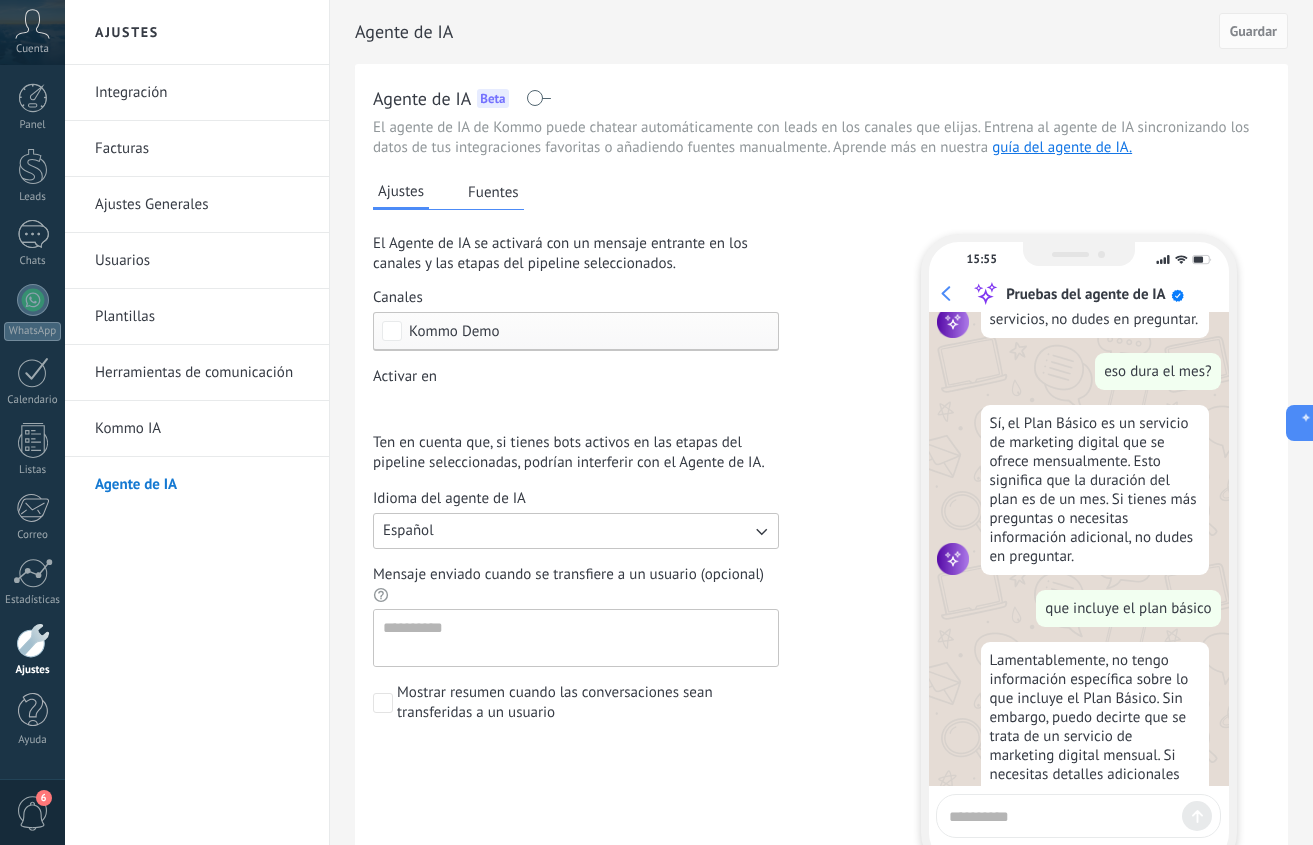 scroll, scrollTop: 969, scrollLeft: 0, axis: vertical 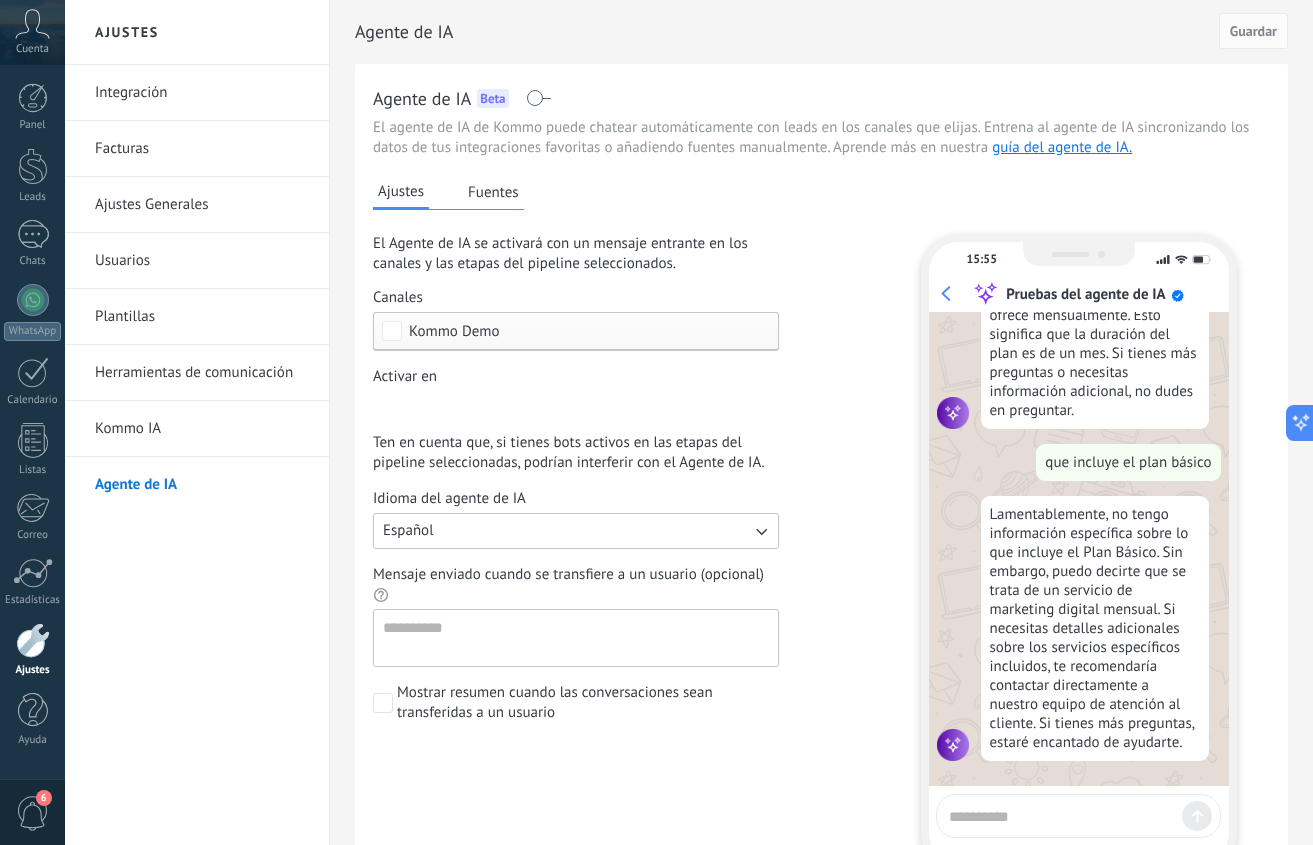 click at bounding box center [1061, 813] 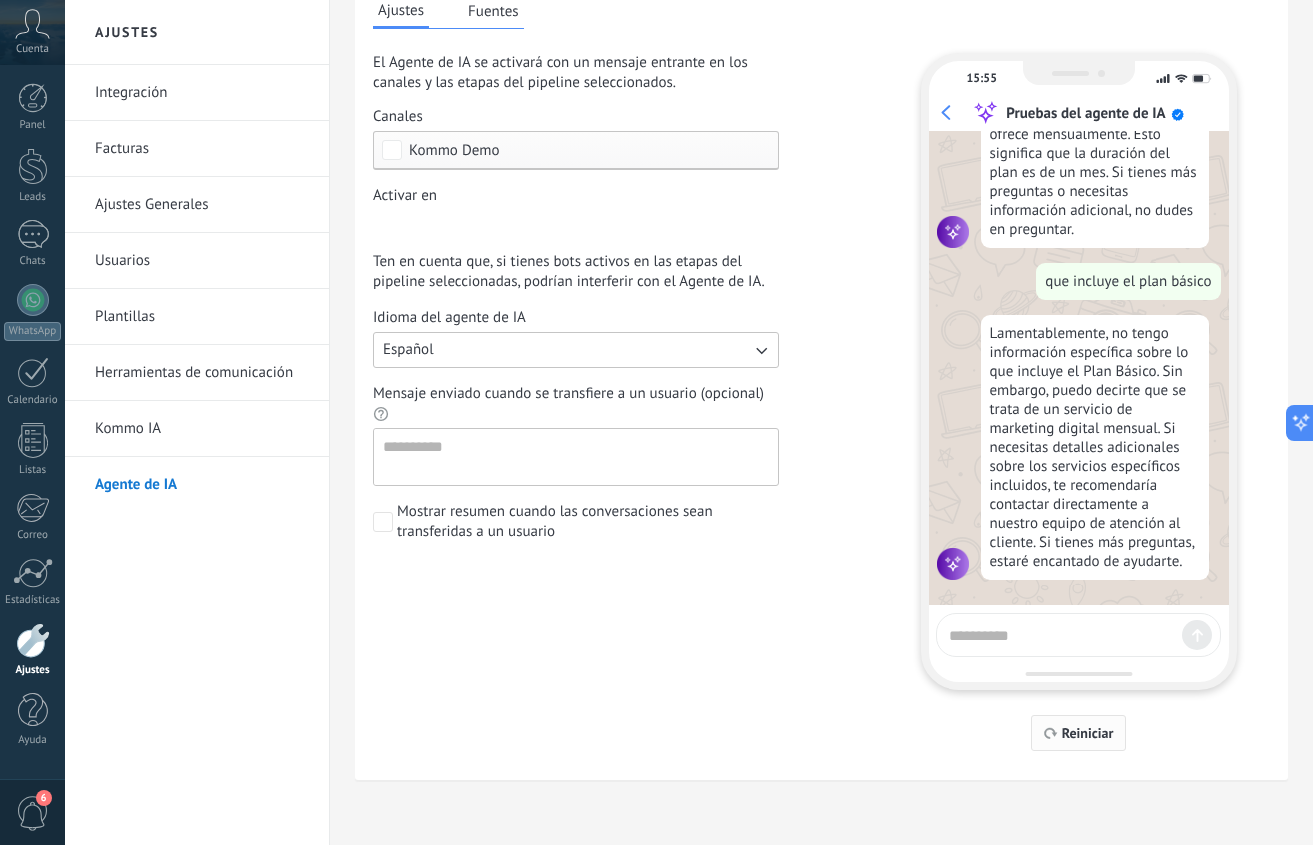 click on "Reiniciar" at bounding box center [1088, 733] 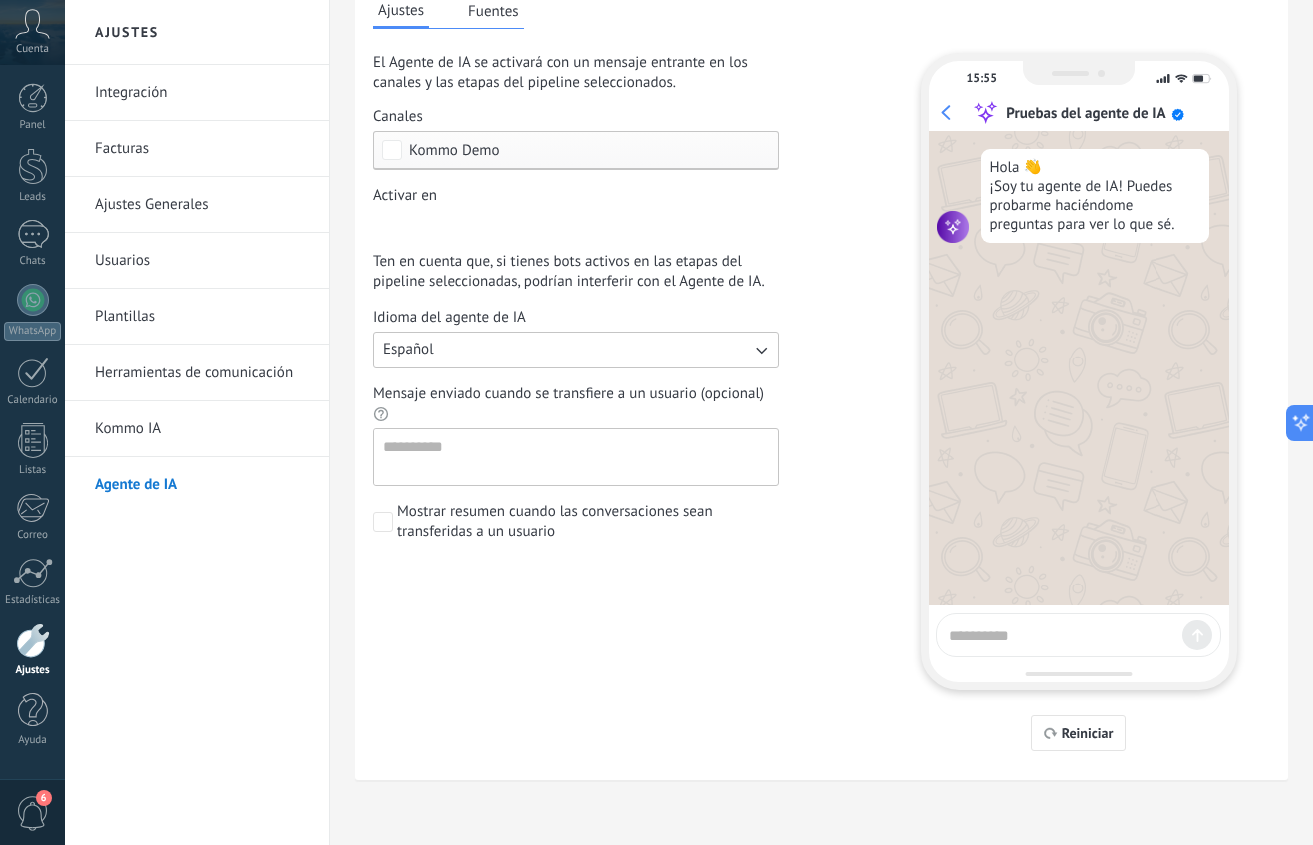 scroll, scrollTop: 0, scrollLeft: 0, axis: both 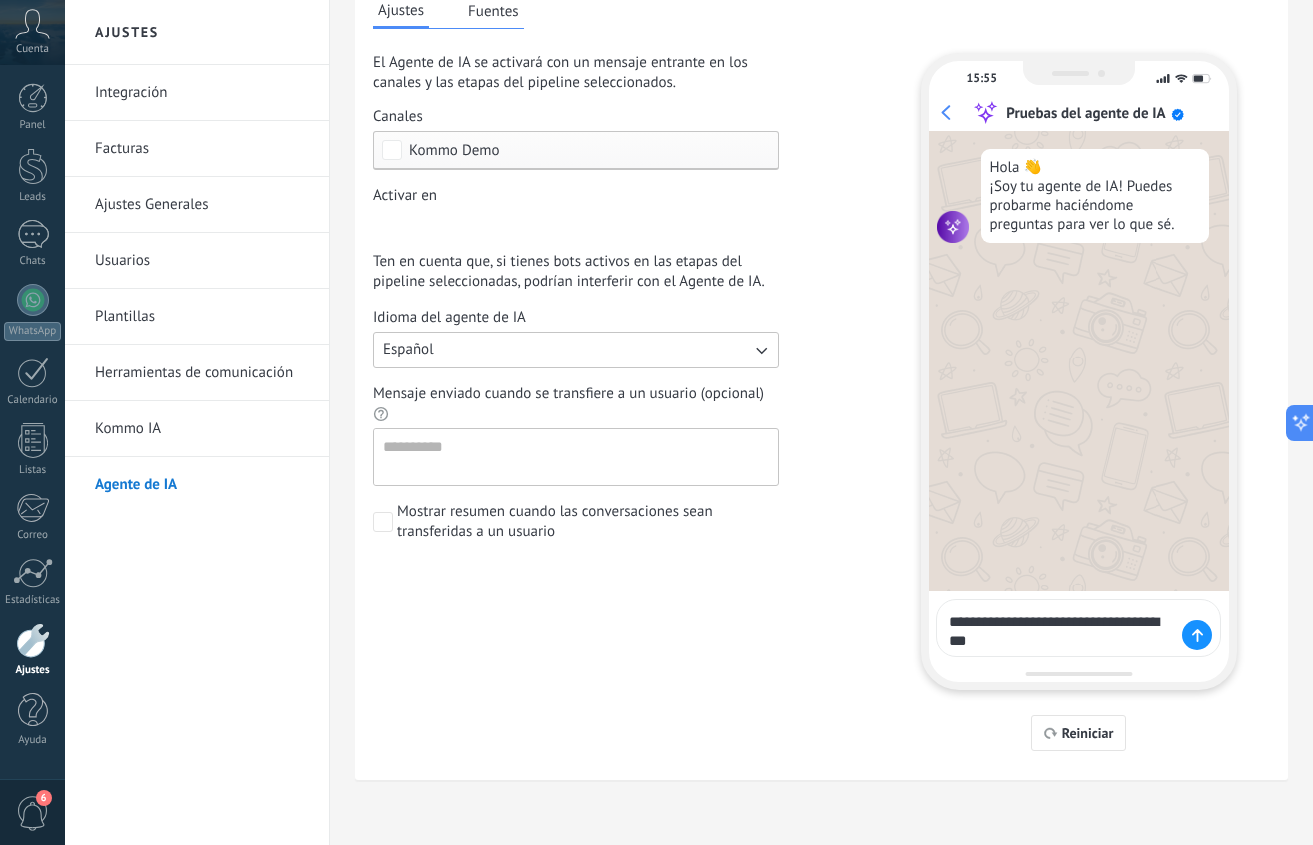 type on "**********" 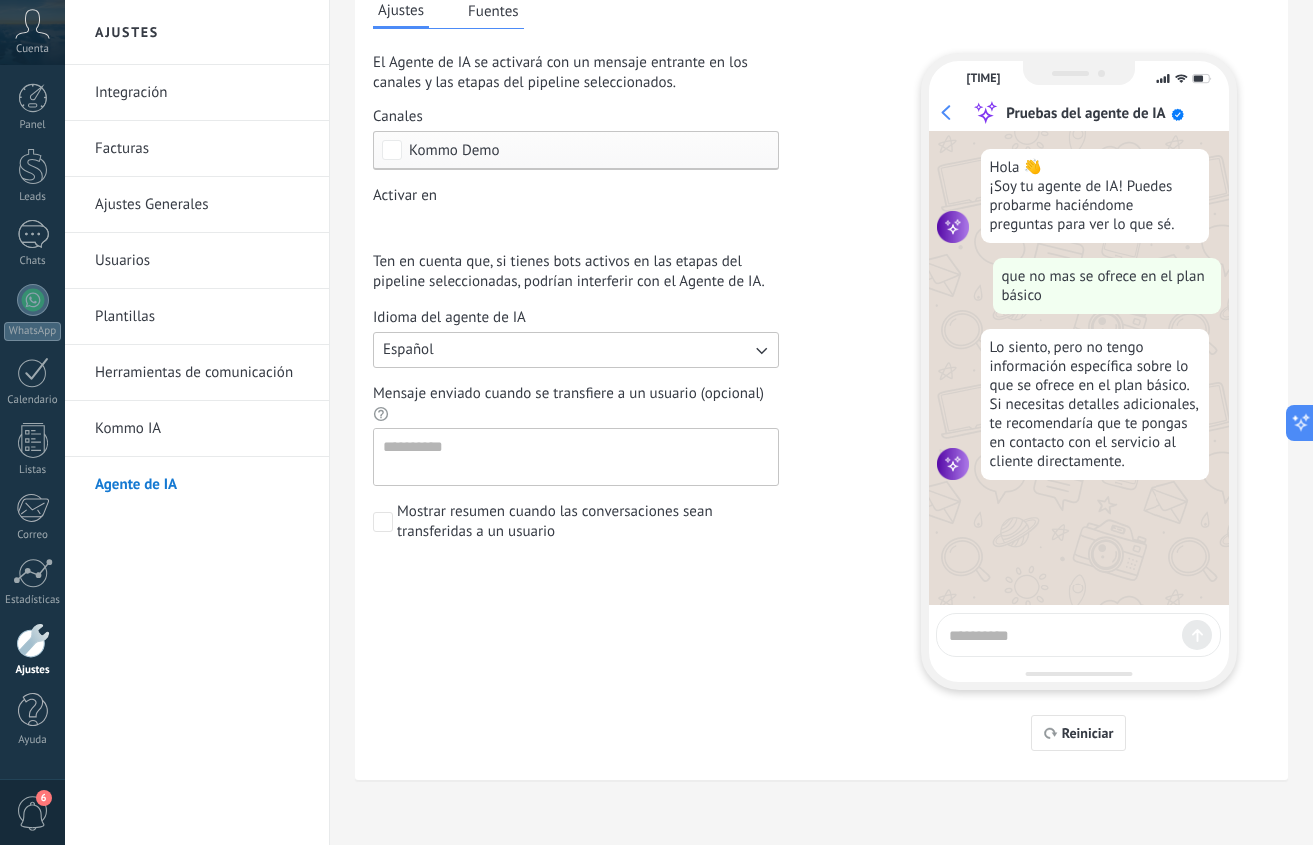 click on "Fuentes" at bounding box center (493, 11) 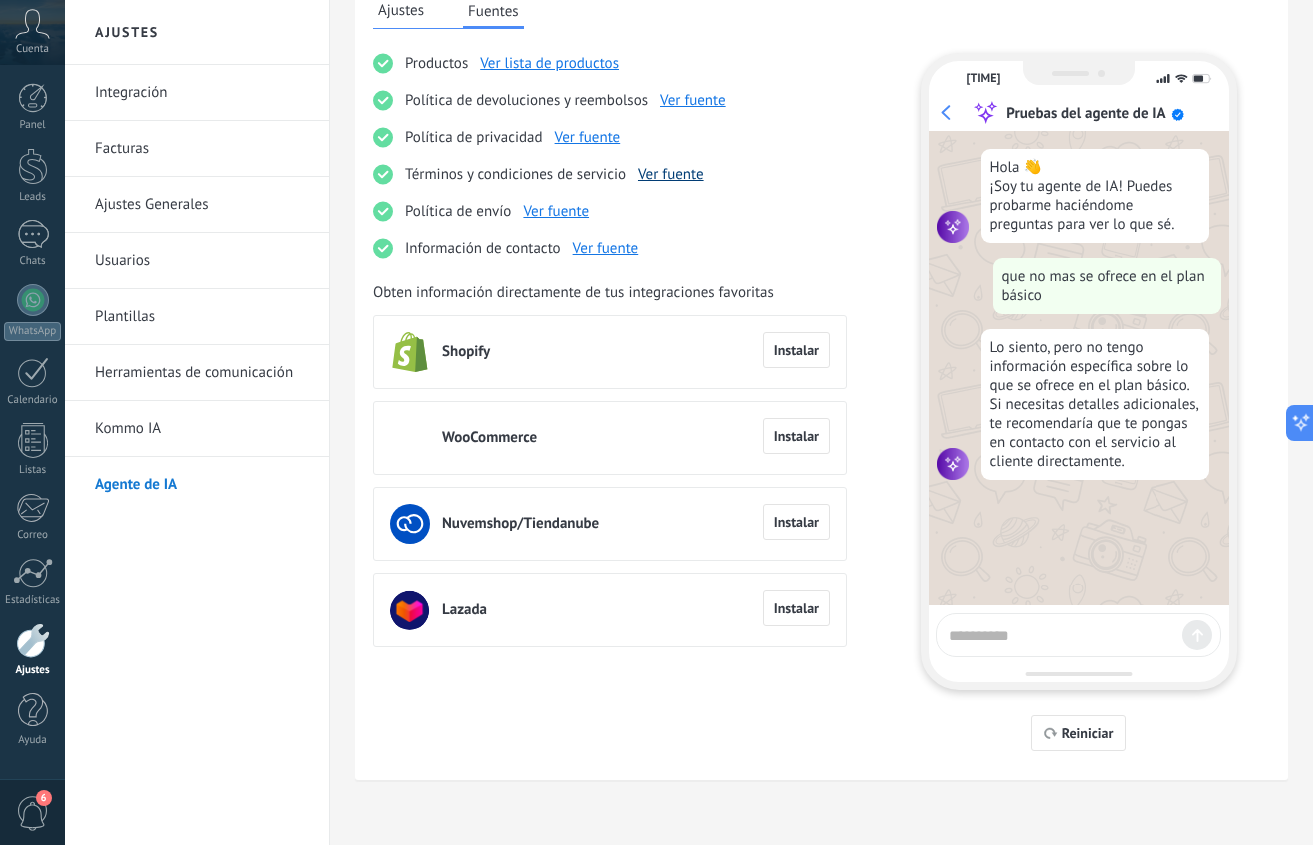 click on "Ver fuente" at bounding box center [671, 174] 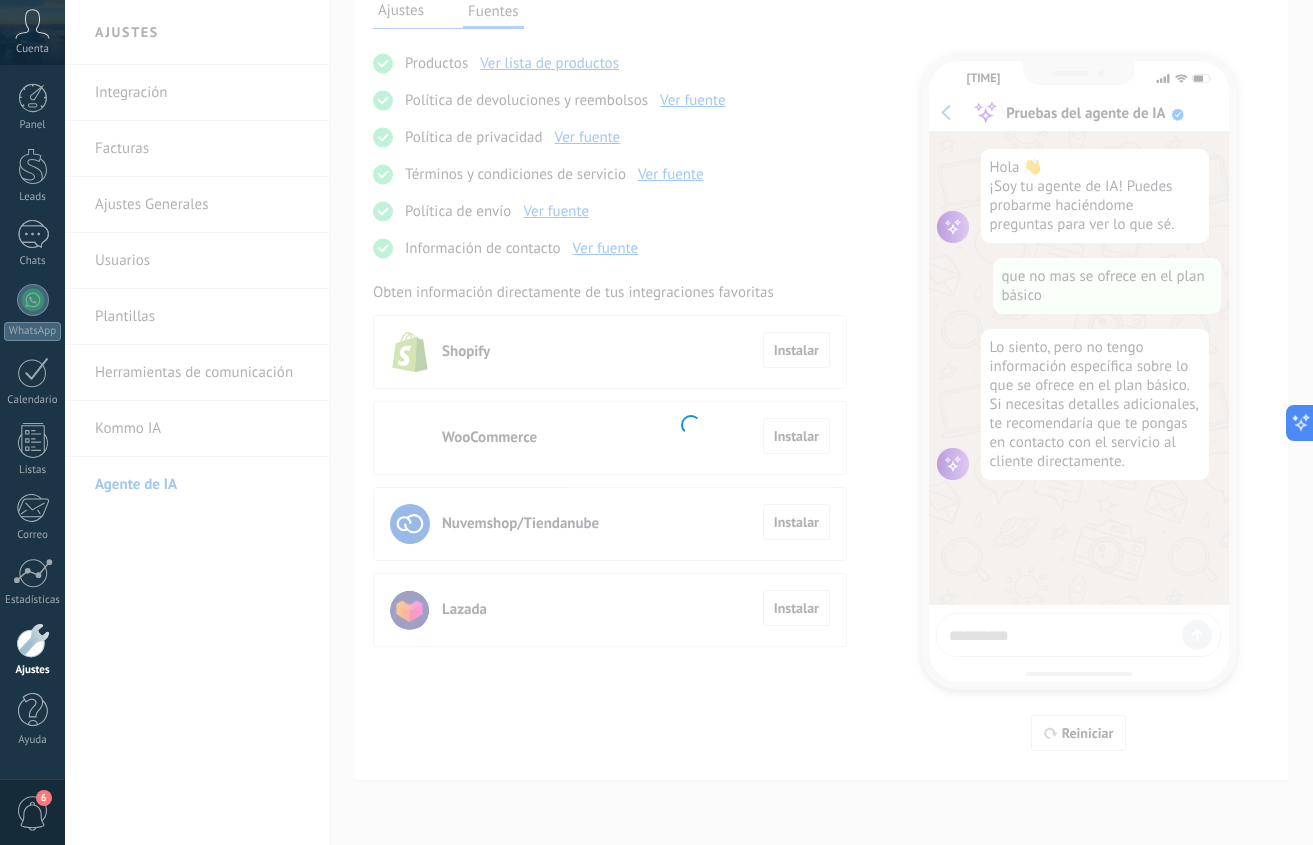 type on "**********" 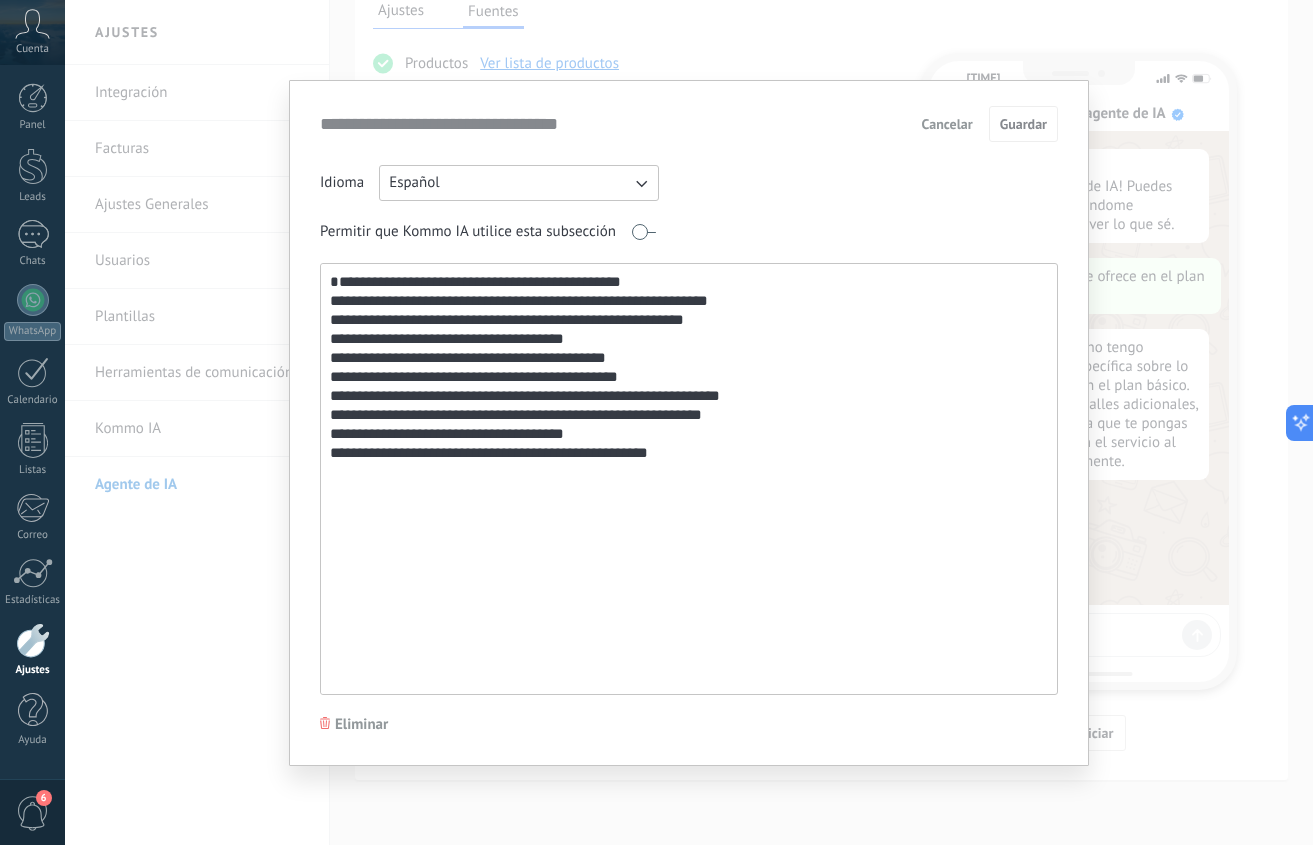 drag, startPoint x: 739, startPoint y: 477, endPoint x: 744, endPoint y: 491, distance: 14.866069 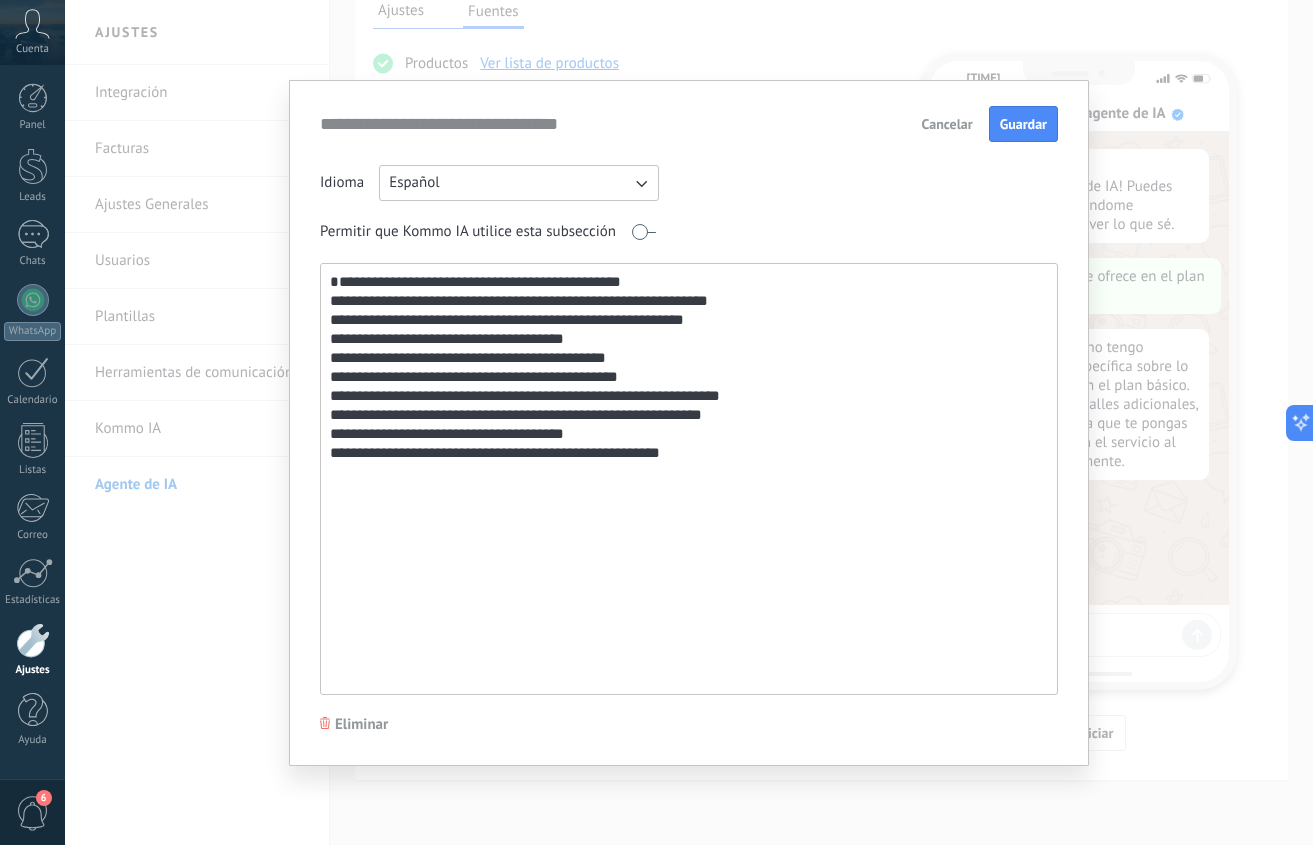 paste on "**********" 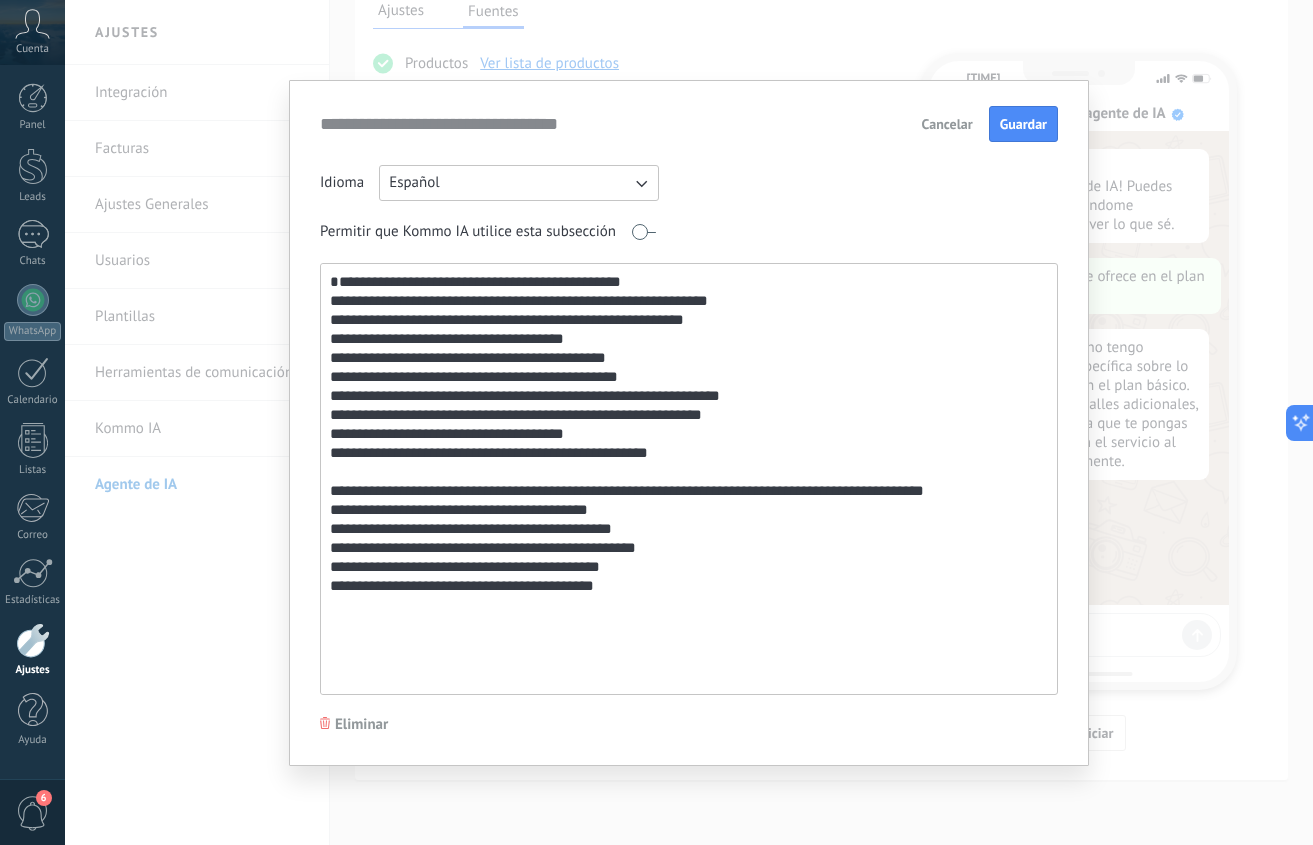 click on "**********" at bounding box center [687, 479] 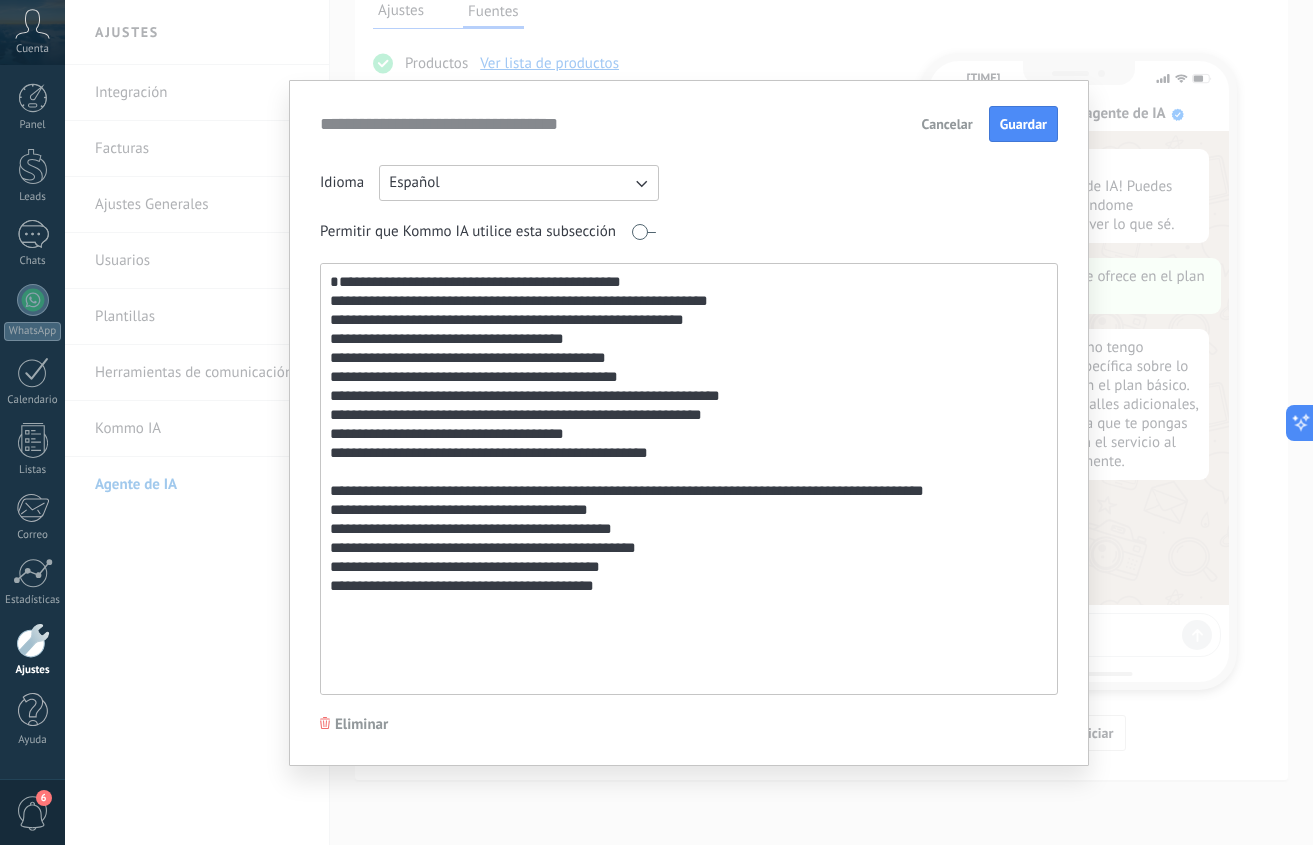 click on "**********" at bounding box center (687, 479) 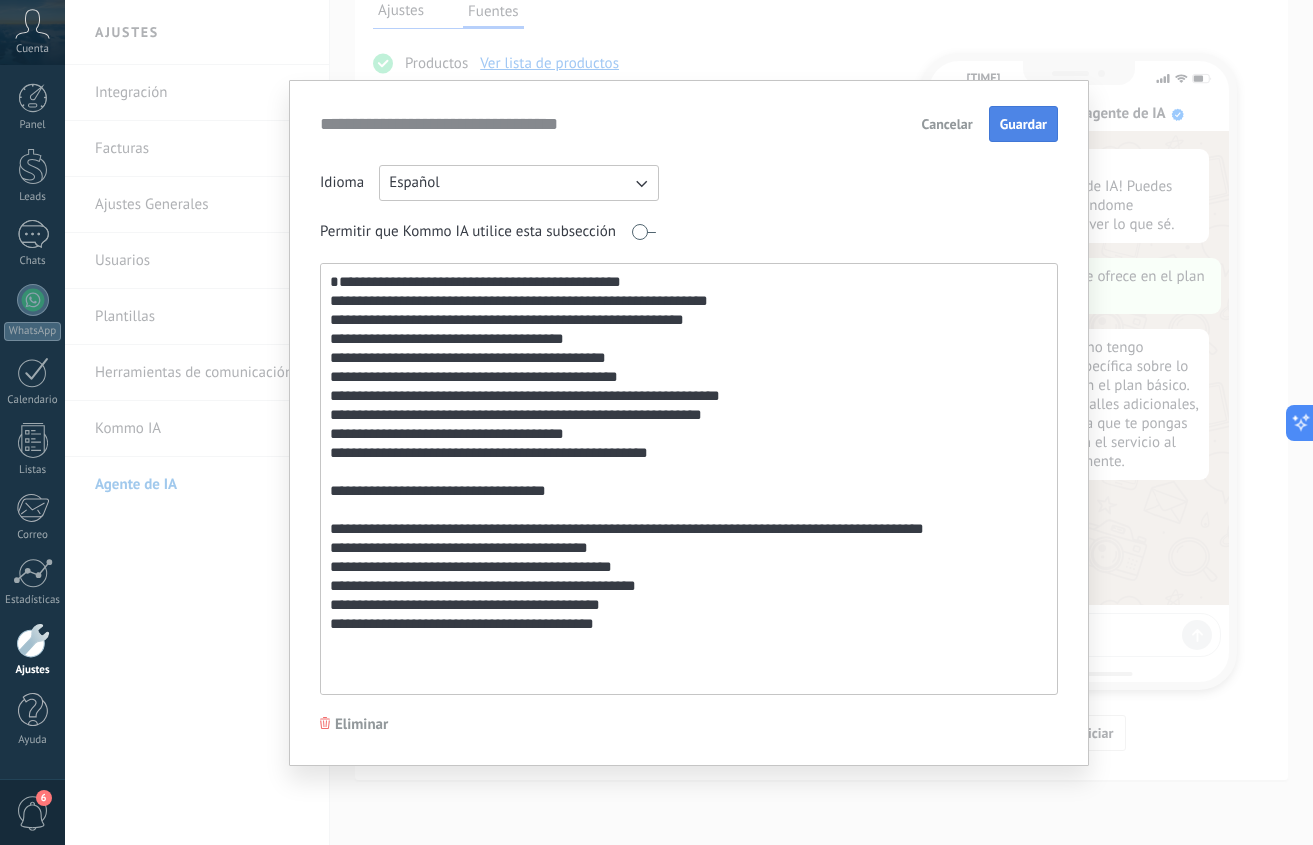 type on "**********" 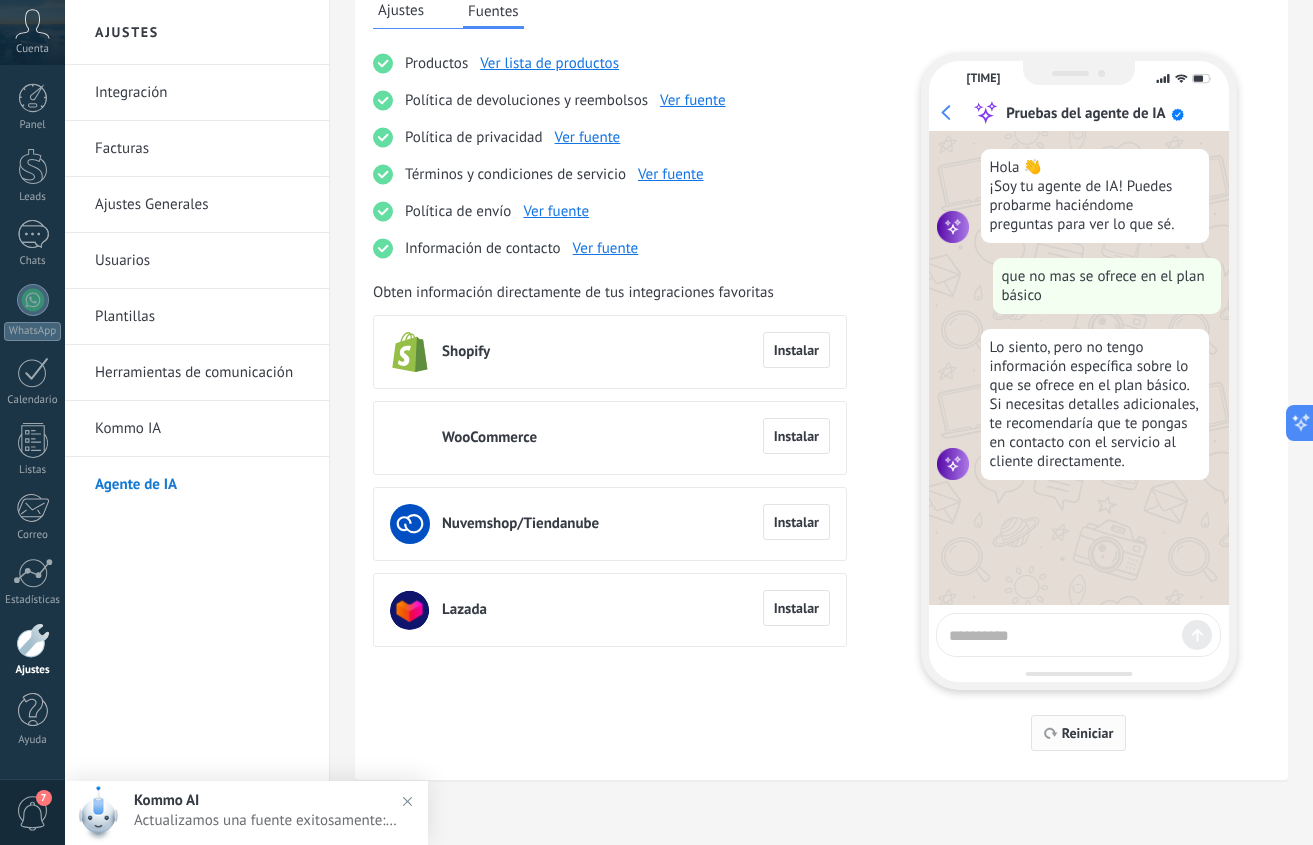 click on "Reiniciar" at bounding box center [1088, 733] 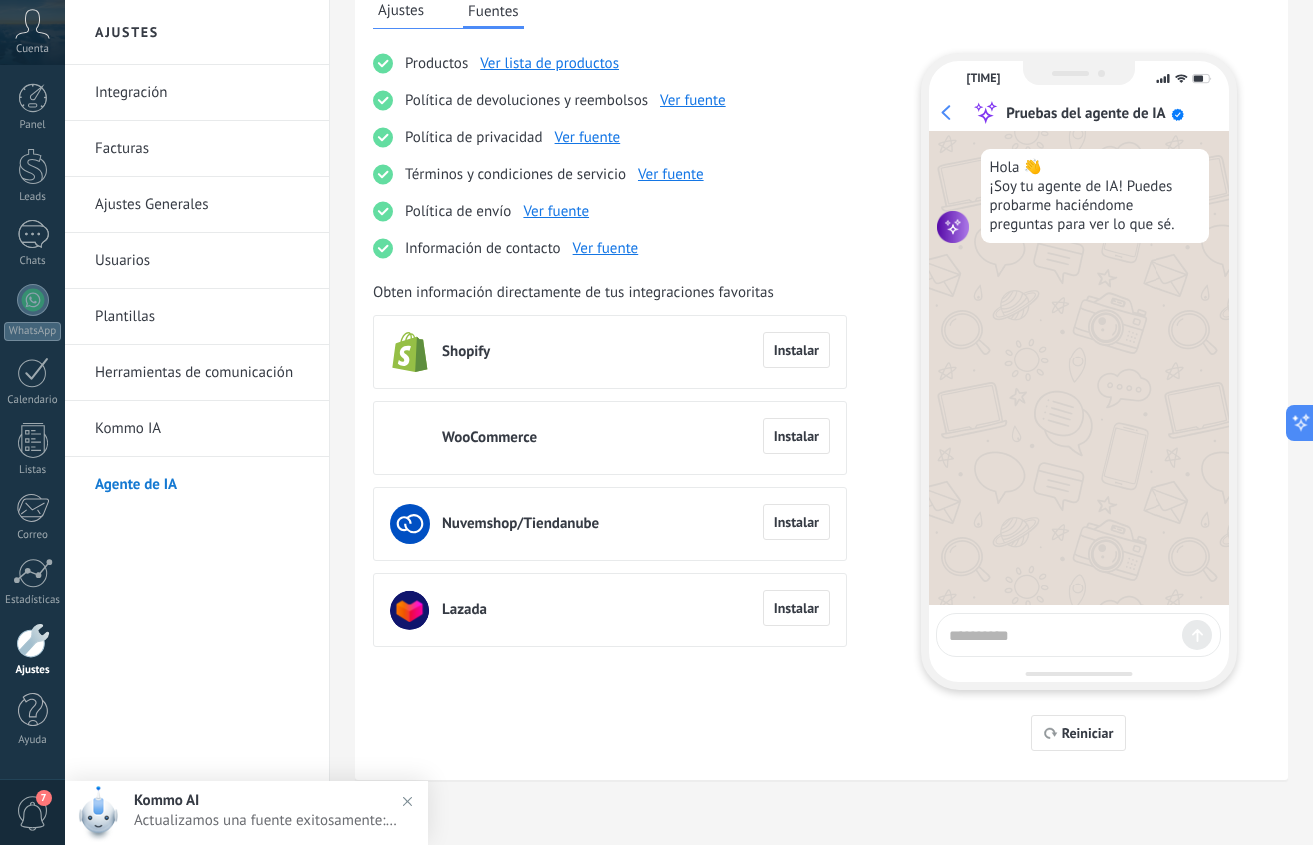click at bounding box center (1061, 632) 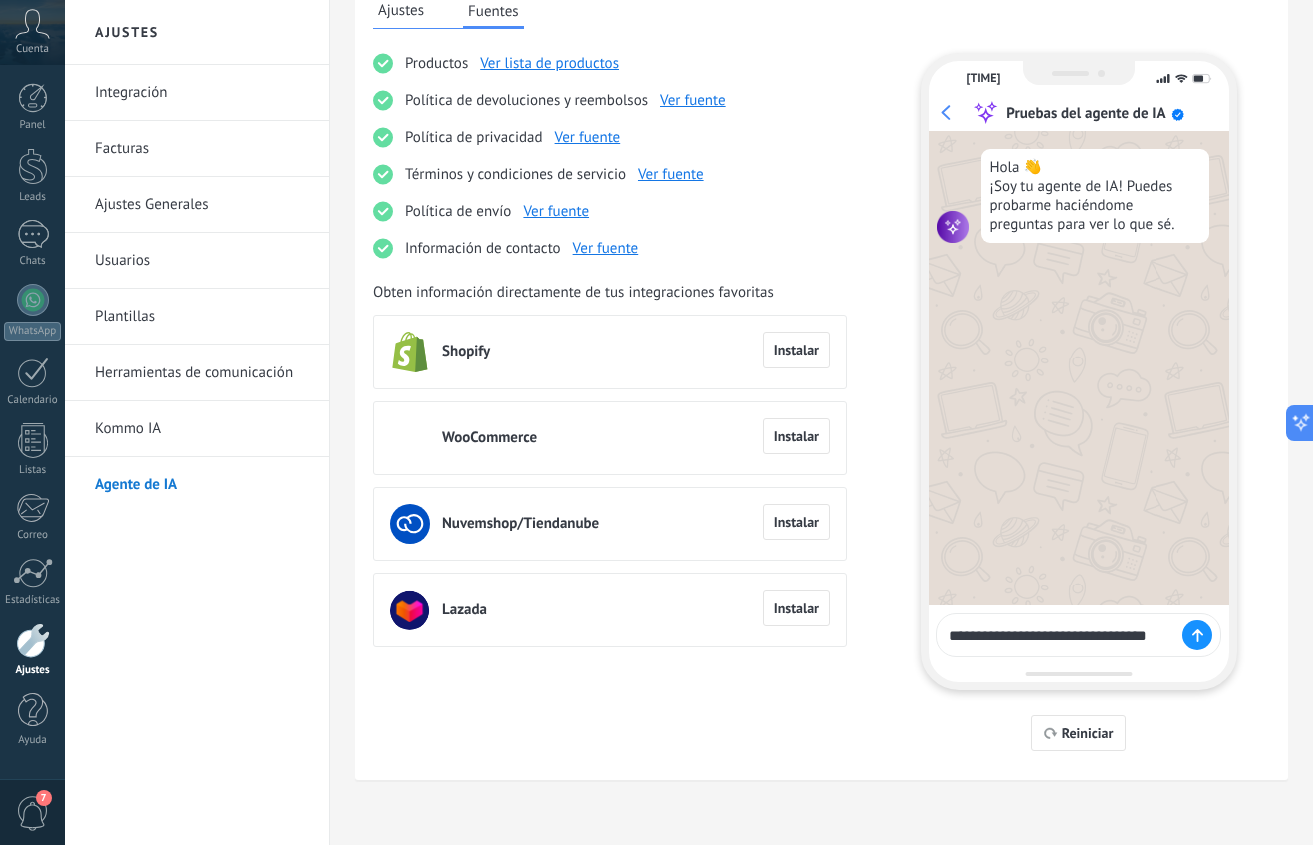 type on "**********" 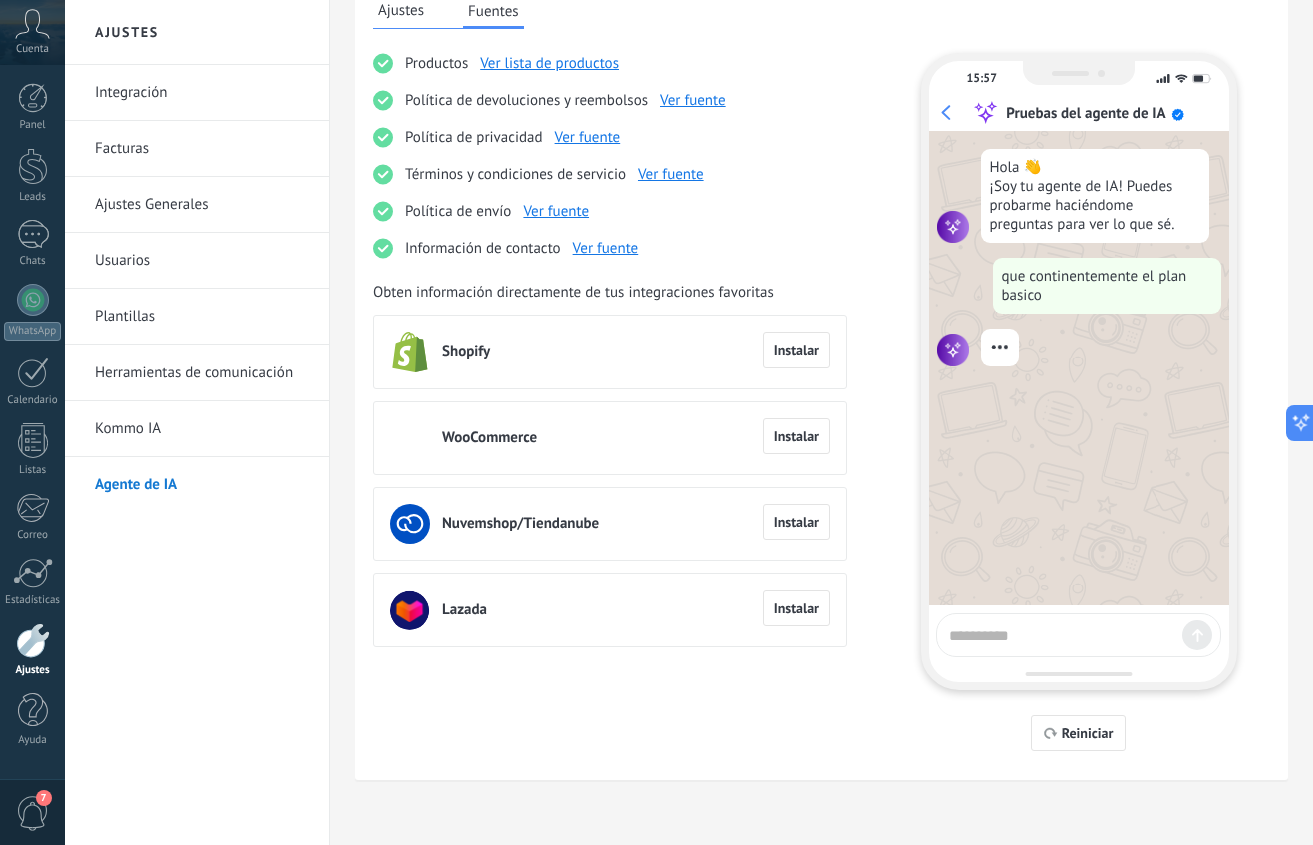 scroll, scrollTop: 153, scrollLeft: 0, axis: vertical 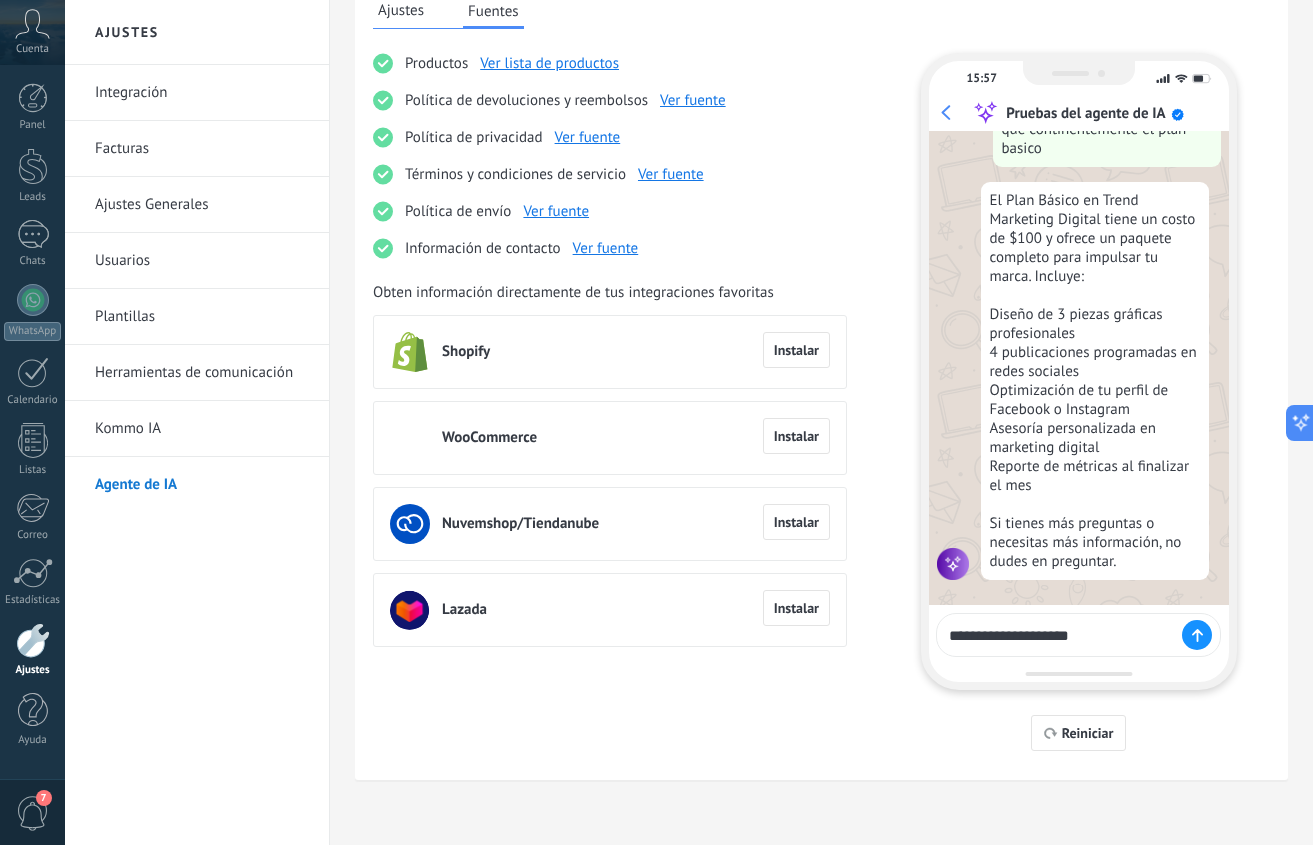 type on "**********" 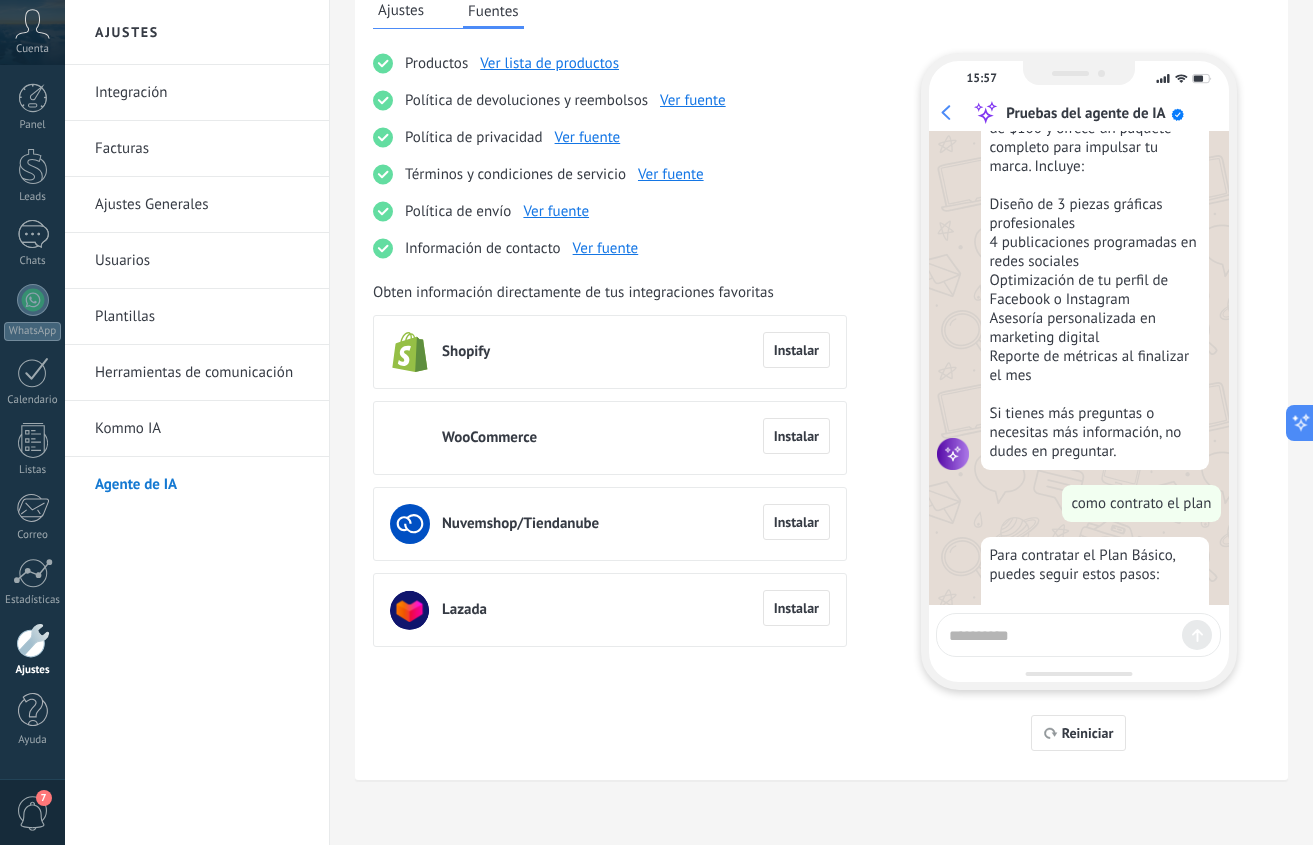 scroll, scrollTop: 637, scrollLeft: 0, axis: vertical 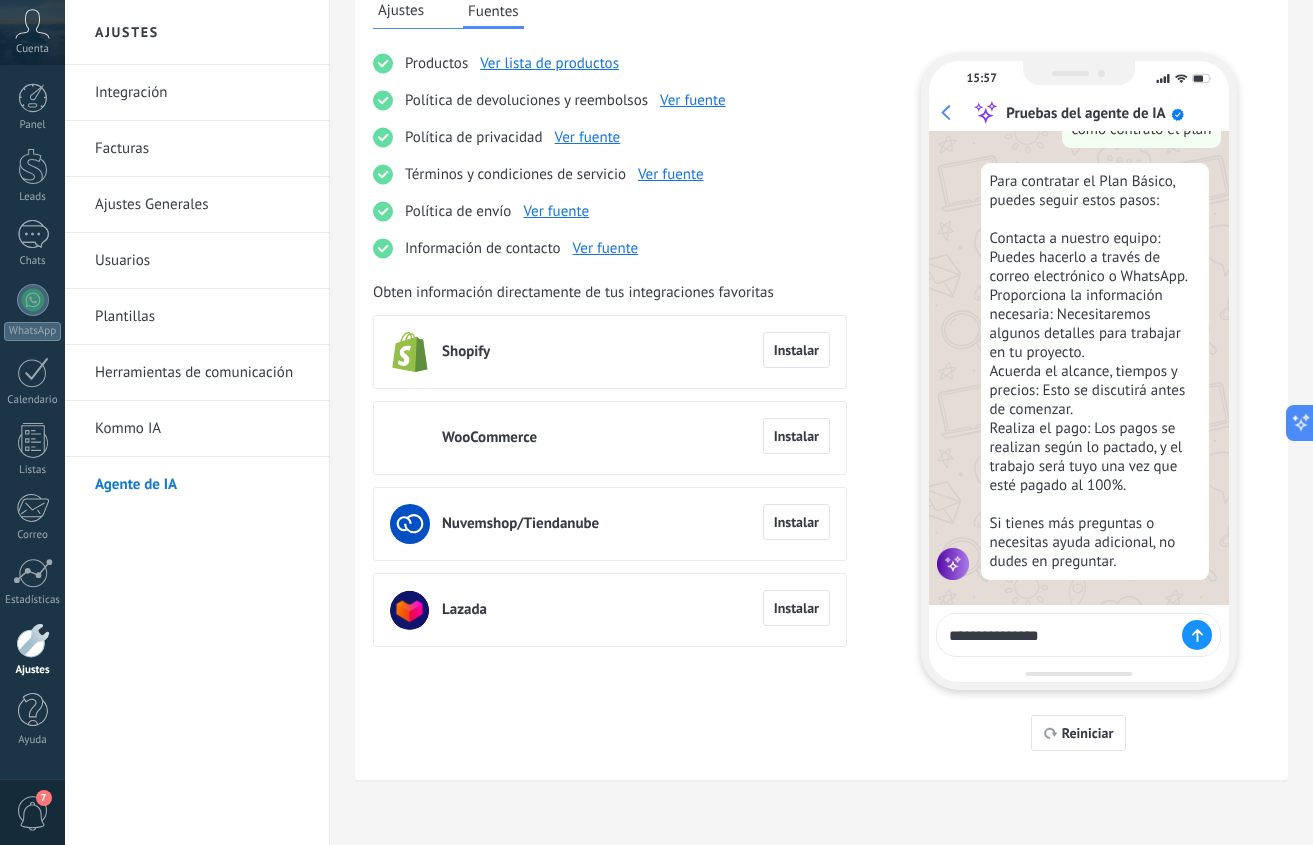 type on "**********" 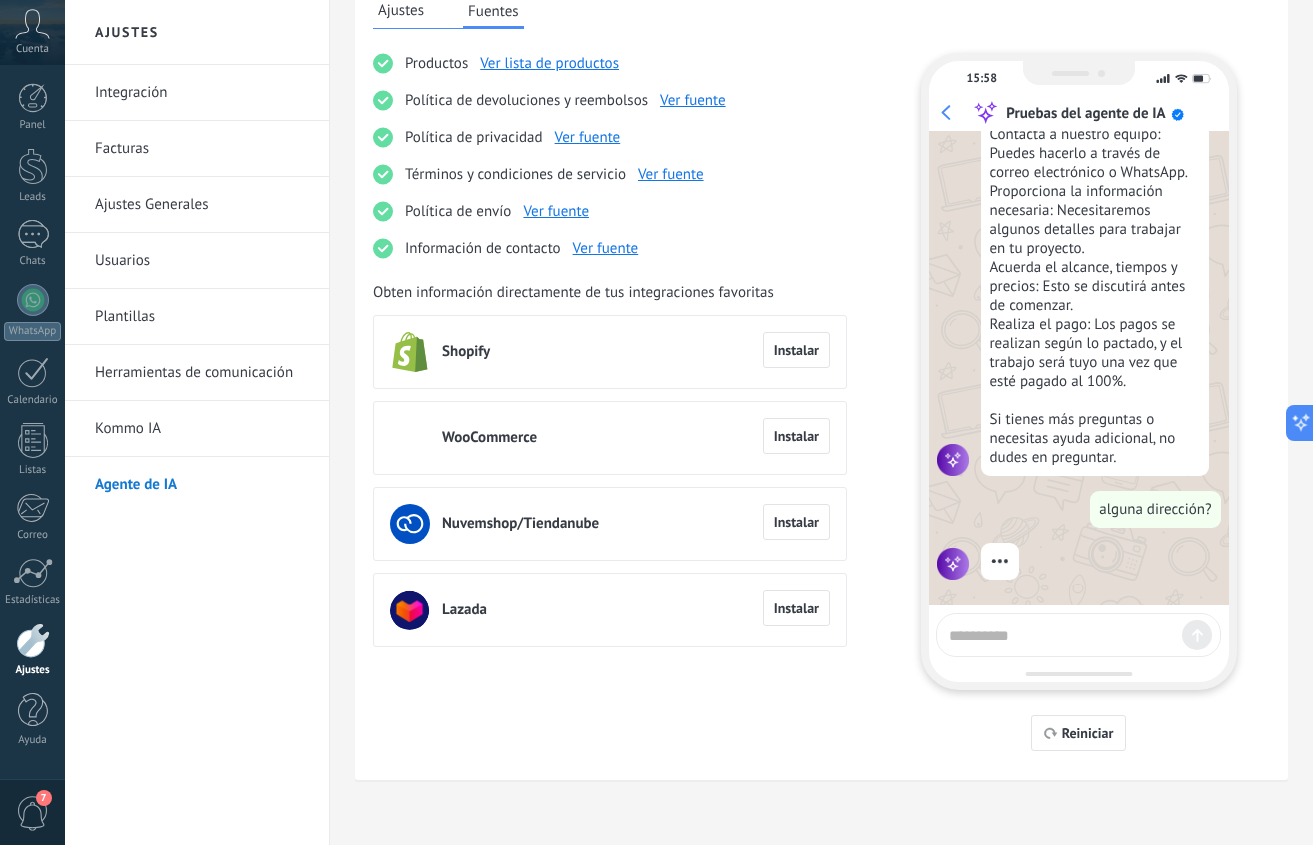 scroll, scrollTop: 855, scrollLeft: 0, axis: vertical 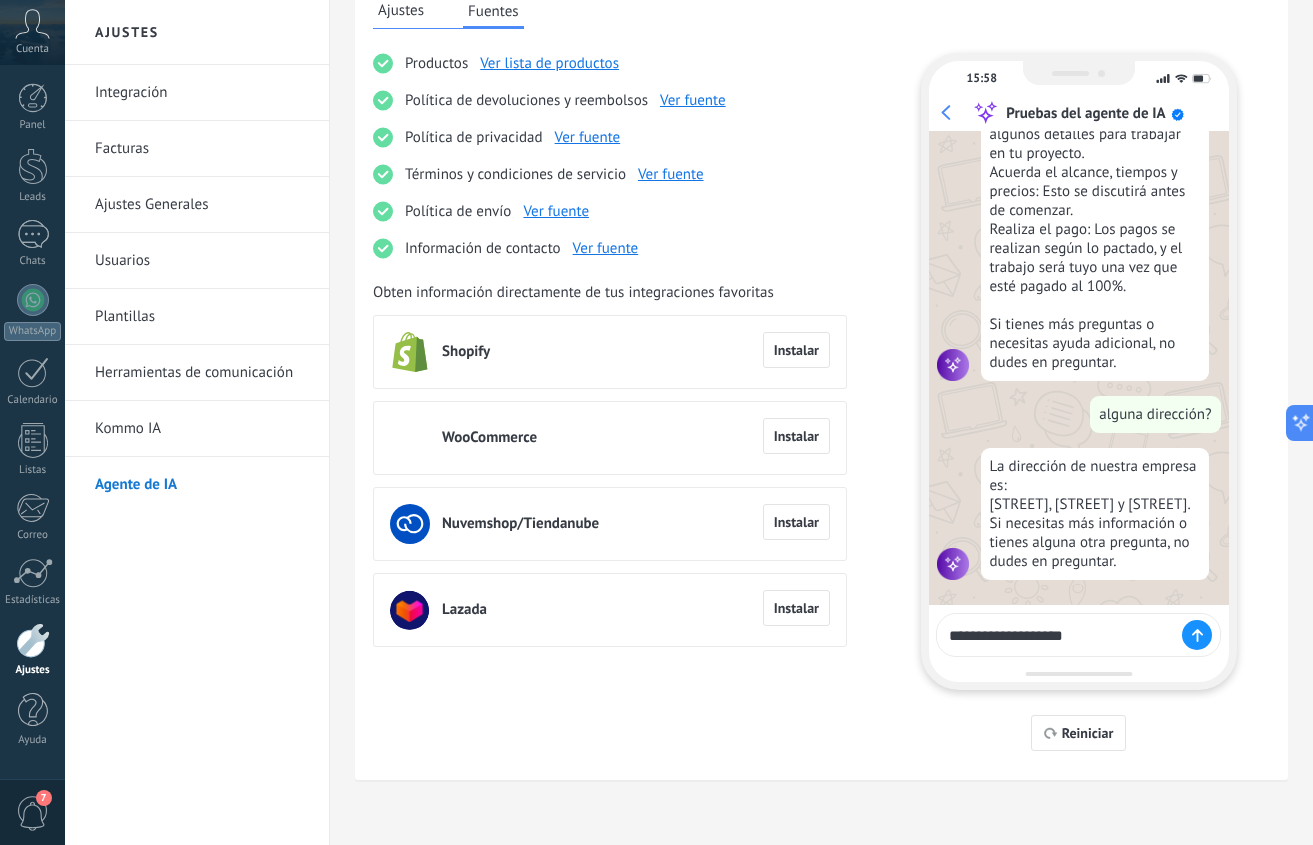 type on "**********" 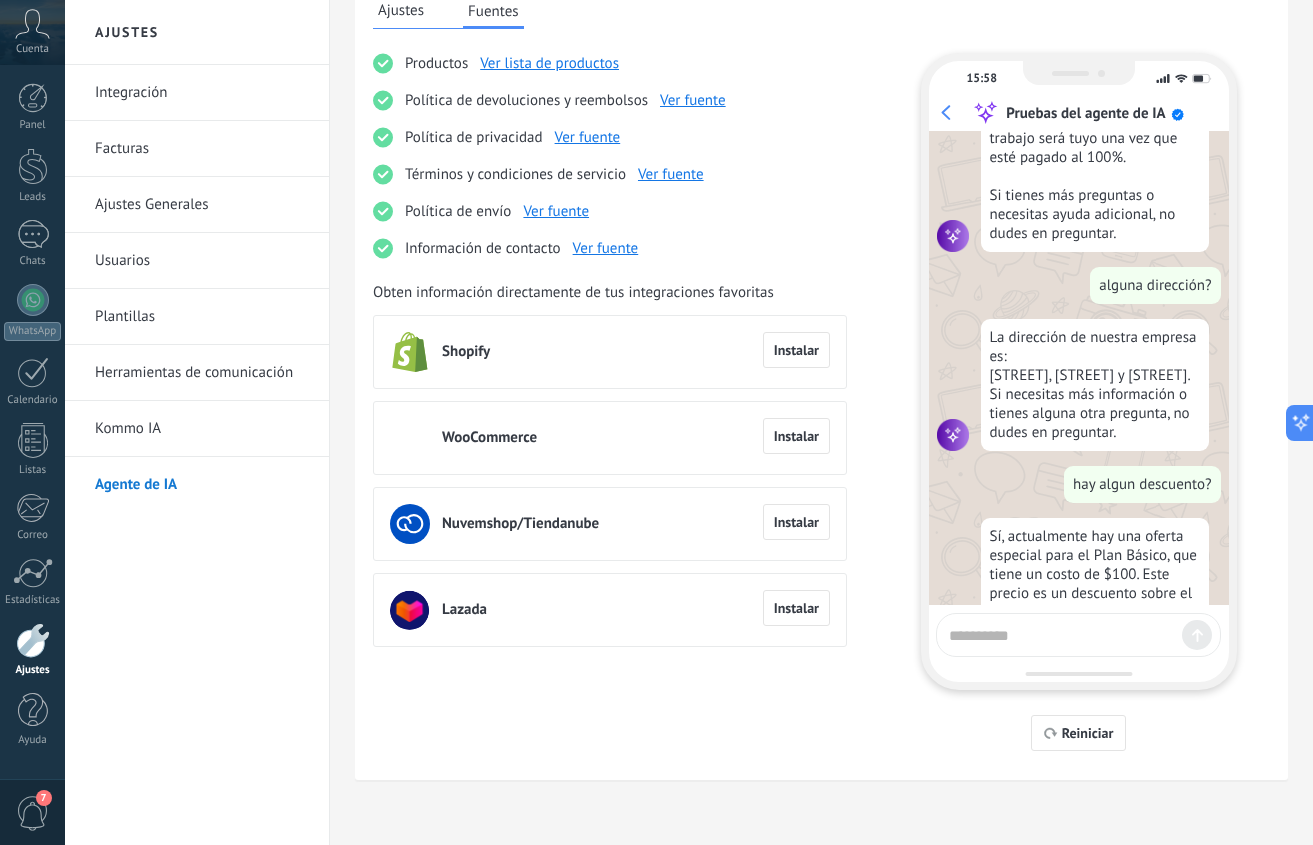 scroll, scrollTop: 1092, scrollLeft: 0, axis: vertical 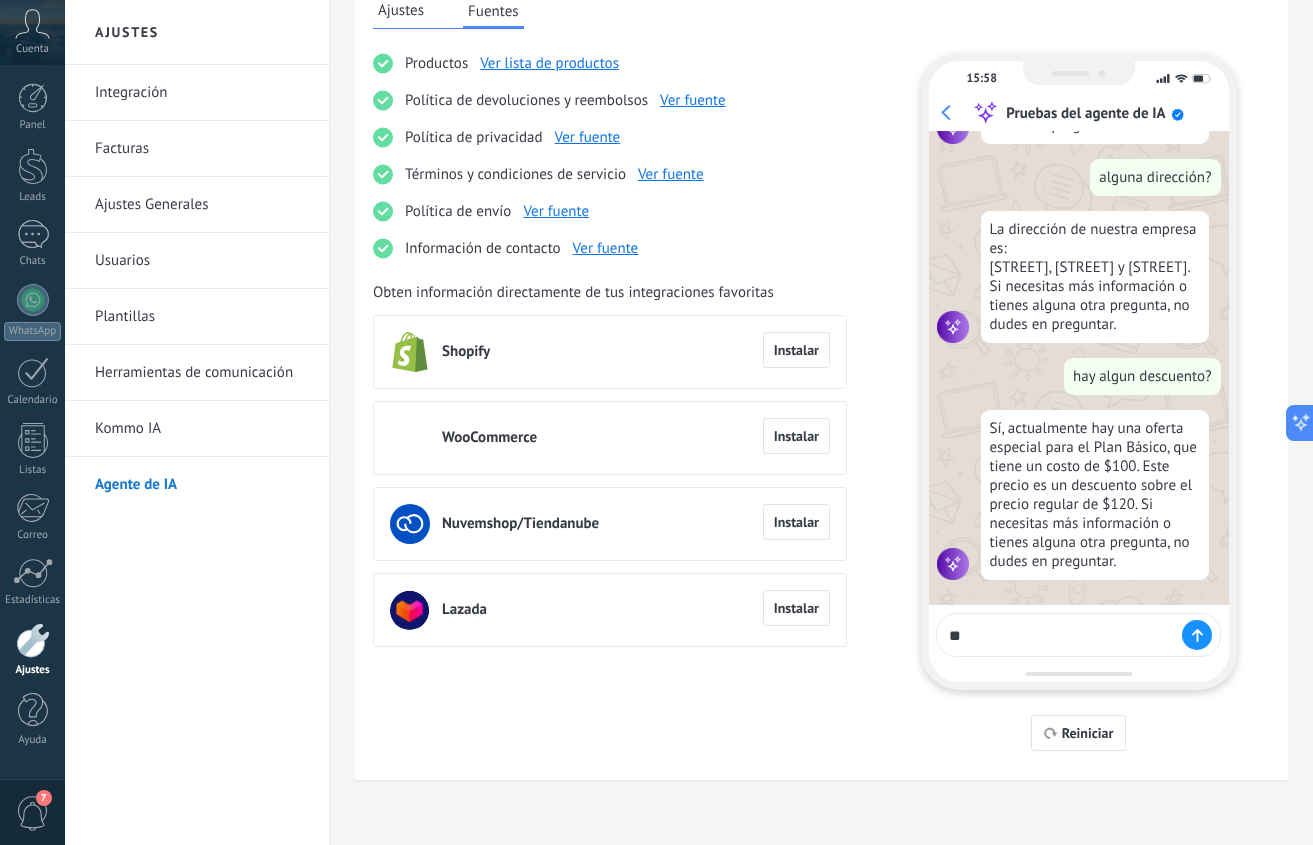 type on "*" 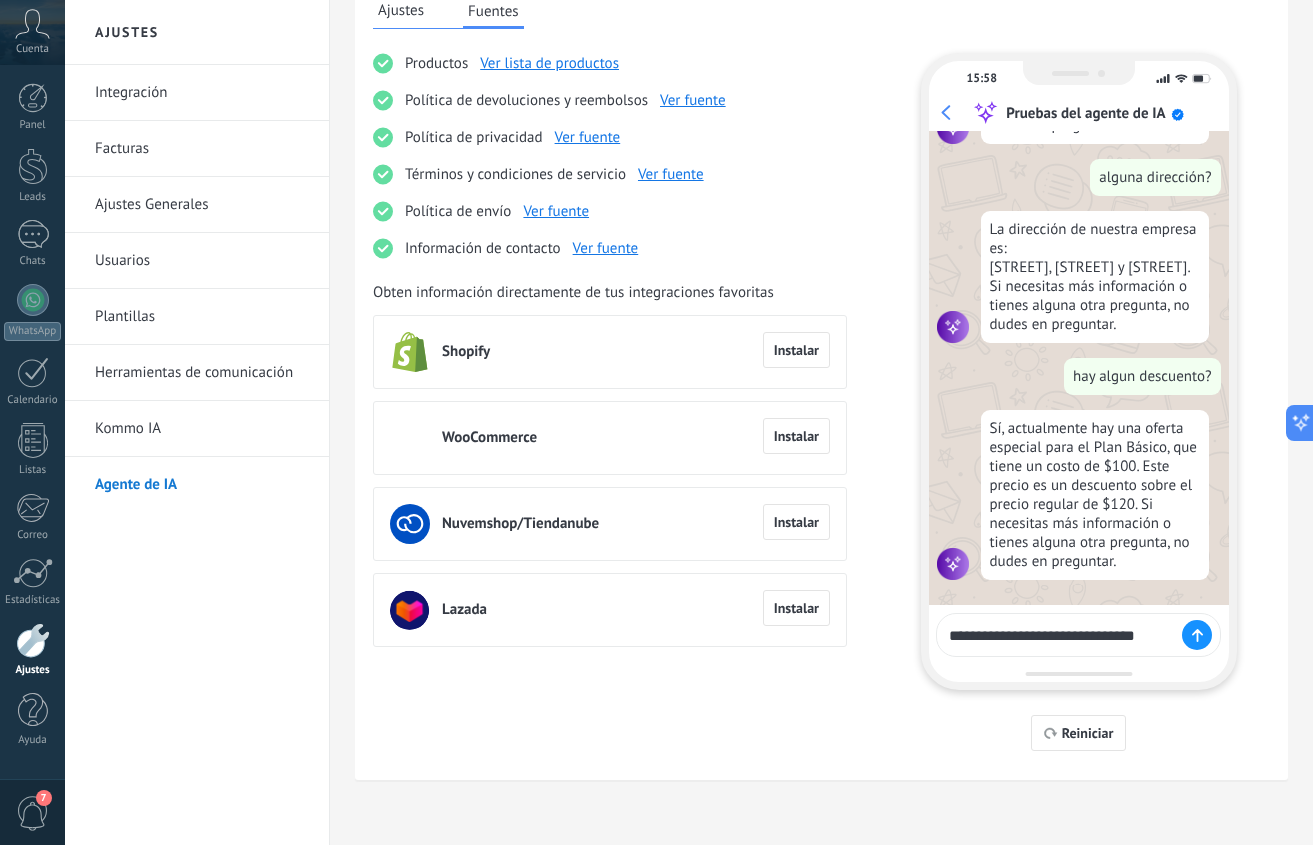 type on "**********" 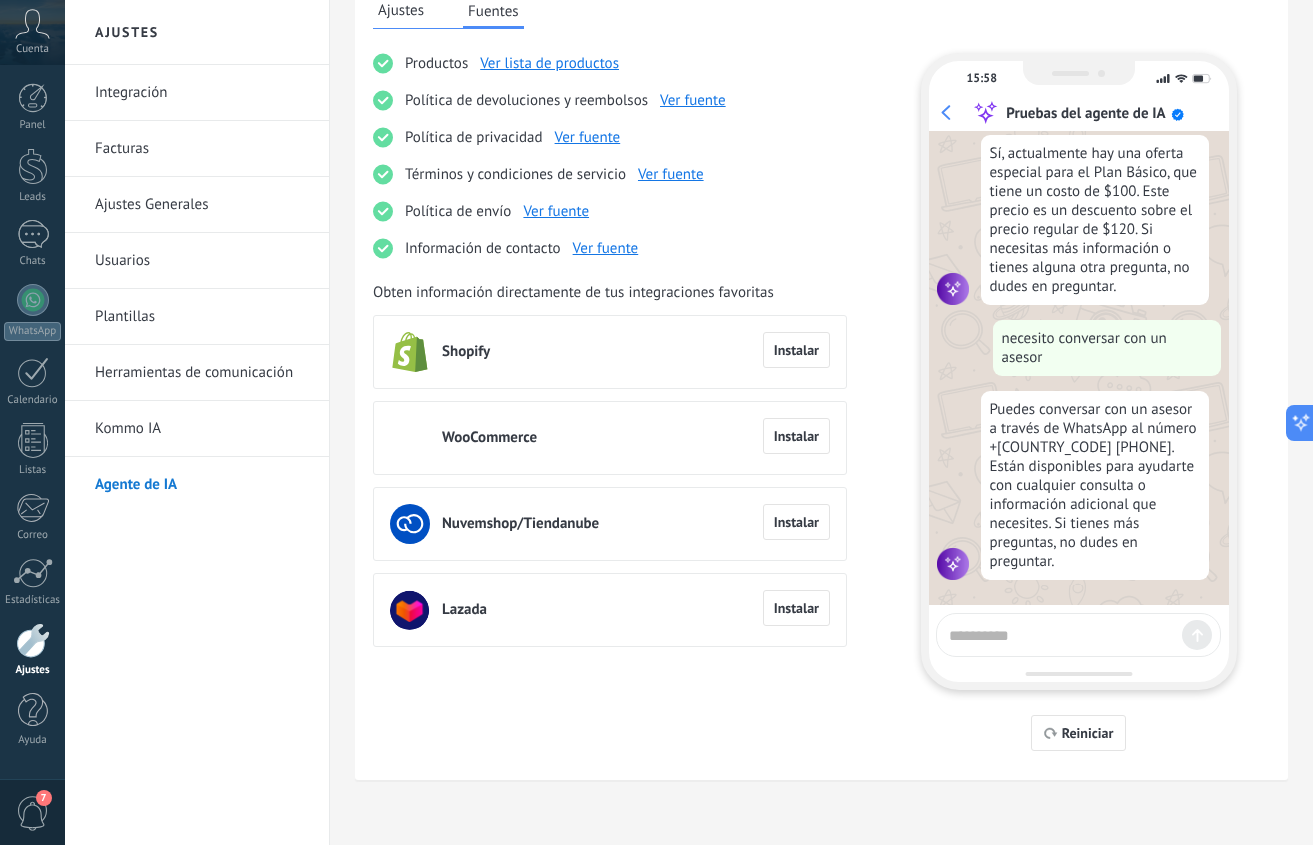 scroll, scrollTop: 1367, scrollLeft: 0, axis: vertical 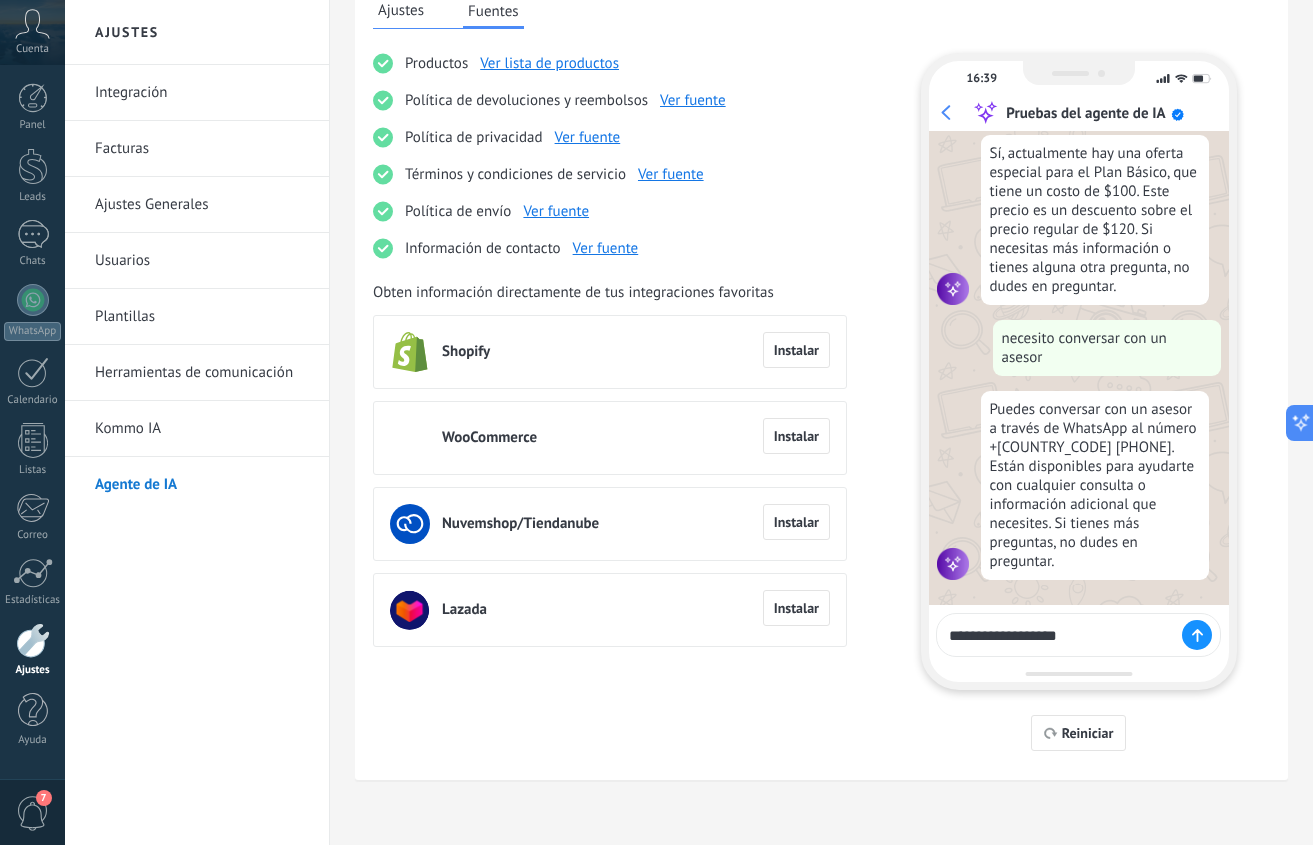 type on "**********" 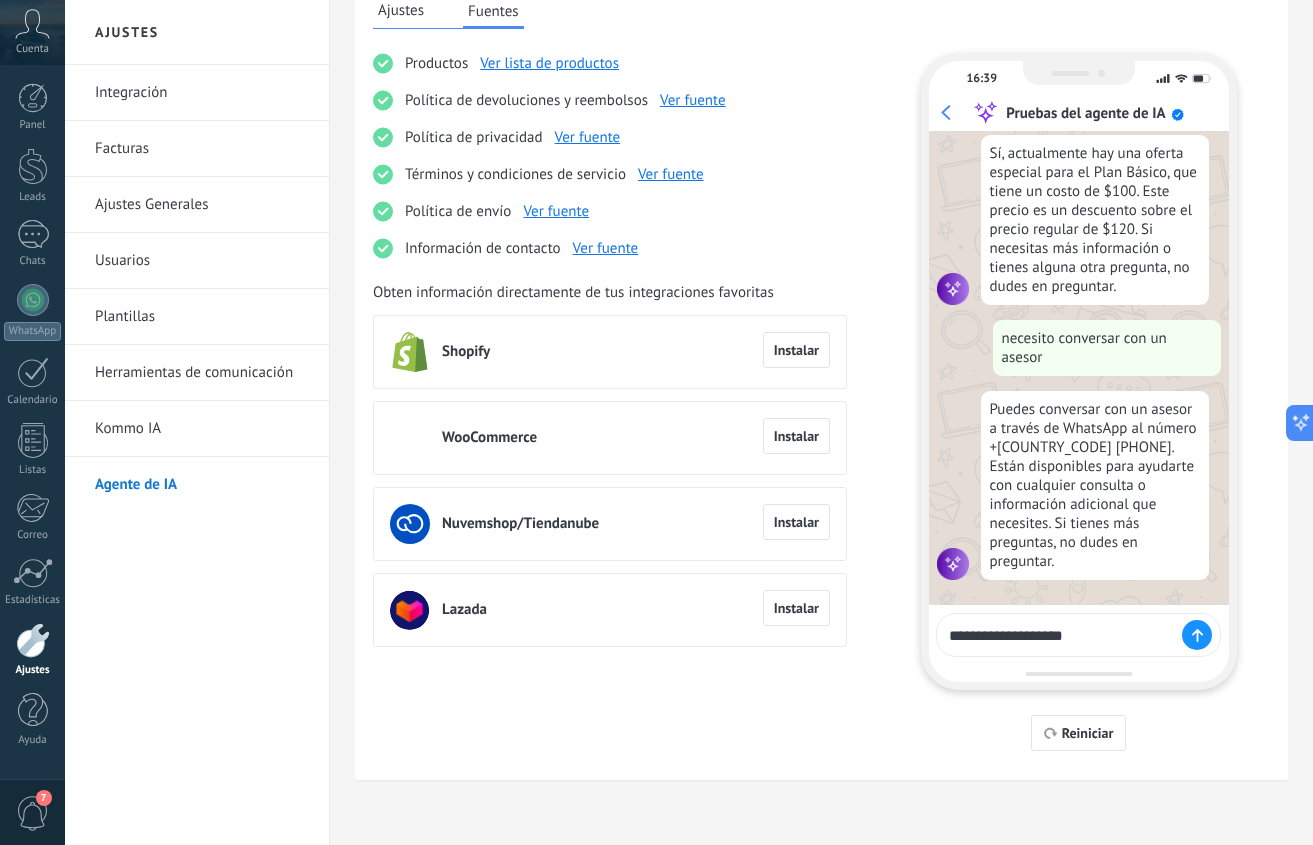 type 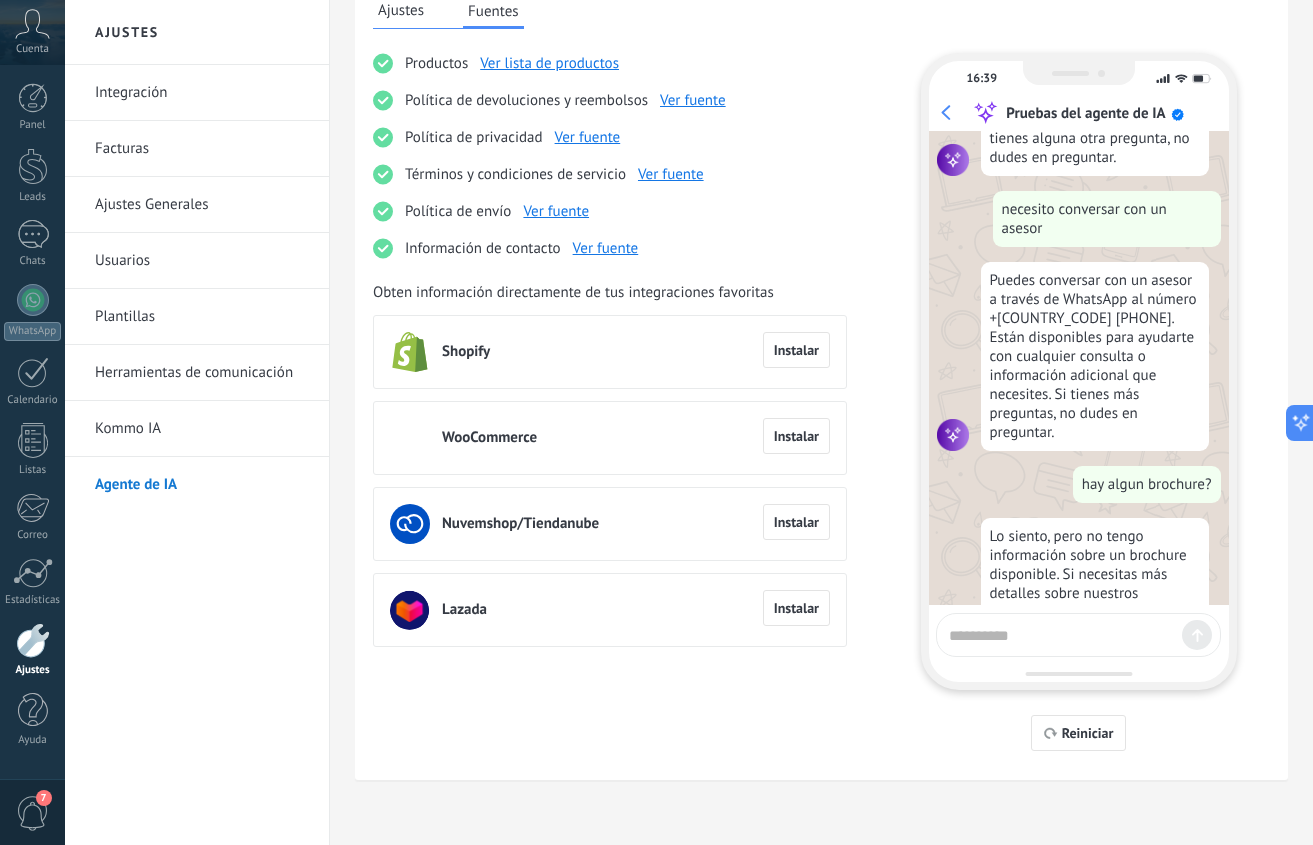 scroll, scrollTop: 1623, scrollLeft: 0, axis: vertical 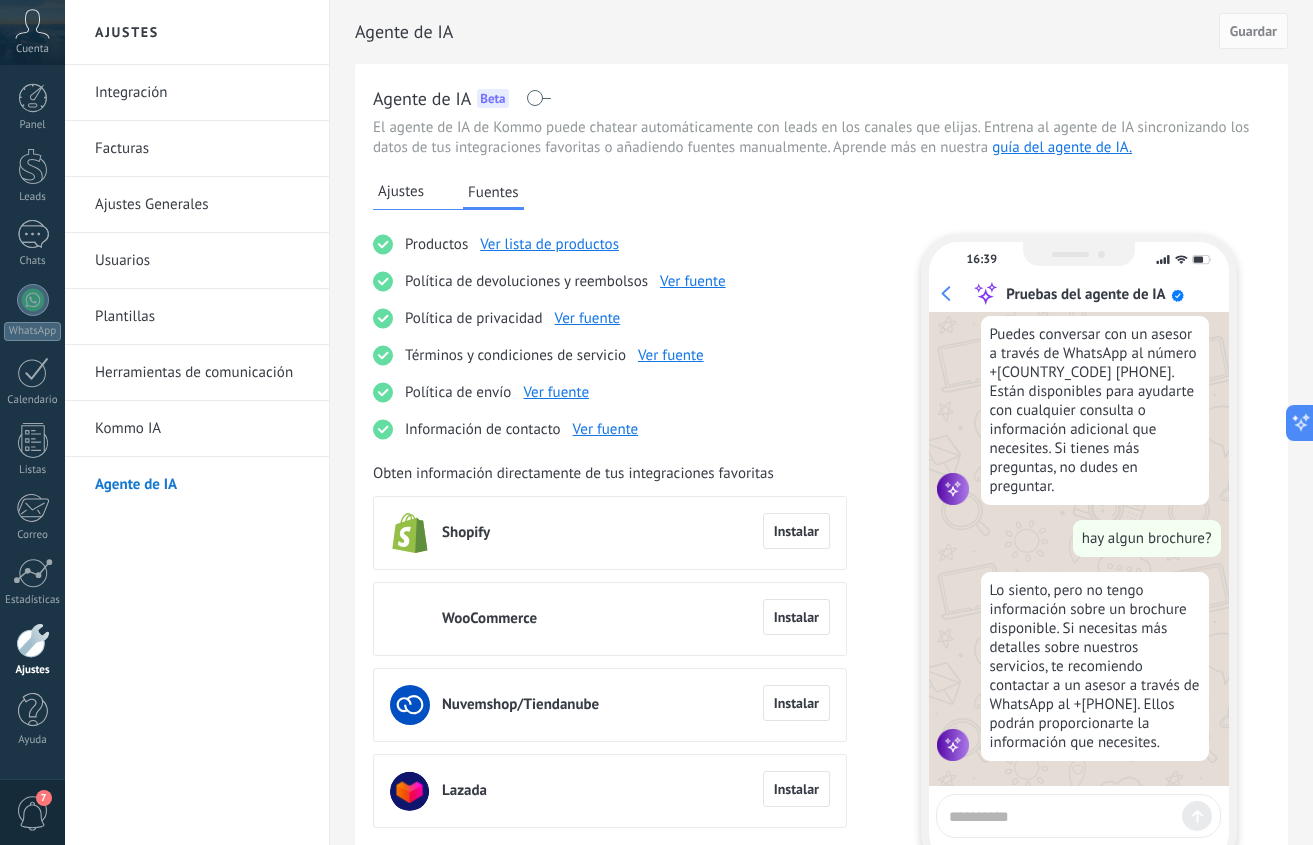 click on "Ajustes" at bounding box center (401, 192) 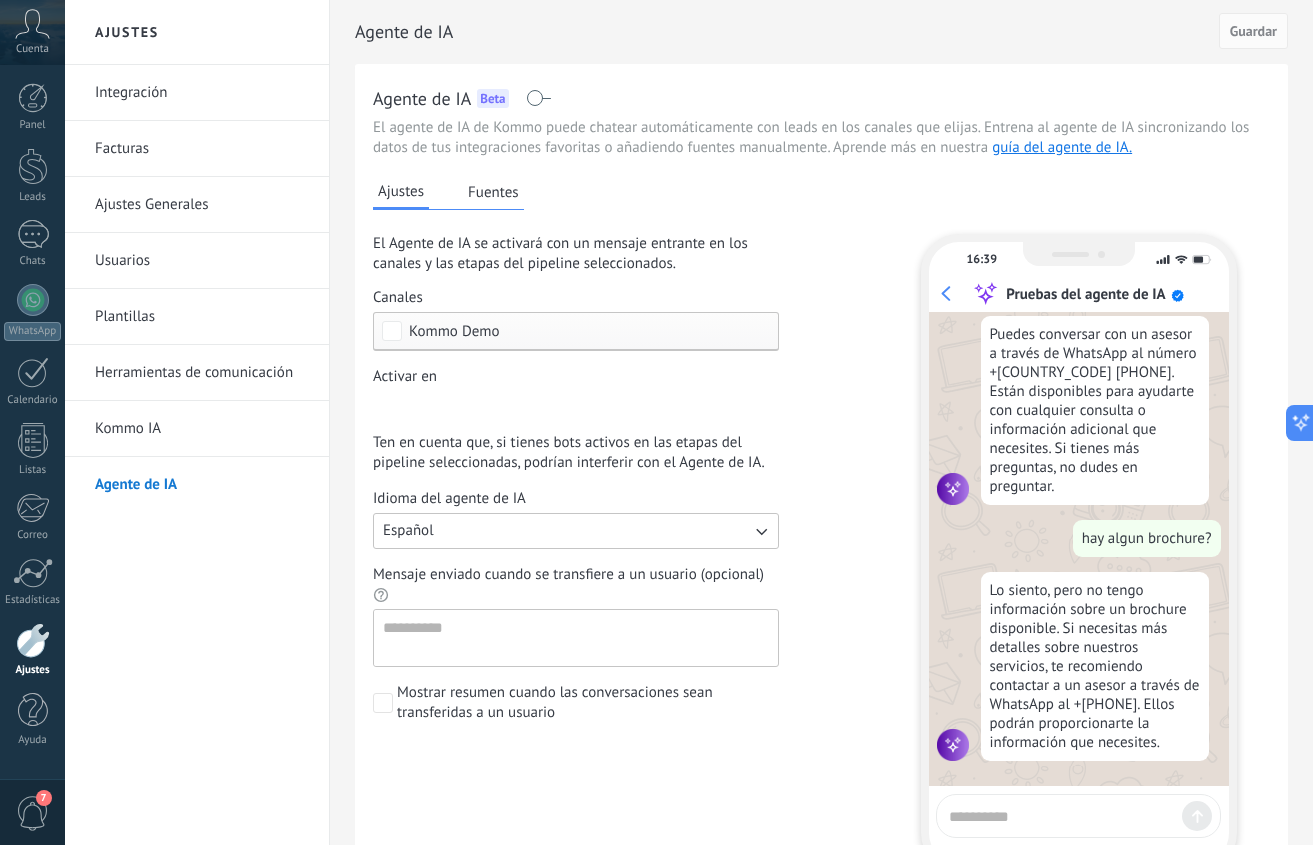 click on "Leads Entrantes Comentario o DM Obsequio o DM enviado Cualificado Propuesta enviada Negociación Compra completada Seguimiento Ganado Perdido" at bounding box center (0, 0) 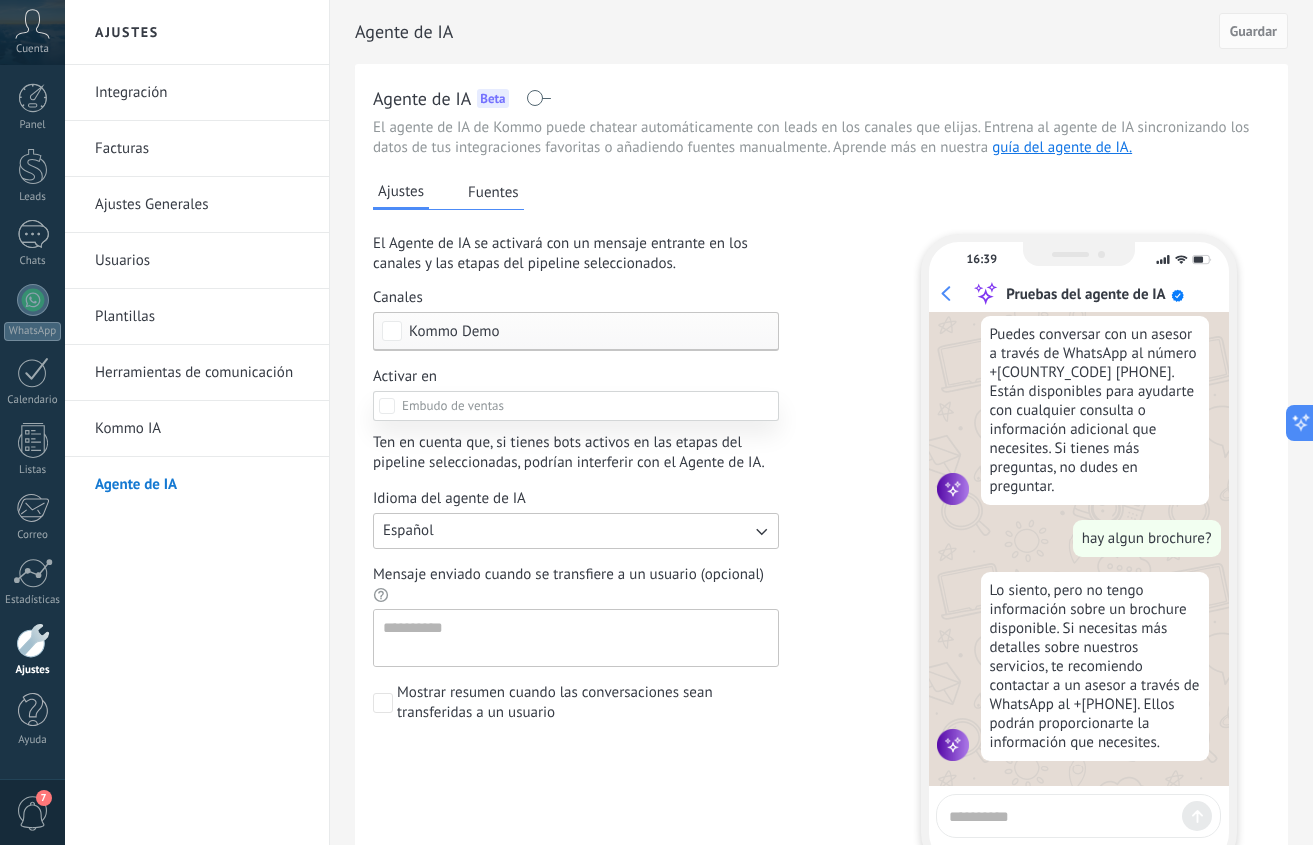 click at bounding box center [689, 422] 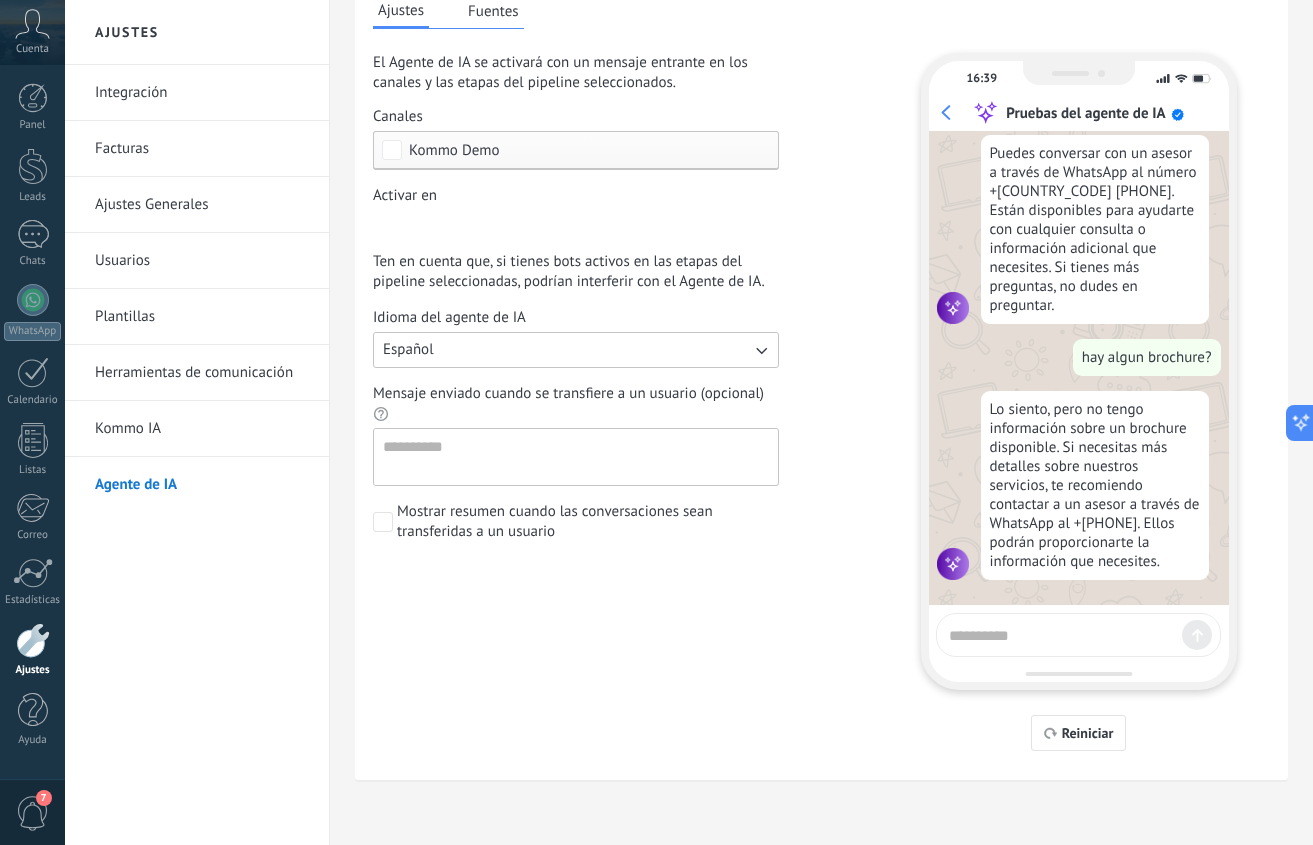 scroll, scrollTop: 0, scrollLeft: 0, axis: both 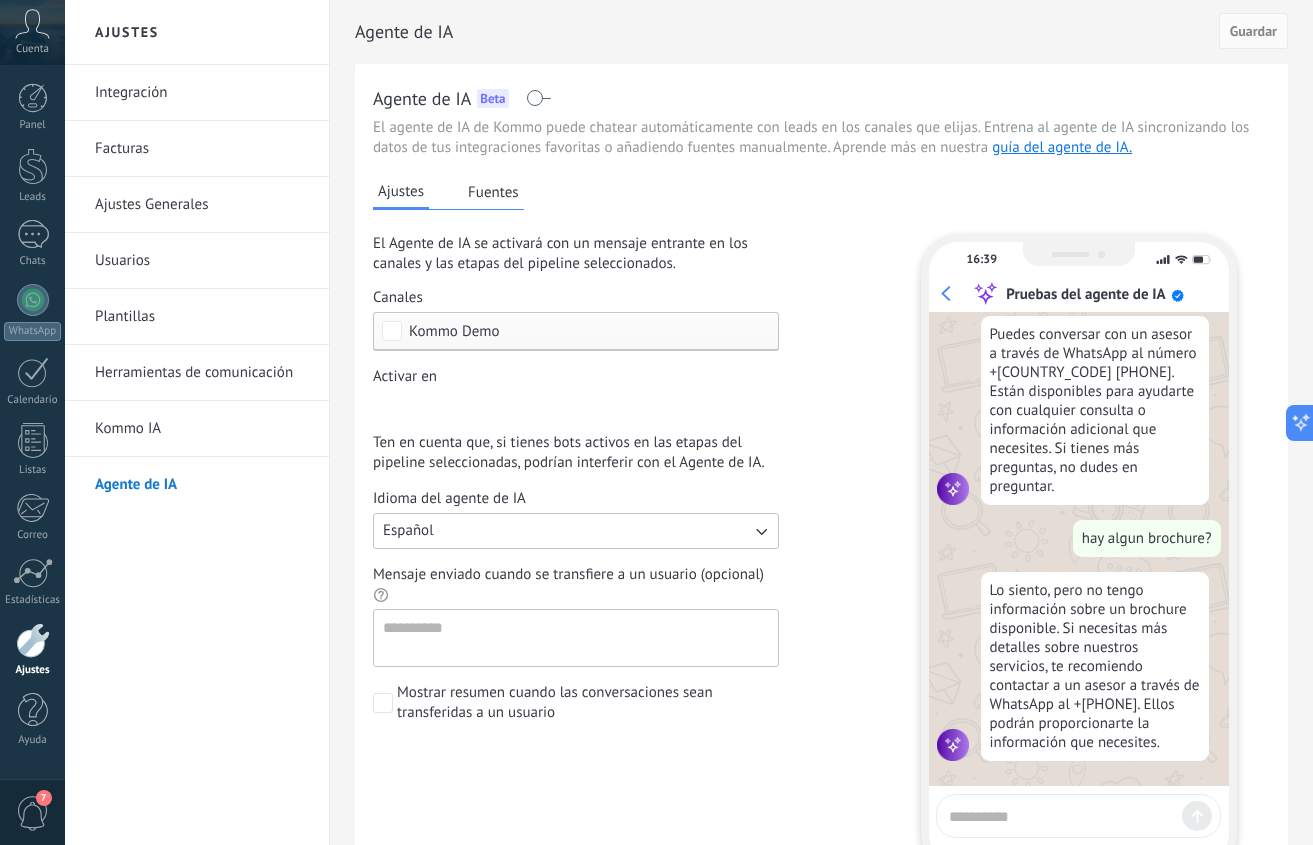 click on "Kommo IA" at bounding box center [202, 429] 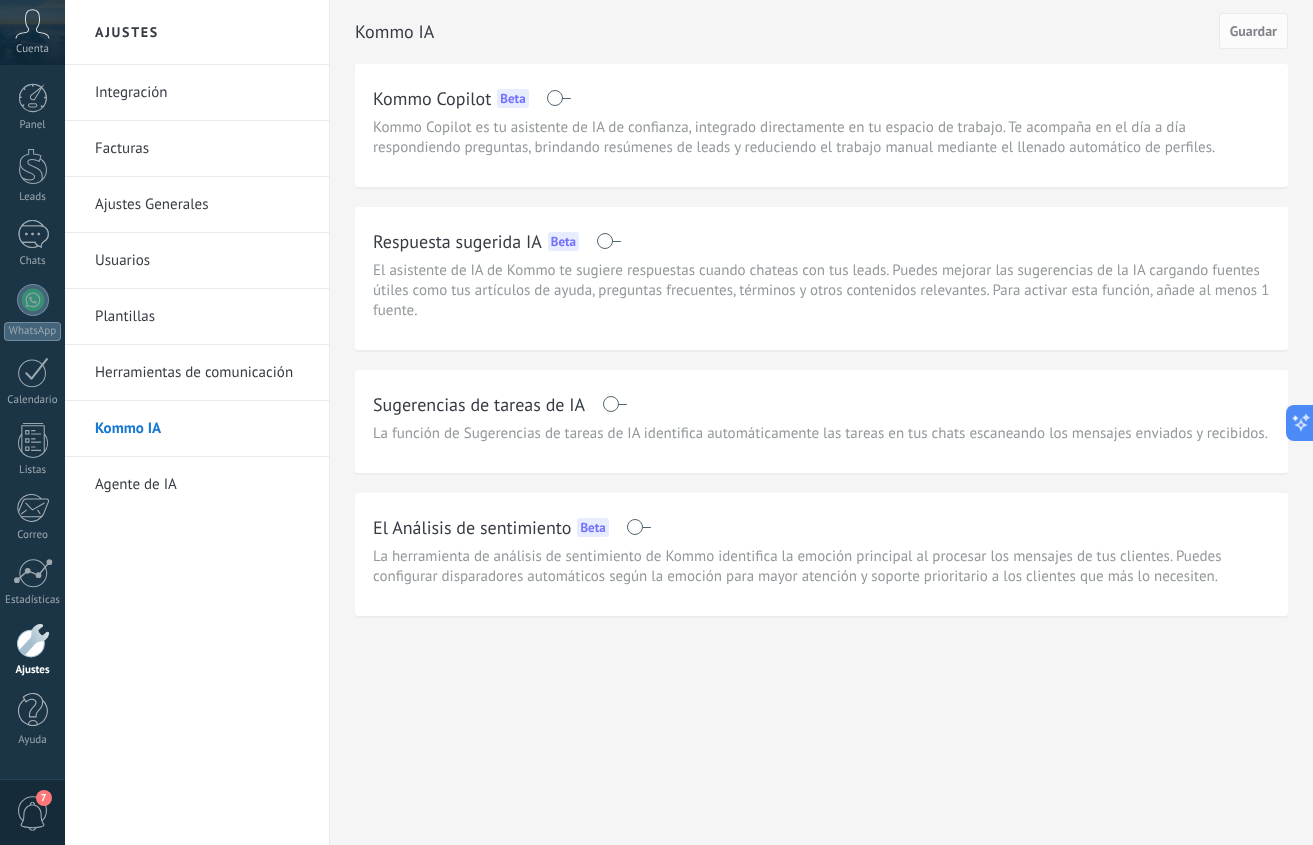 click at bounding box center [608, 241] 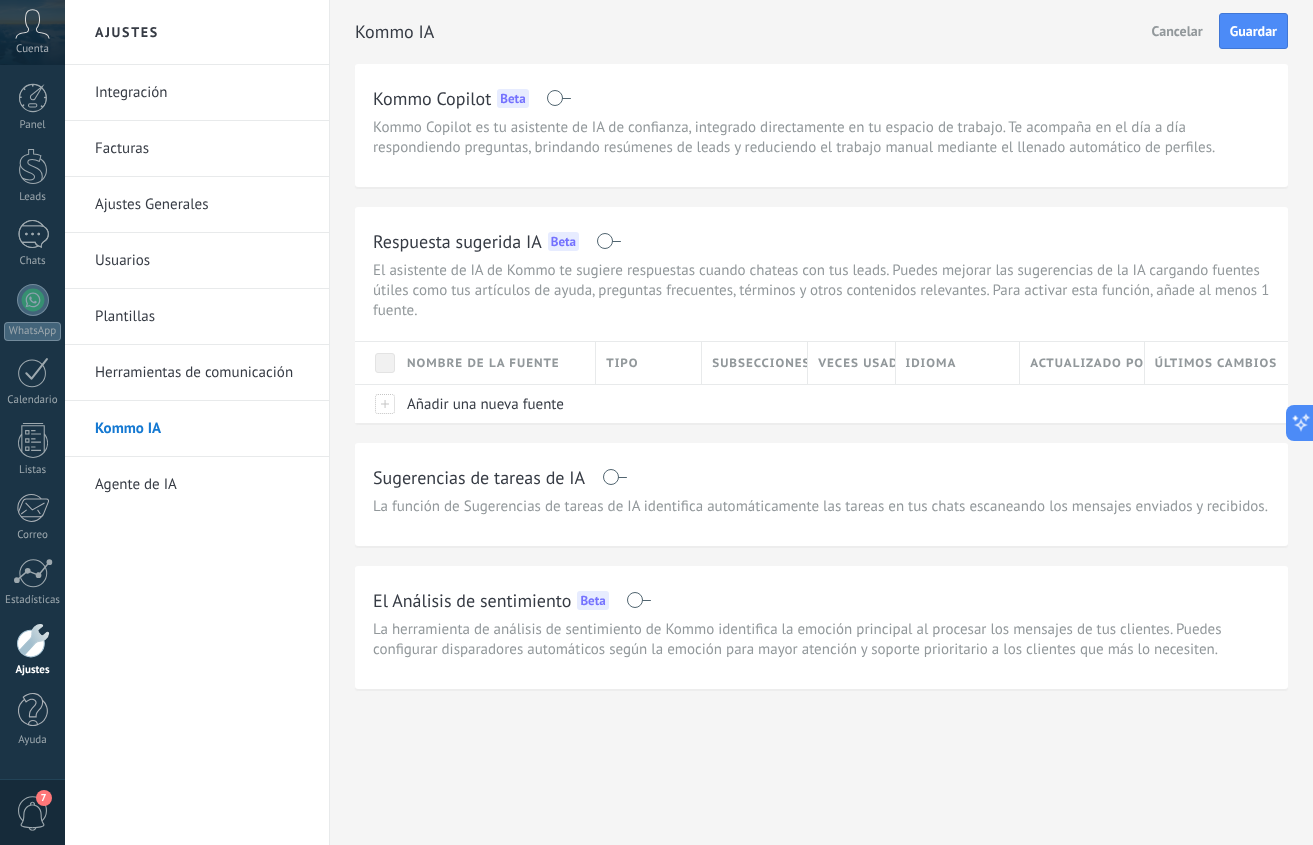 click on "Sugerencias de tareas de IA" at bounding box center [821, 477] 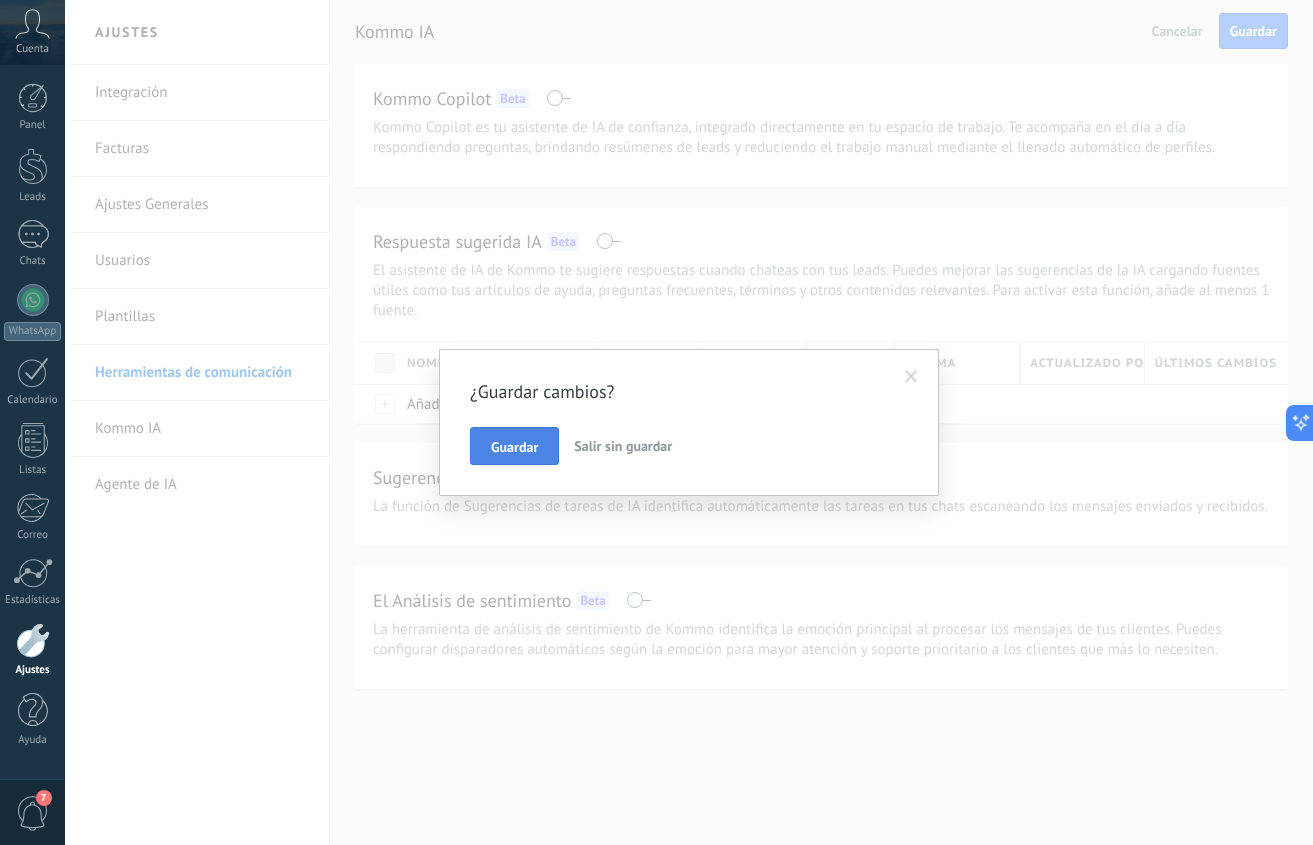 click on "Guardar" at bounding box center (514, 447) 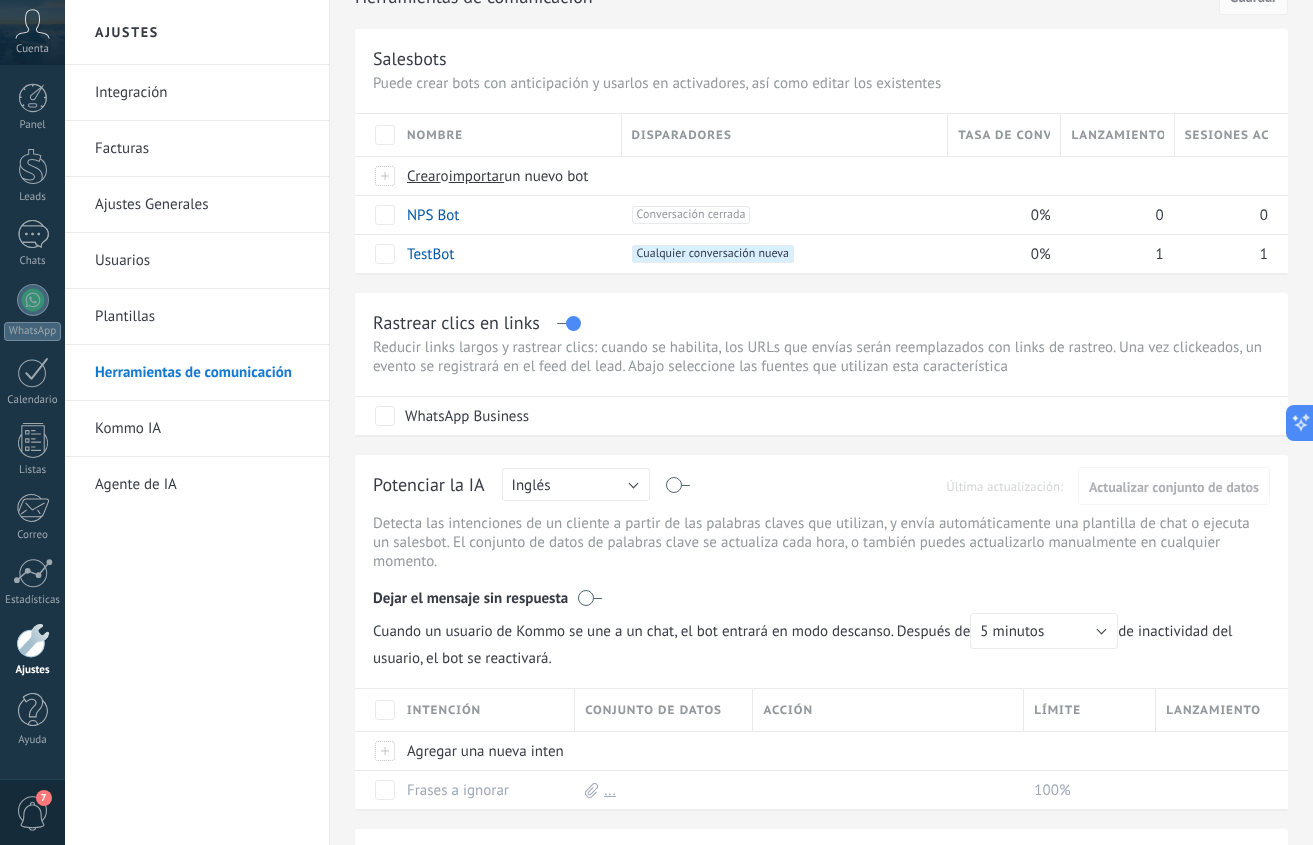 scroll, scrollTop: 300, scrollLeft: 0, axis: vertical 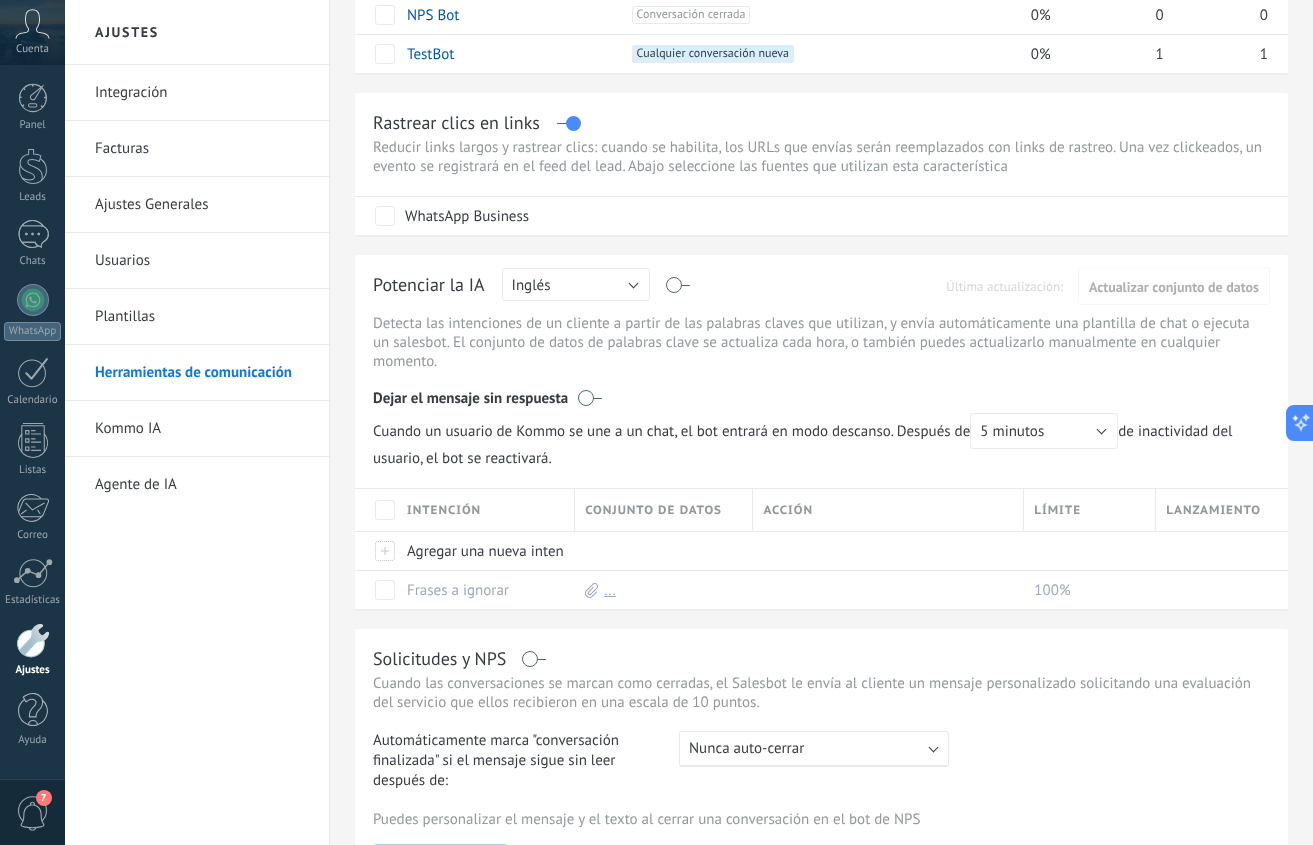 click on "Inglés" at bounding box center [576, 284] 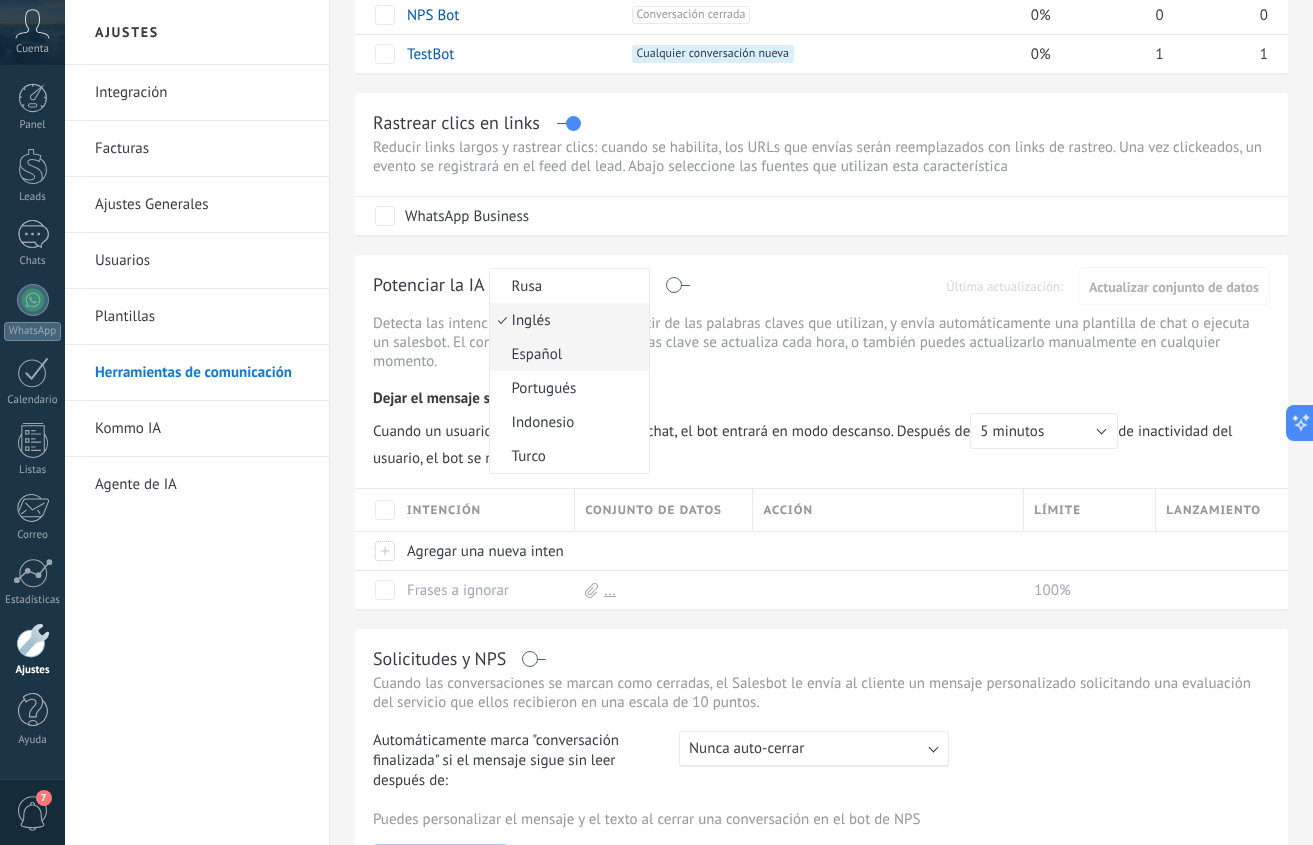 click on "Español" at bounding box center [566, 354] 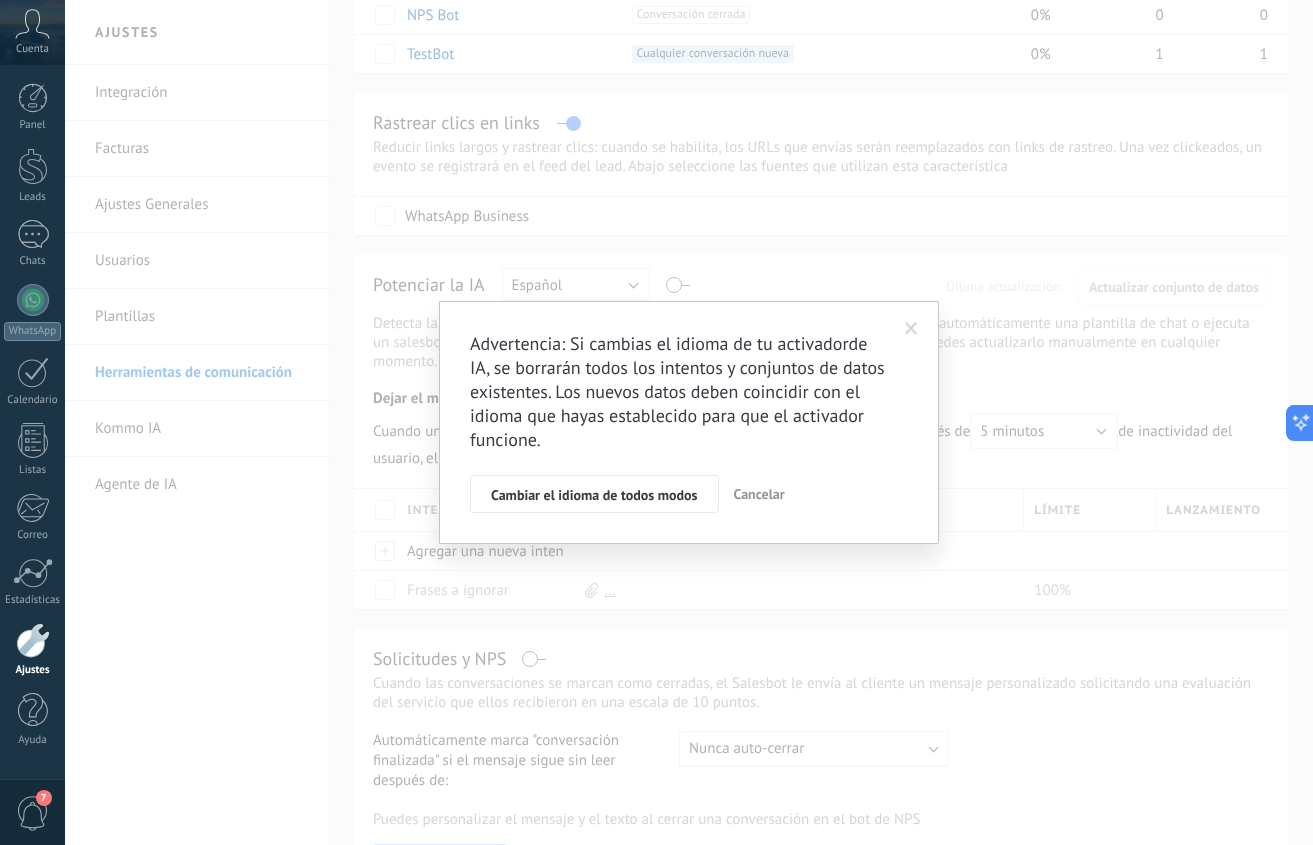 click on "Cambiar el idioma de todos modos" at bounding box center [594, 495] 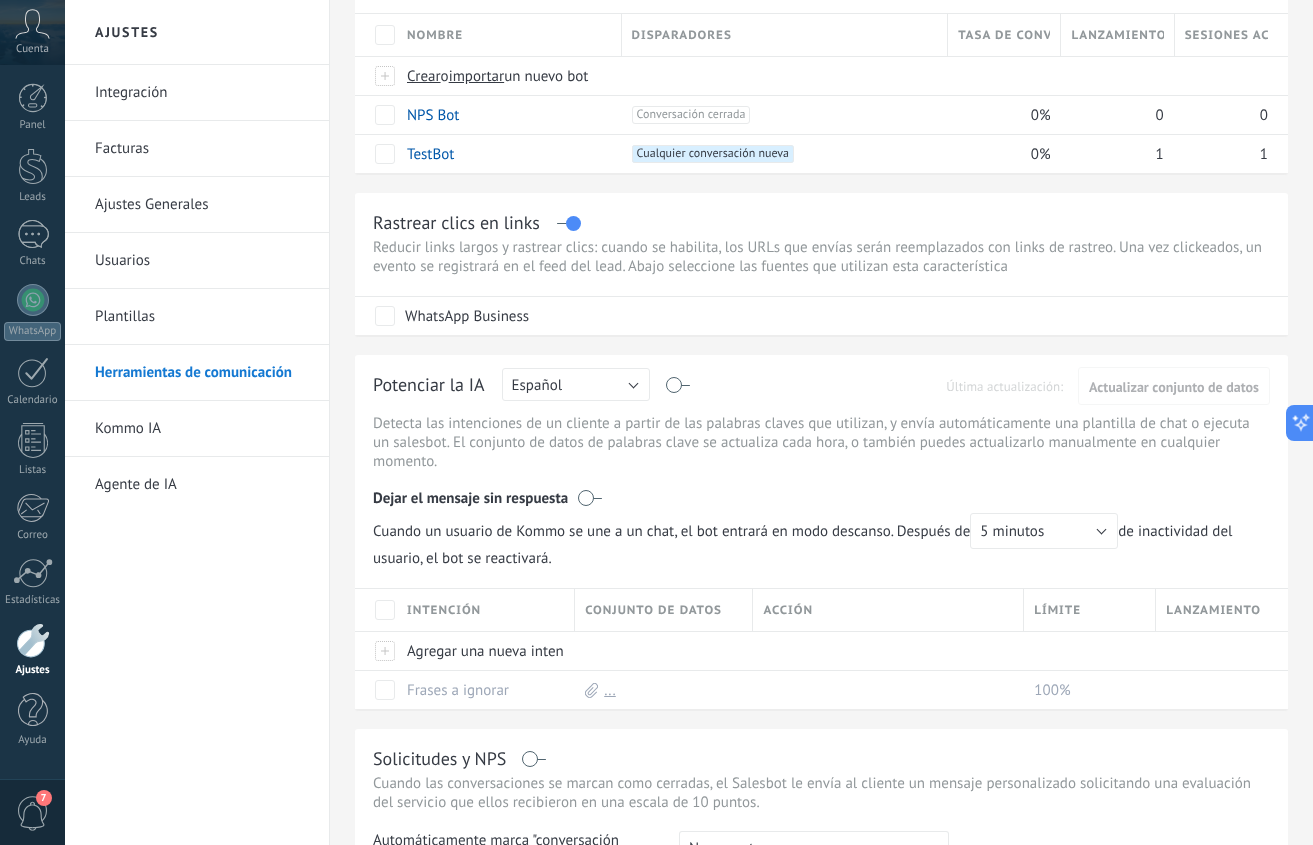 scroll, scrollTop: 400, scrollLeft: 0, axis: vertical 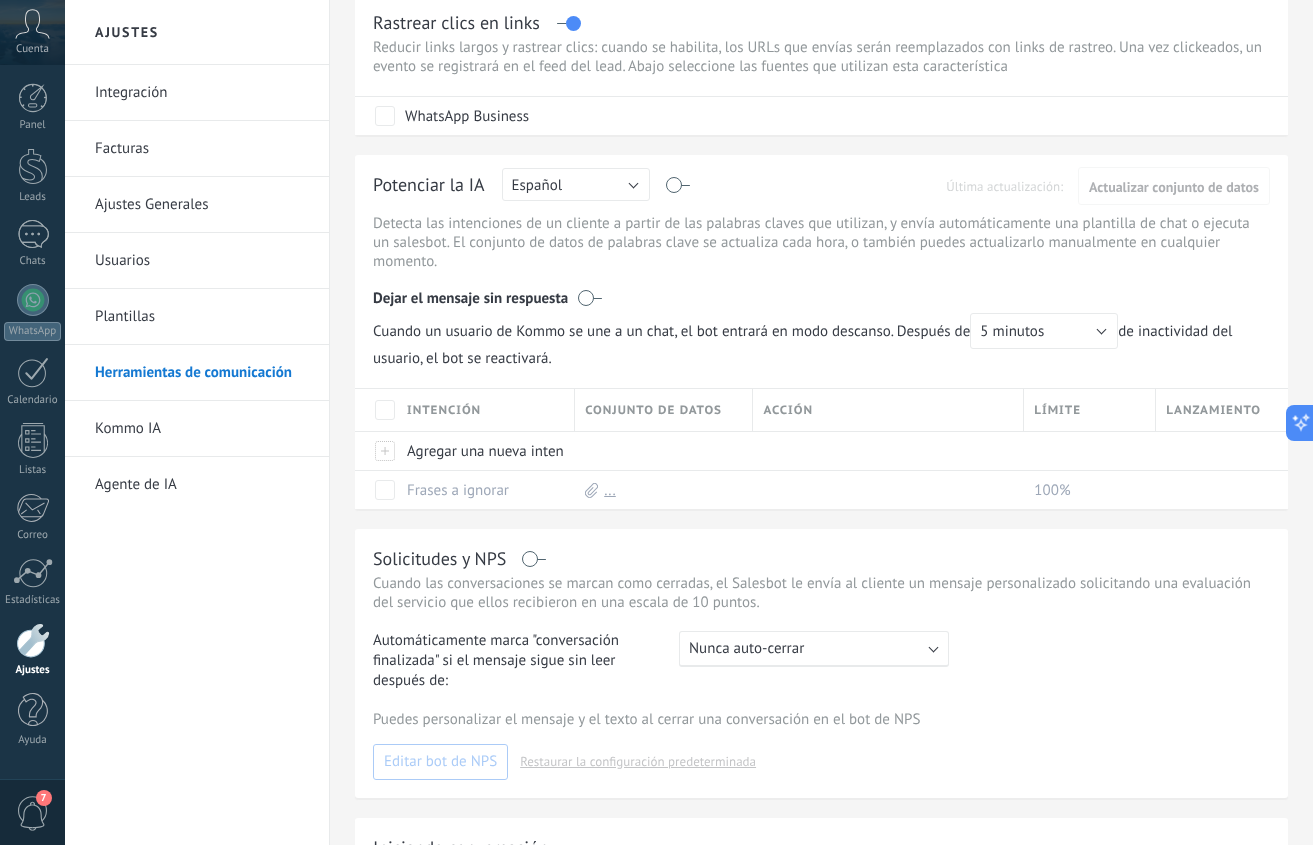 click on "Plantillas" at bounding box center [202, 317] 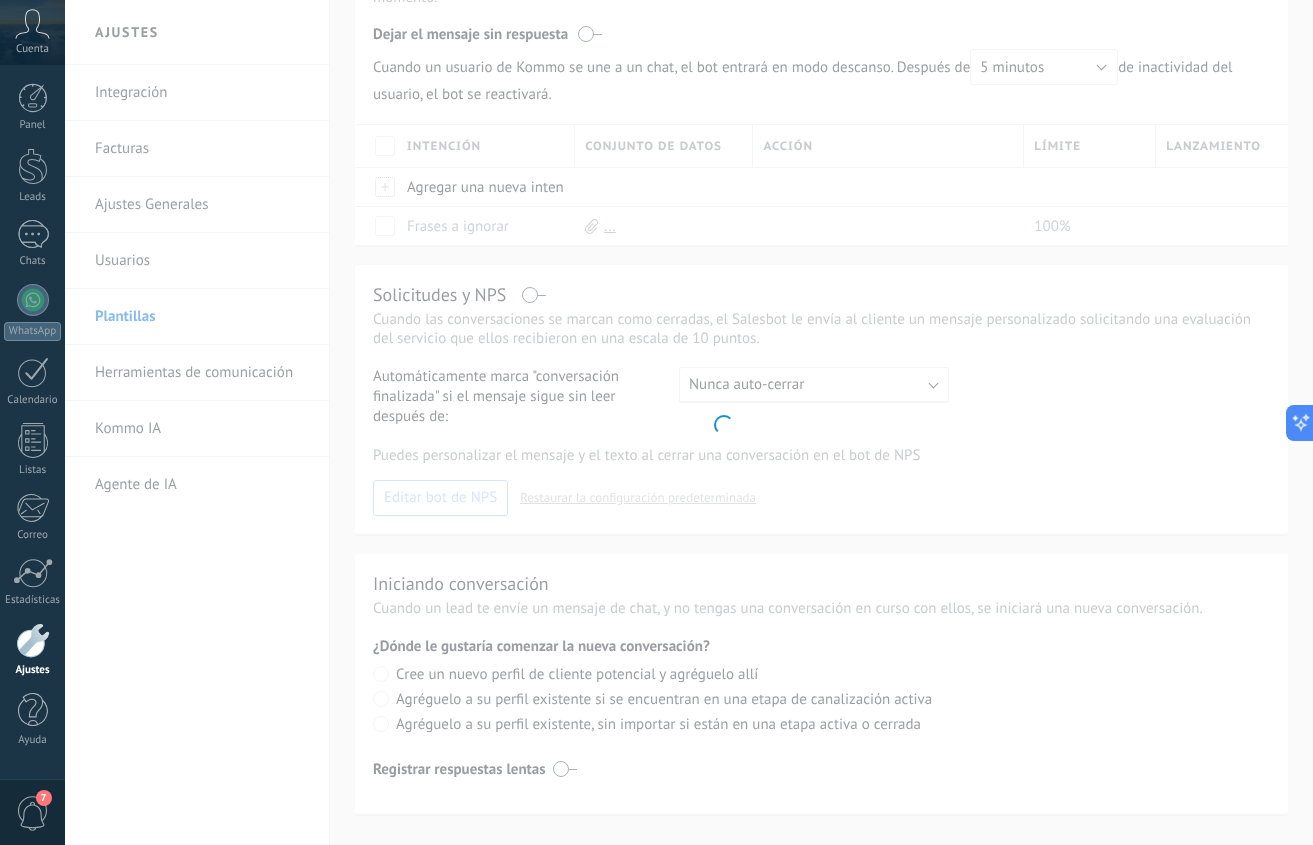 scroll, scrollTop: 0, scrollLeft: 0, axis: both 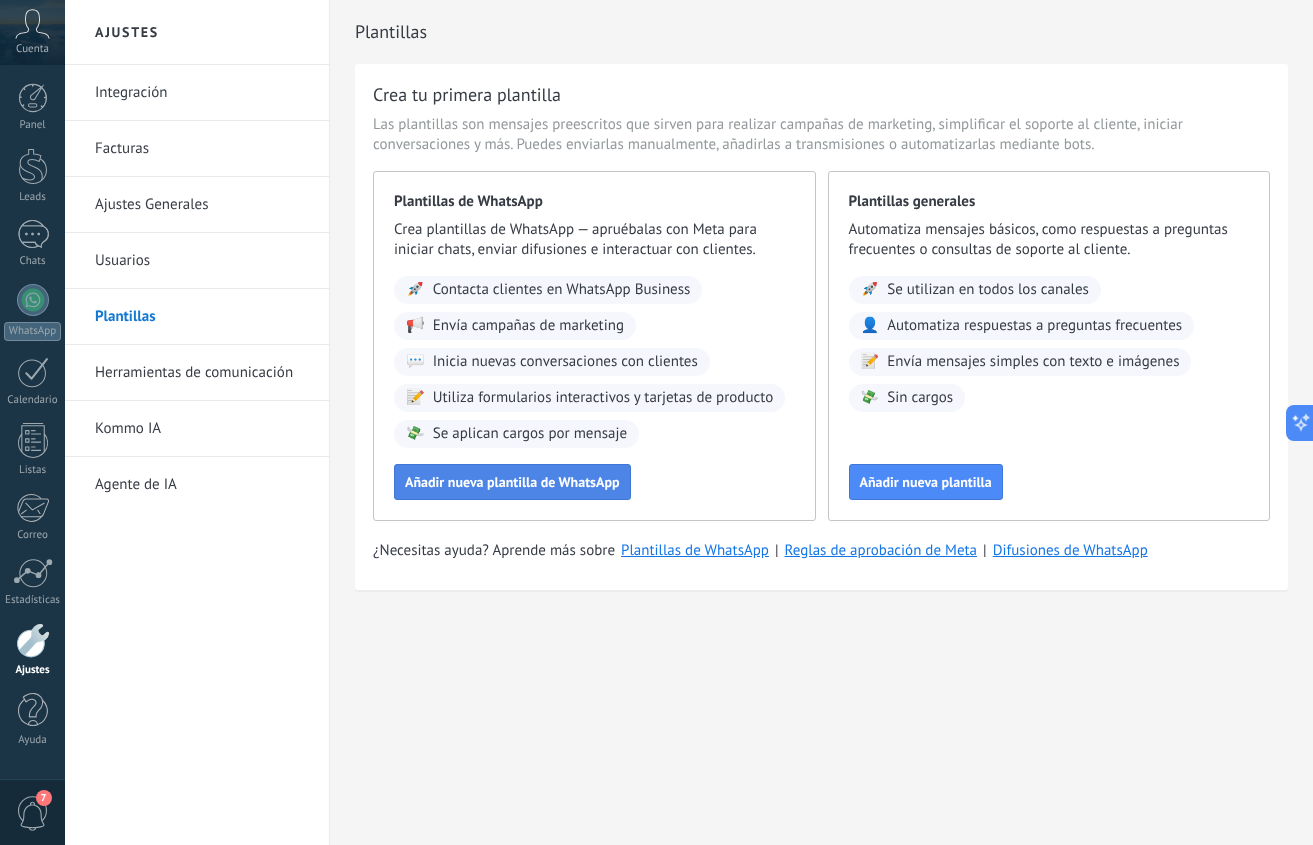 click on "Añadir nueva plantilla de WhatsApp" at bounding box center (512, 482) 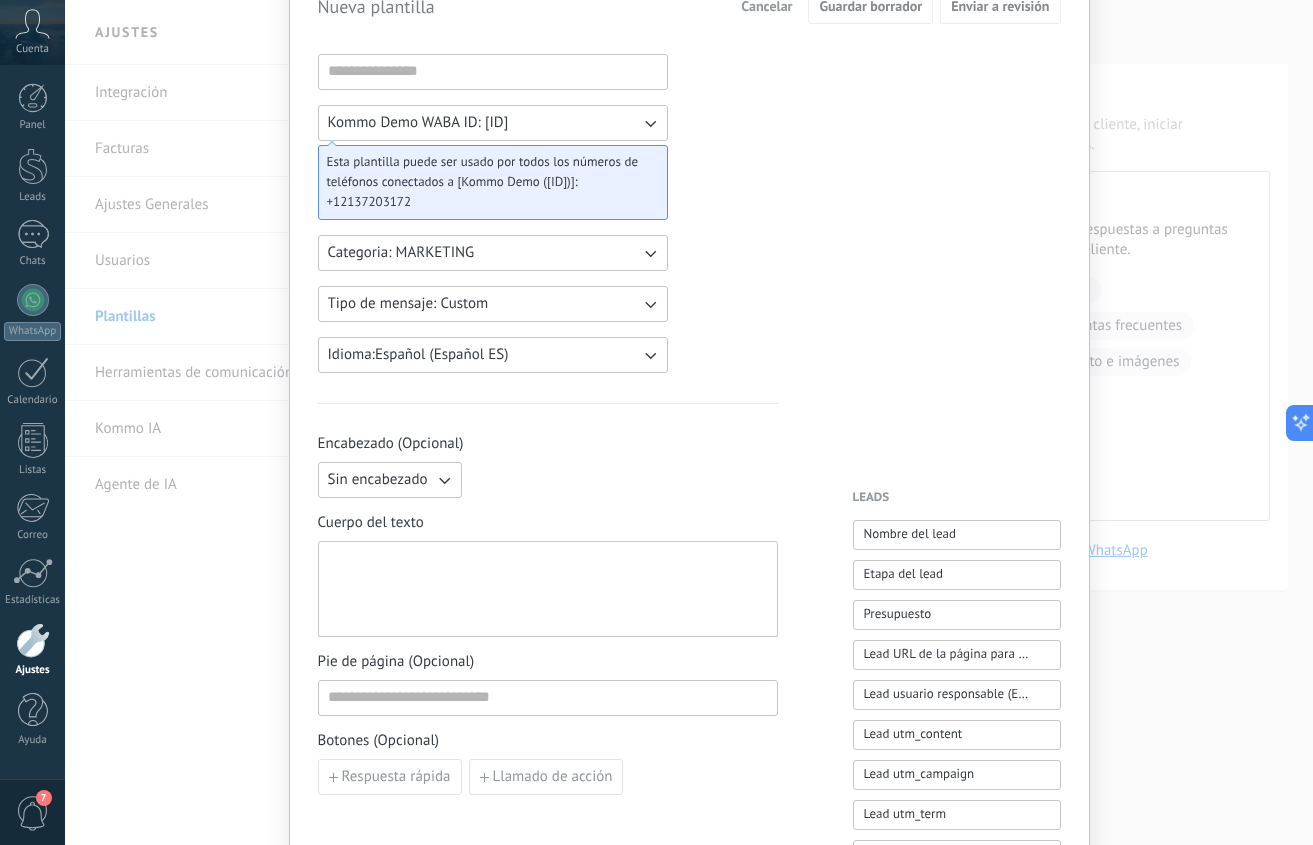 scroll, scrollTop: 200, scrollLeft: 0, axis: vertical 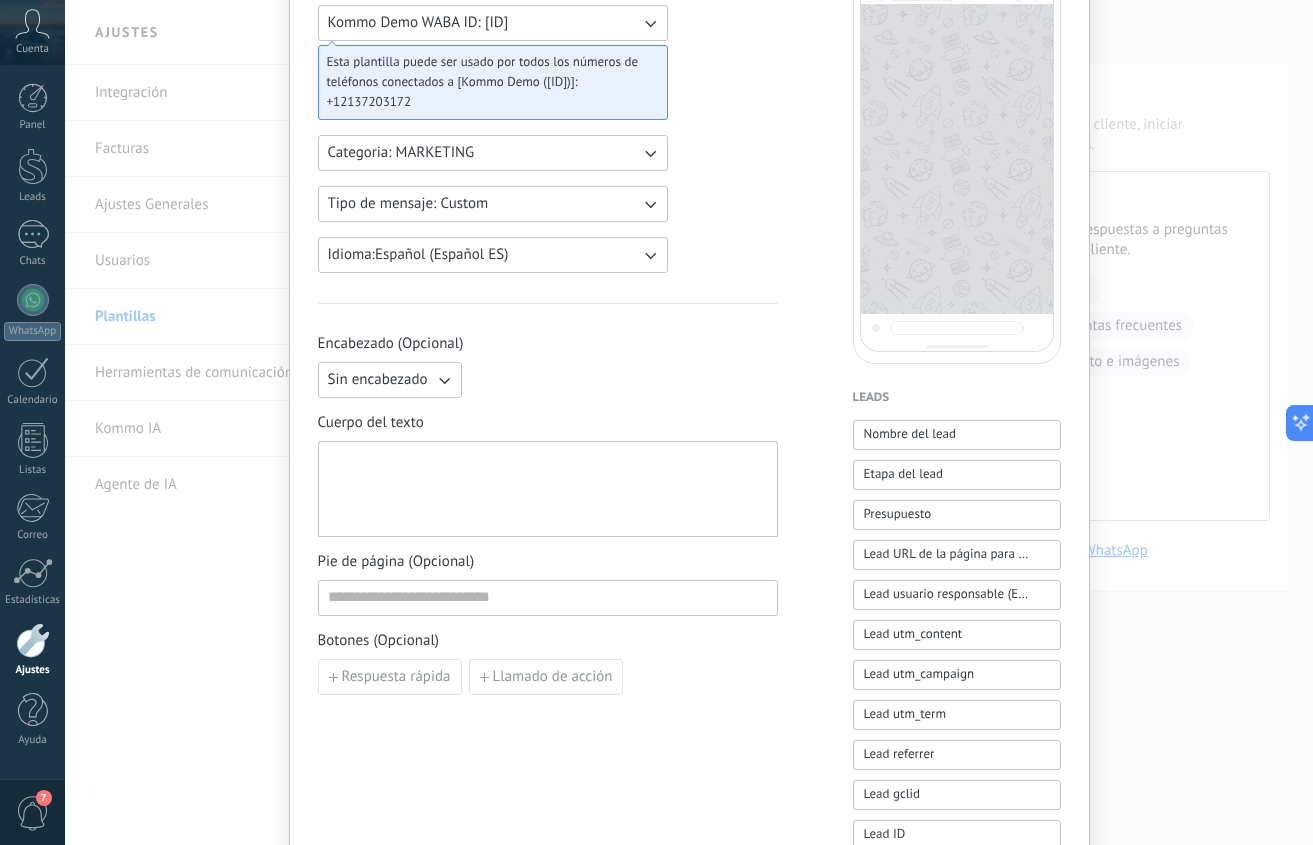 click on "Sin encabezado" at bounding box center (390, 380) 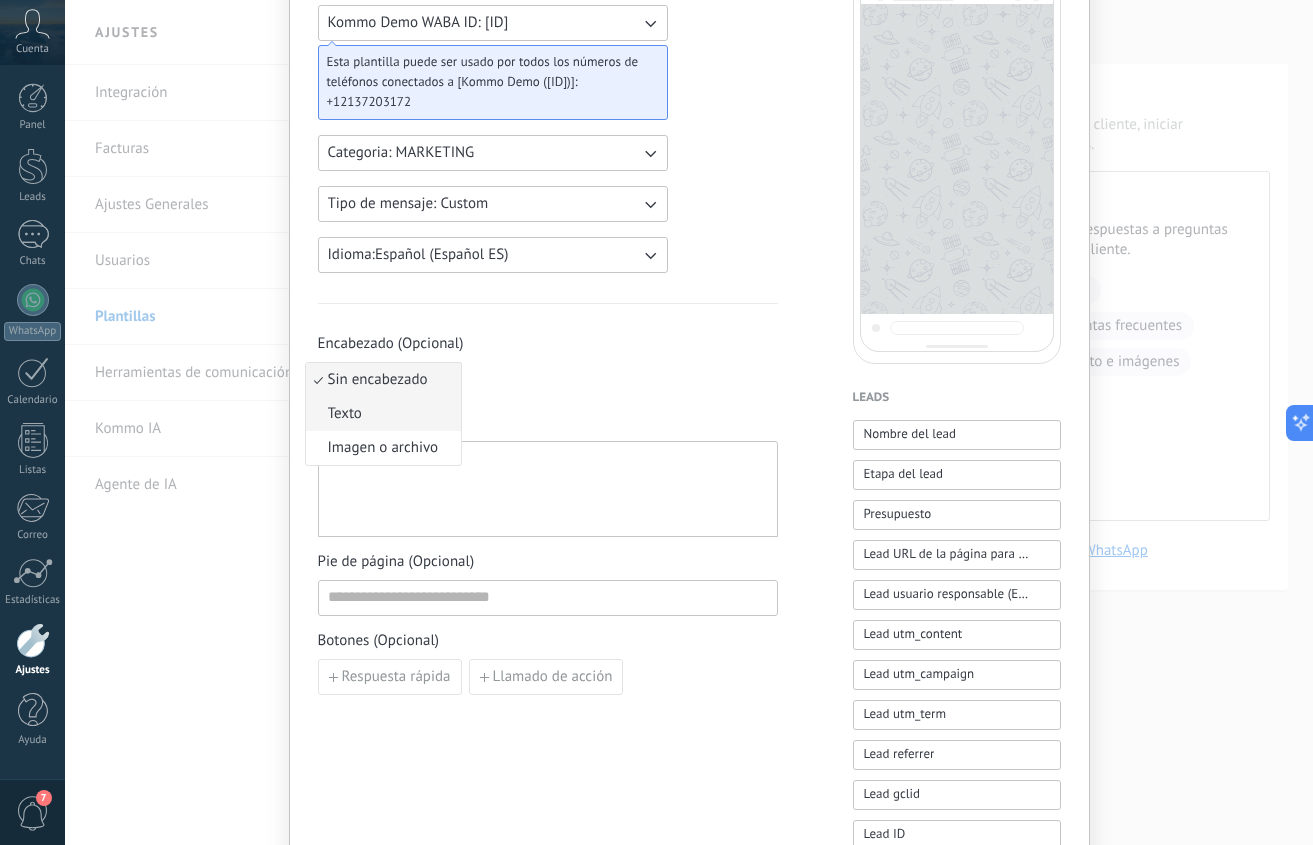 click on "Texto" at bounding box center [383, 414] 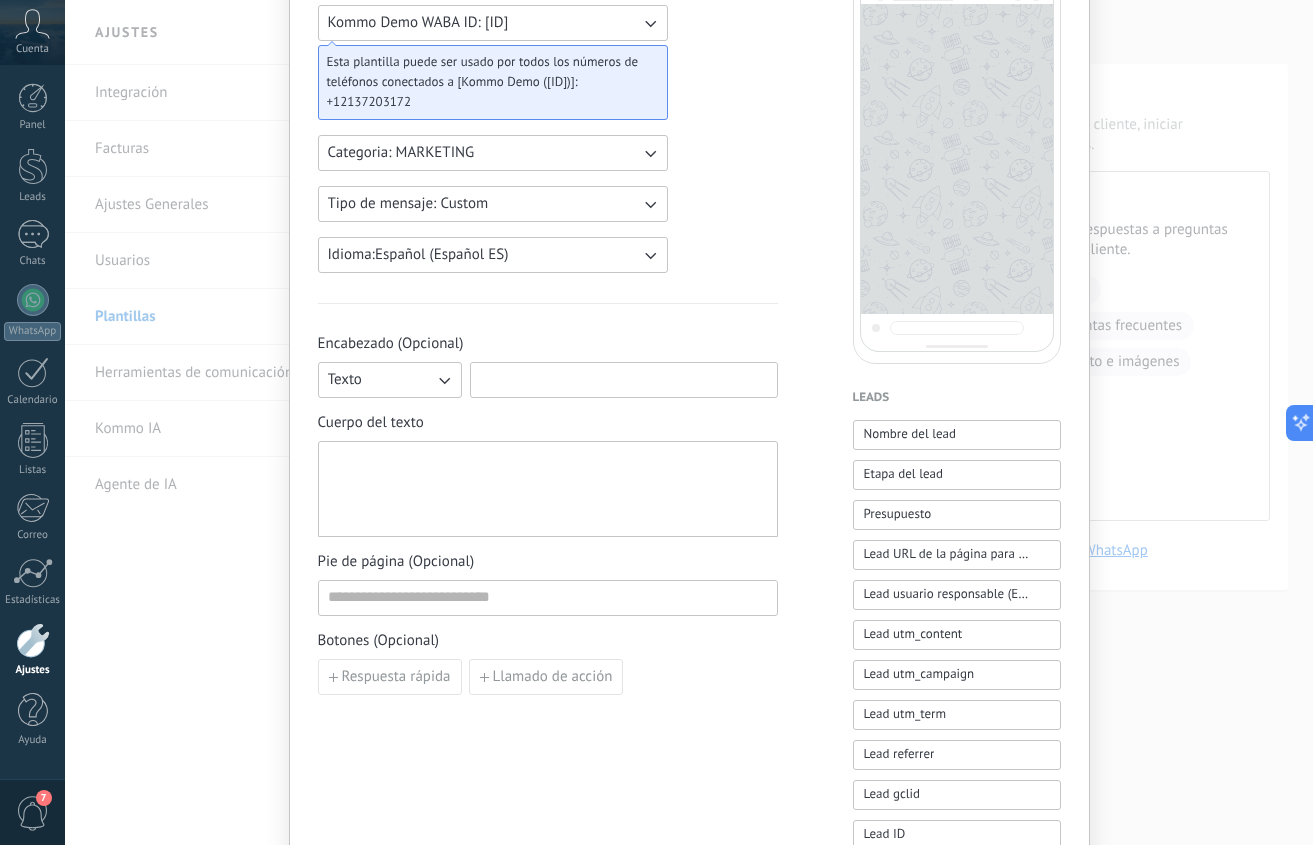 click at bounding box center [624, 379] 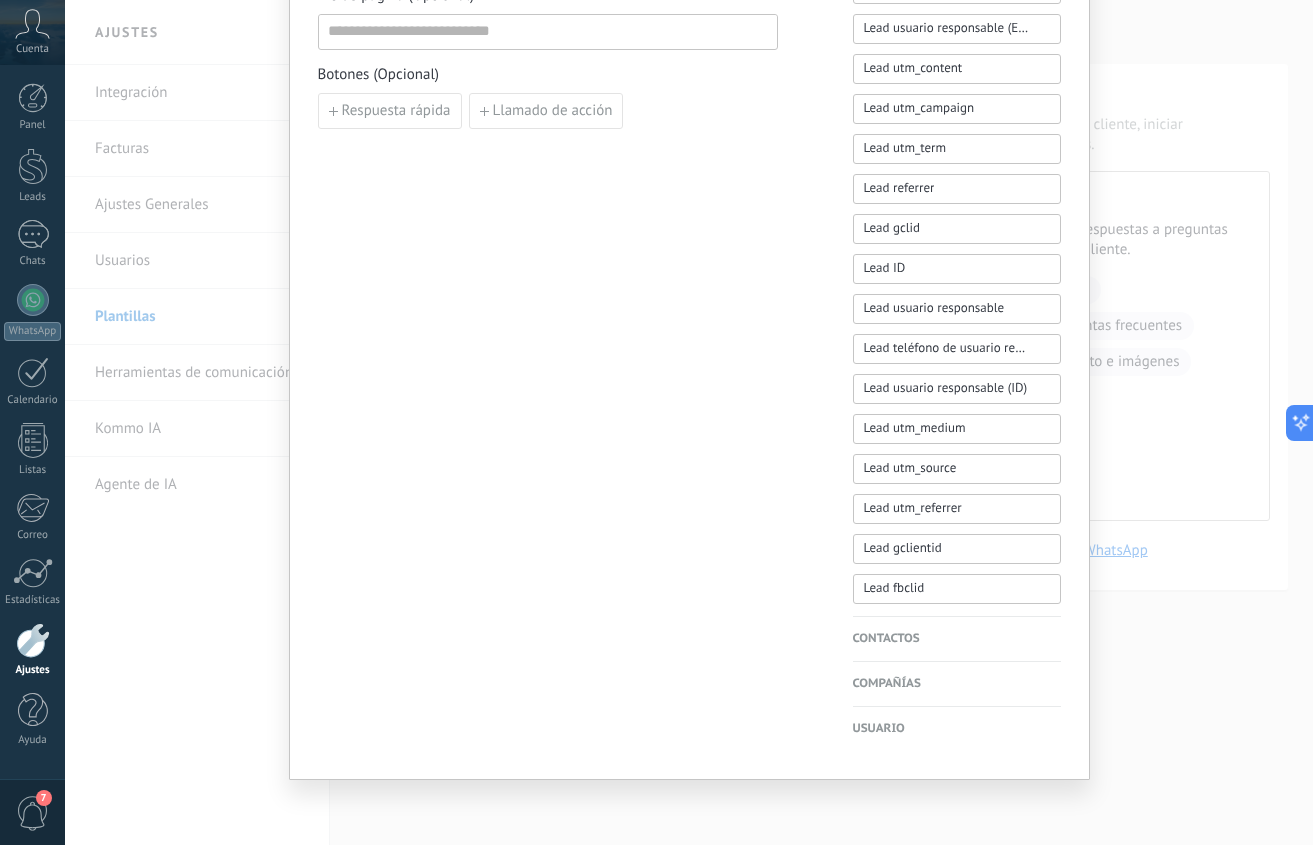 scroll, scrollTop: 0, scrollLeft: 0, axis: both 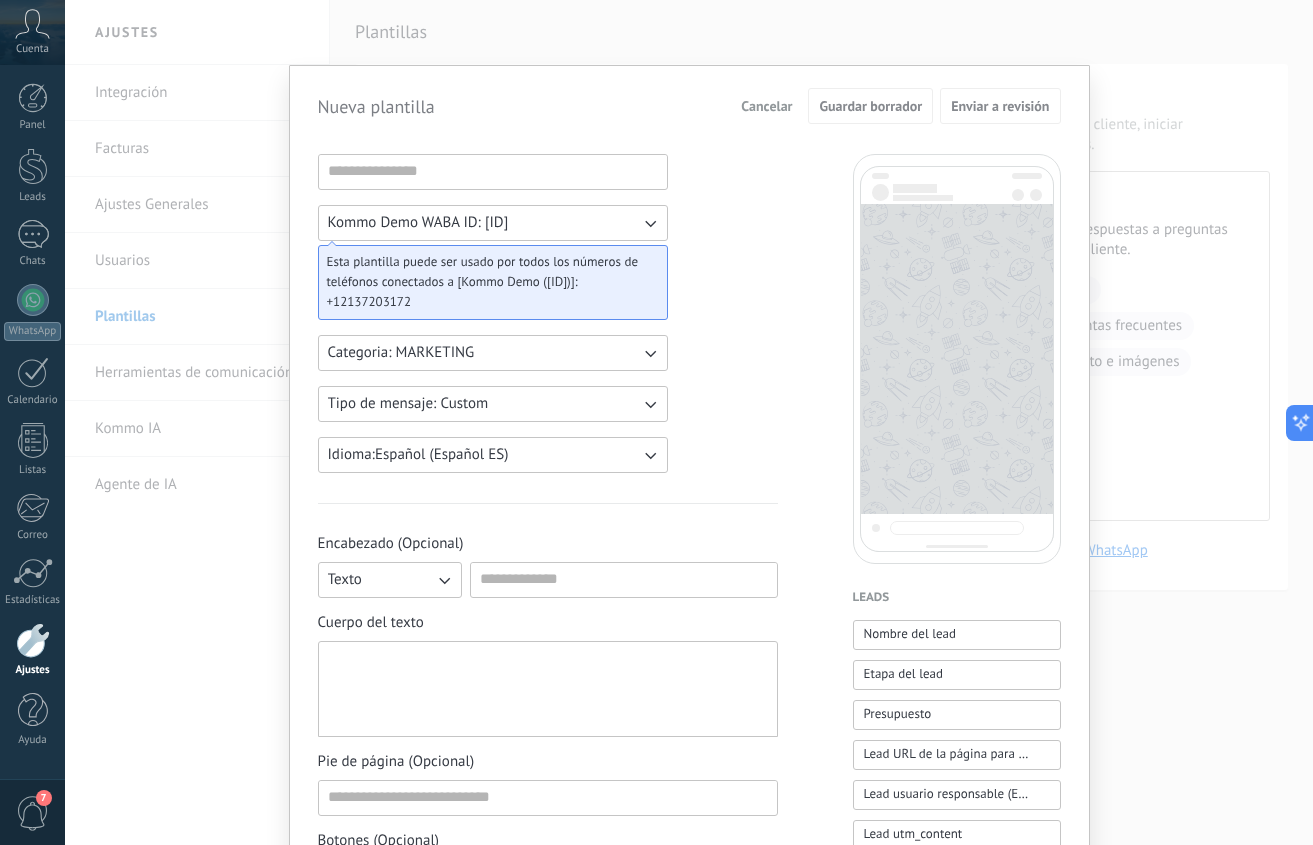 click on "Nueva plantilla Cancelar Guardar borrador Enviar a revisión Kommo Demo WABA ID: 122097961754382252 Esta plantilla puede ser usado por todos los números de teléfonos conectados a [Kommo Demo (122097961754382252)]: +12137203172 Categoria: MARKETING Tipo de mensaje: Custom Idioma:  Español (Español ES) Encabezado (Opcional) Texto Cuerpo del texto Pie de página (Opcional) Botones (Opcional) Respuesta rápida Llamado de acción Leads Nombre del lead Etapa del lead Presupuesto Lead URL de la página para compartir con los clientes Lead usuario responsable (Email) Lead utm_content Lead utm_campaign Lead utm_term Lead referrer Lead gclid Lead ID Lead usuario responsable Lead teléfono de usuario responsable Lead usuario responsable (ID) Lead utm_medium Lead utm_source Lead utm_referrer Lead gclientid Lead fbclid Contactos Nombre del contacto Nombre Apellido Contacto ID Contacto usuario responsable Contacto teléfono de usuario responsable Contacto usuario responsable (ID) Contacto usuario responsable (Email)" at bounding box center (689, 422) 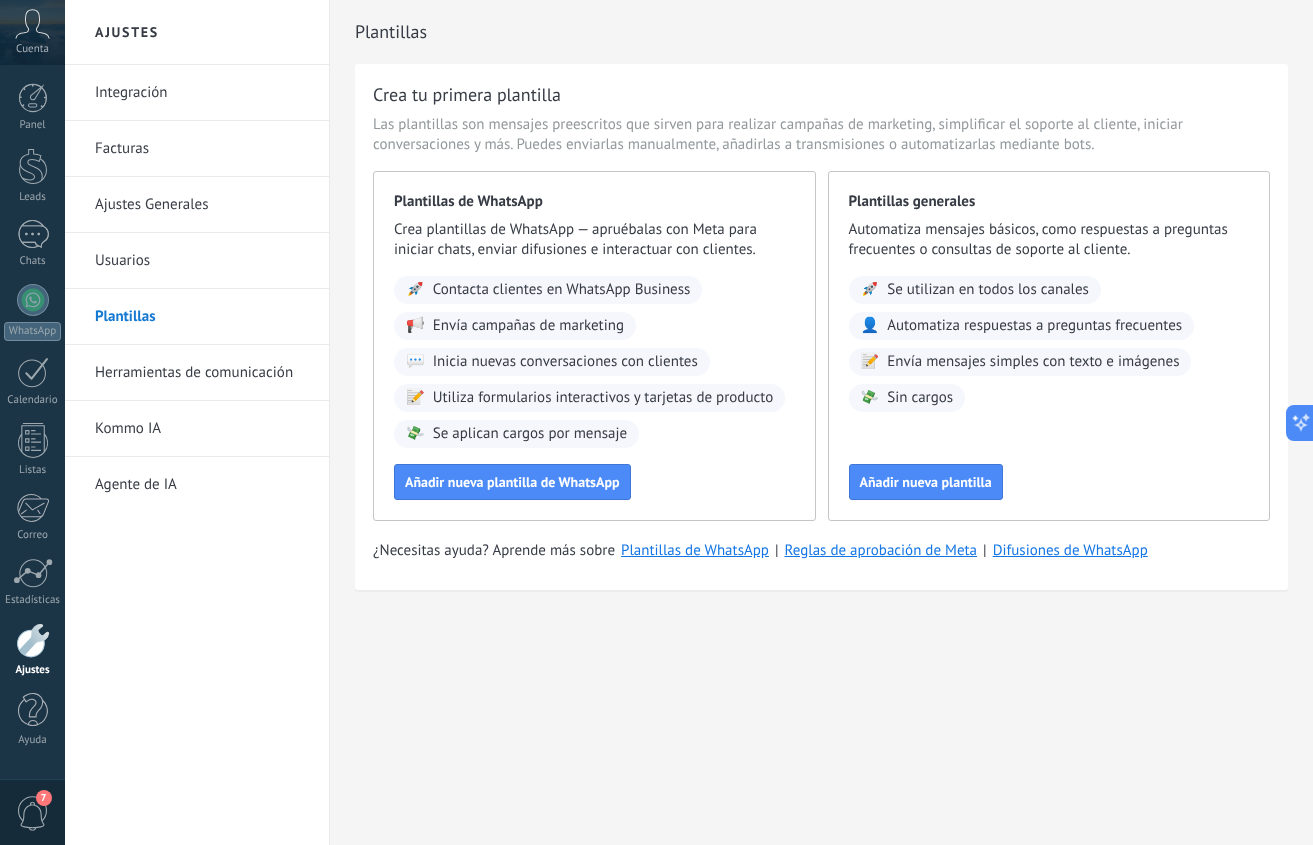 click on "Usuarios" at bounding box center (202, 261) 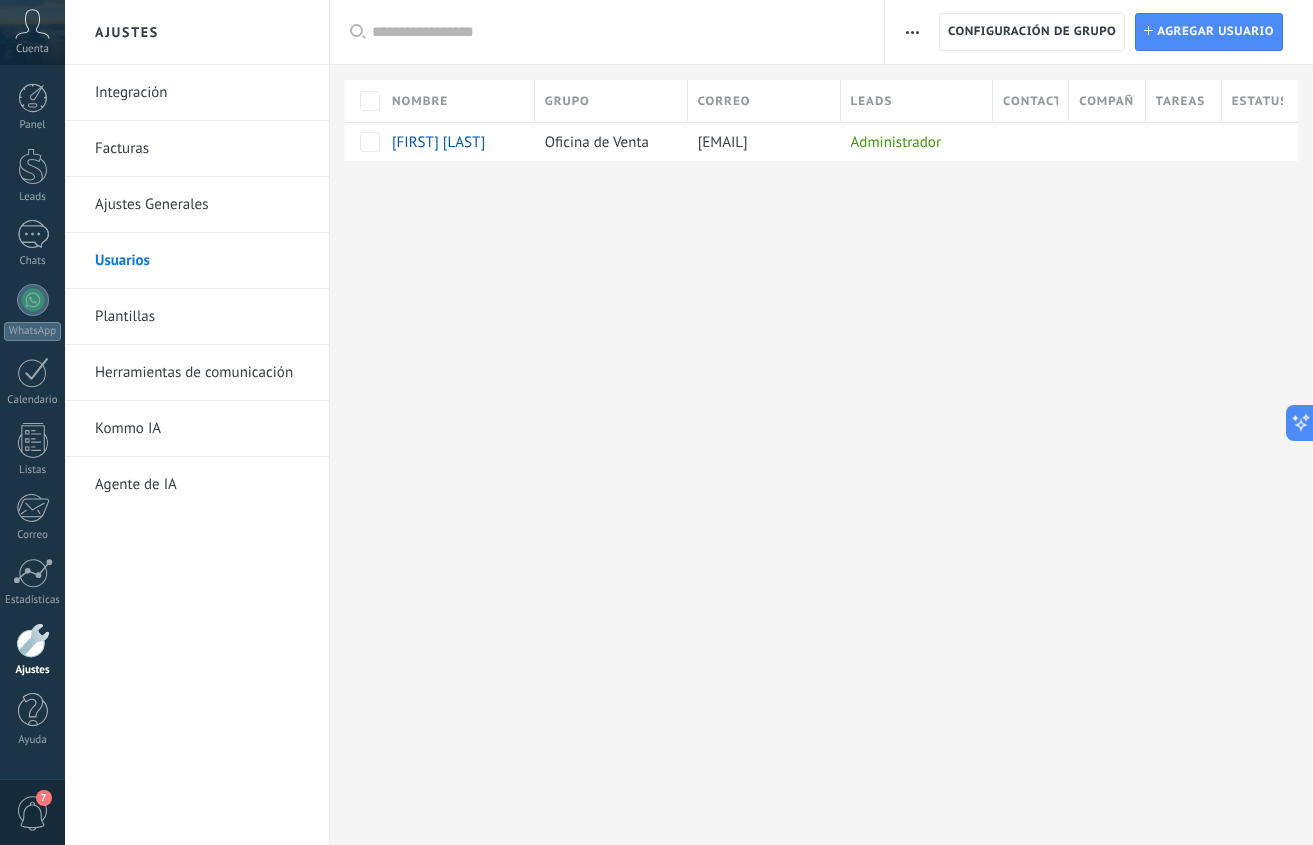 click on "Ajustes Generales" at bounding box center (202, 205) 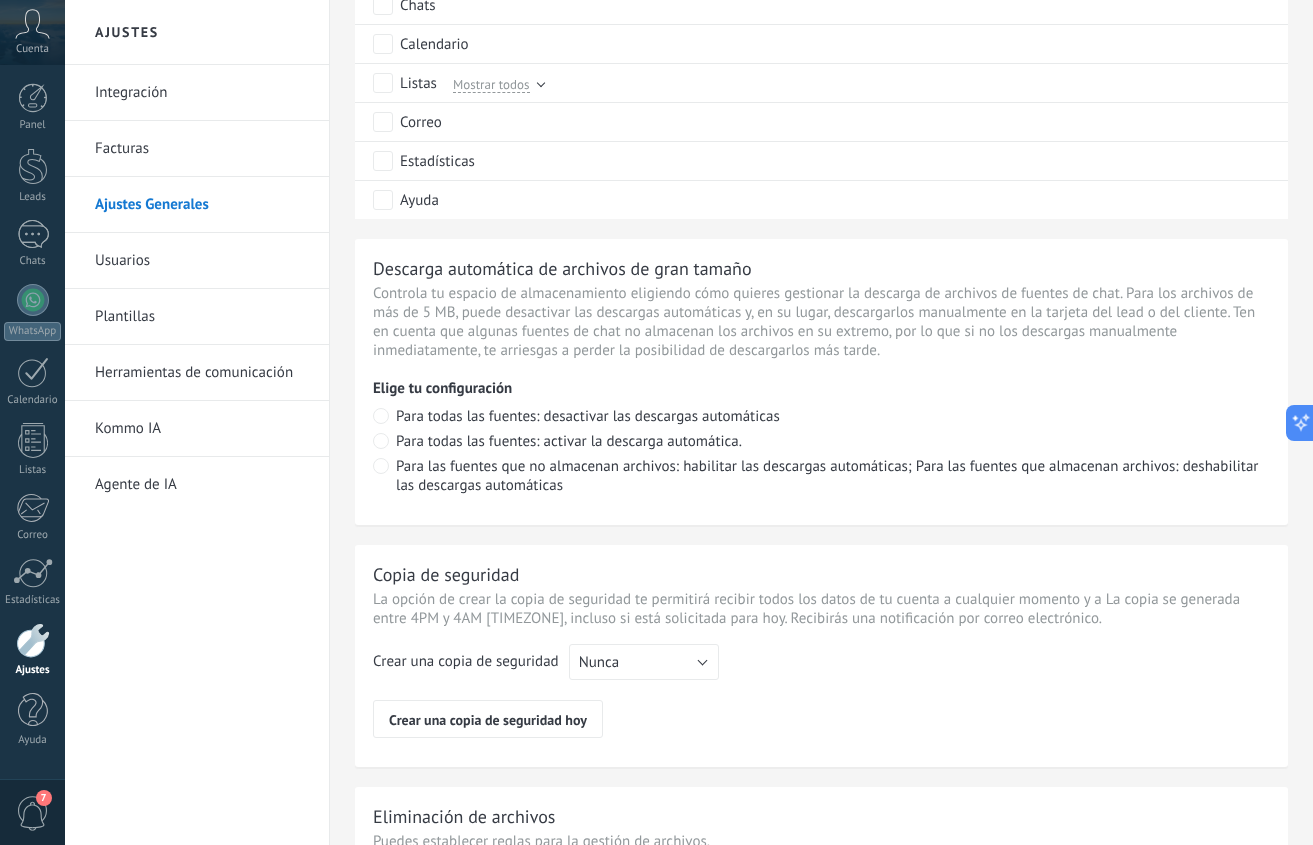 scroll, scrollTop: 1396, scrollLeft: 0, axis: vertical 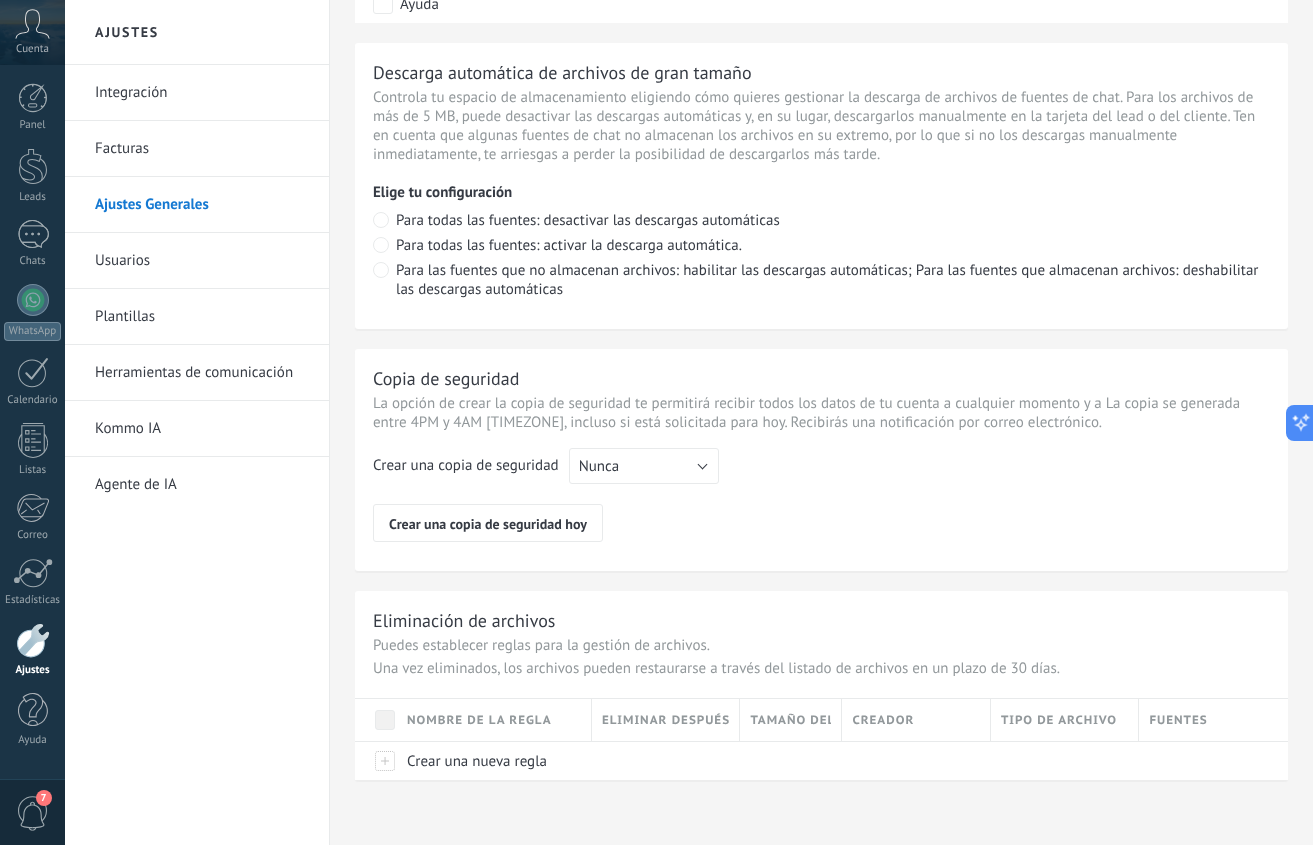 click on "Facturas" at bounding box center [202, 149] 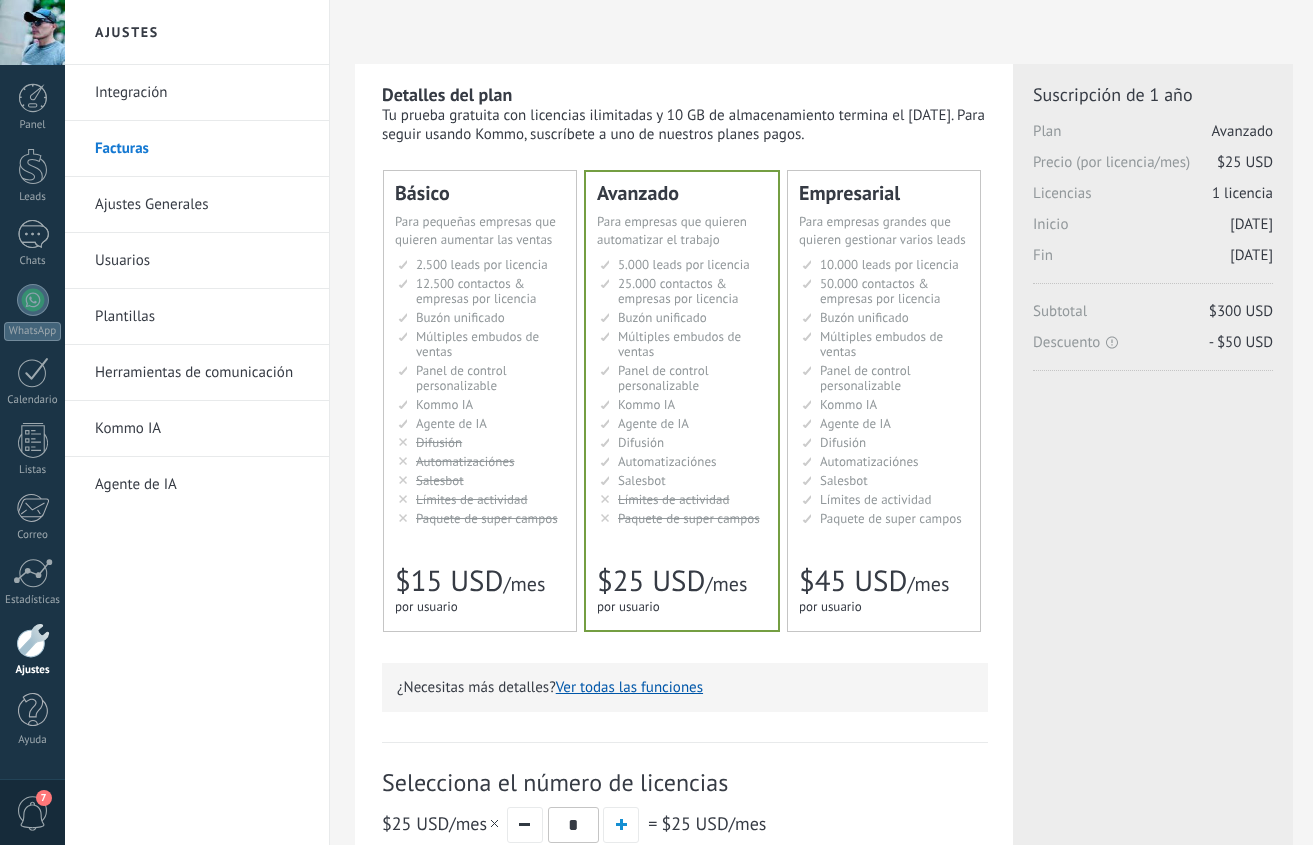 scroll, scrollTop: 0, scrollLeft: 0, axis: both 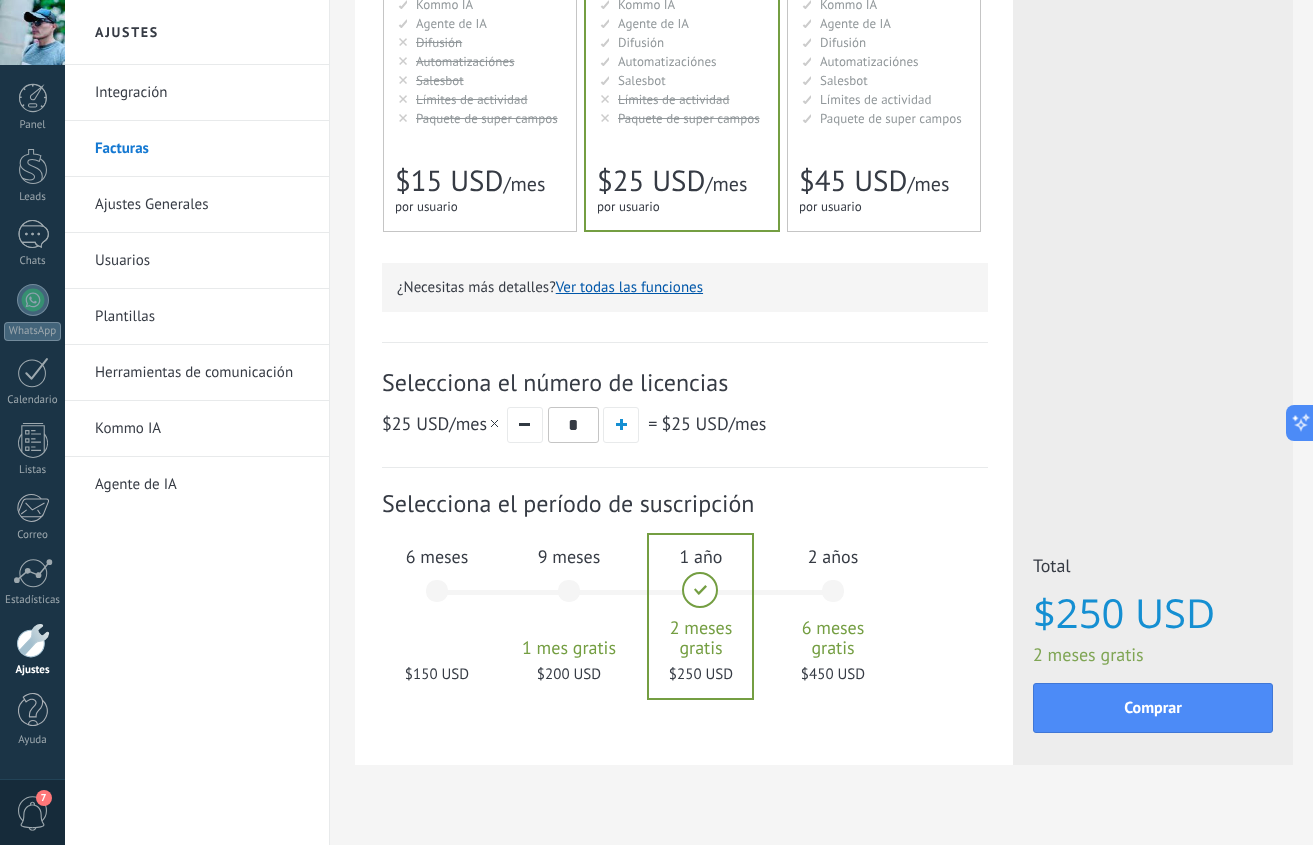 click on "[DURATION]
[PRICE] [CURRENCY]" at bounding box center [437, 600] 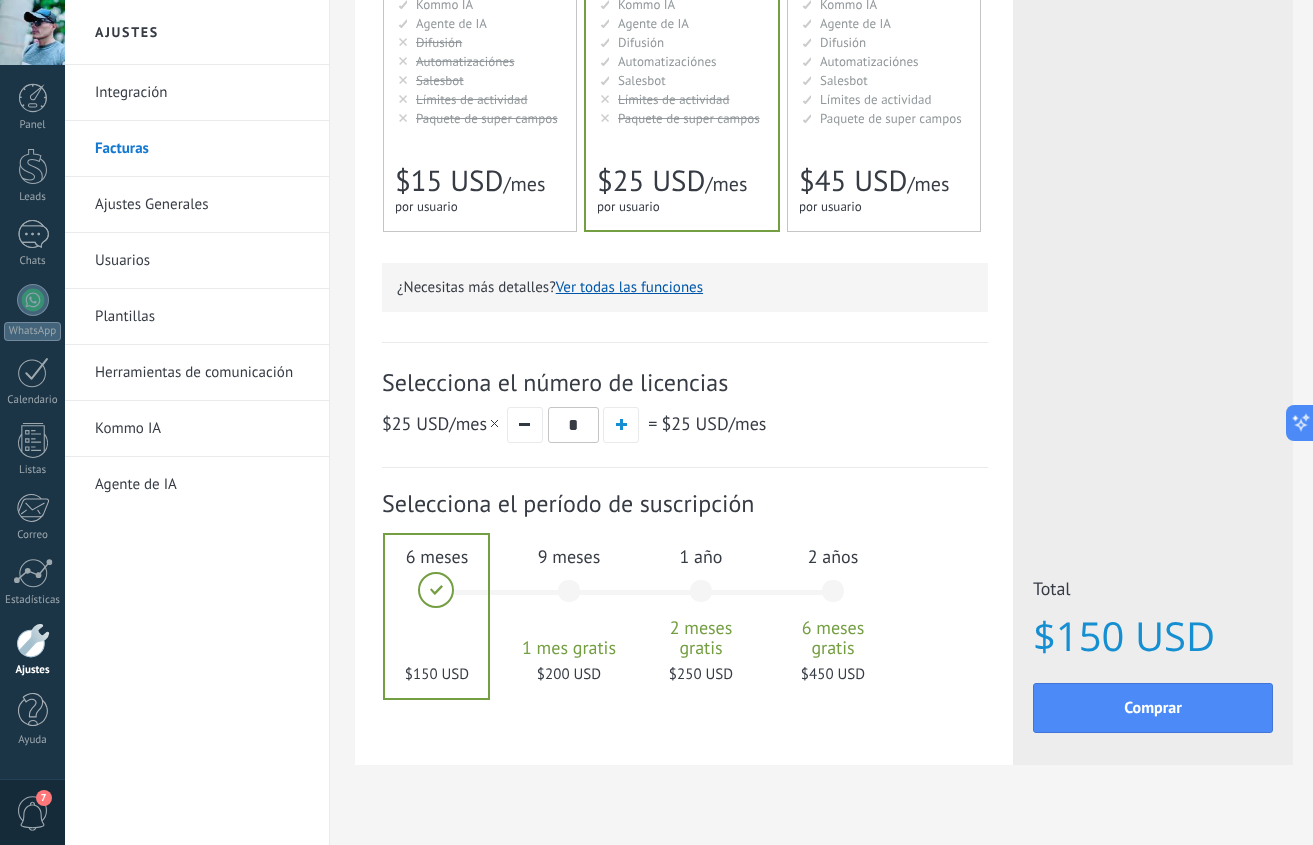 scroll, scrollTop: 100, scrollLeft: 0, axis: vertical 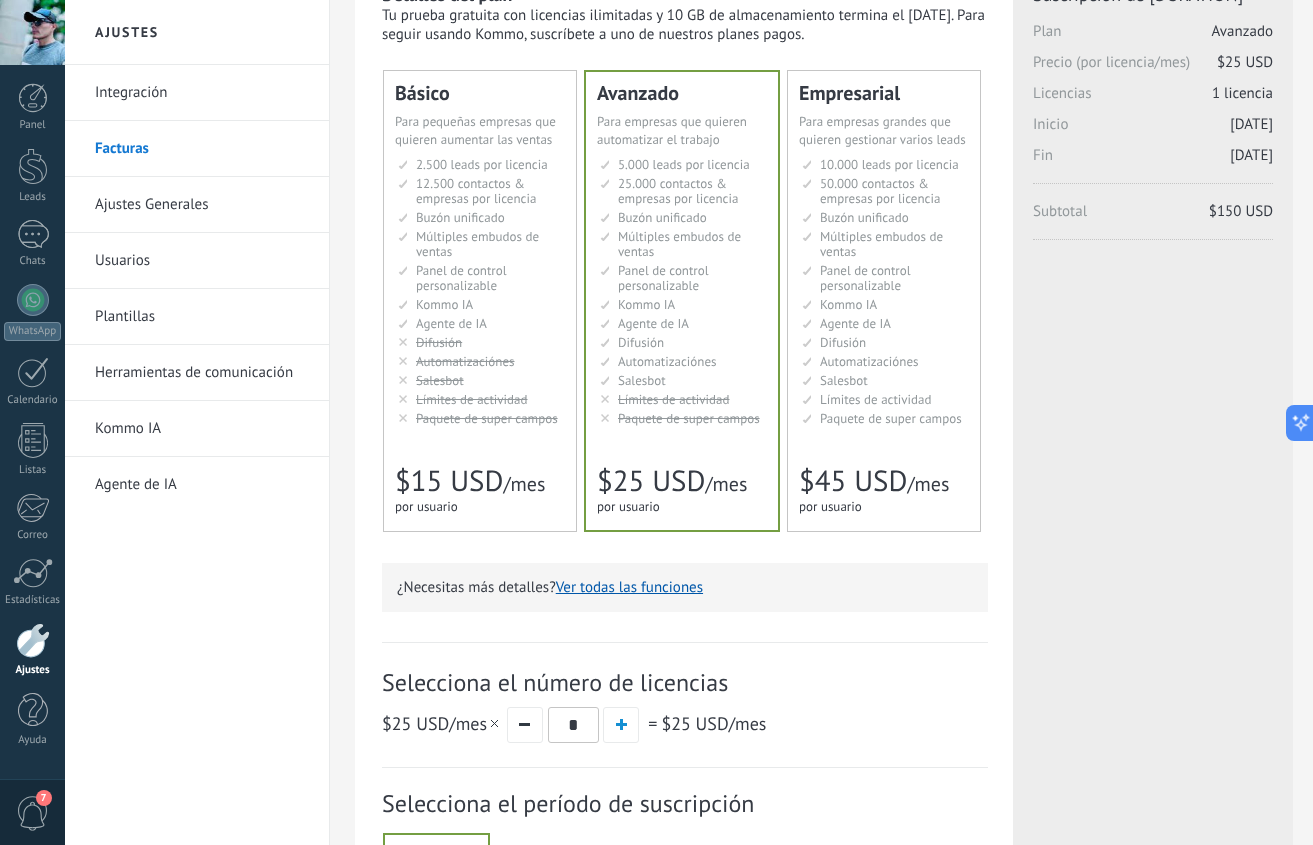 click on "Integración" at bounding box center [202, 93] 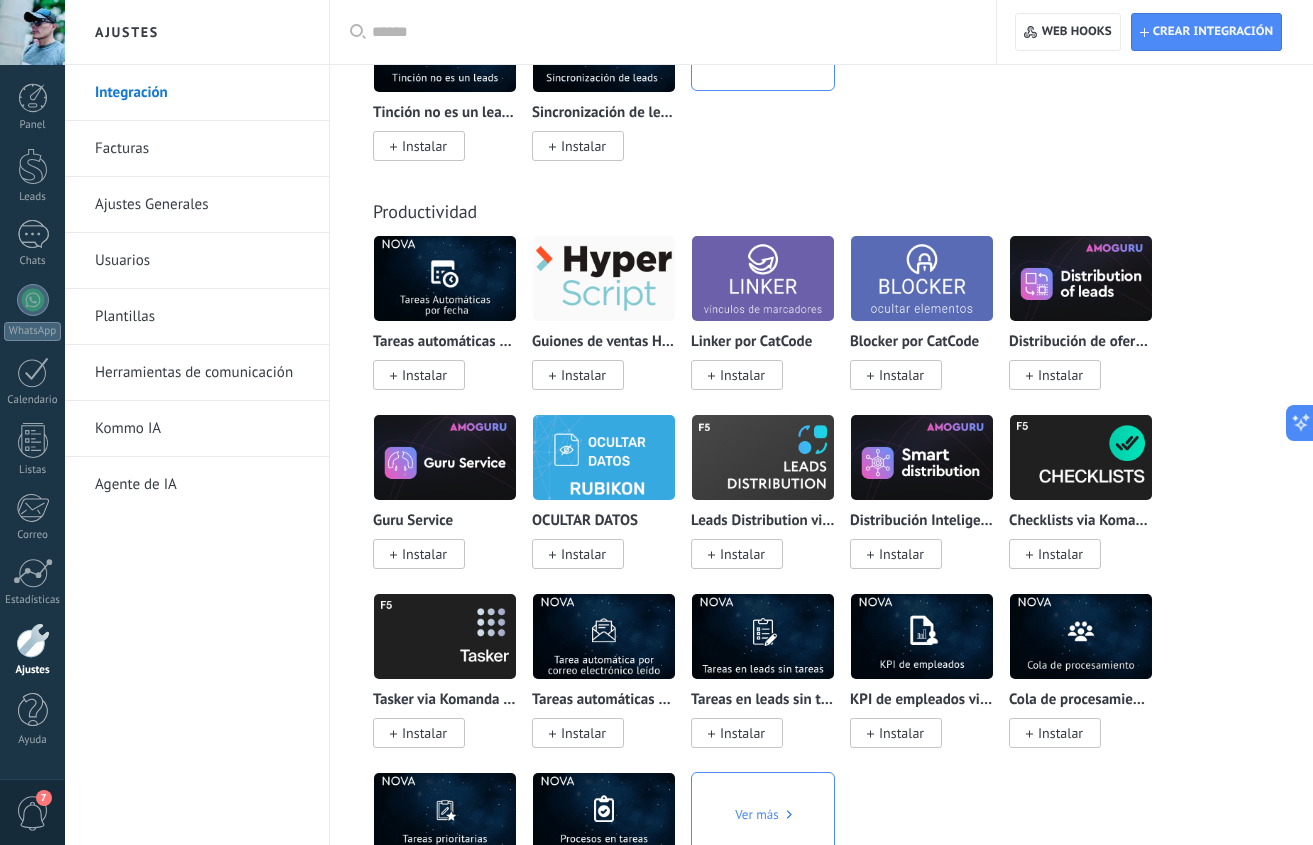 scroll, scrollTop: 8300, scrollLeft: 0, axis: vertical 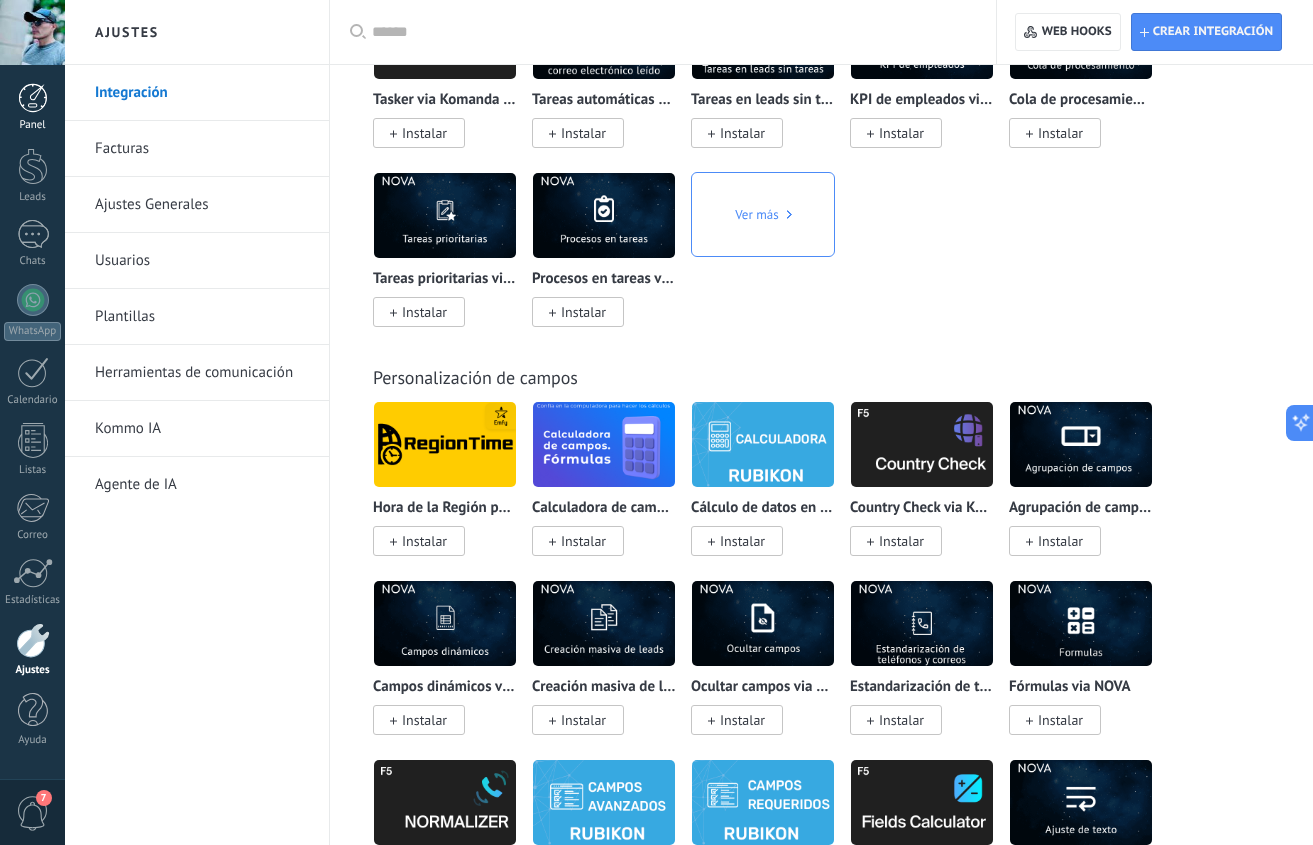 click at bounding box center (33, 98) 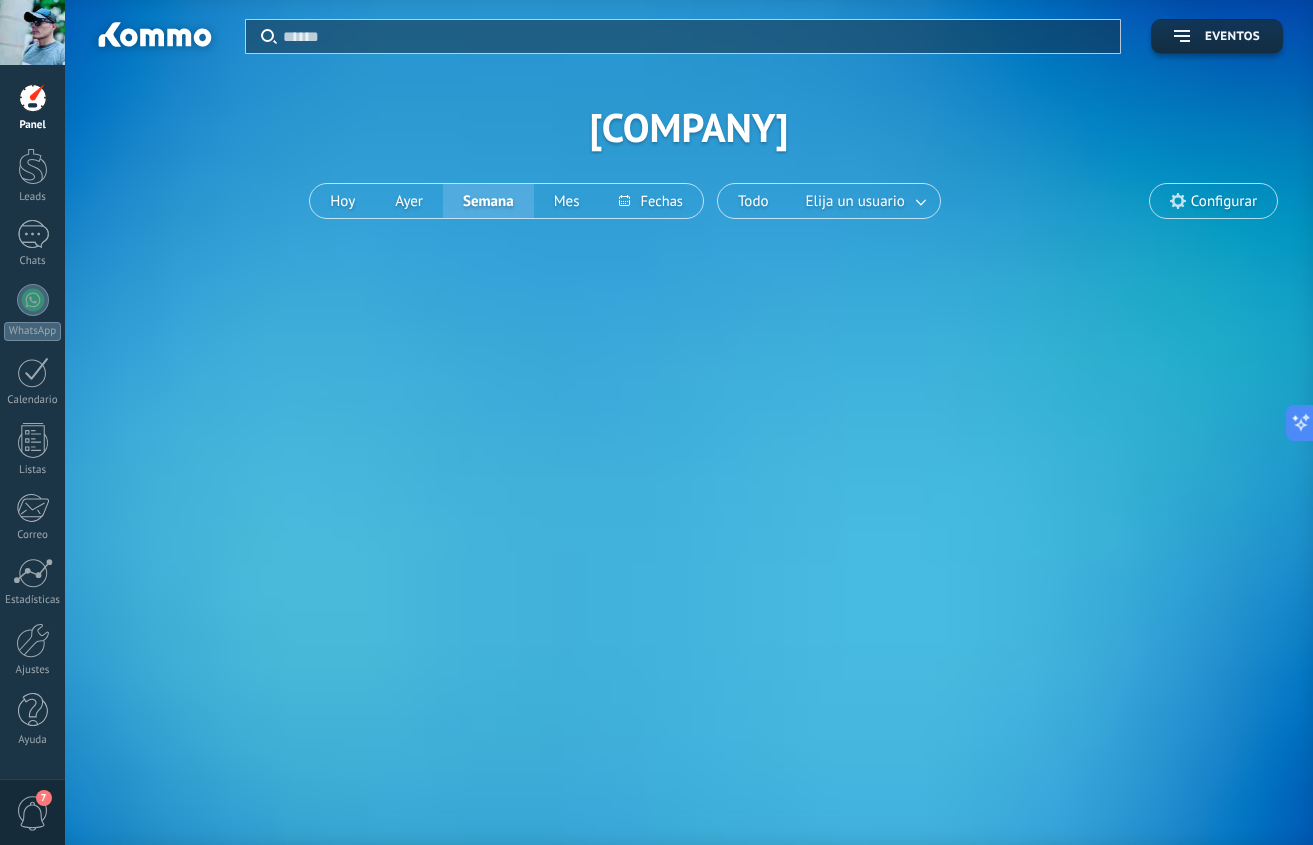 scroll, scrollTop: 0, scrollLeft: 0, axis: both 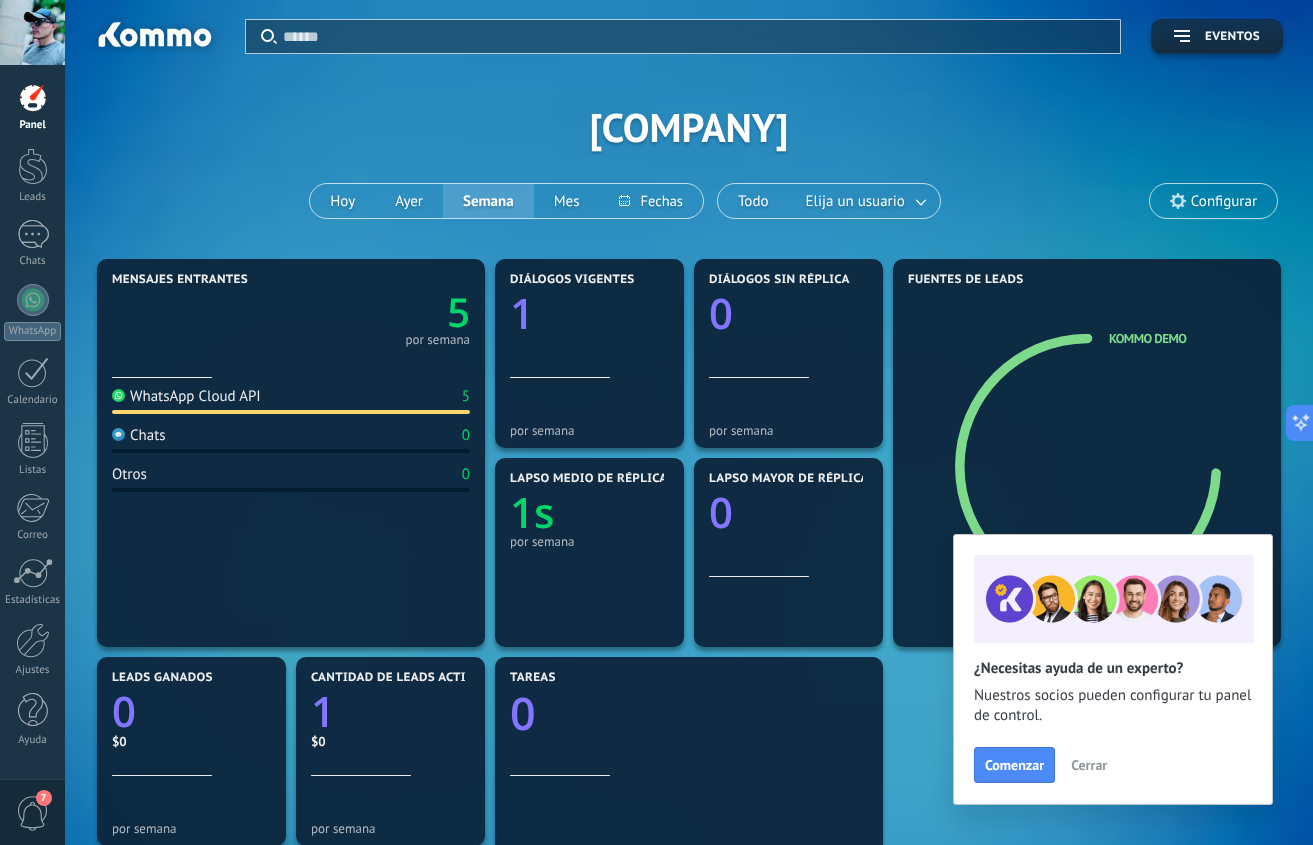 click on "Cerrar" at bounding box center [1089, 765] 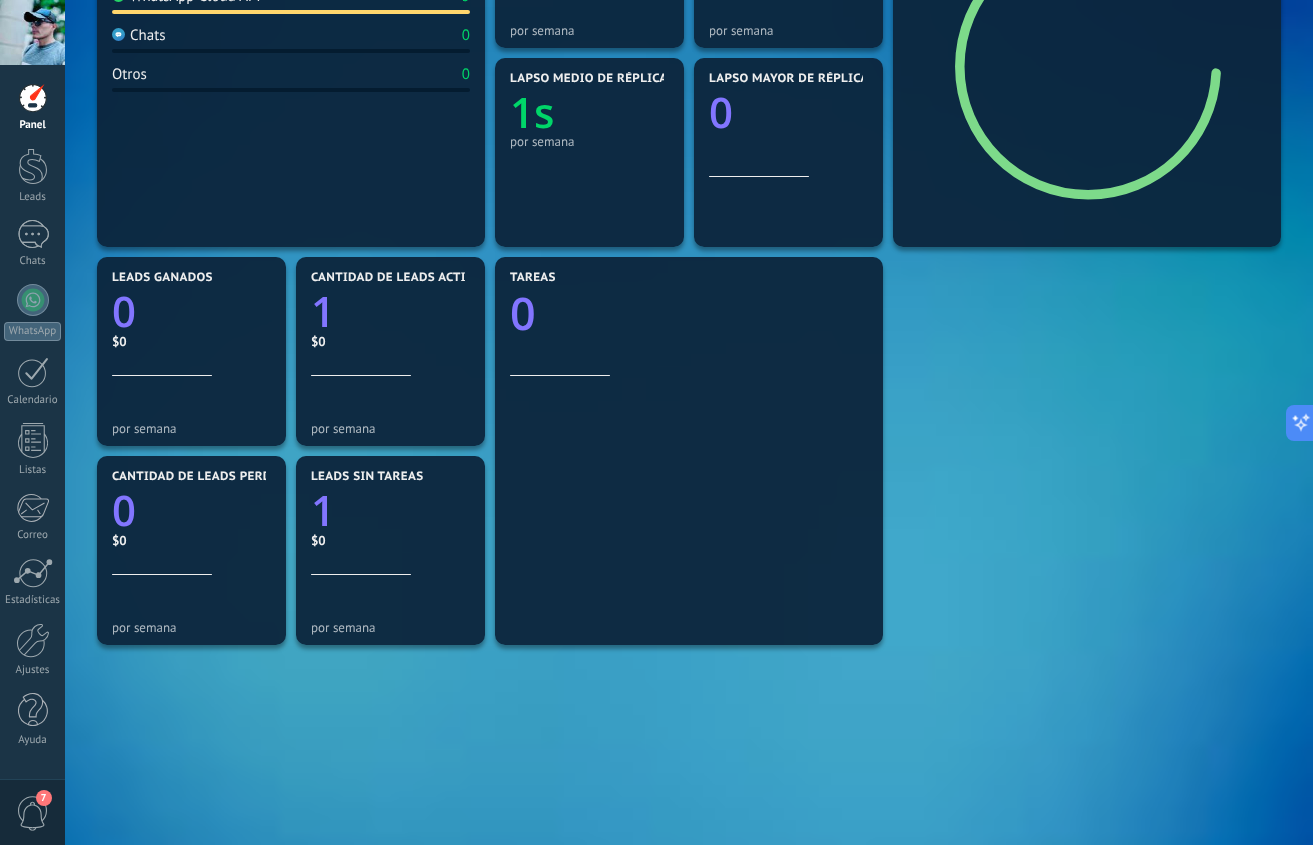 scroll, scrollTop: 0, scrollLeft: 0, axis: both 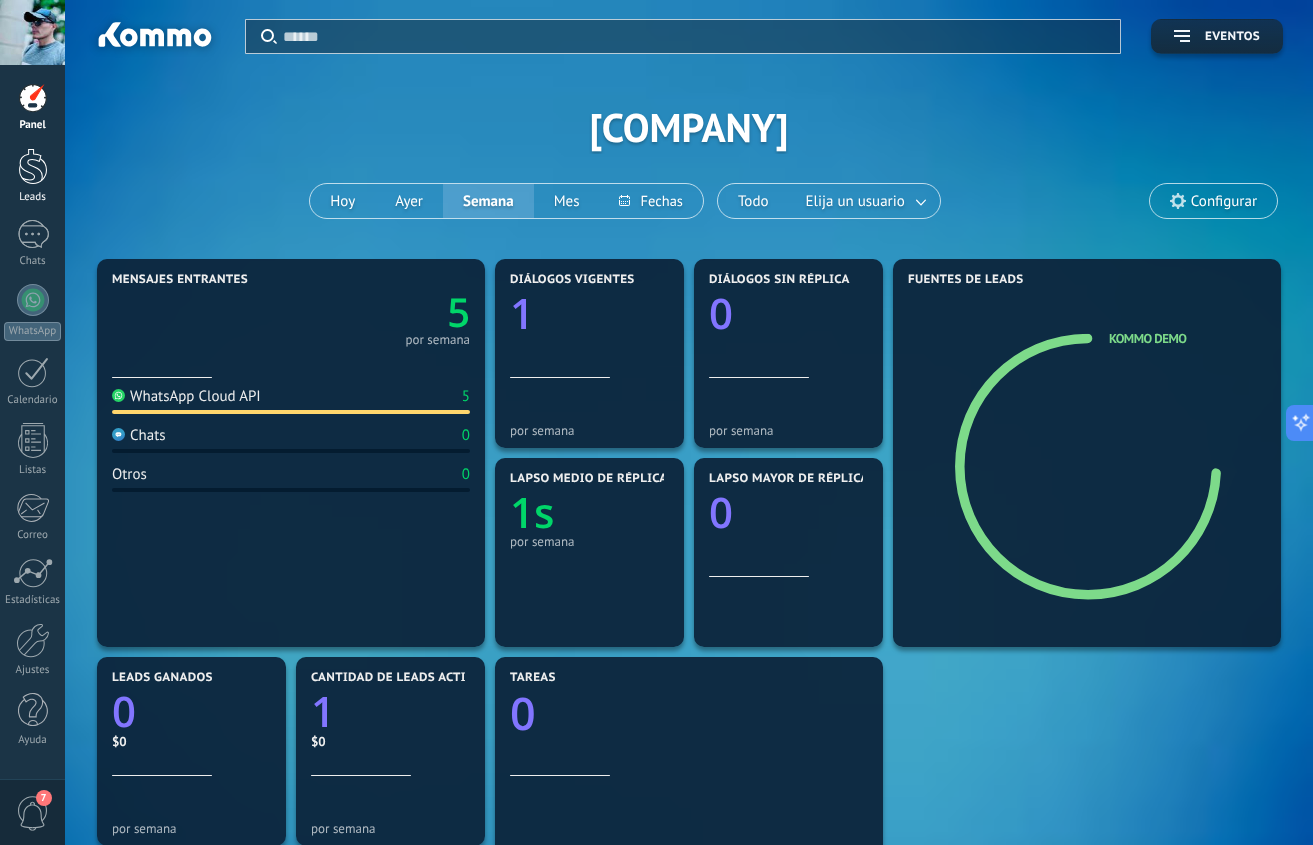 click at bounding box center (33, 166) 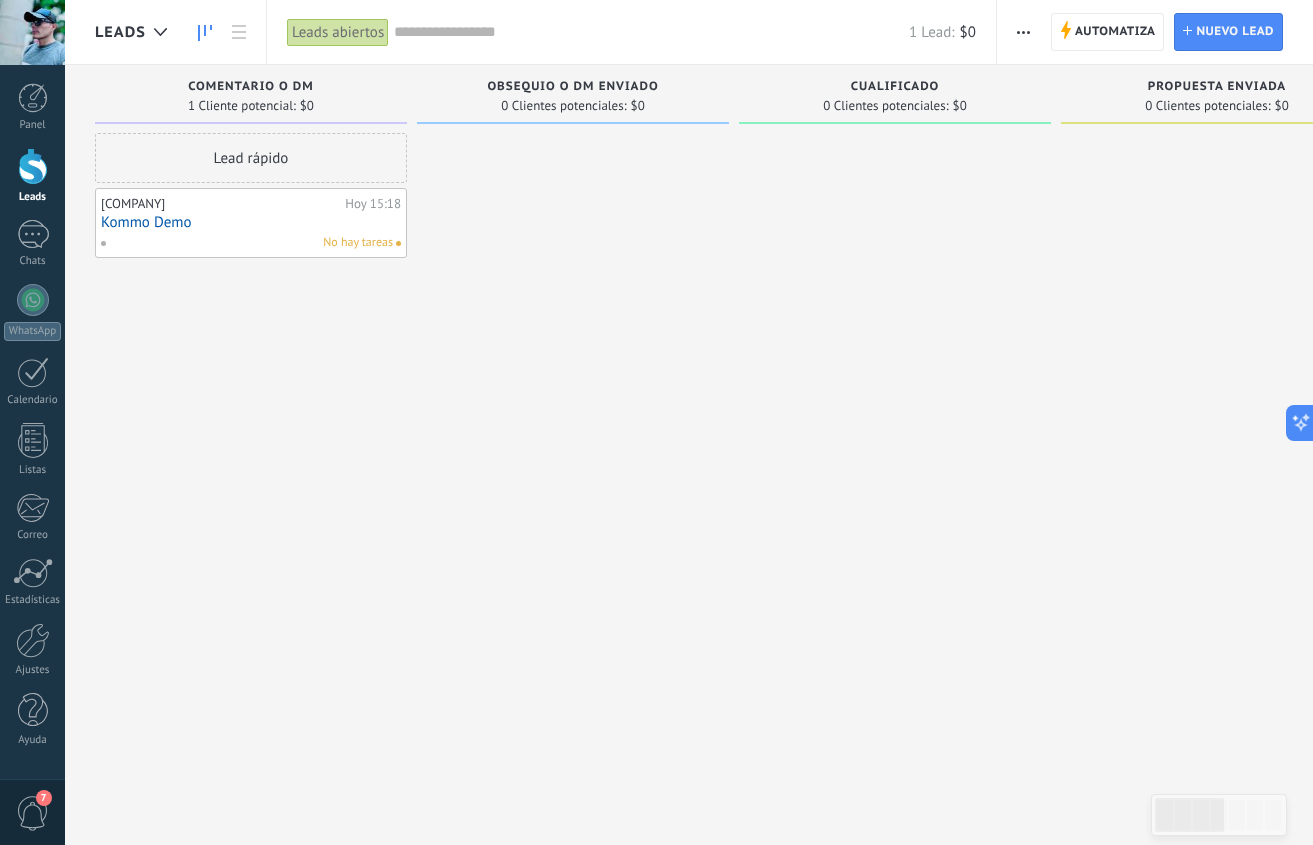click on "Obsequio o DM enviado" at bounding box center [572, 87] 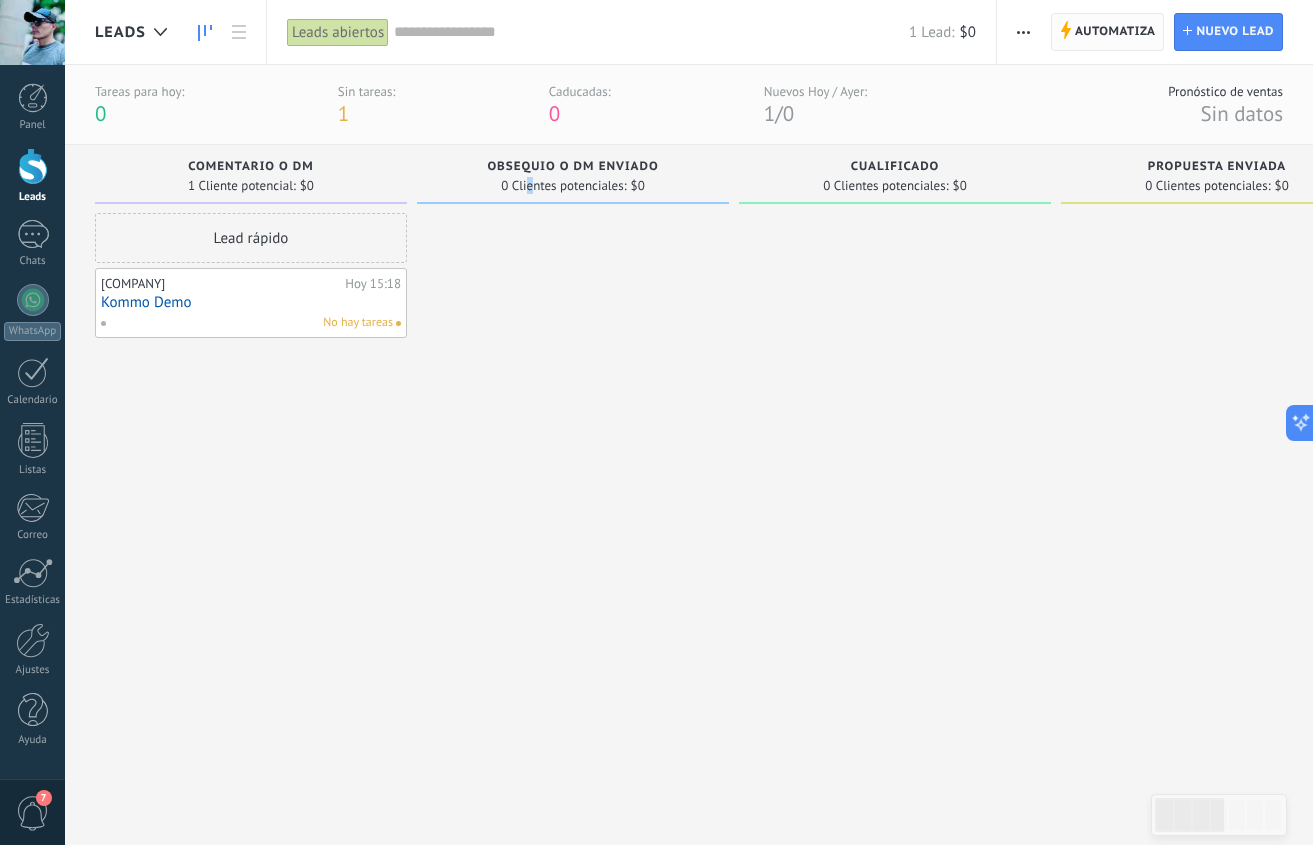 click on "Automatiza" at bounding box center [1115, 32] 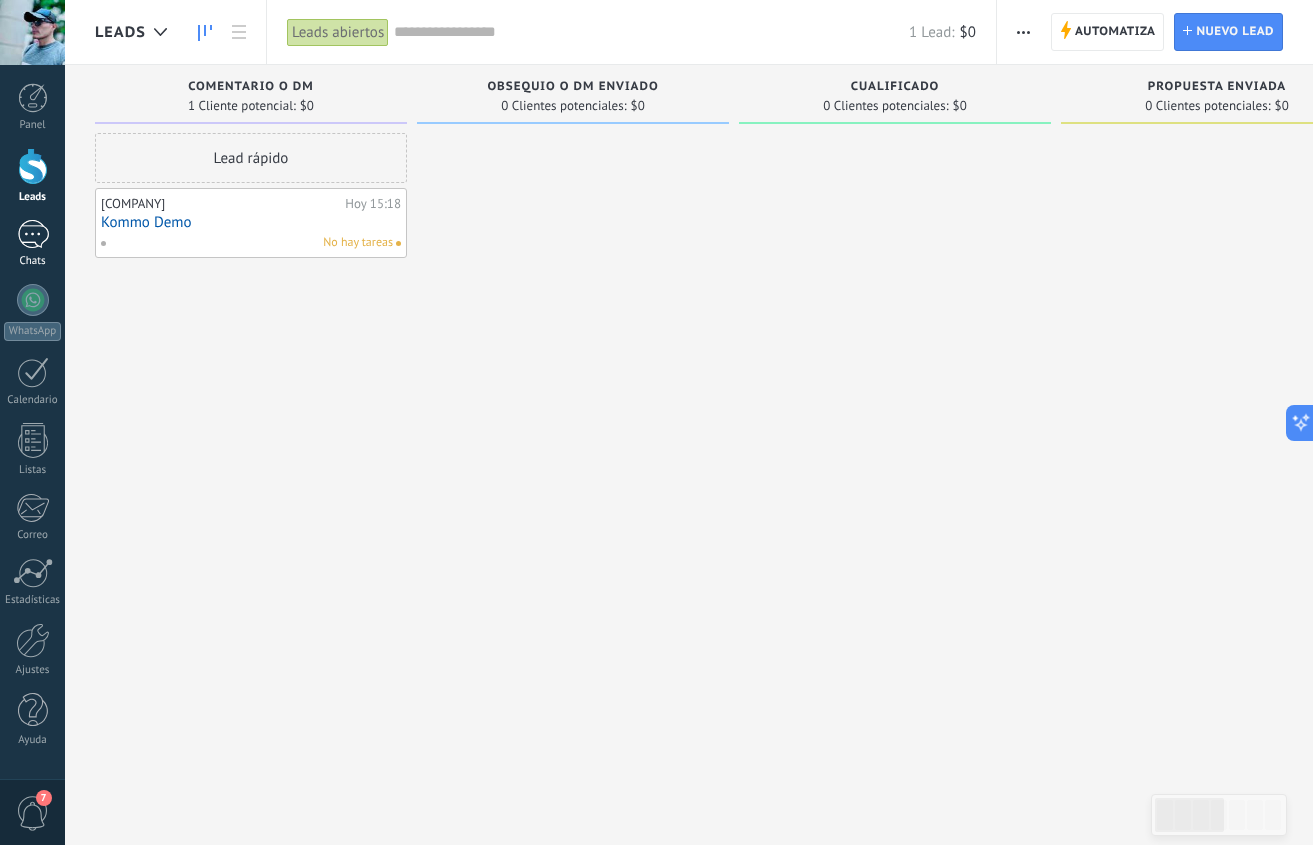 click at bounding box center [33, 234] 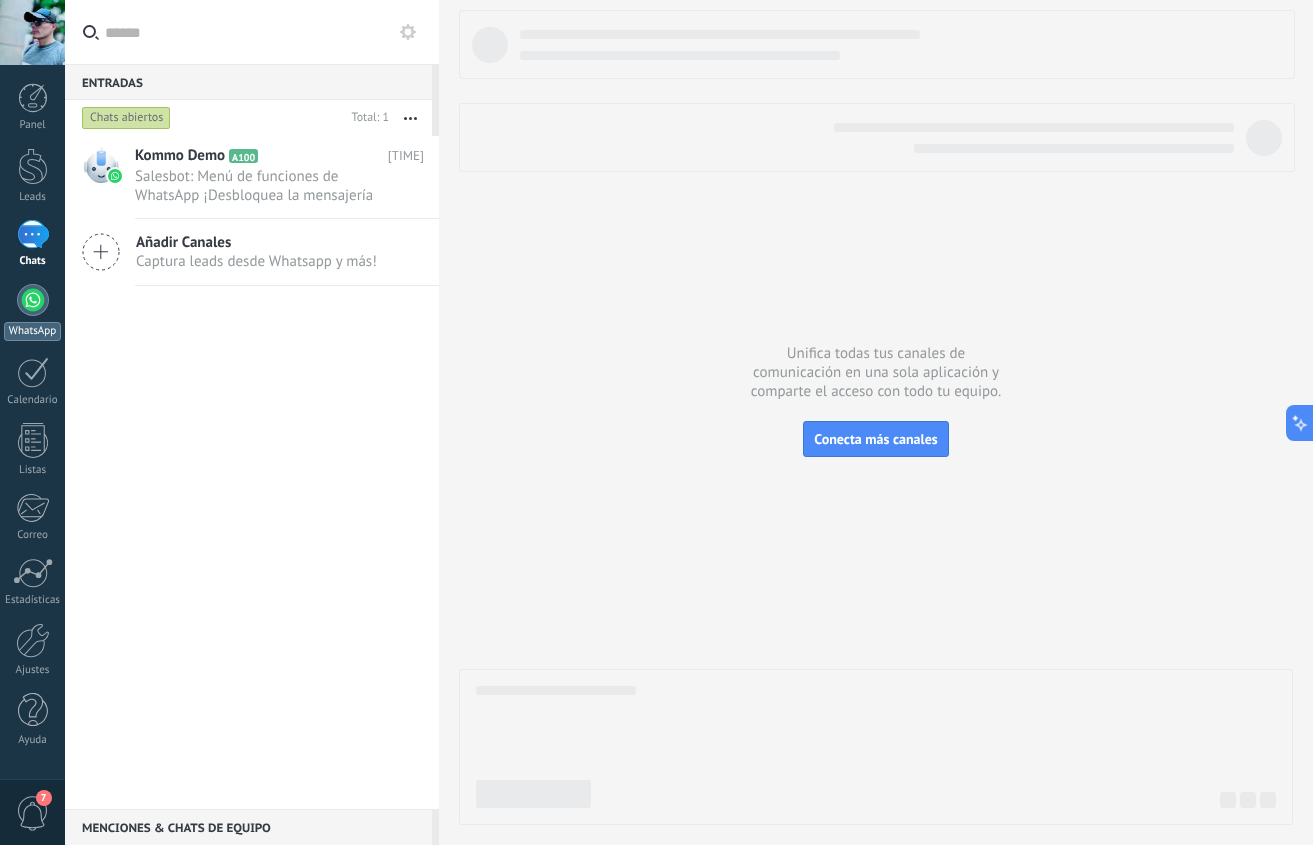 click at bounding box center (33, 300) 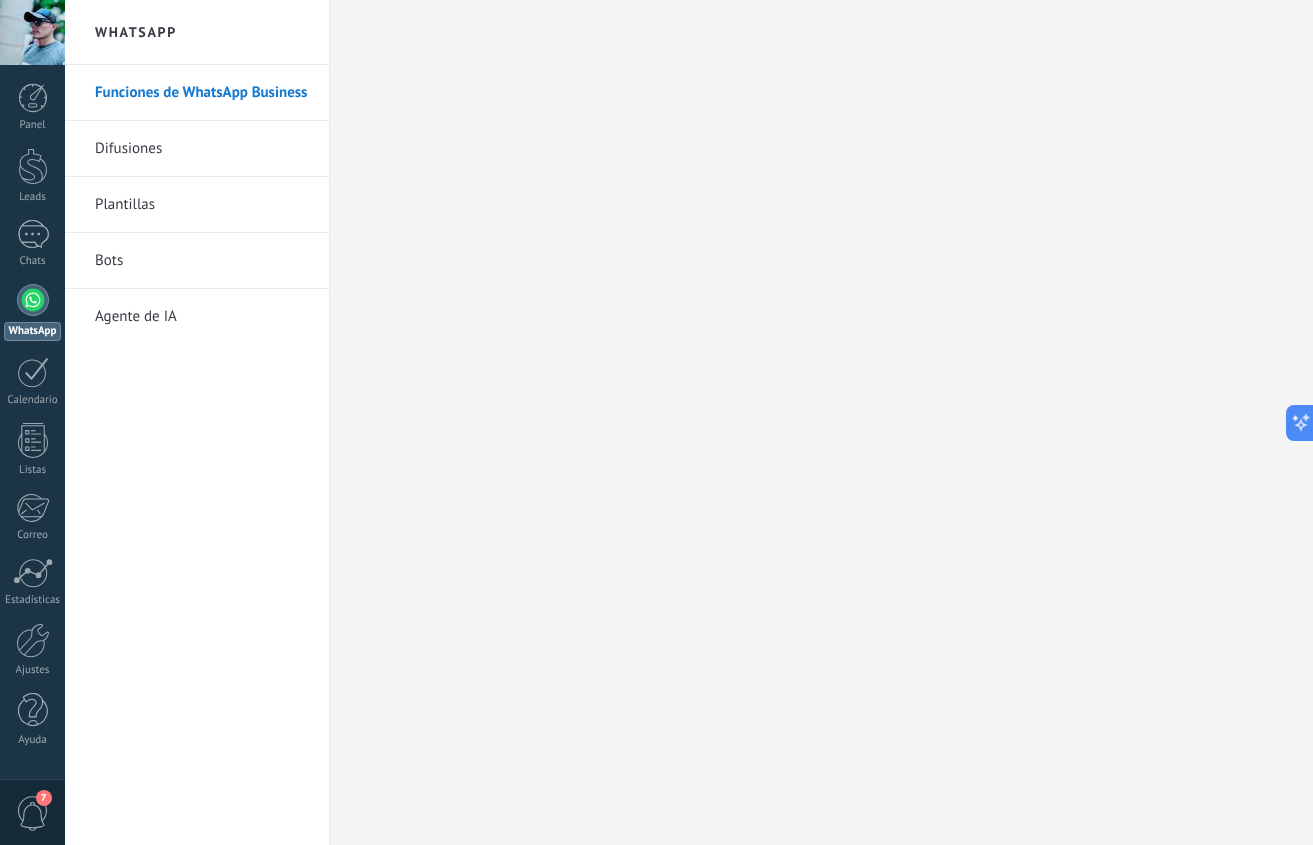 click on "Plantillas" at bounding box center (202, 205) 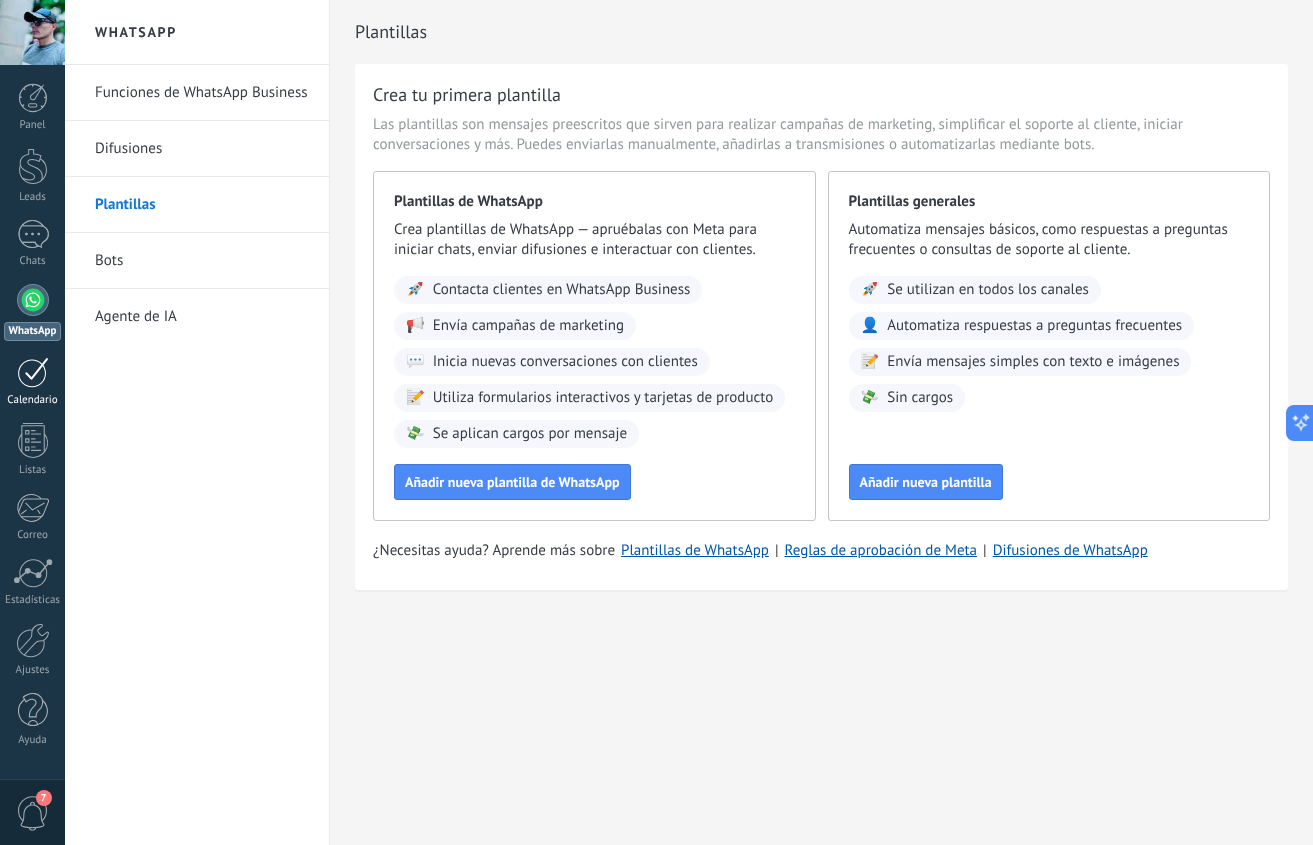 click at bounding box center [33, 372] 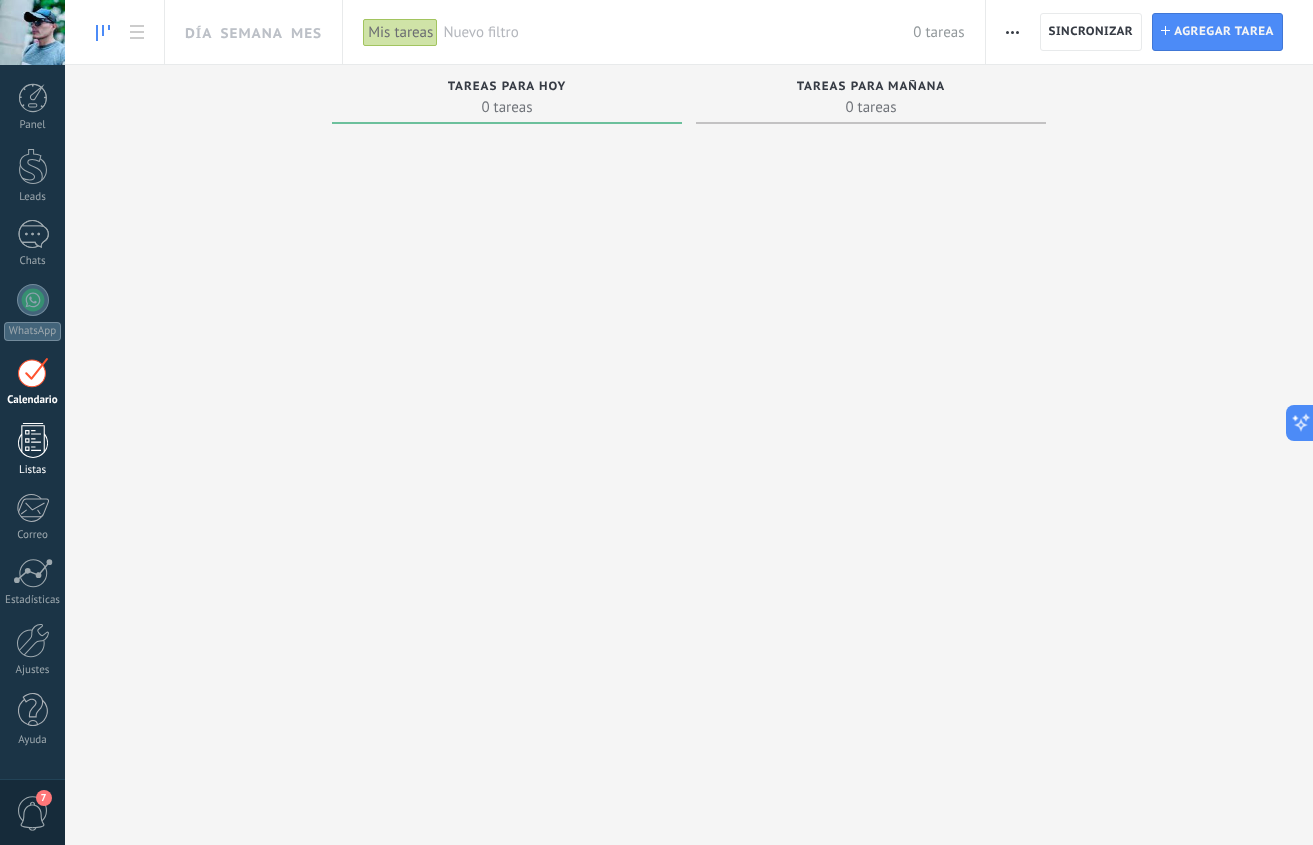 click at bounding box center (33, 440) 